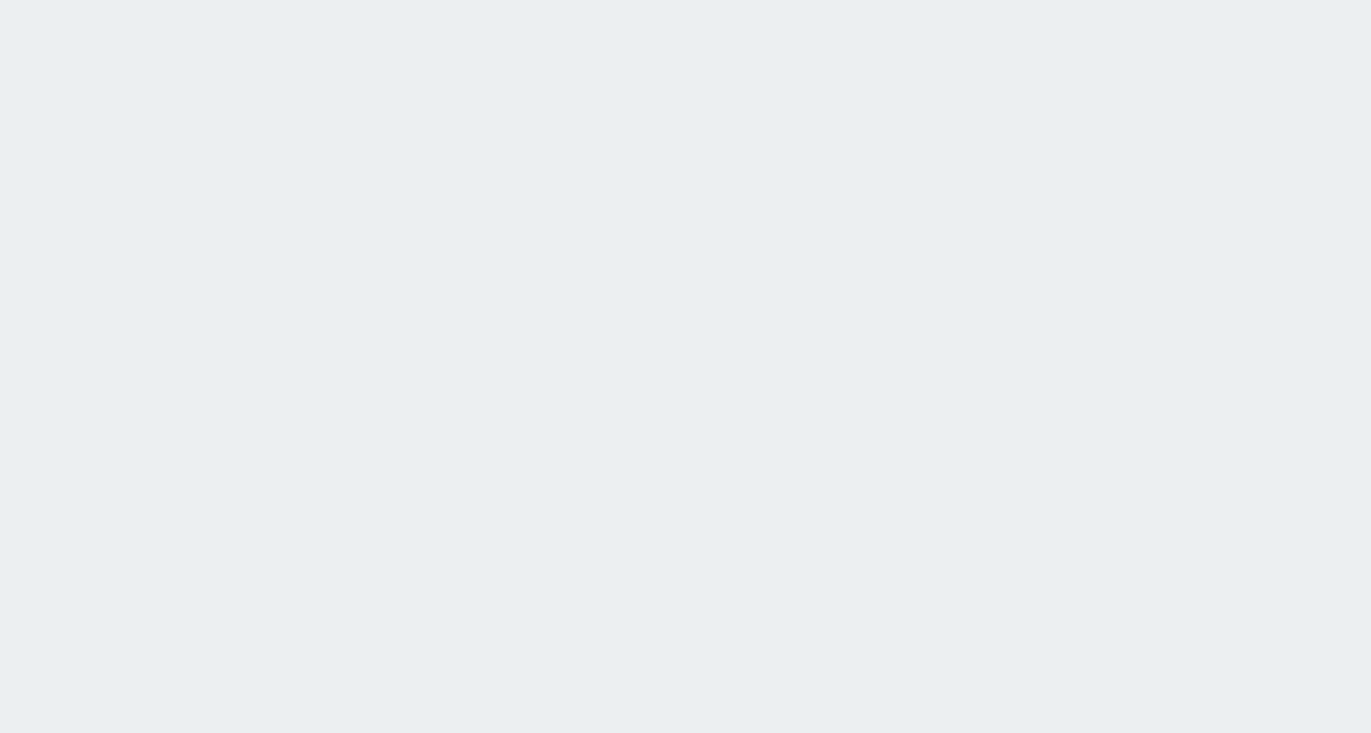 scroll, scrollTop: 0, scrollLeft: 0, axis: both 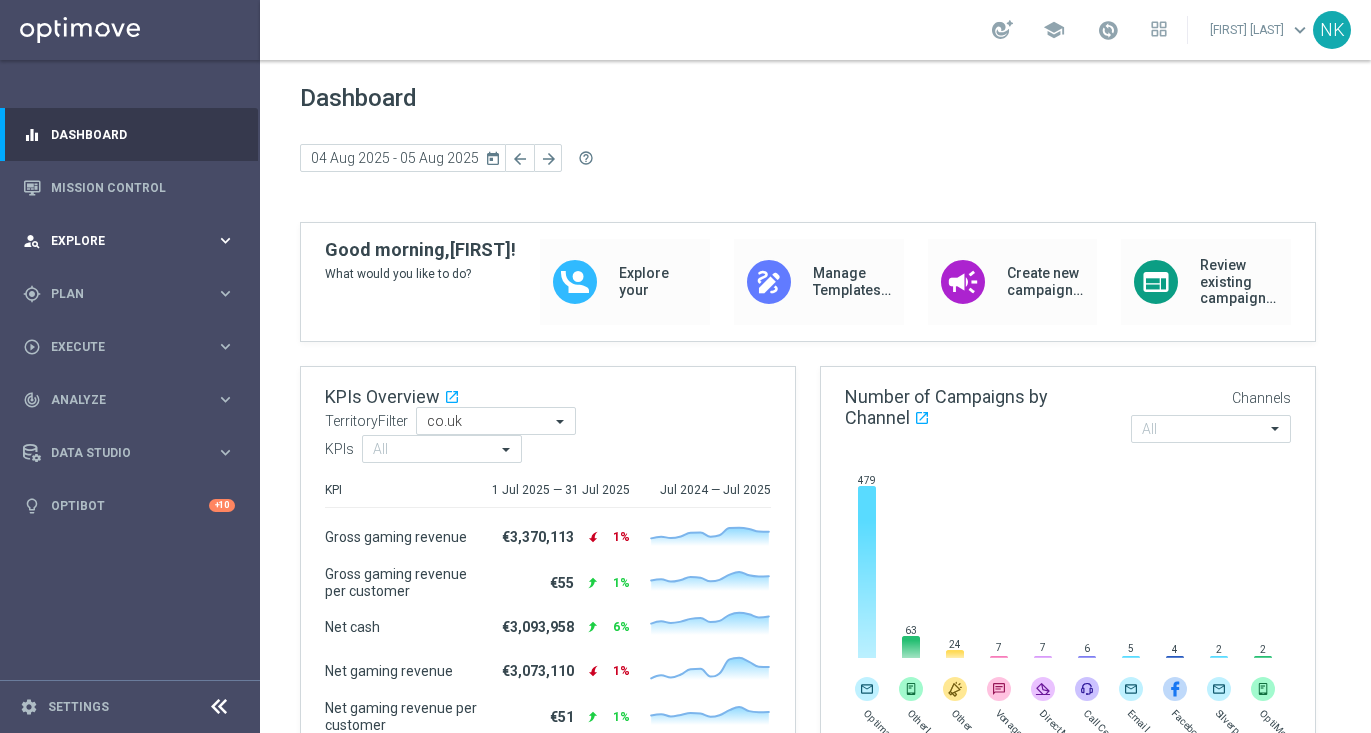 click on "person_search
Explore" at bounding box center (119, 241) 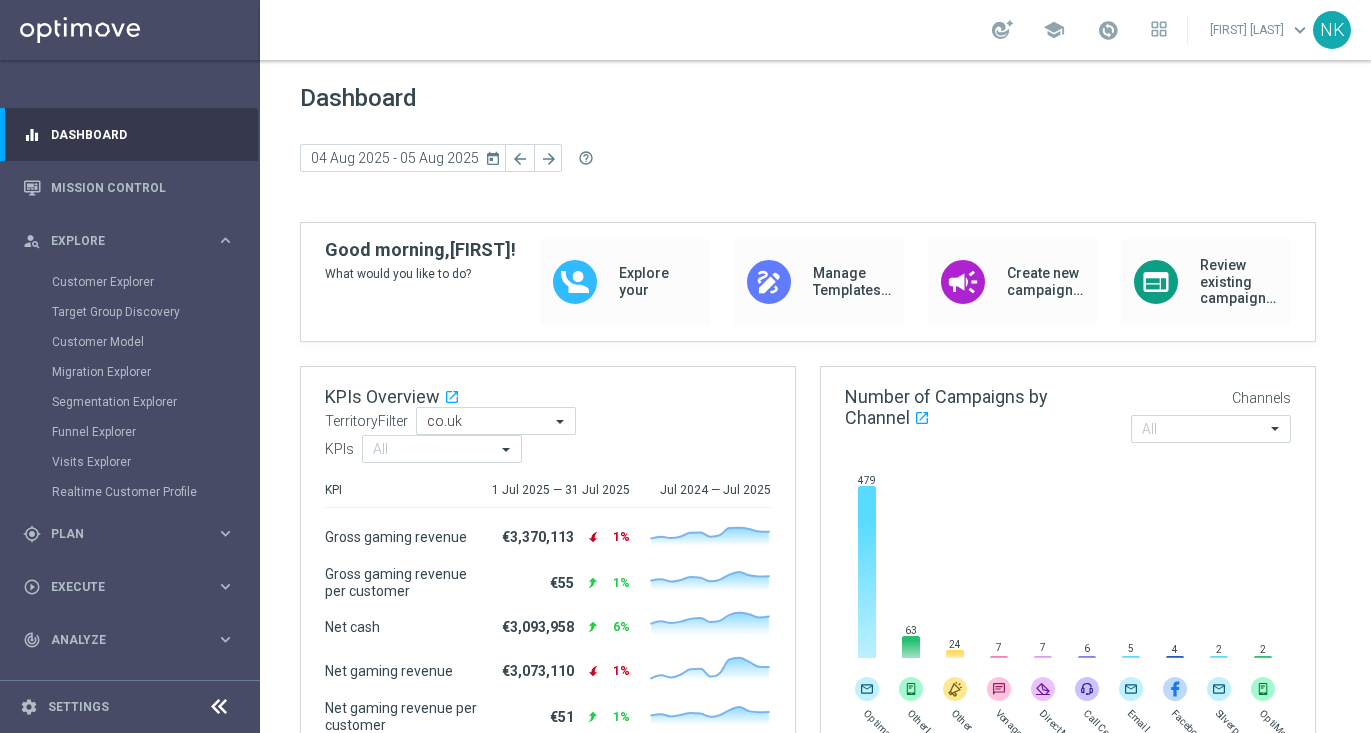 scroll, scrollTop: 97, scrollLeft: 0, axis: vertical 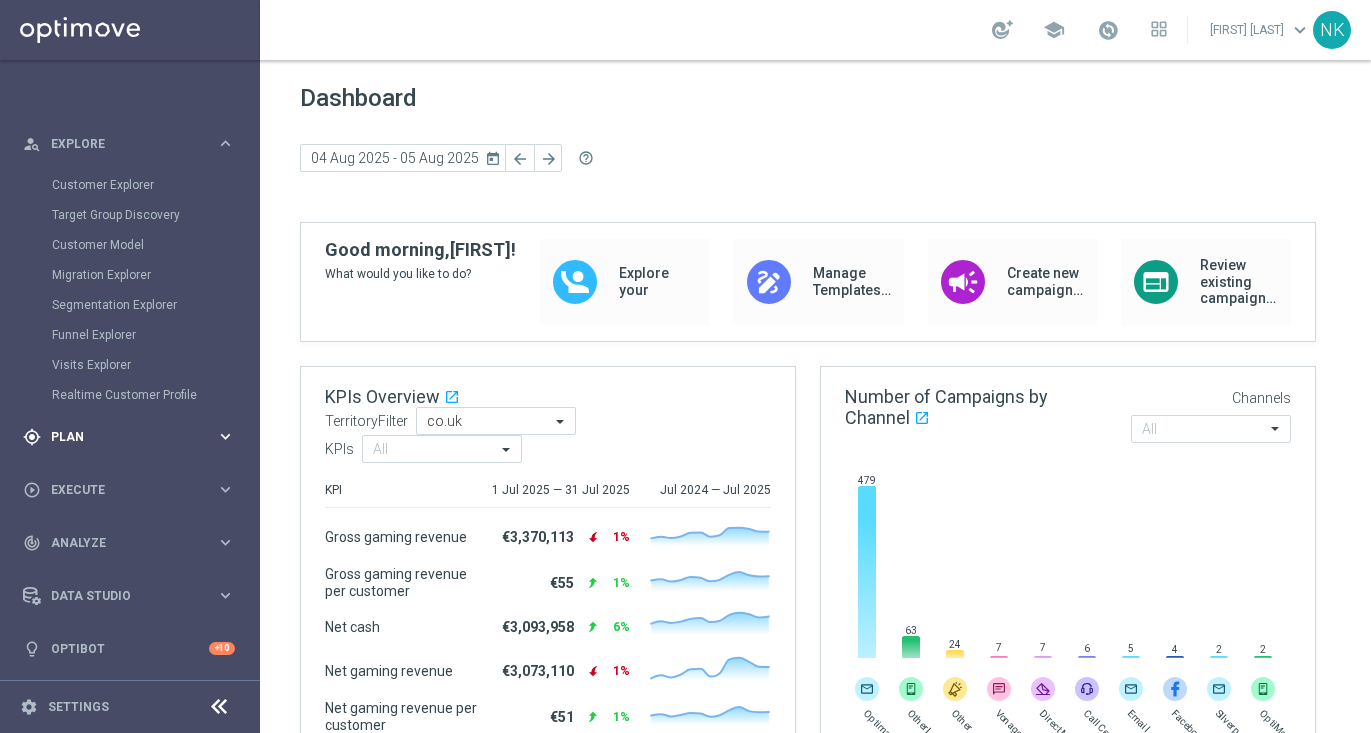 click on "Plan" at bounding box center (133, 437) 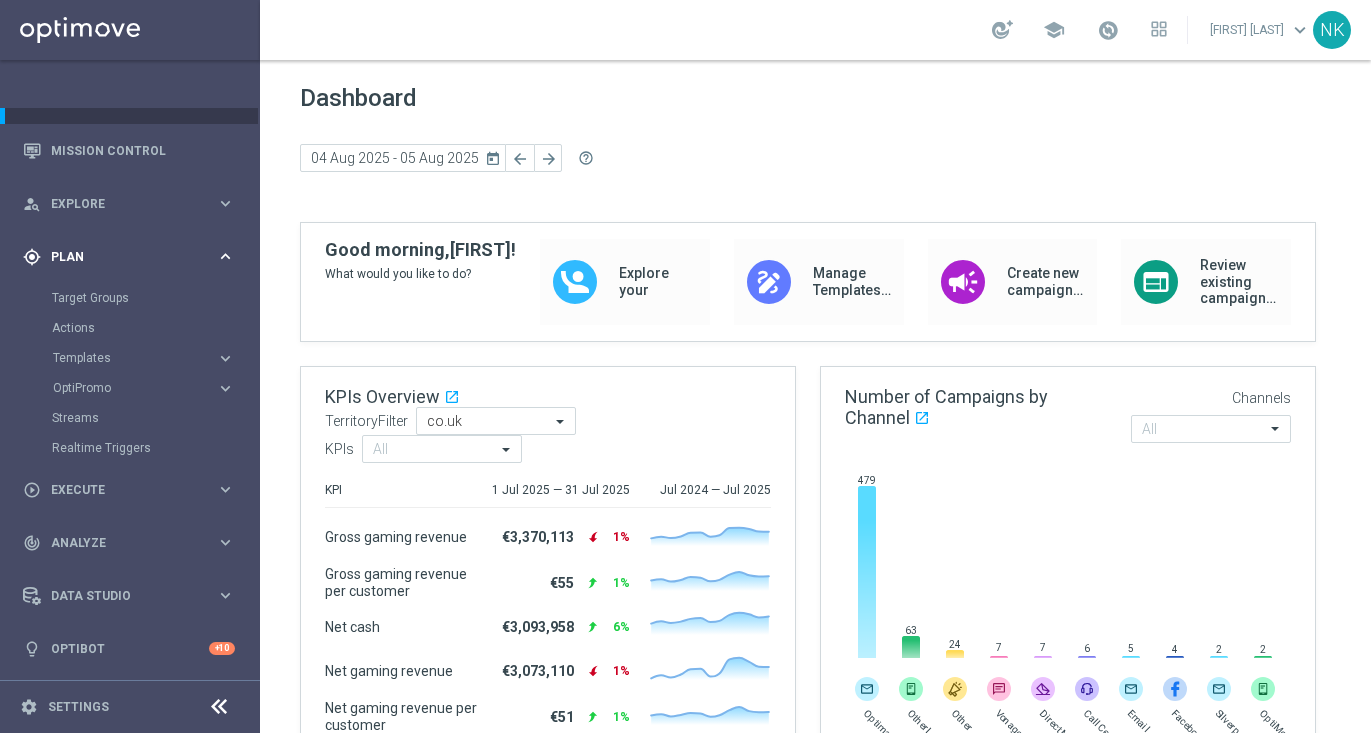 scroll, scrollTop: 37, scrollLeft: 0, axis: vertical 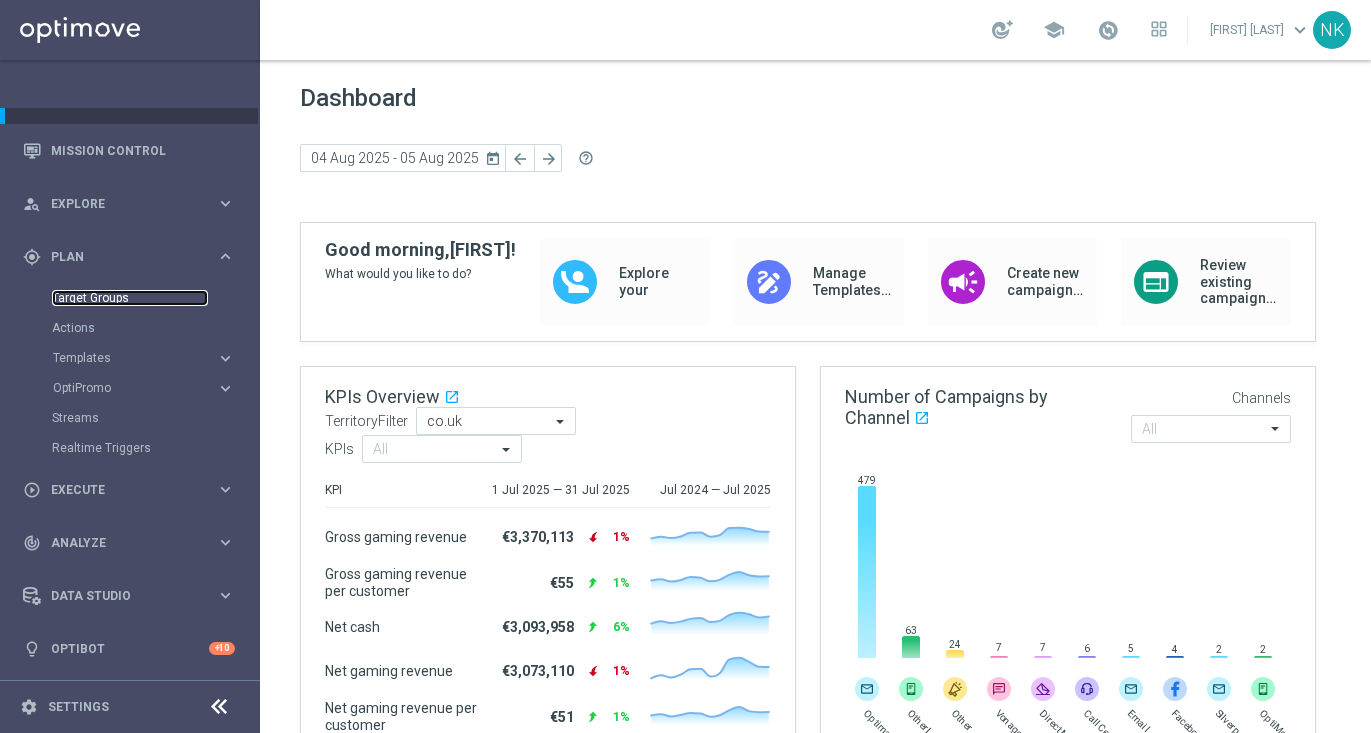 click on "Target Groups" at bounding box center [130, 298] 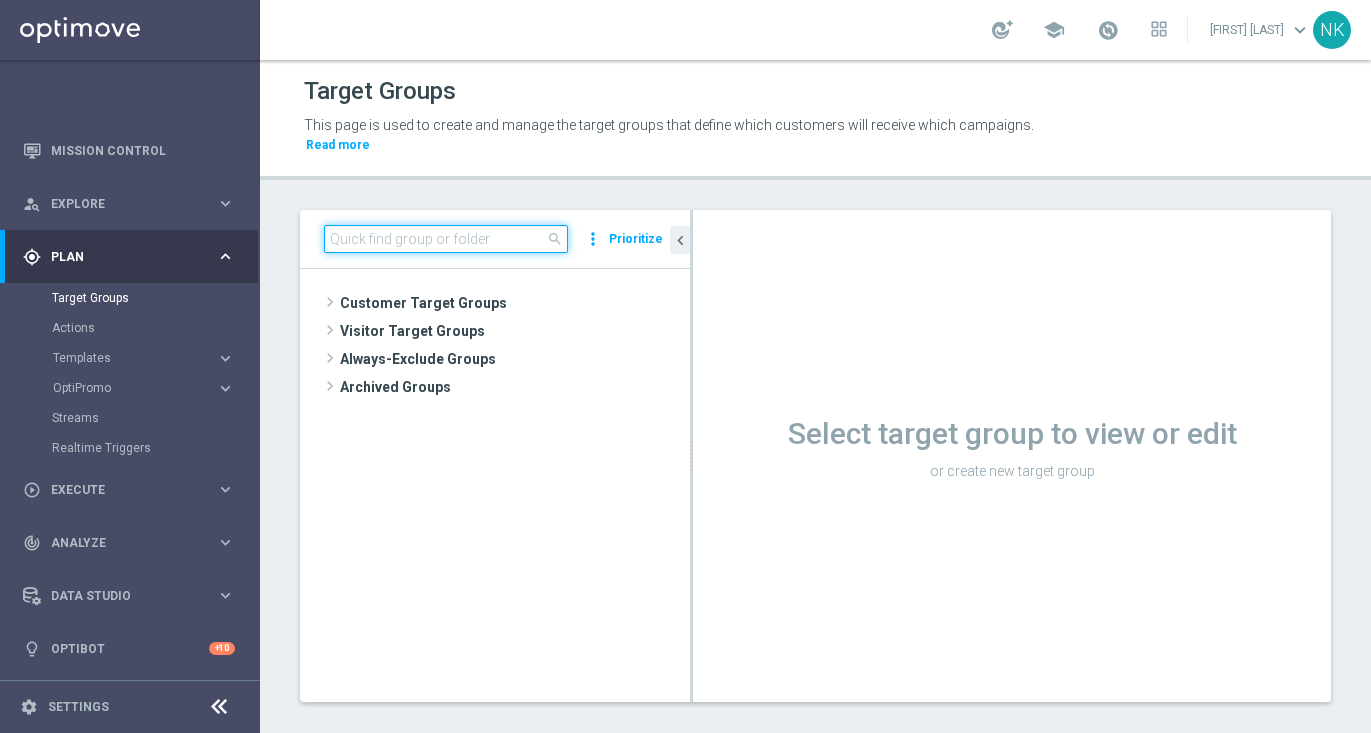 click at bounding box center [446, 239] 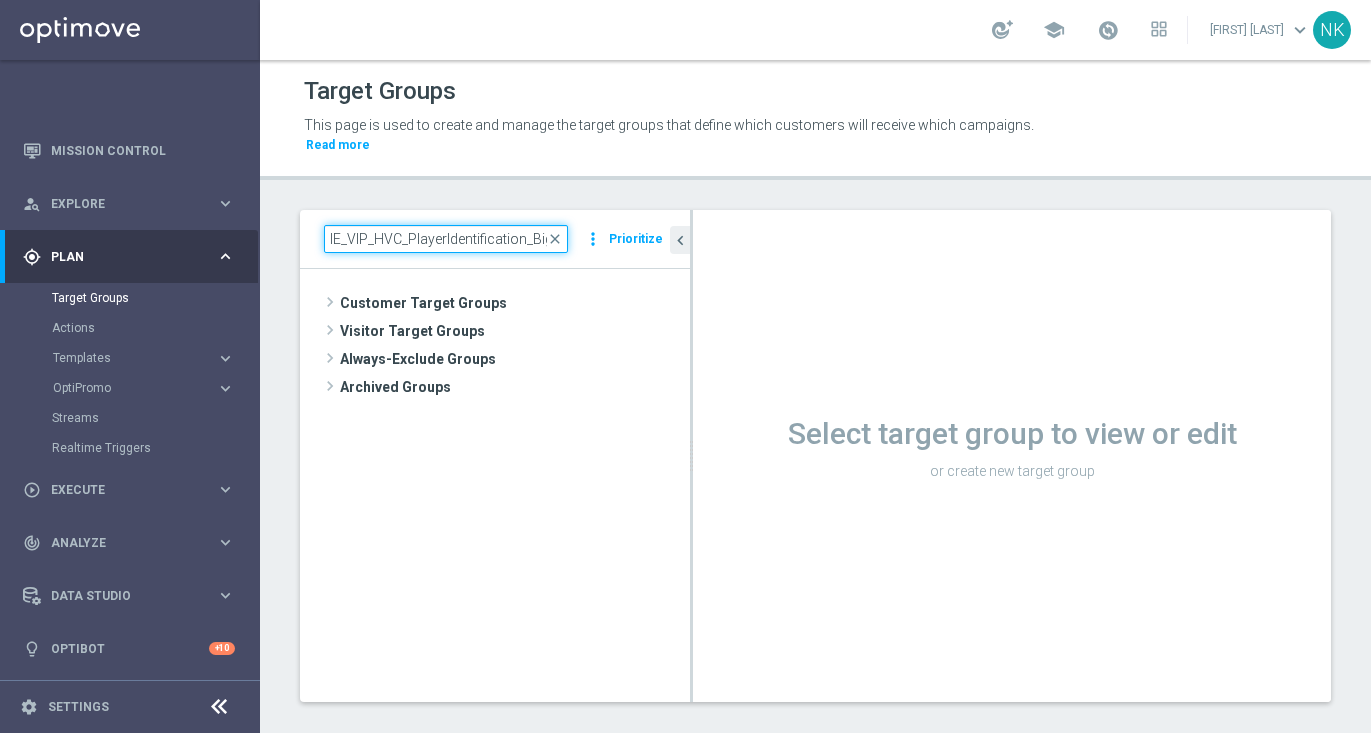 scroll, scrollTop: 0, scrollLeft: 29, axis: horizontal 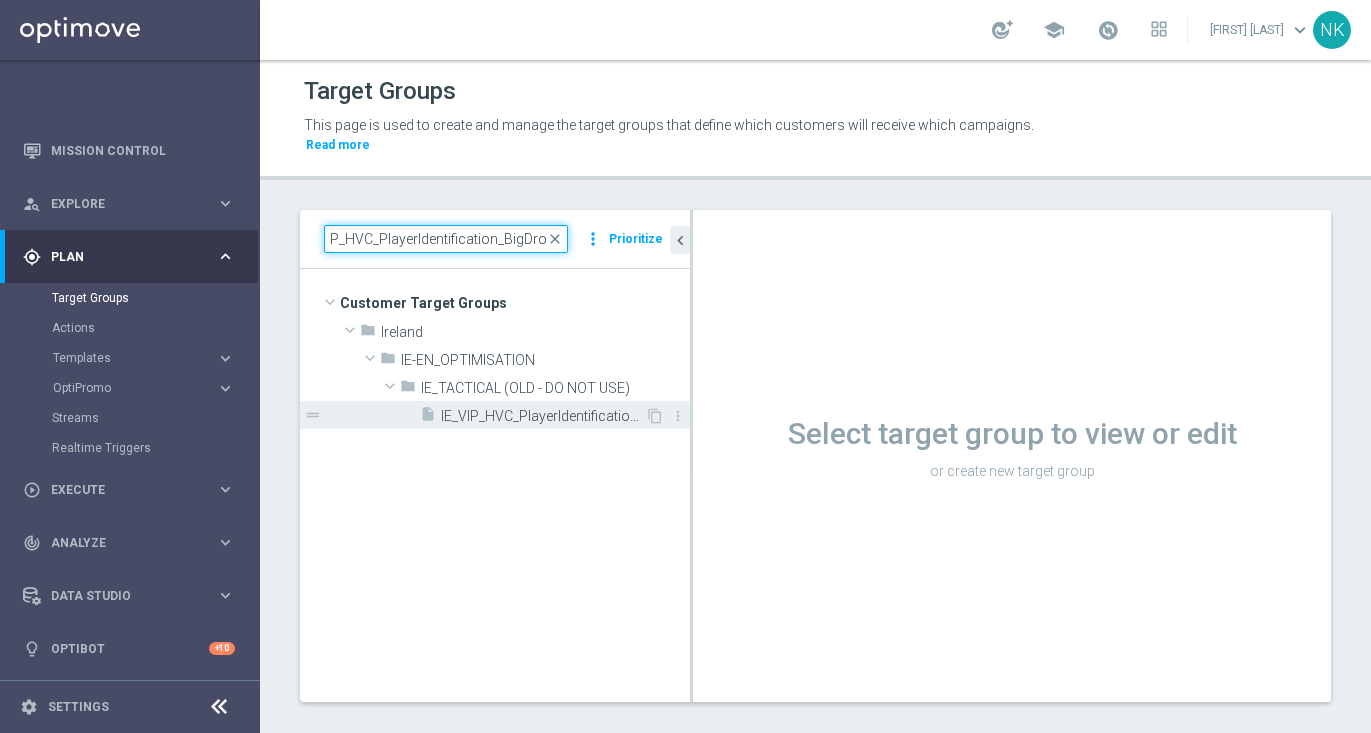 type on "IE_VIP_HVC_PlayerIdentification_BigDrop" 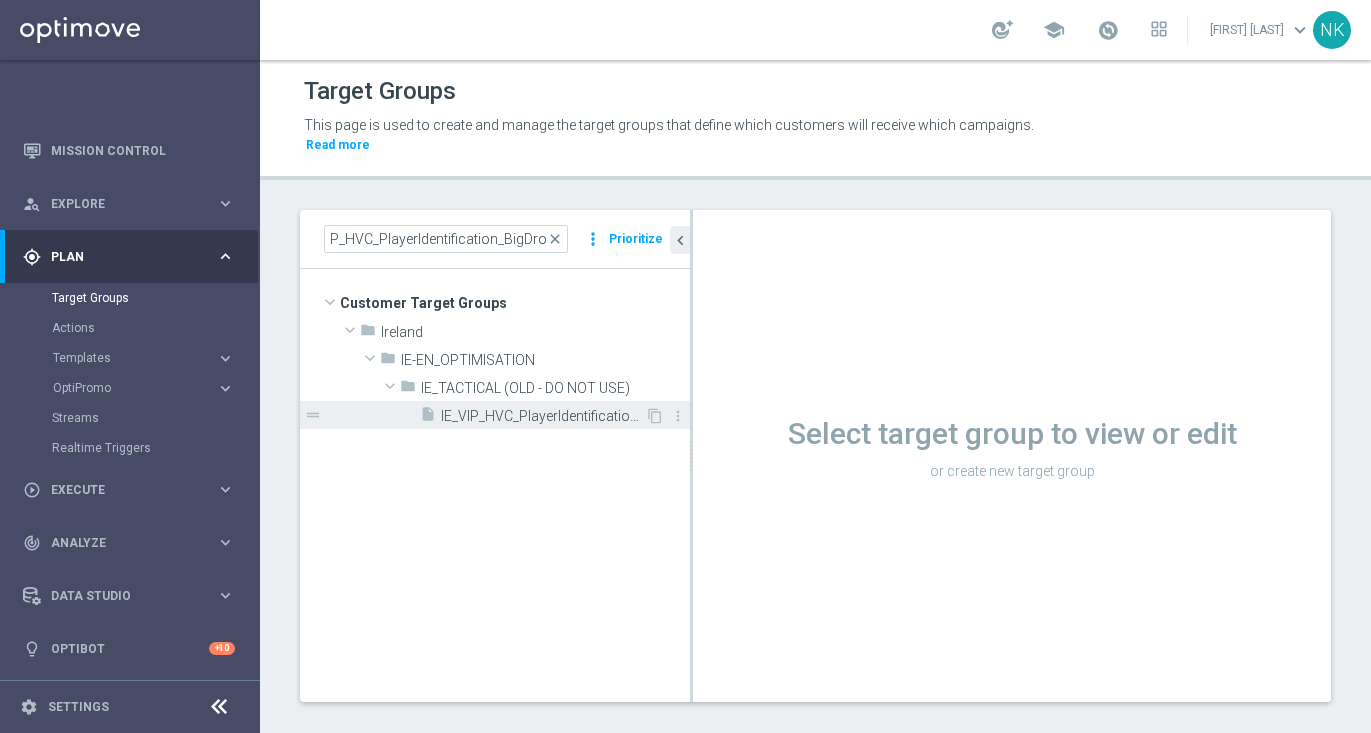 click on "IE_VIP_HVC_PlayerIdentification_BigDrop" at bounding box center (543, 416) 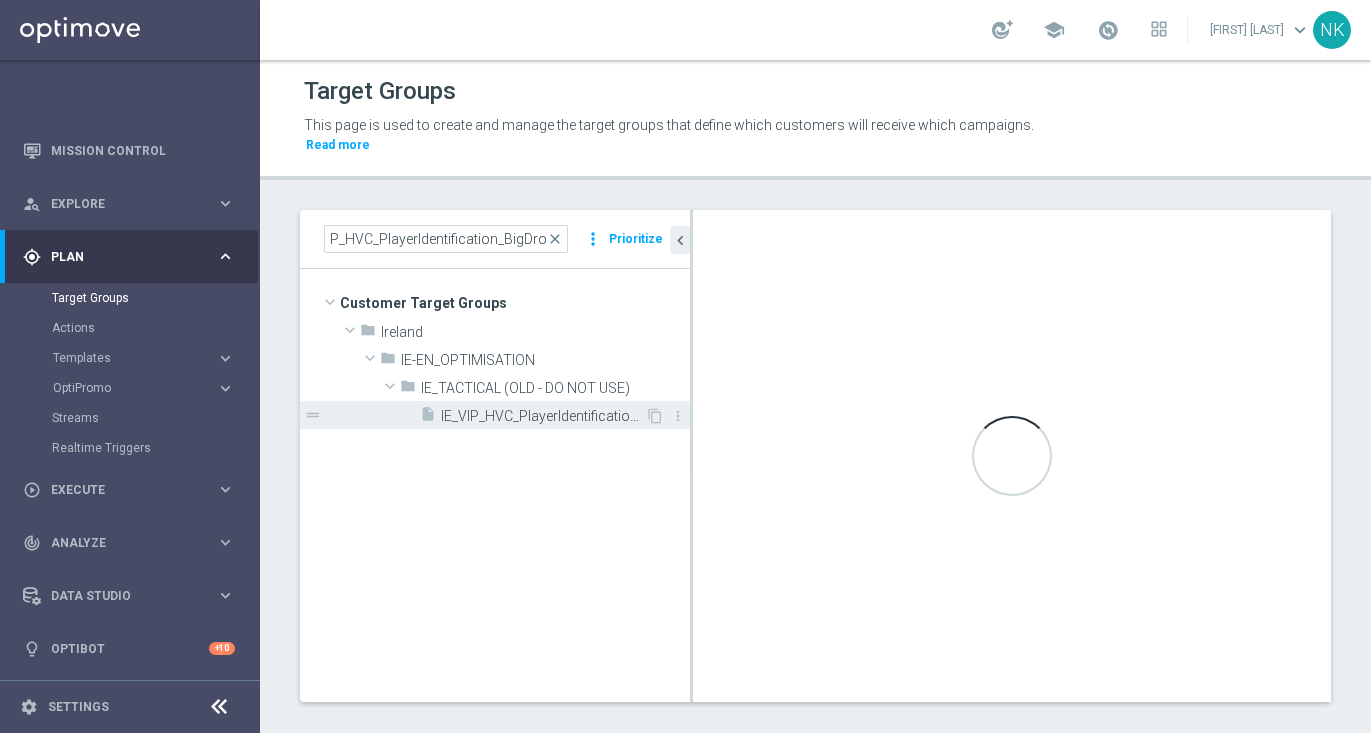 scroll, scrollTop: 0, scrollLeft: 0, axis: both 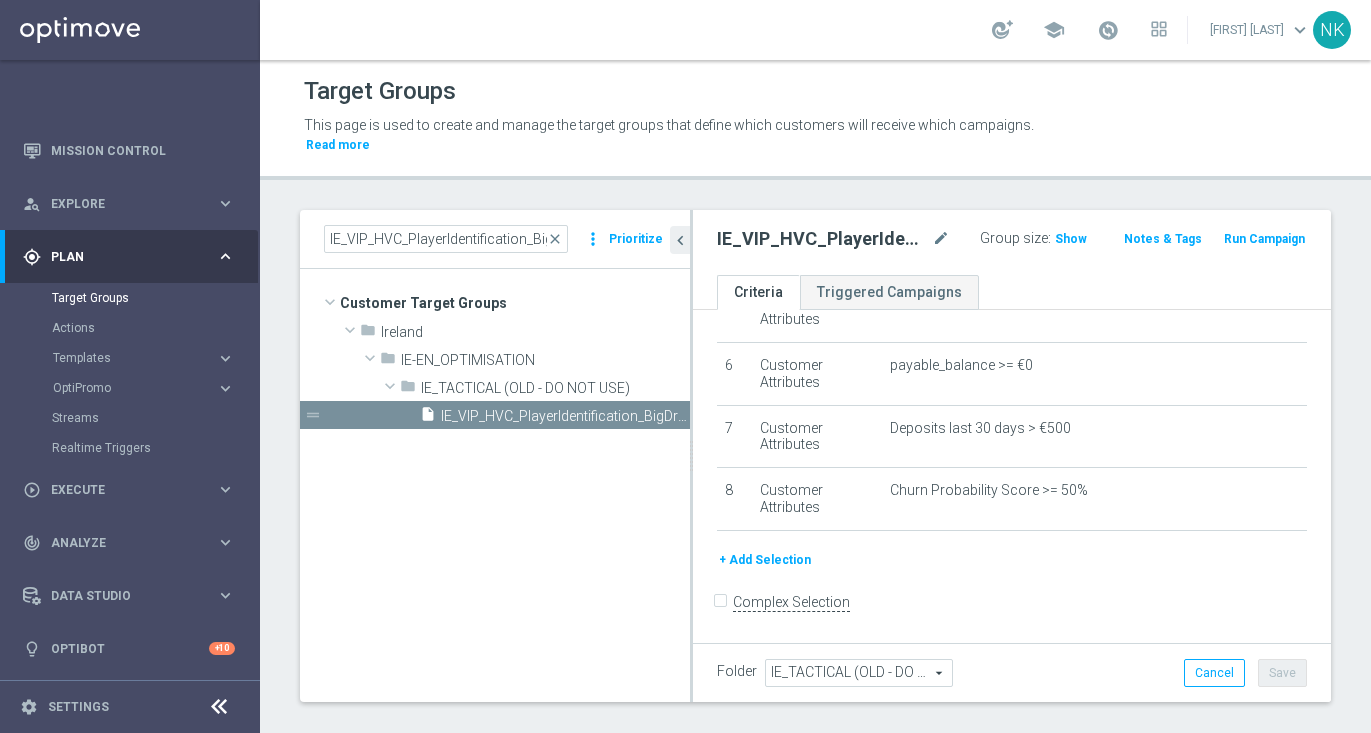 click on "+ Add Selection" 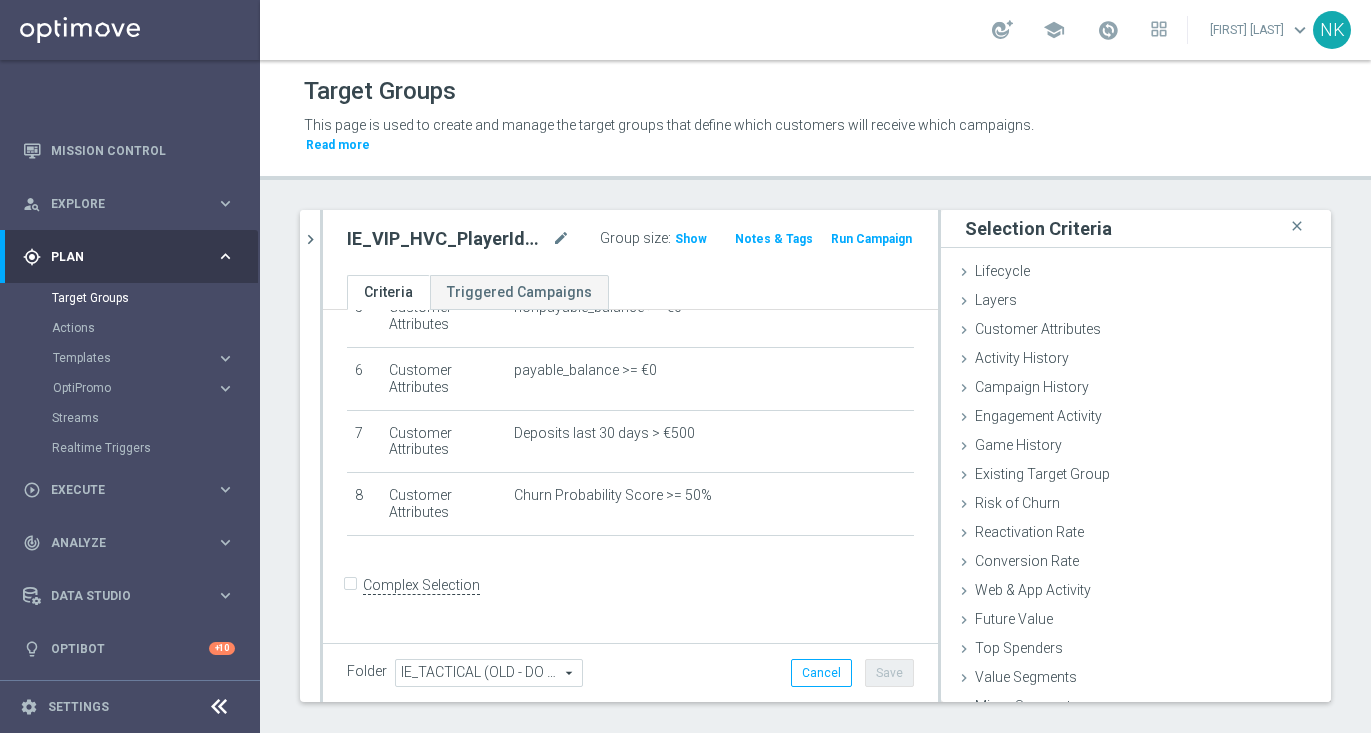 scroll, scrollTop: 329, scrollLeft: 0, axis: vertical 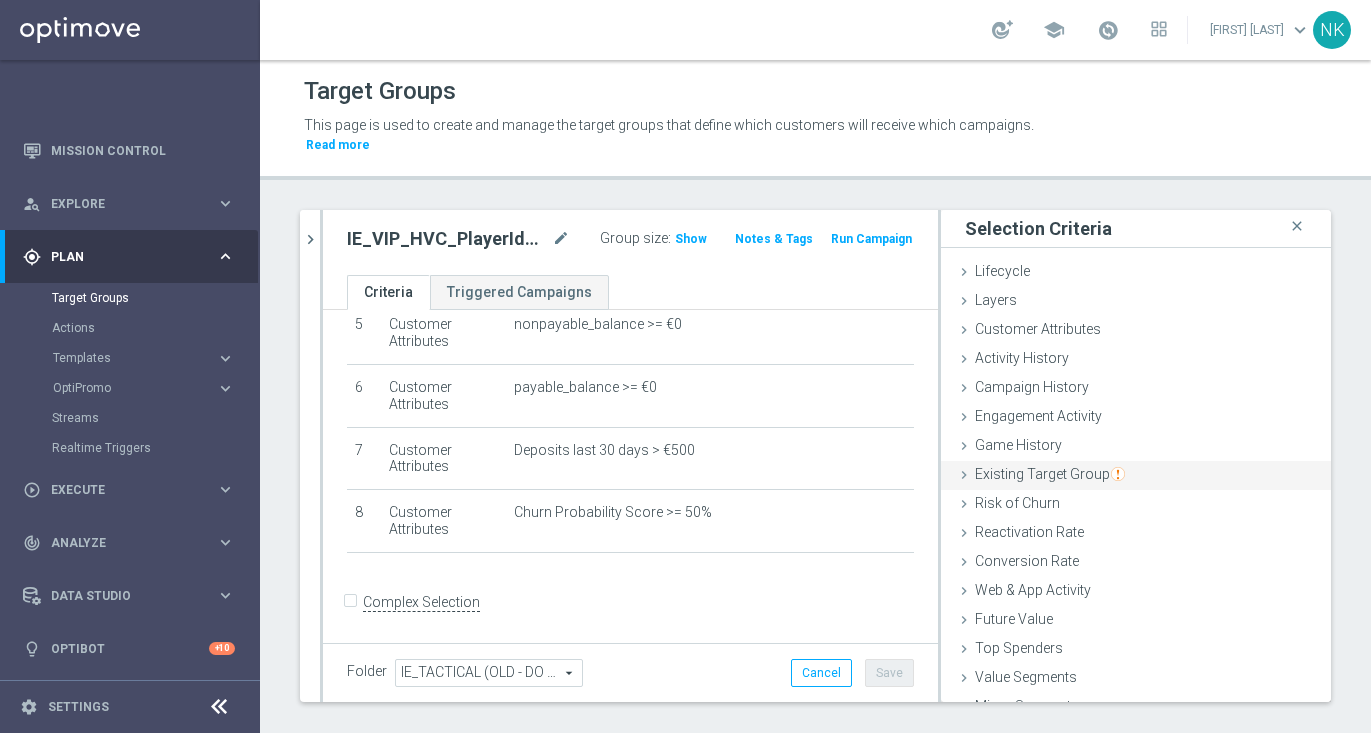 click on "Existing Target Group" at bounding box center [1050, 474] 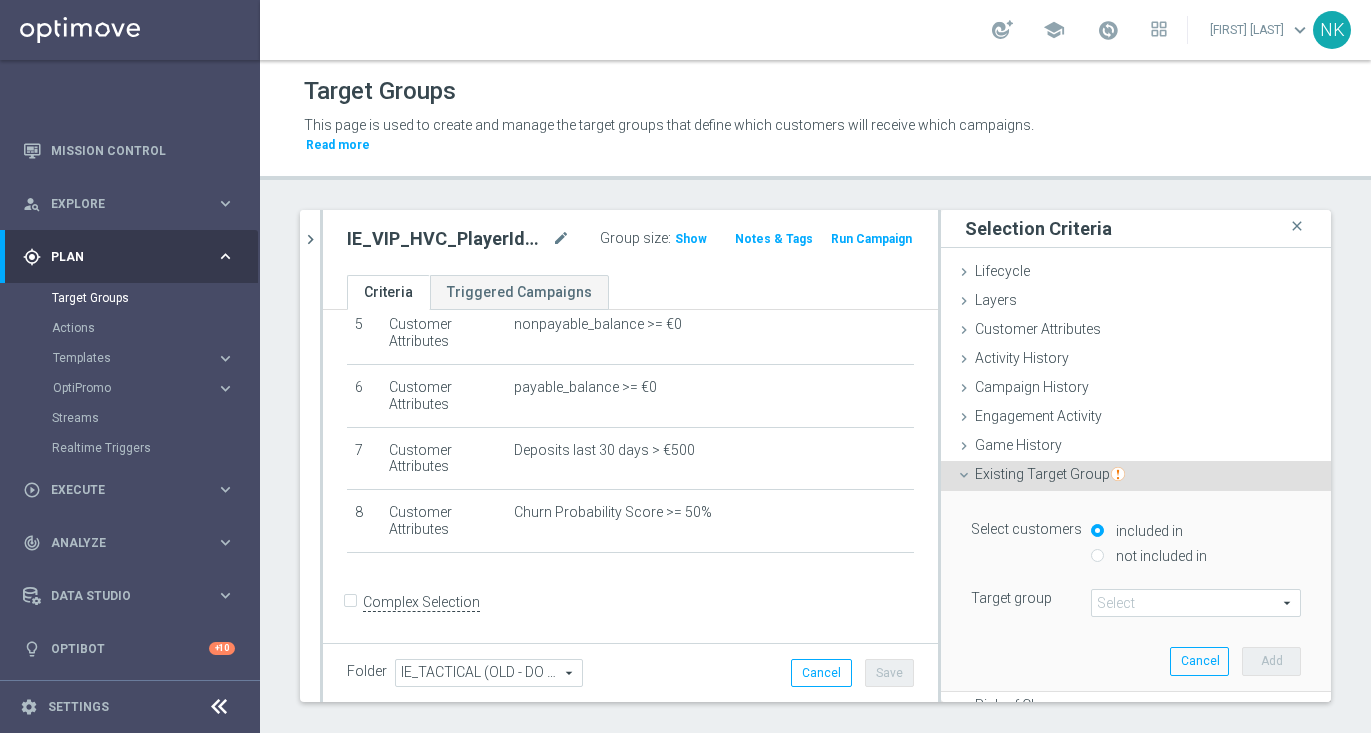 click on "not included in" at bounding box center [1159, 556] 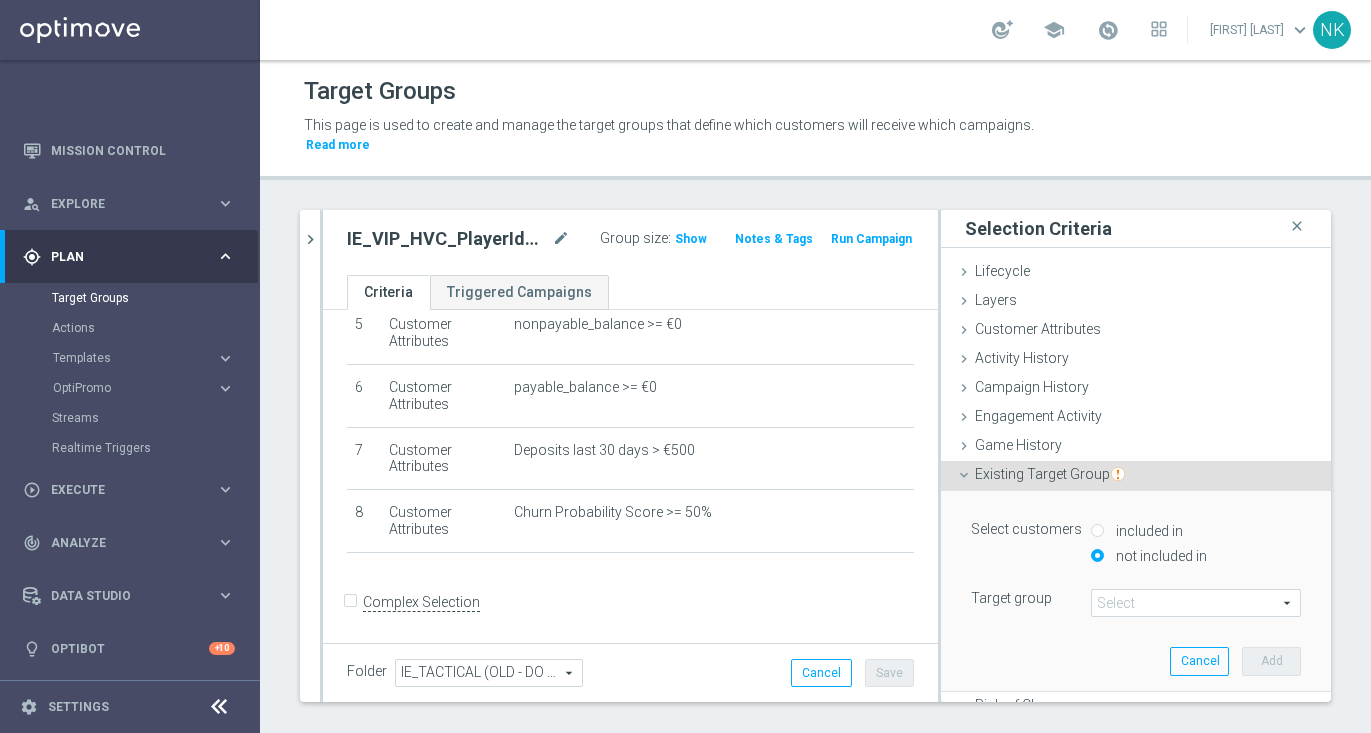 click at bounding box center [1196, 603] 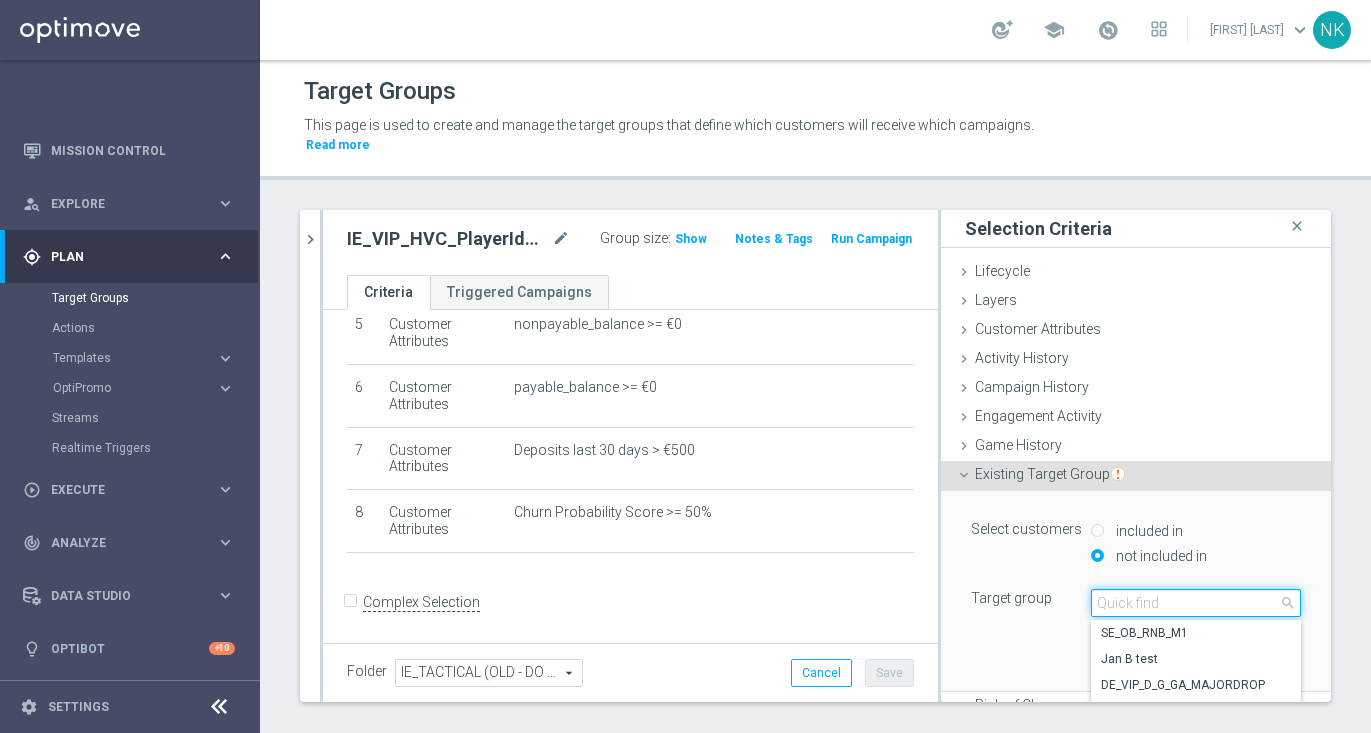 click at bounding box center (1196, 603) 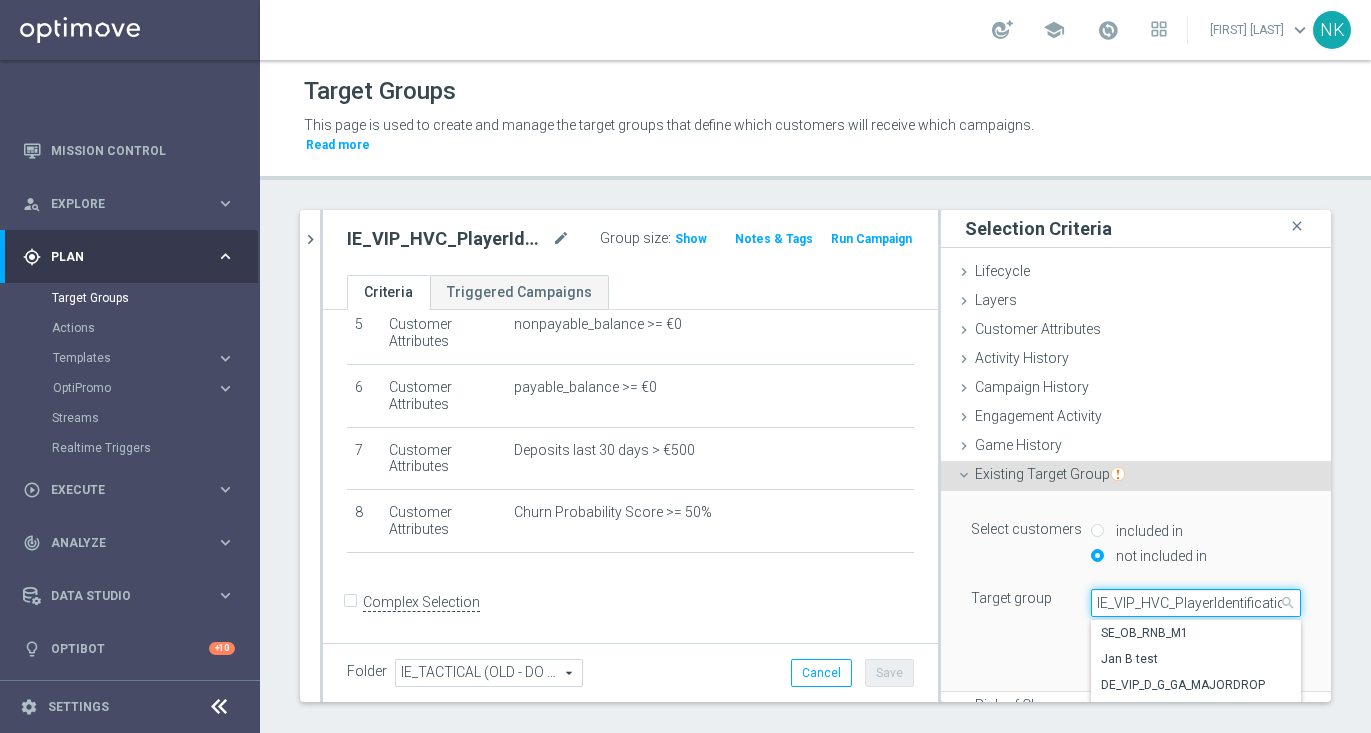 scroll, scrollTop: 0, scrollLeft: 135, axis: horizontal 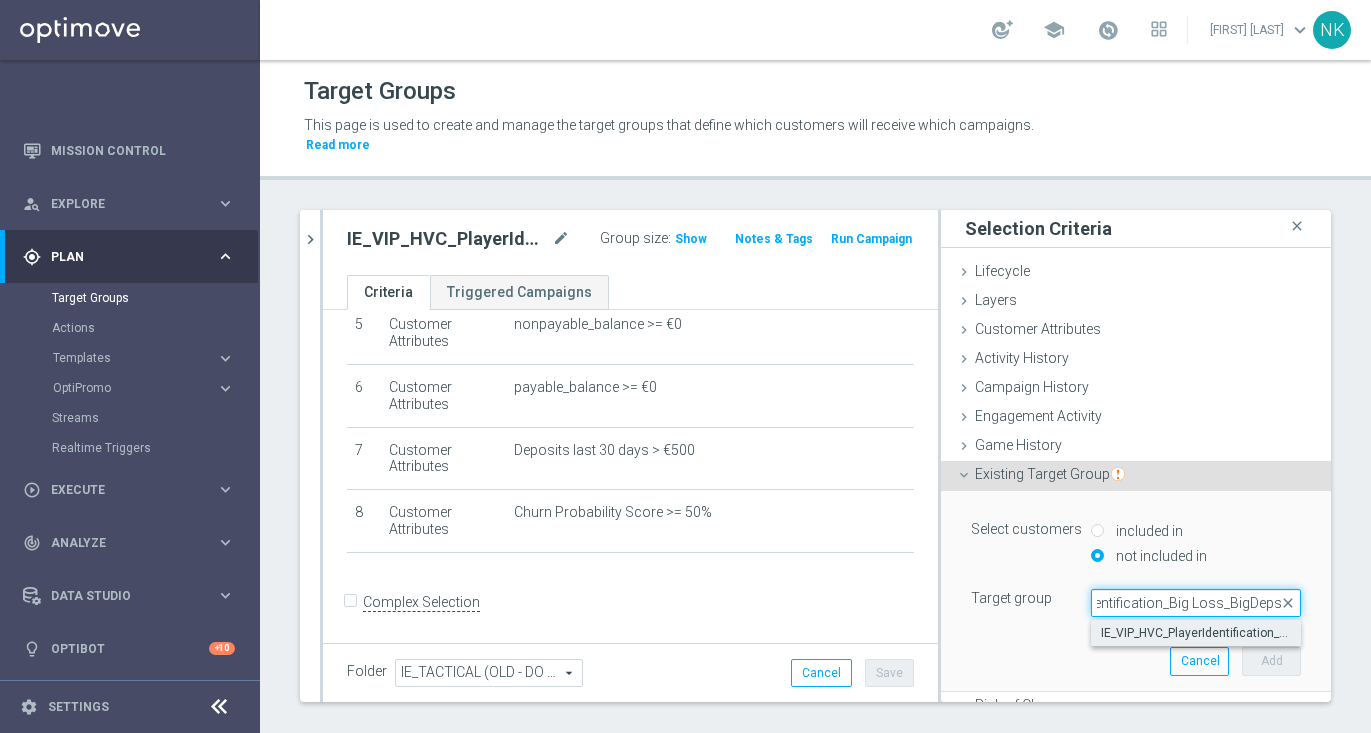 type on "IE_VIP_HVC_PlayerIdentification_Big Loss_BigDeps" 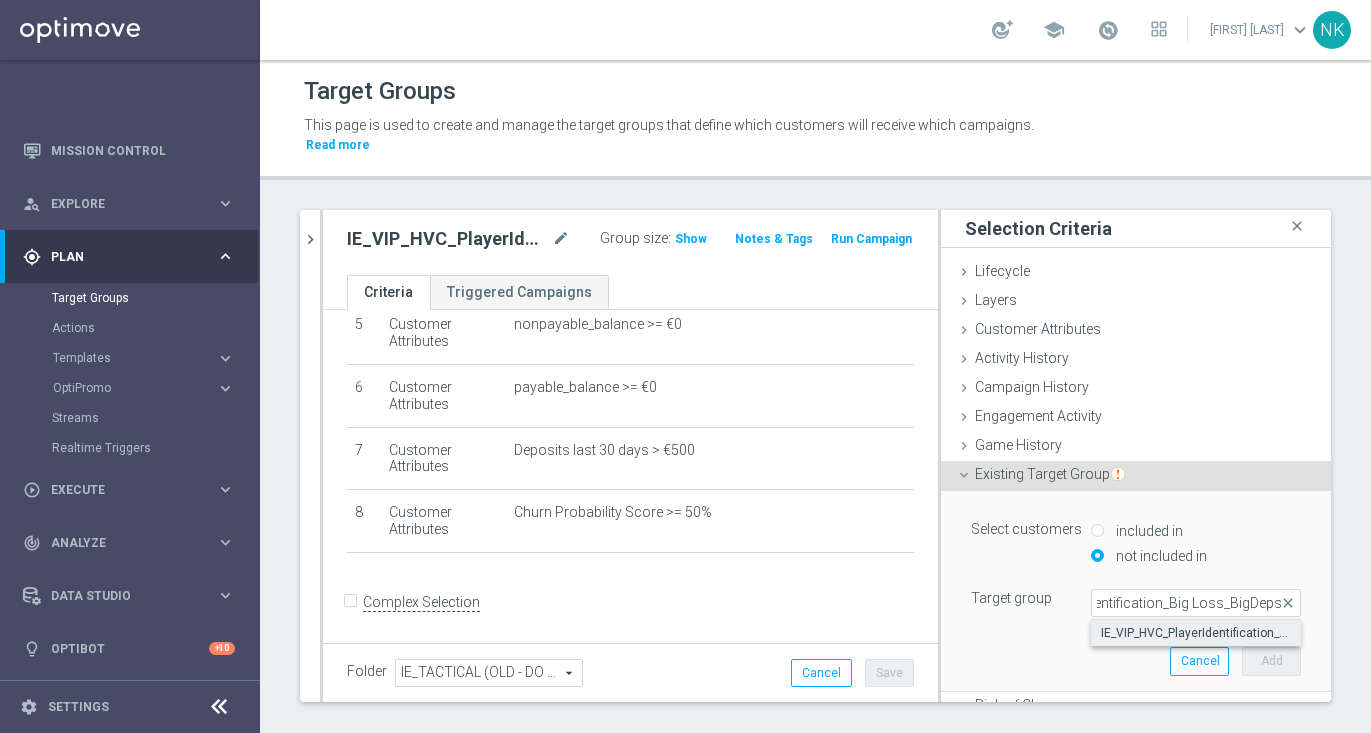 click on "IE_VIP_HVC_PlayerIdentification_Big Loss_BigDeps" at bounding box center (1196, 633) 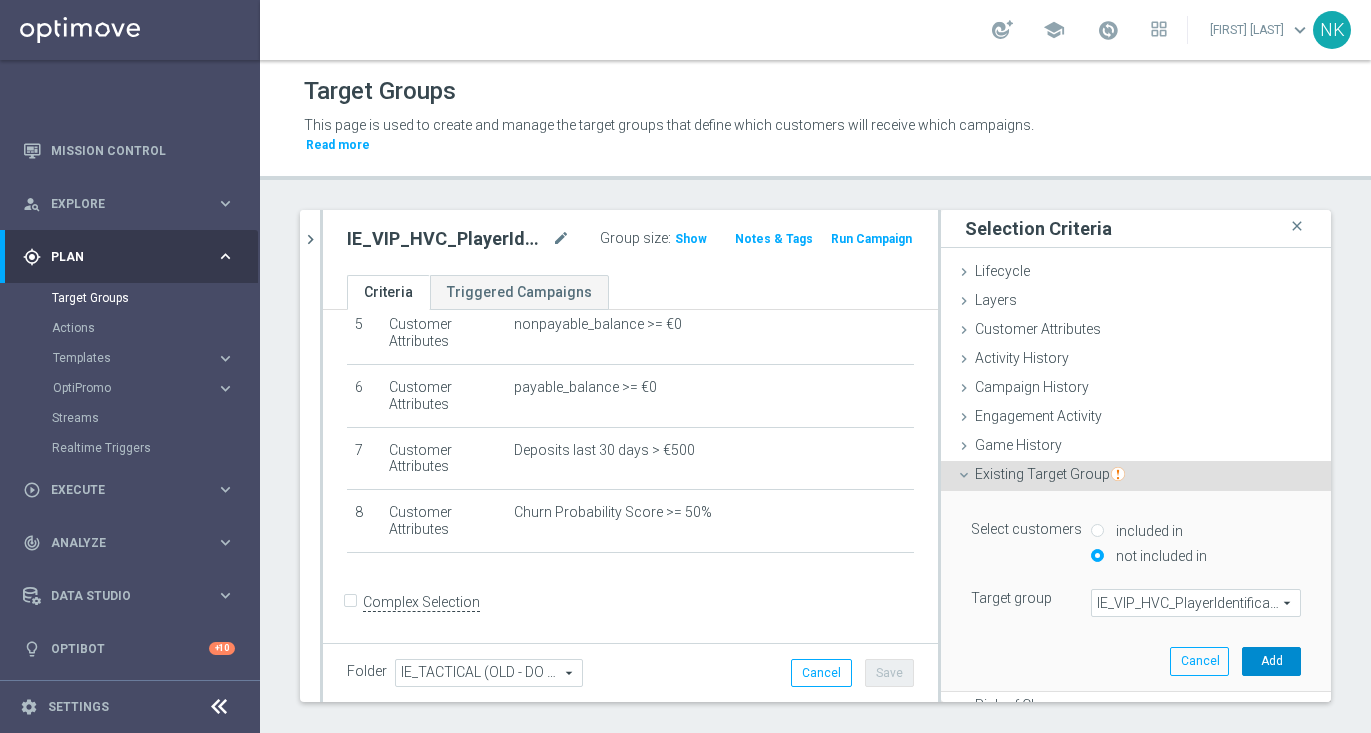 click on "Add" at bounding box center [1271, 661] 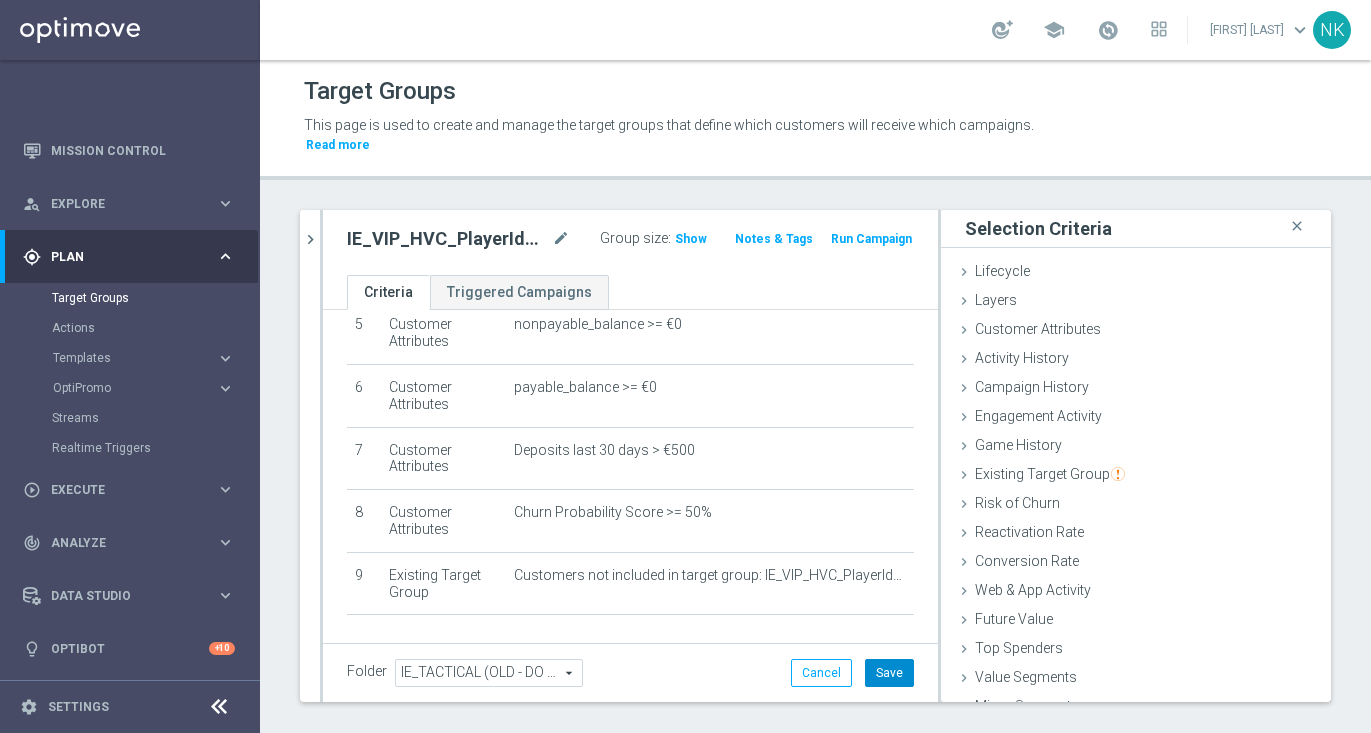 click on "Save" 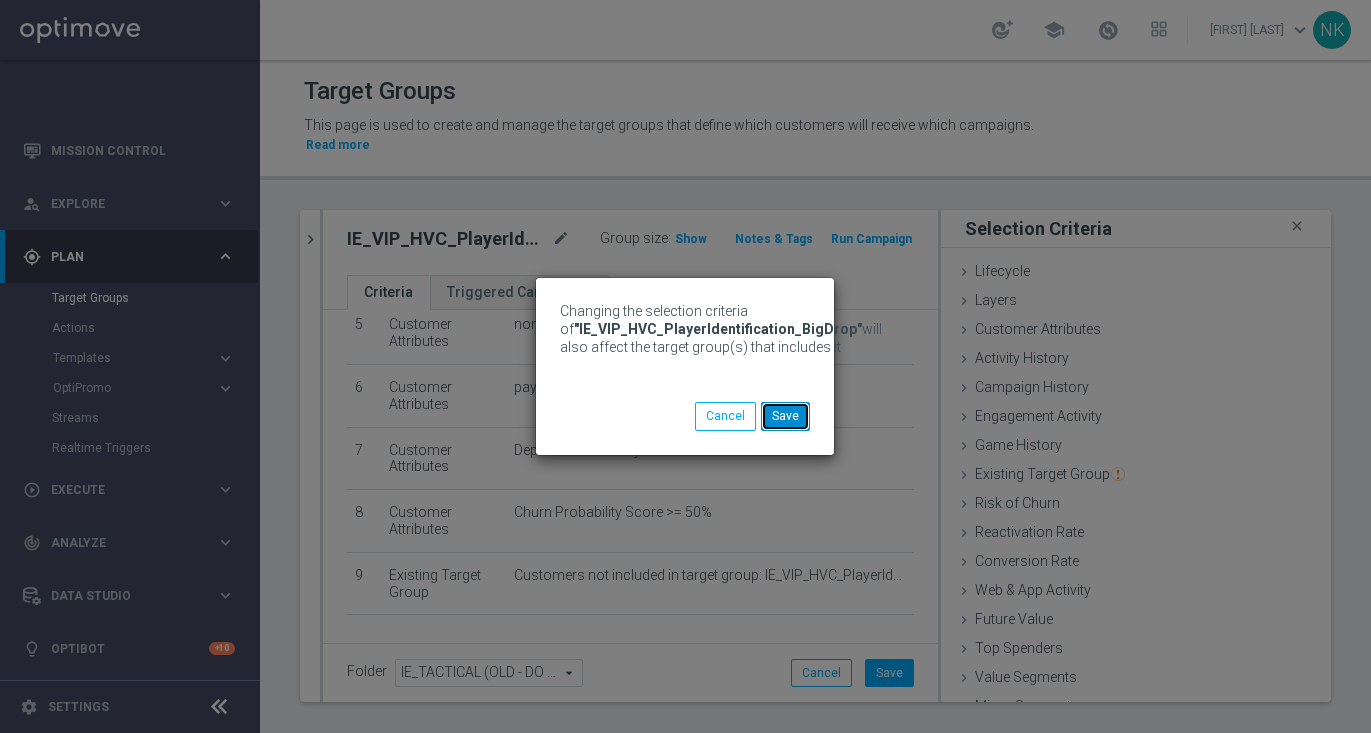 click on "Save" at bounding box center [785, 416] 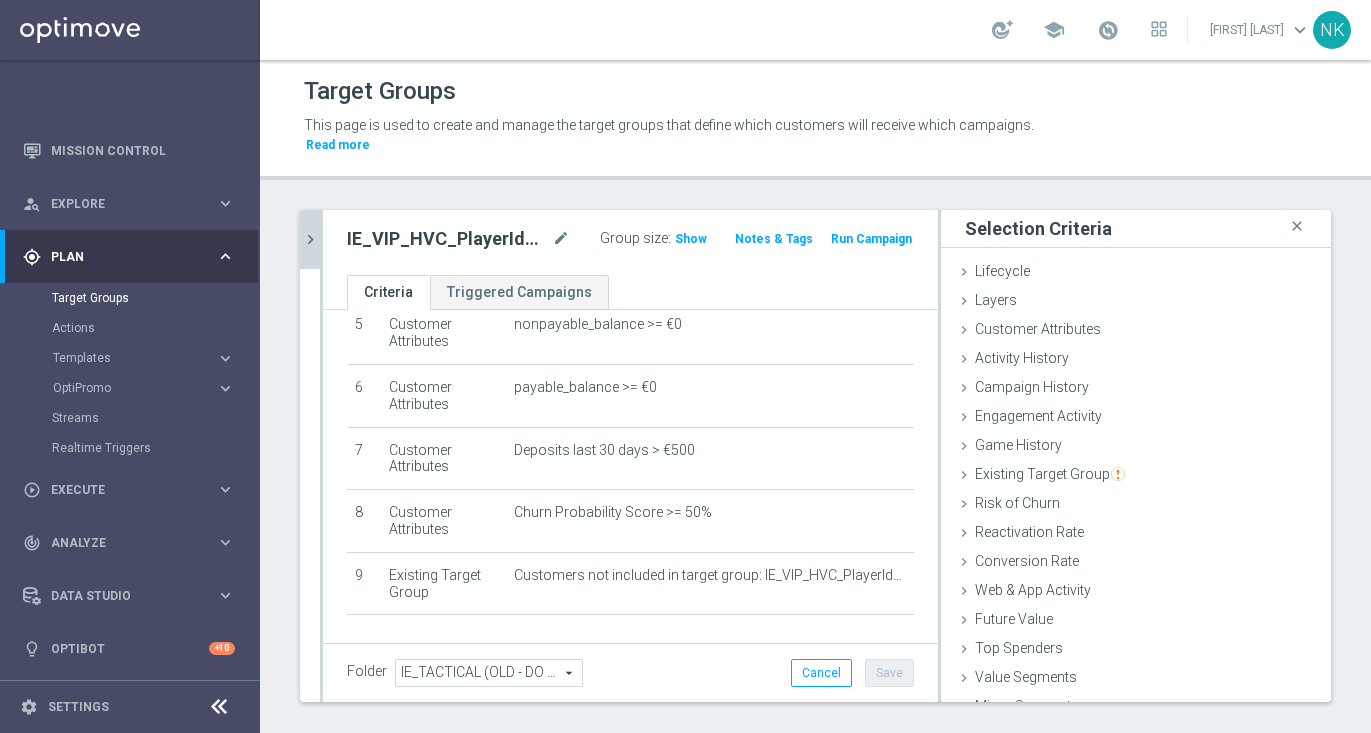 click on "chevron_right" 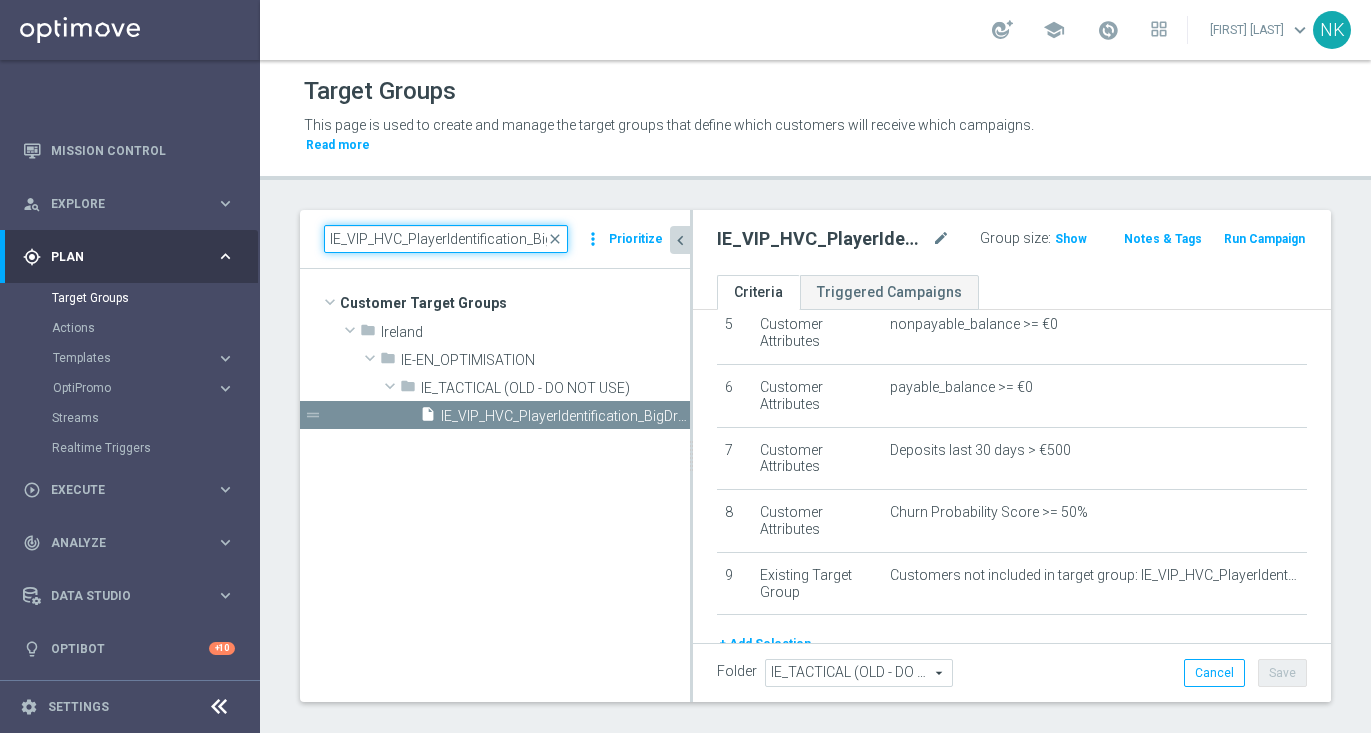 click on "IE_VIP_HVC_PlayerIdentification_BigDrop" at bounding box center (446, 239) 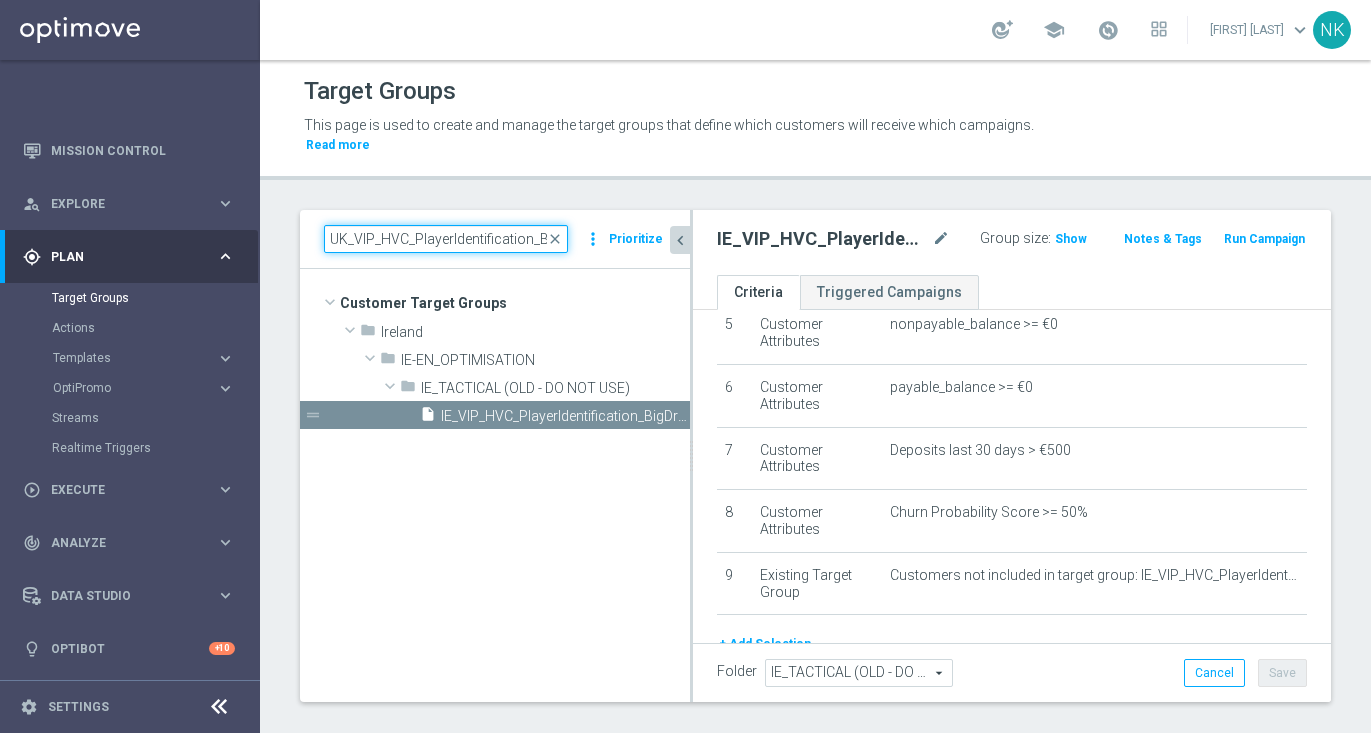 scroll, scrollTop: 0, scrollLeft: 35, axis: horizontal 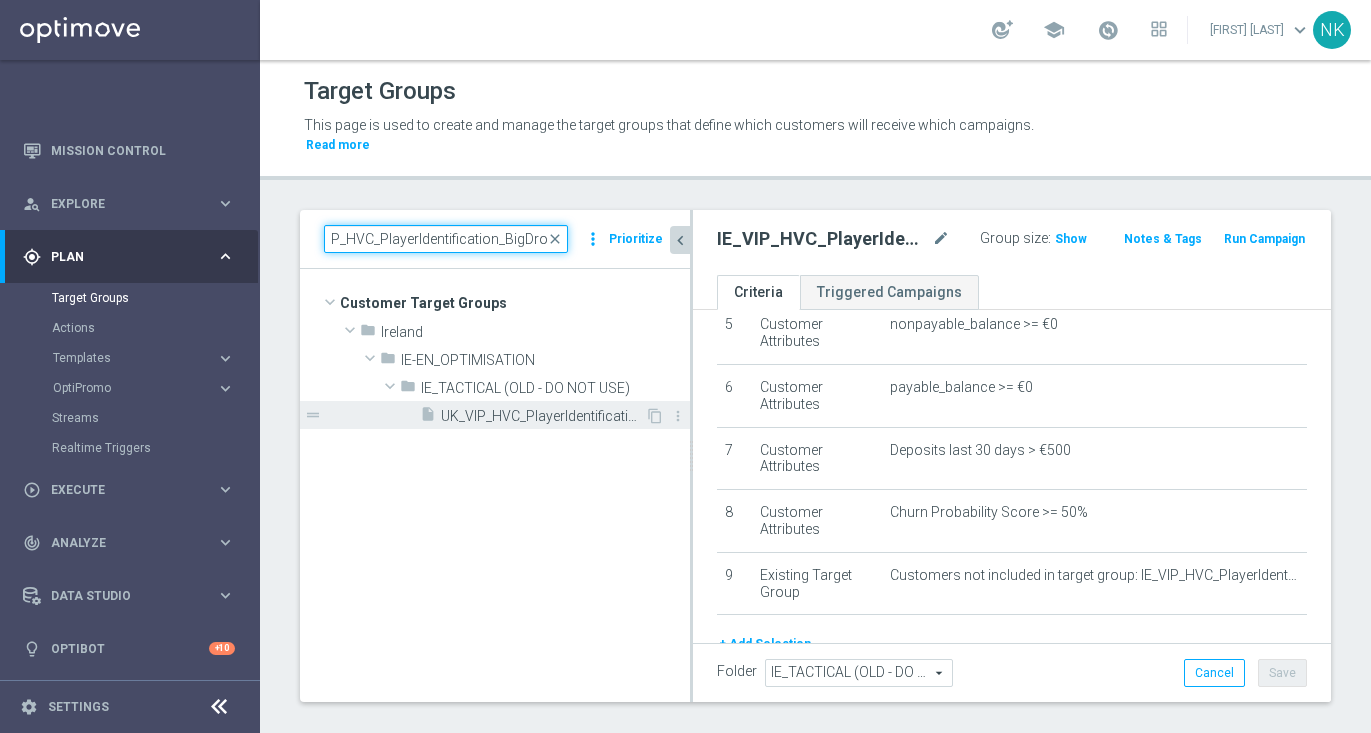 type on "UK_VIP_HVC_PlayerIdentification_BigDrop" 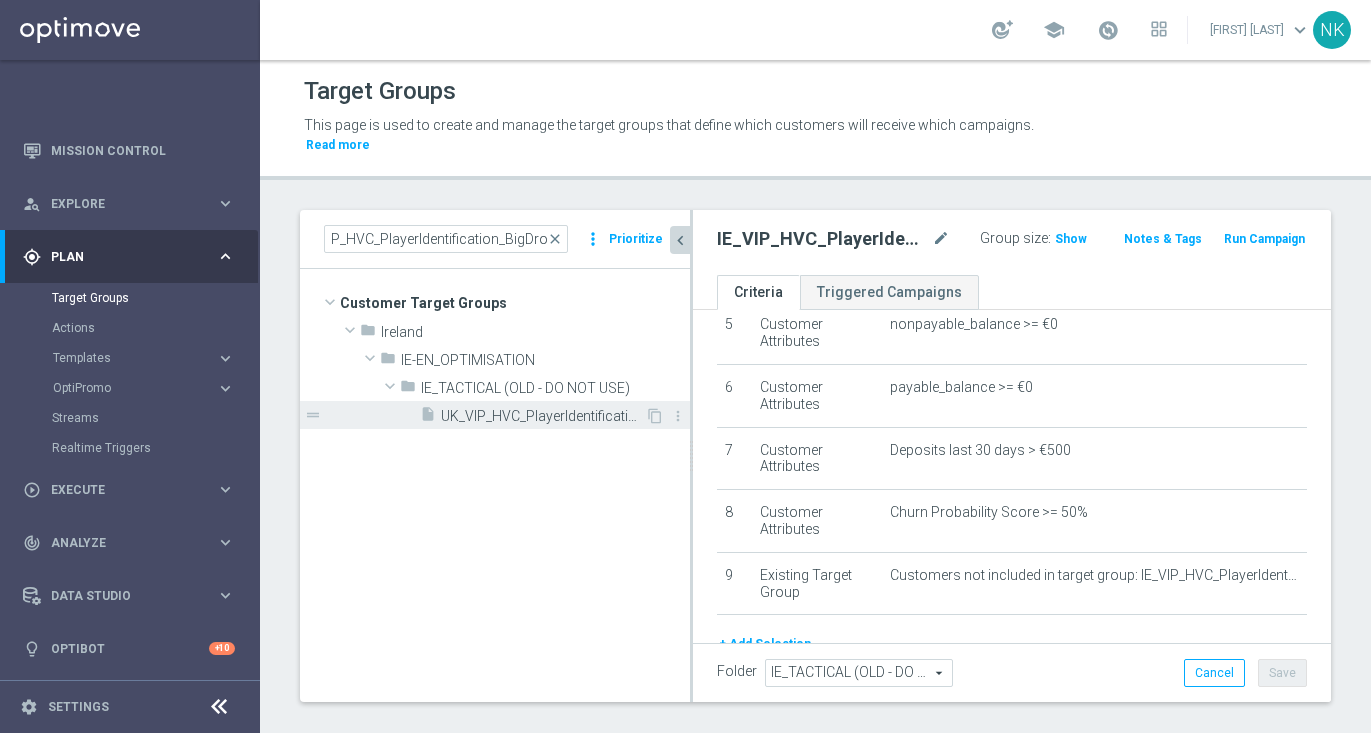 click on "UK_VIP_HVC_PlayerIdentification_BigDrop" at bounding box center [543, 416] 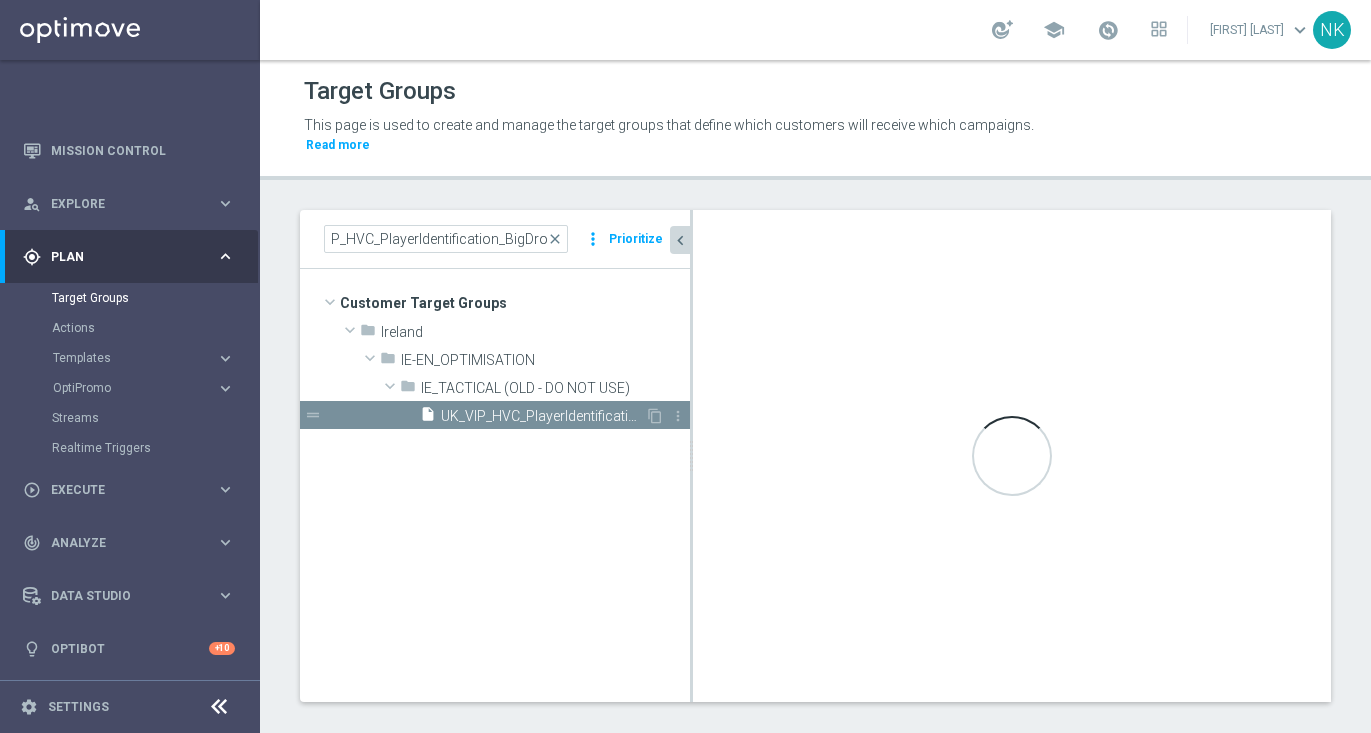 scroll, scrollTop: 0, scrollLeft: 0, axis: both 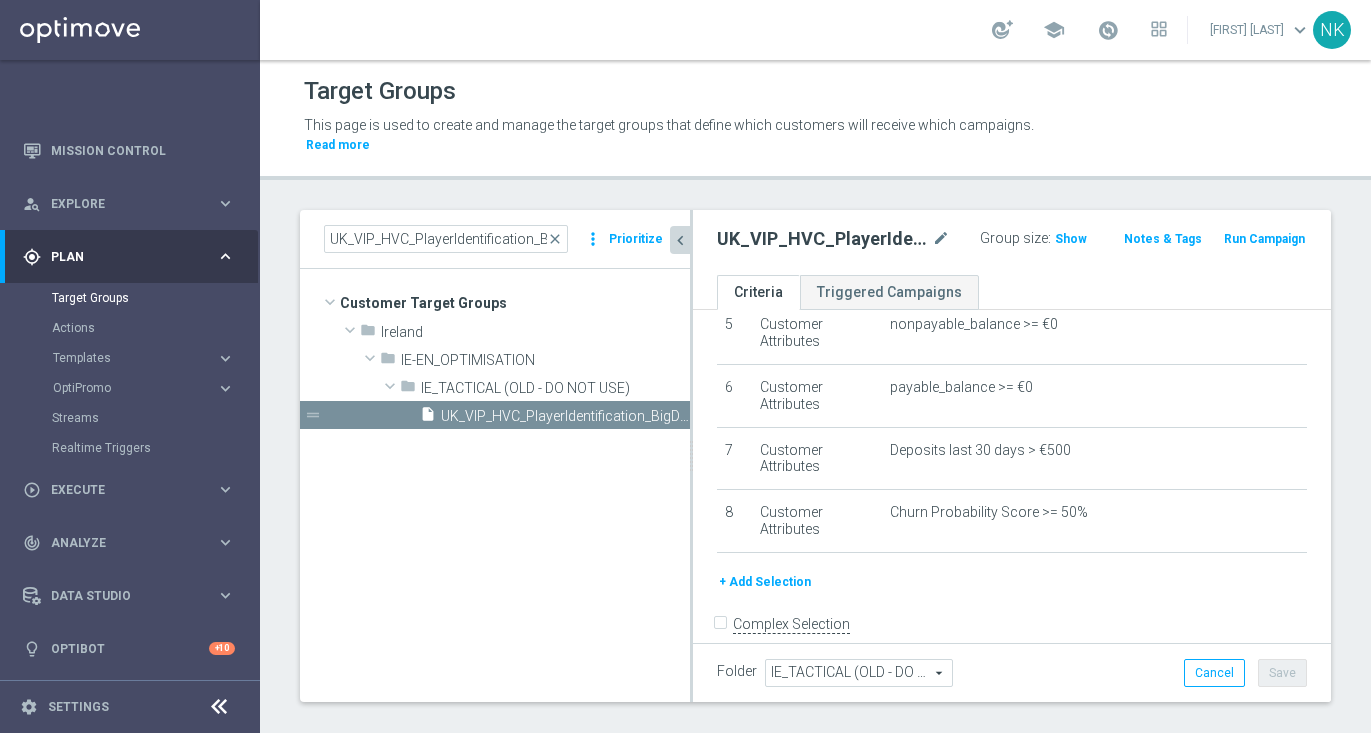 click on "+ Add Selection" 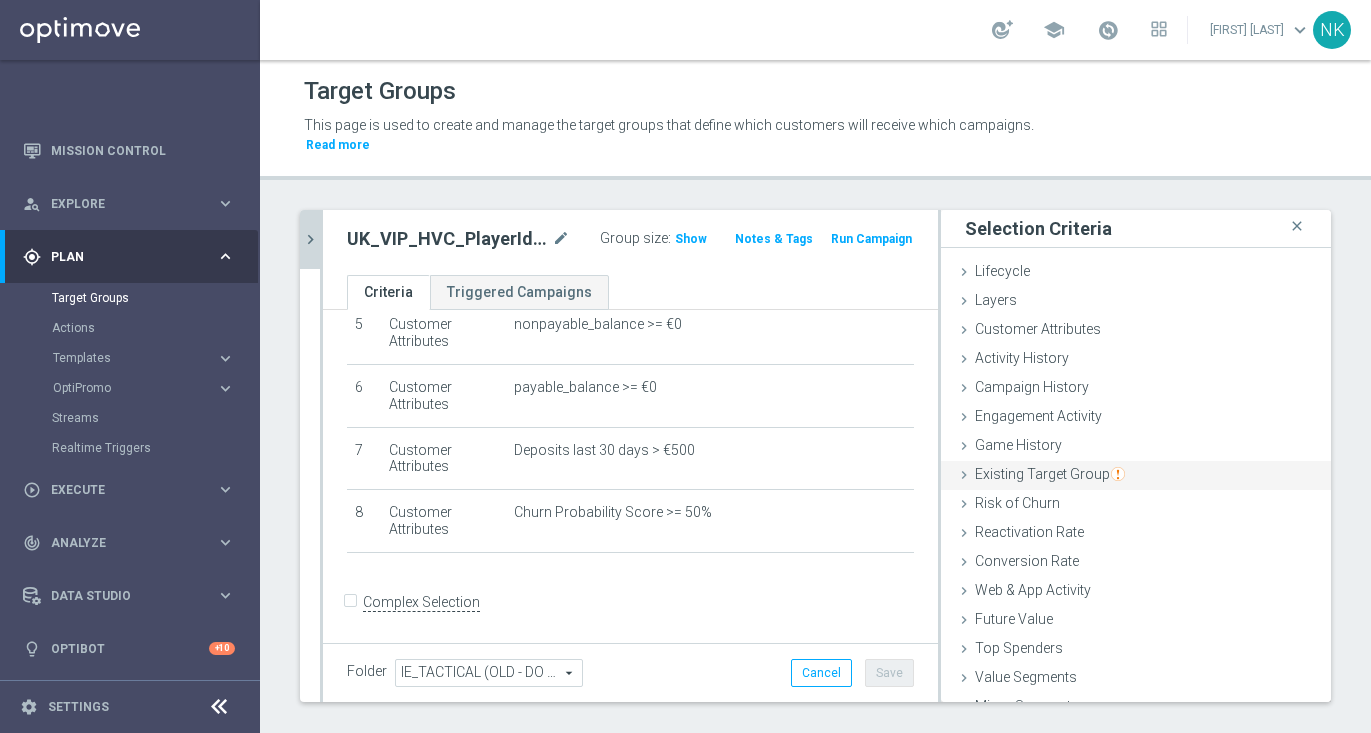 click on "Existing Target Group
done
selection saved" at bounding box center (1136, 476) 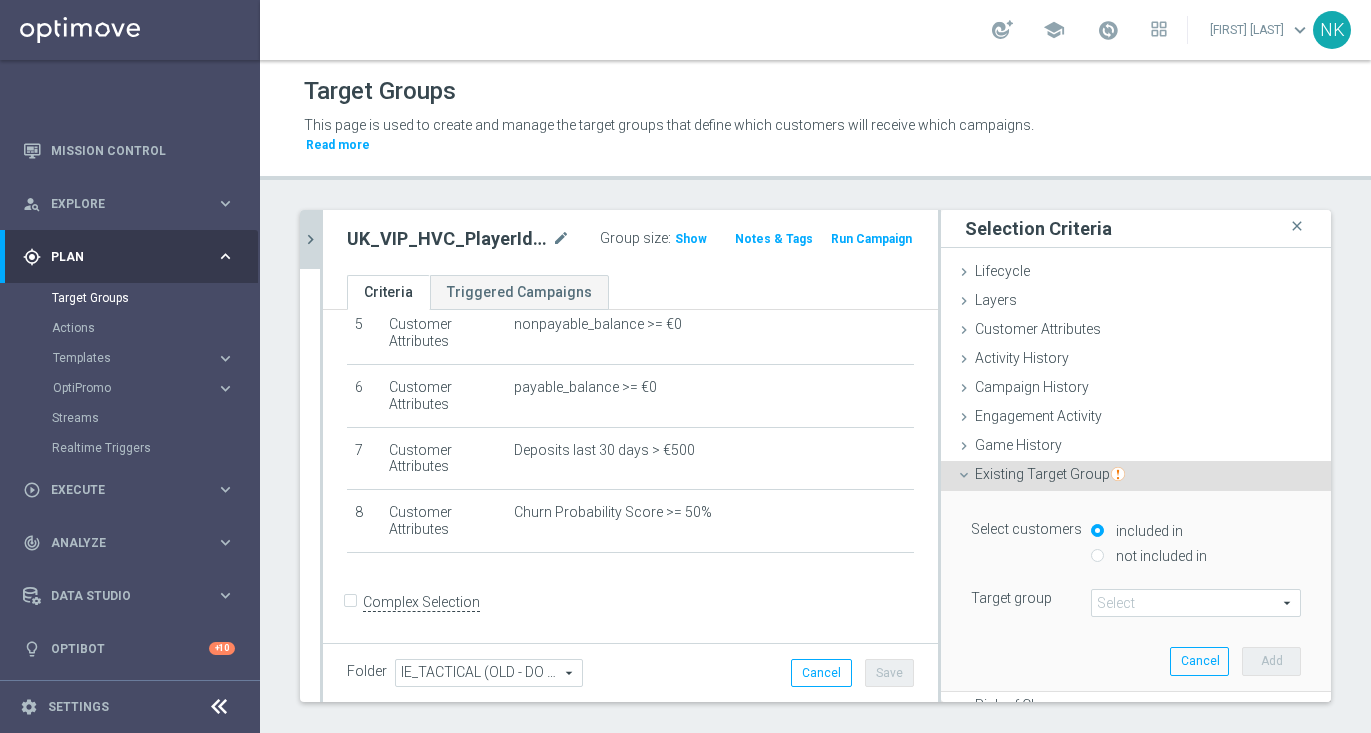 click on "not included in" at bounding box center [1159, 556] 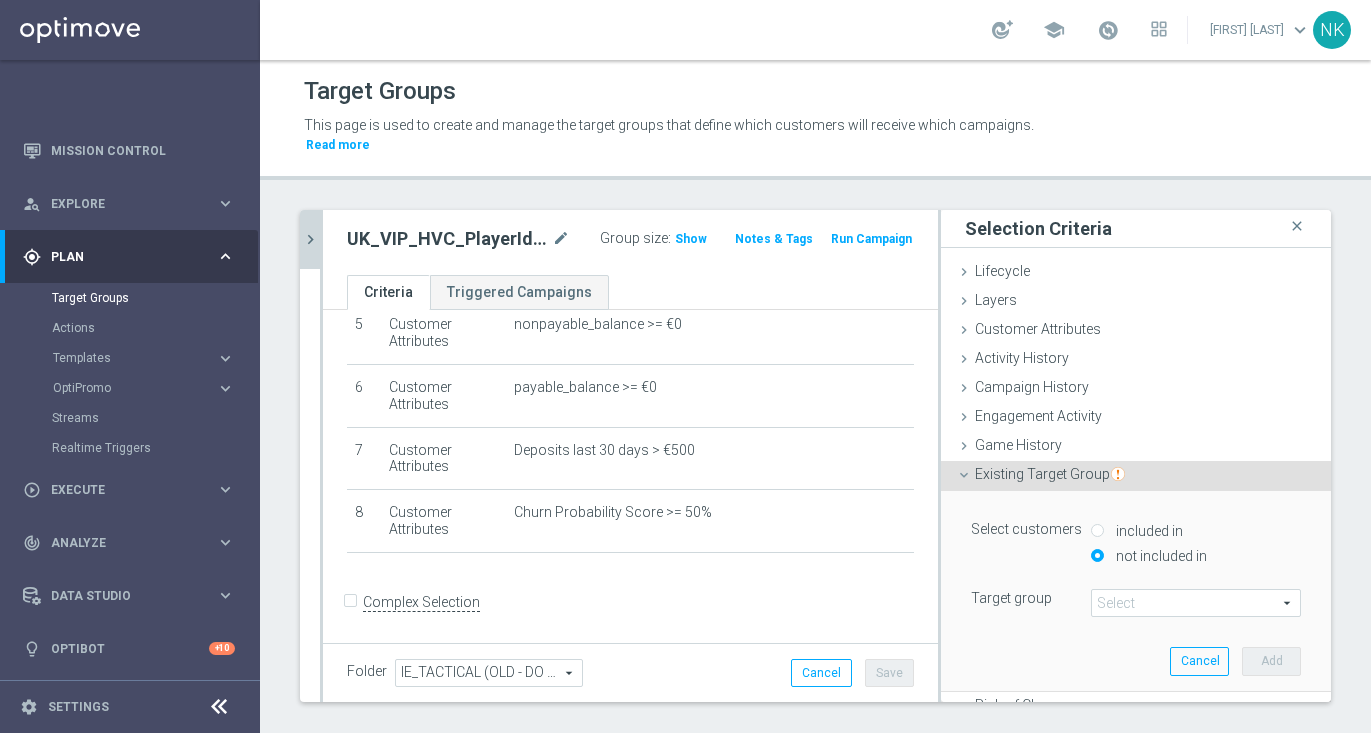click at bounding box center [1196, 603] 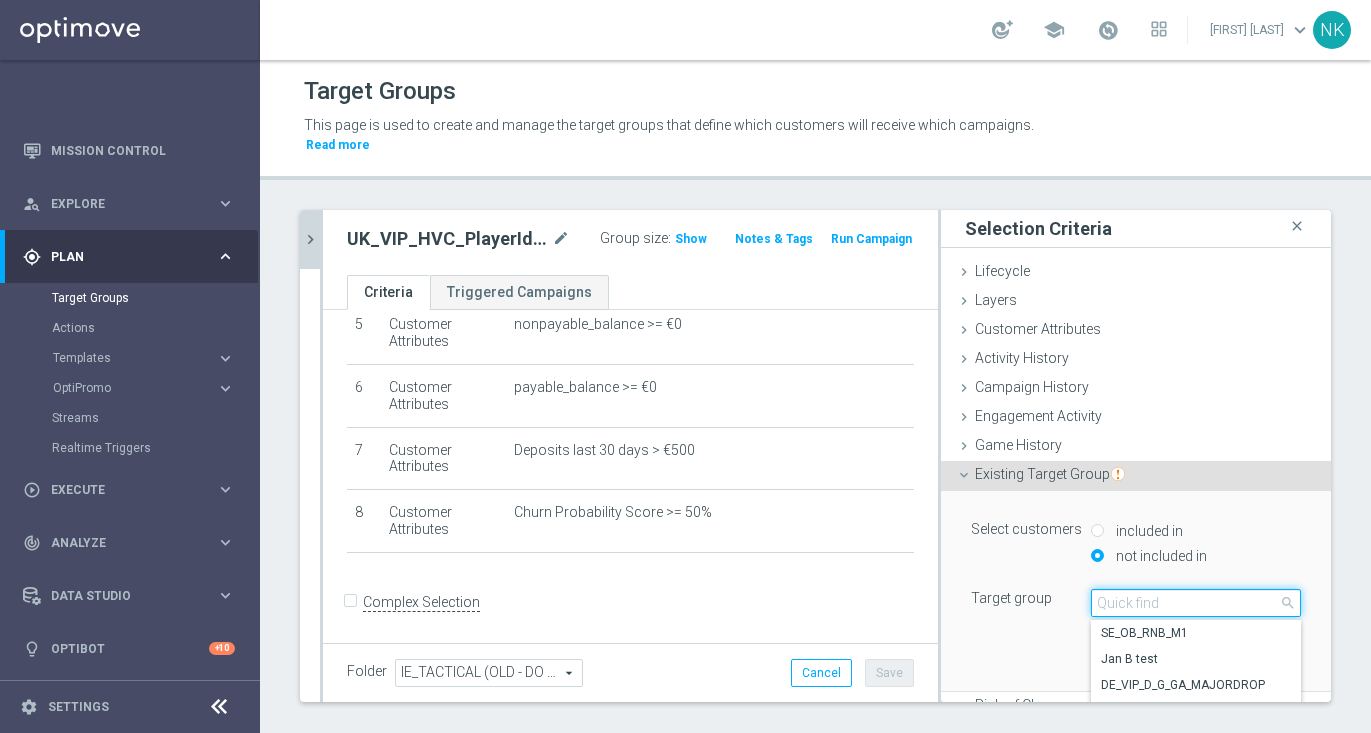 click at bounding box center (1196, 603) 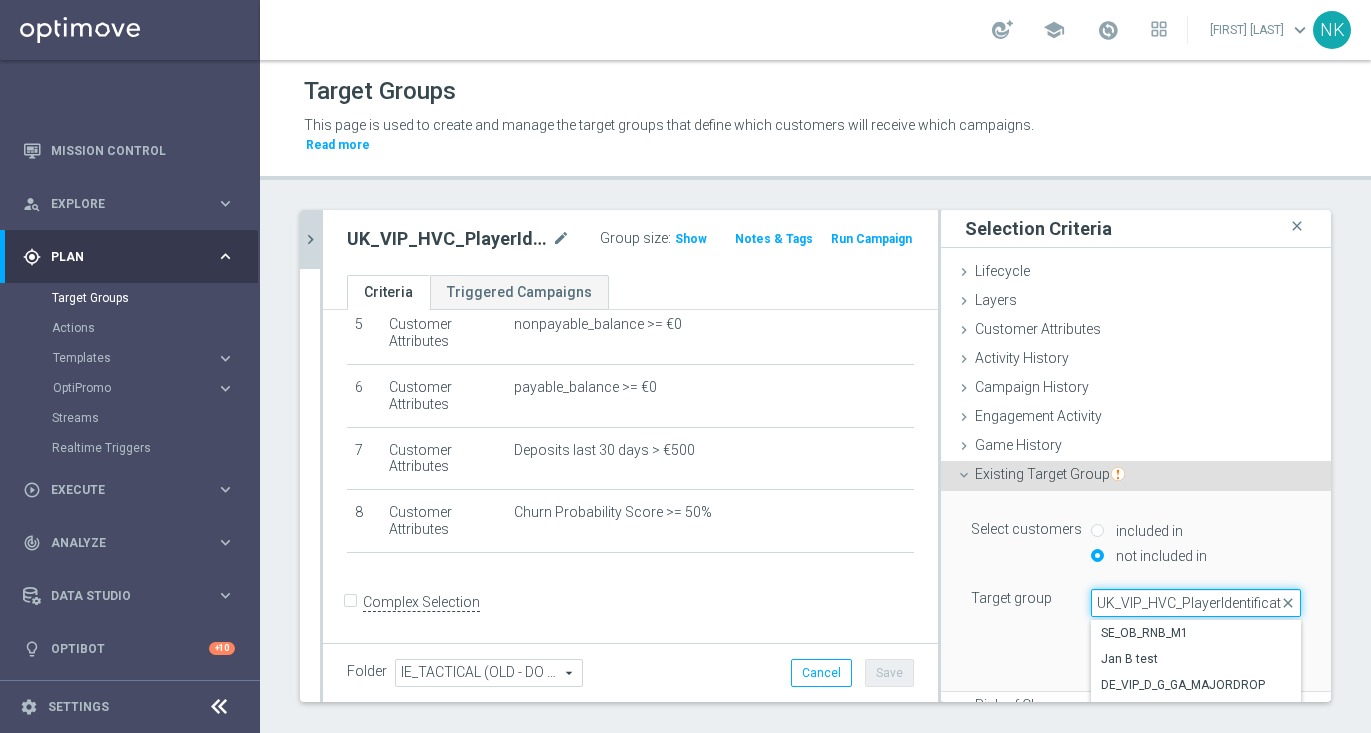 scroll, scrollTop: 0, scrollLeft: 142, axis: horizontal 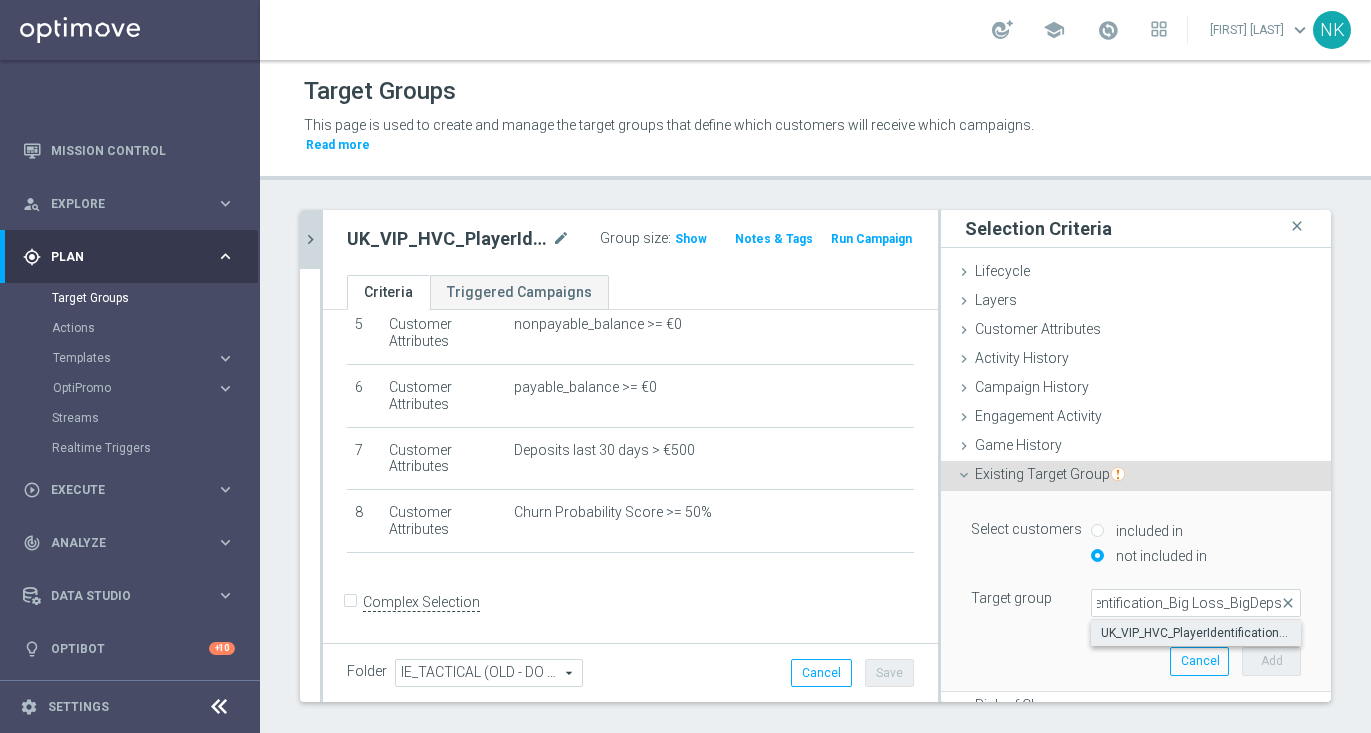 click on "UK_VIP_HVC_PlayerIdentification_Big Loss_BigDeps" at bounding box center [1196, 633] 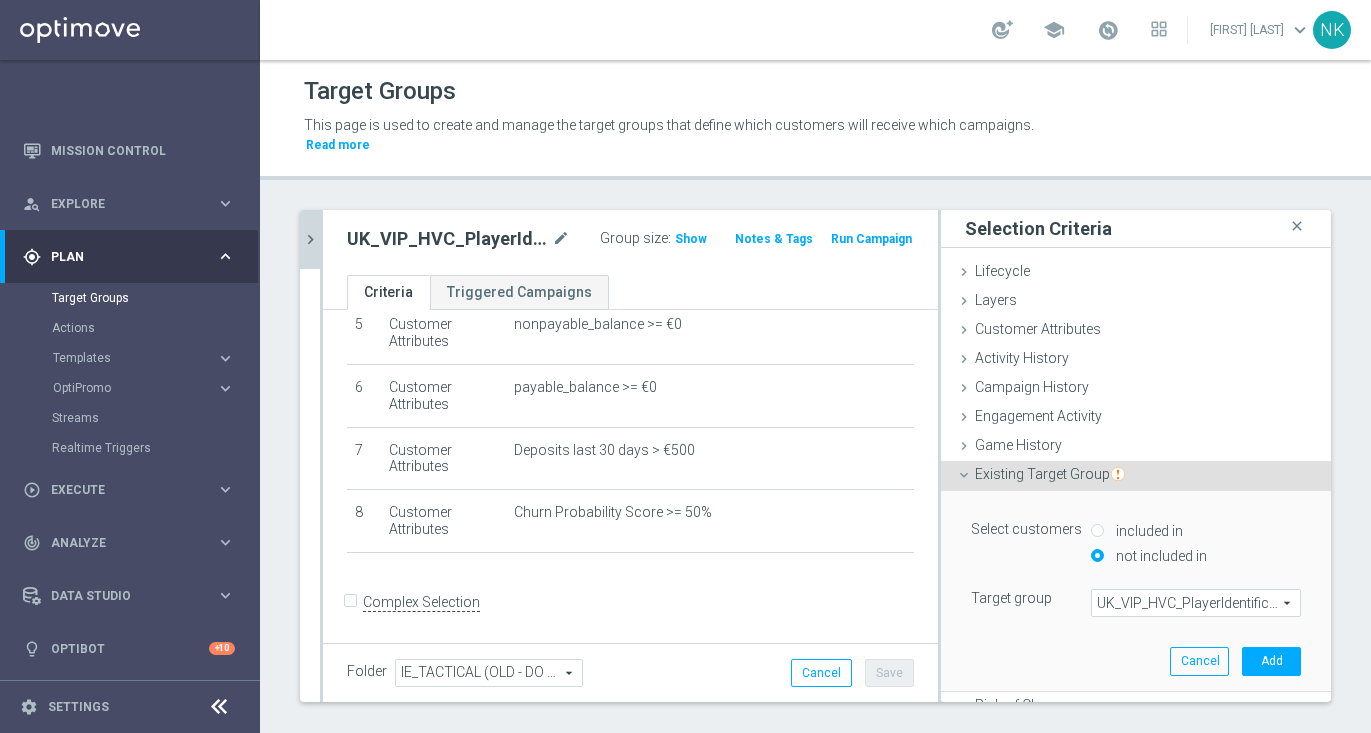 scroll, scrollTop: 0, scrollLeft: 0, axis: both 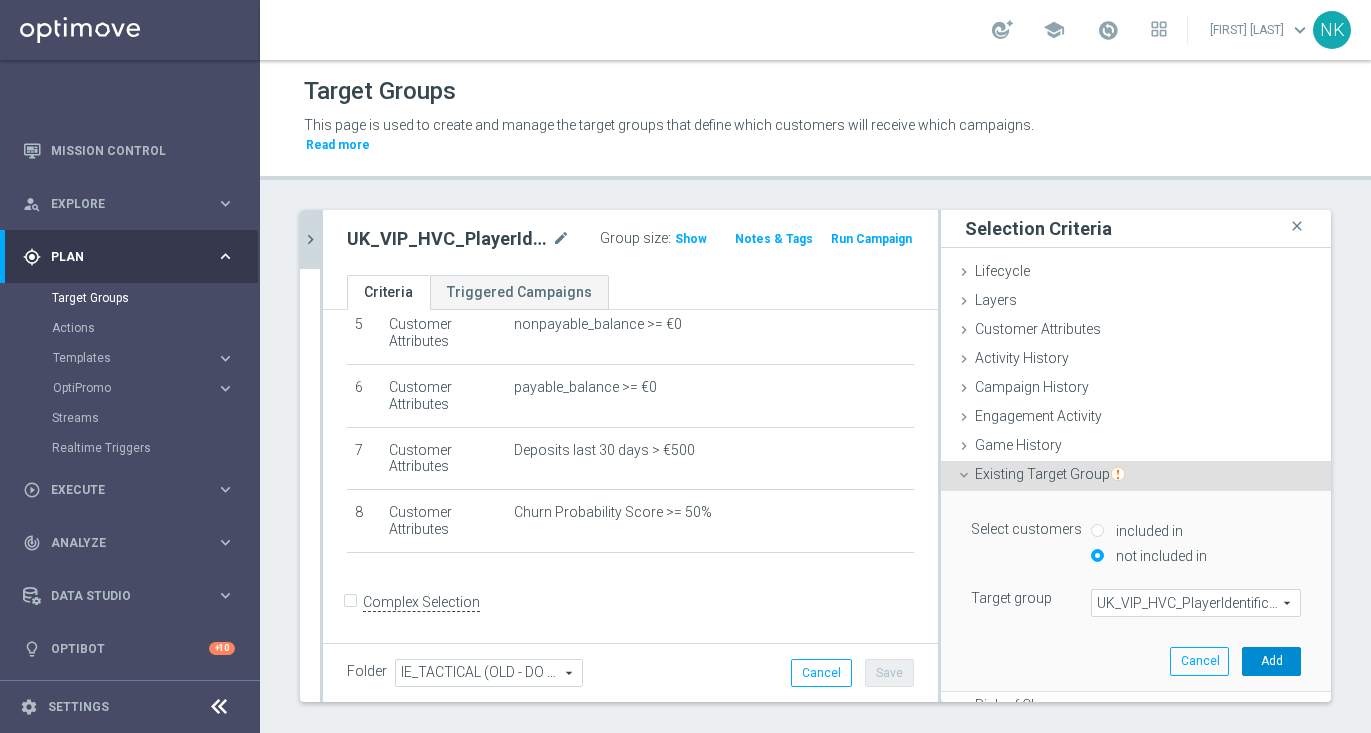 click on "Add" at bounding box center (1271, 661) 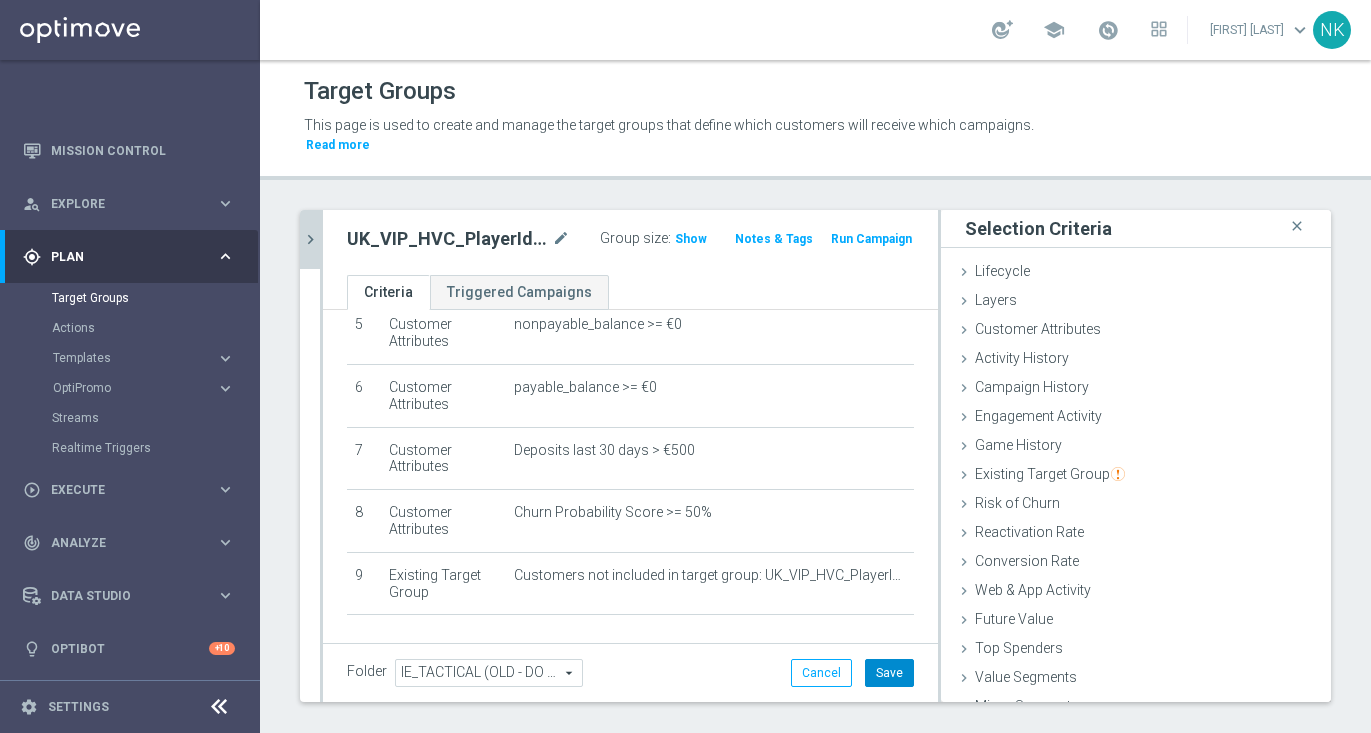 click on "Save" 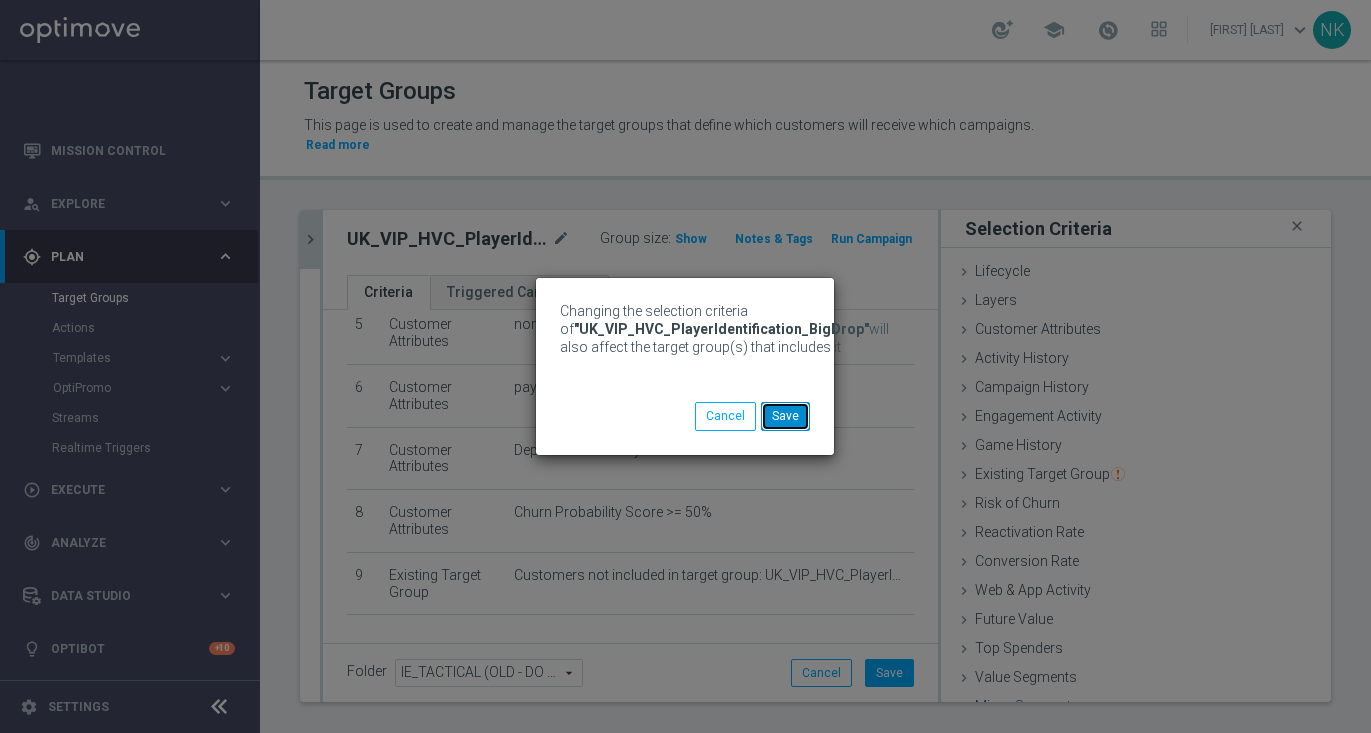 click on "Save" at bounding box center (785, 416) 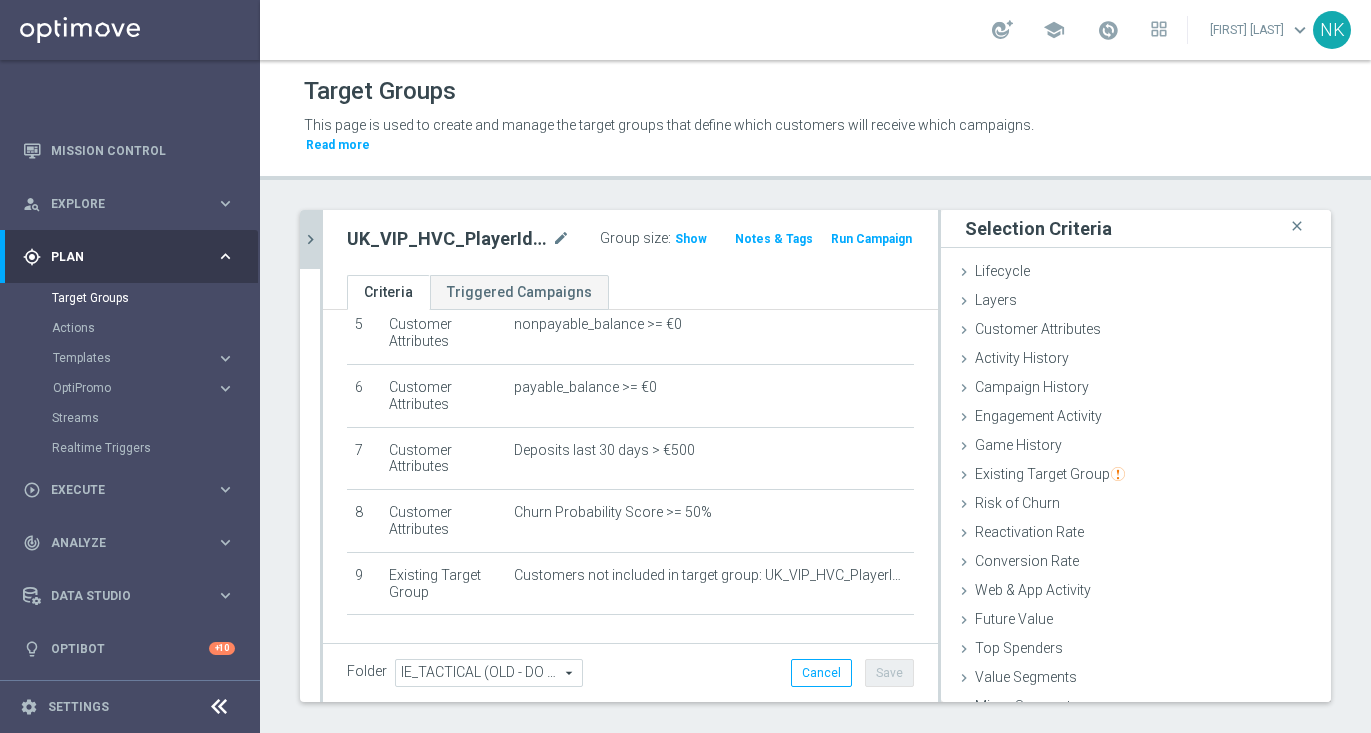 click on "chevron_right" 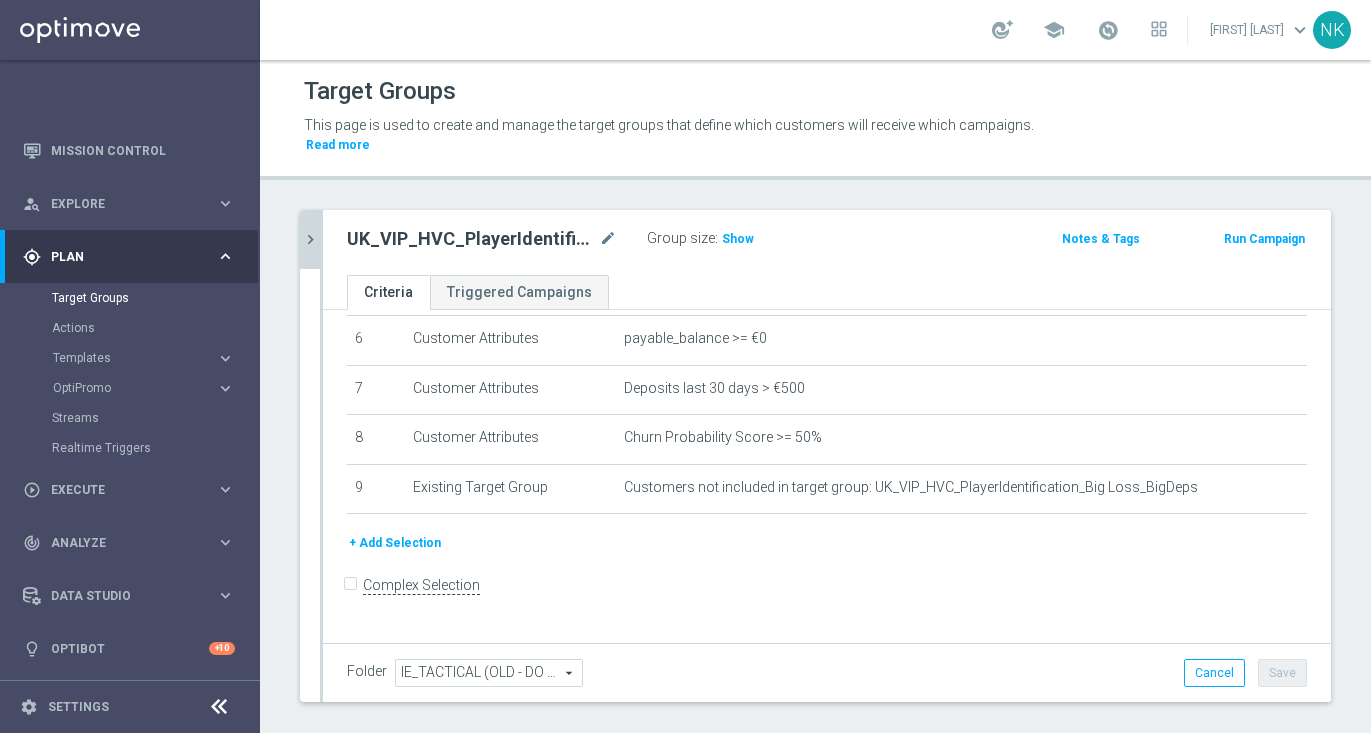 scroll, scrollTop: 277, scrollLeft: 0, axis: vertical 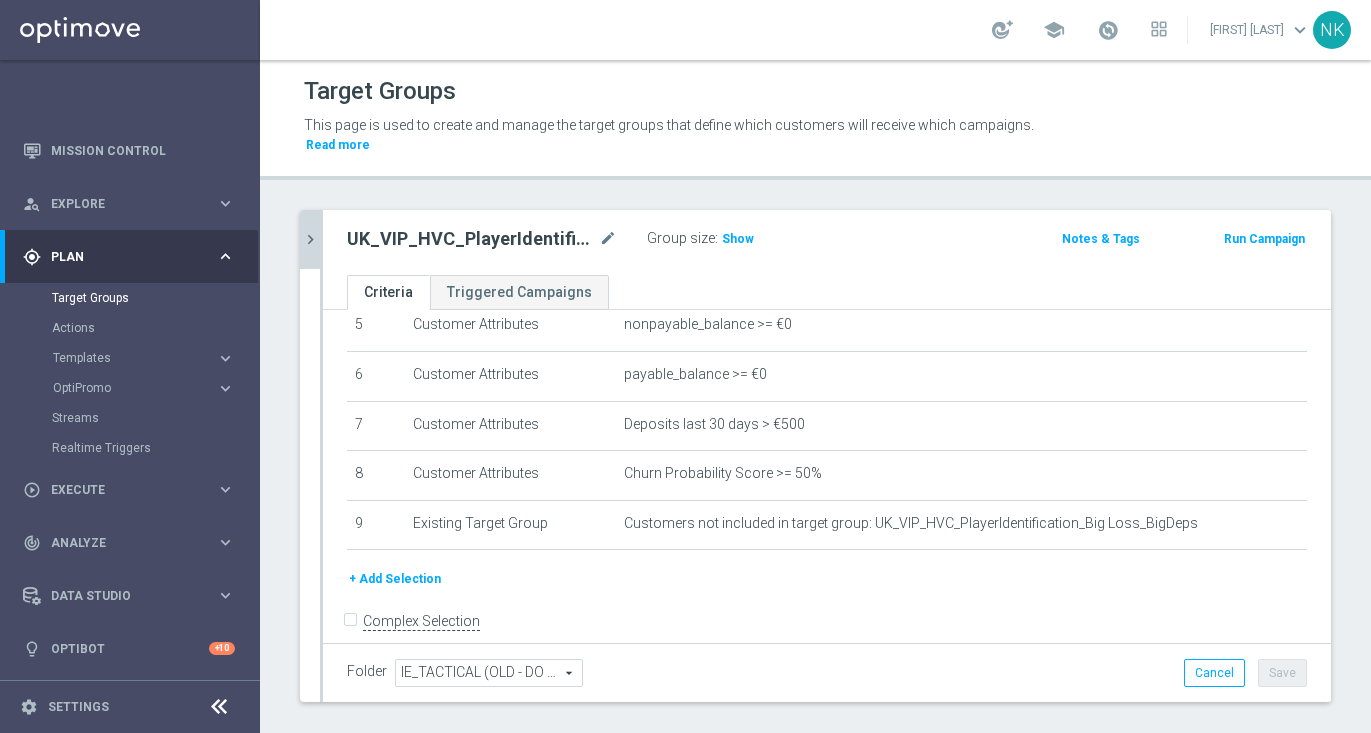 click on "chevron_right" 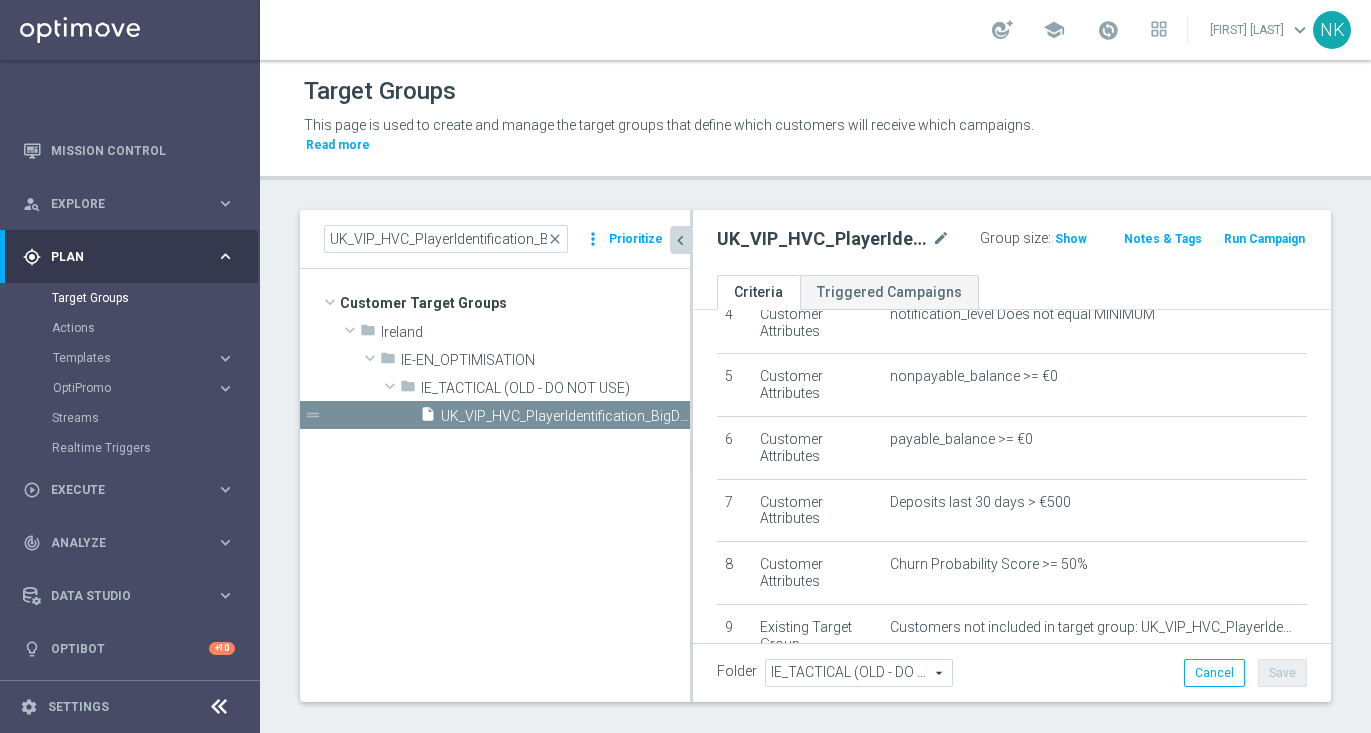 scroll, scrollTop: 329, scrollLeft: 0, axis: vertical 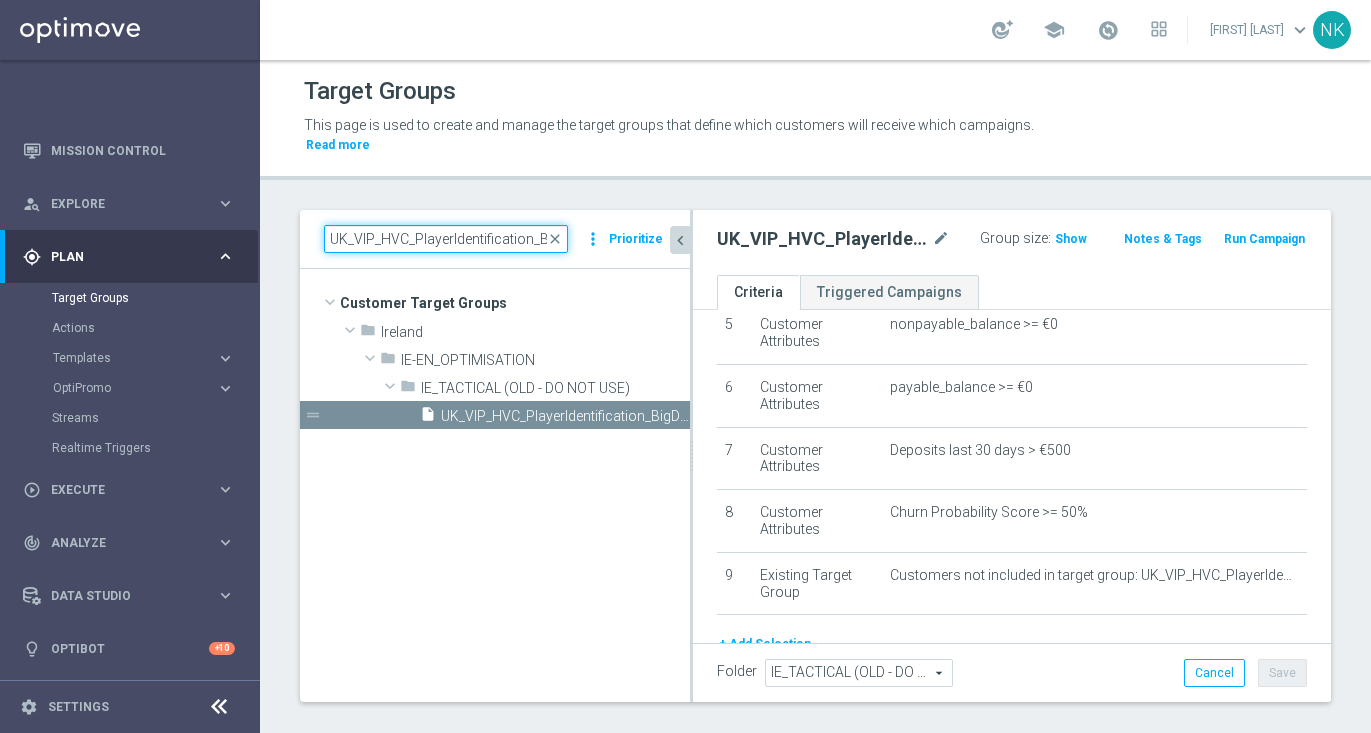 click on "UK_VIP_HVC_PlayerIdentification_BigDrop" at bounding box center [446, 239] 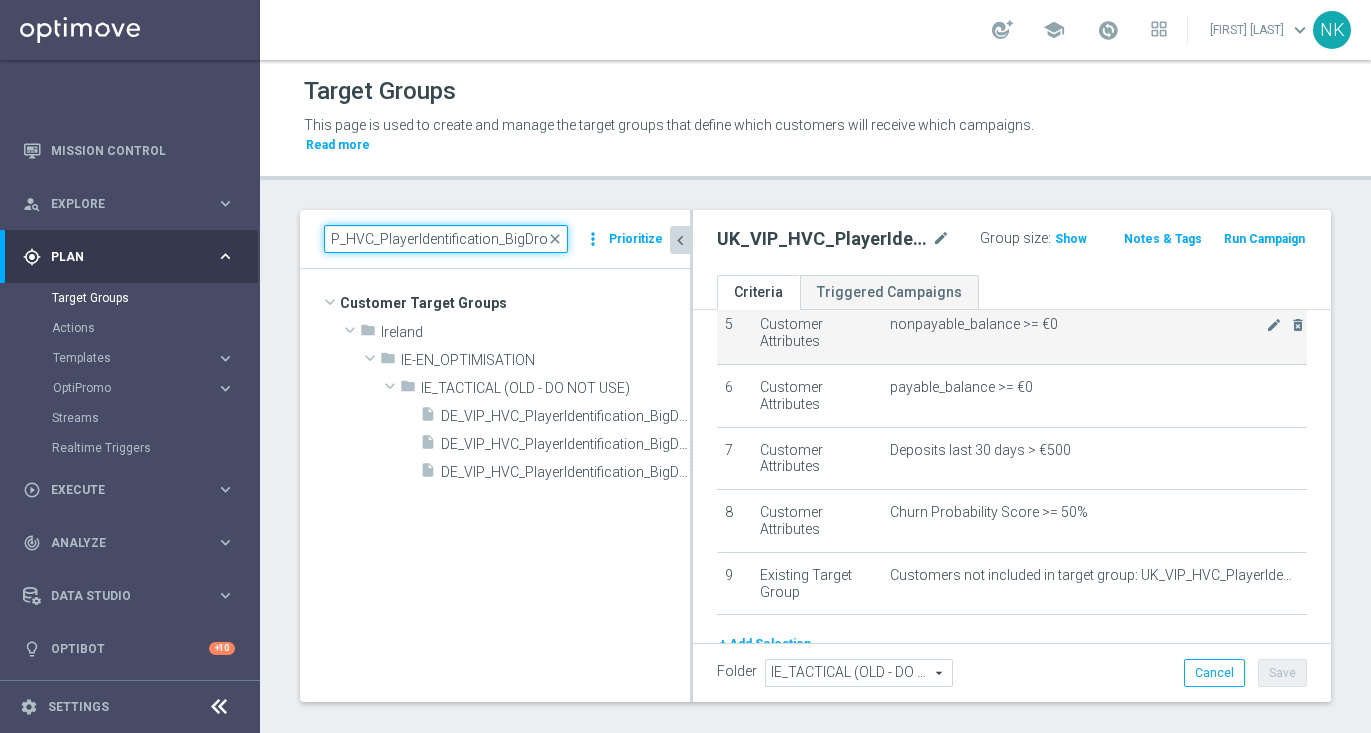 scroll, scrollTop: 0, scrollLeft: 0, axis: both 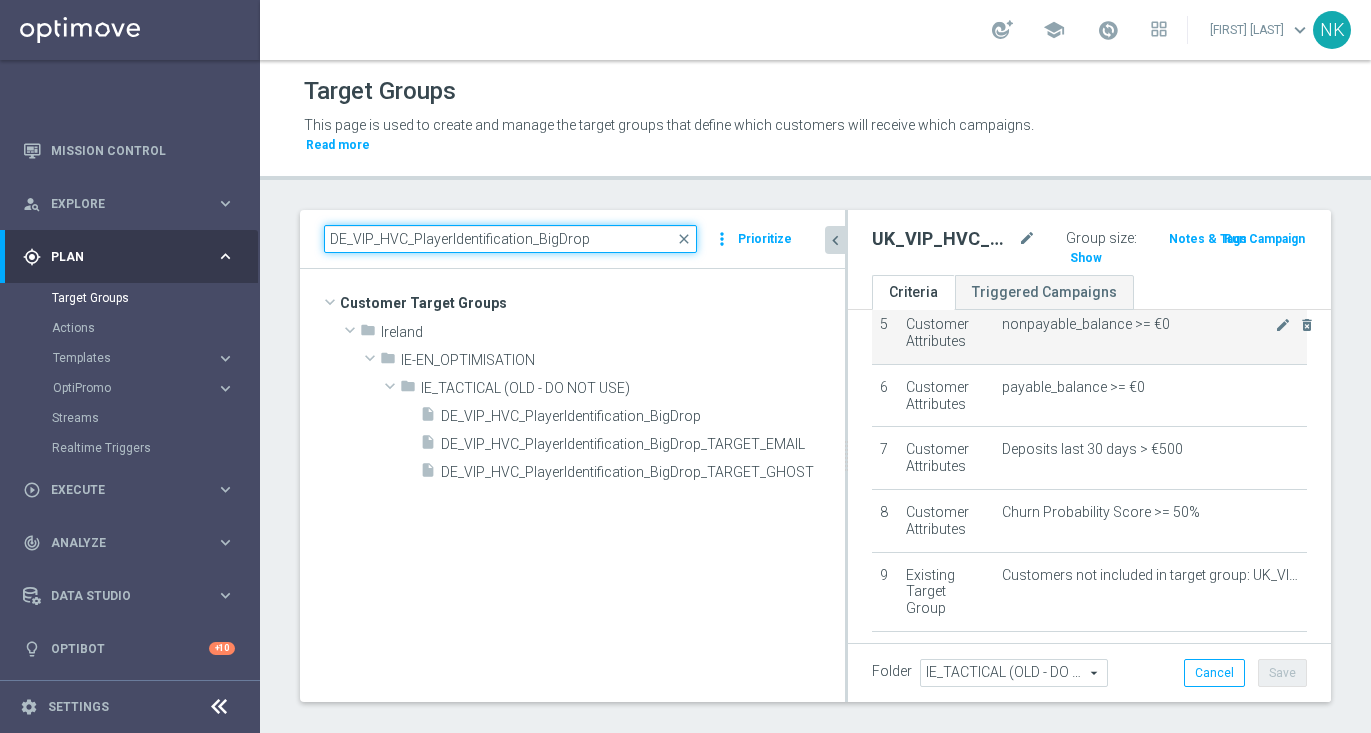 drag, startPoint x: 691, startPoint y: 353, endPoint x: 911, endPoint y: 349, distance: 220.03636 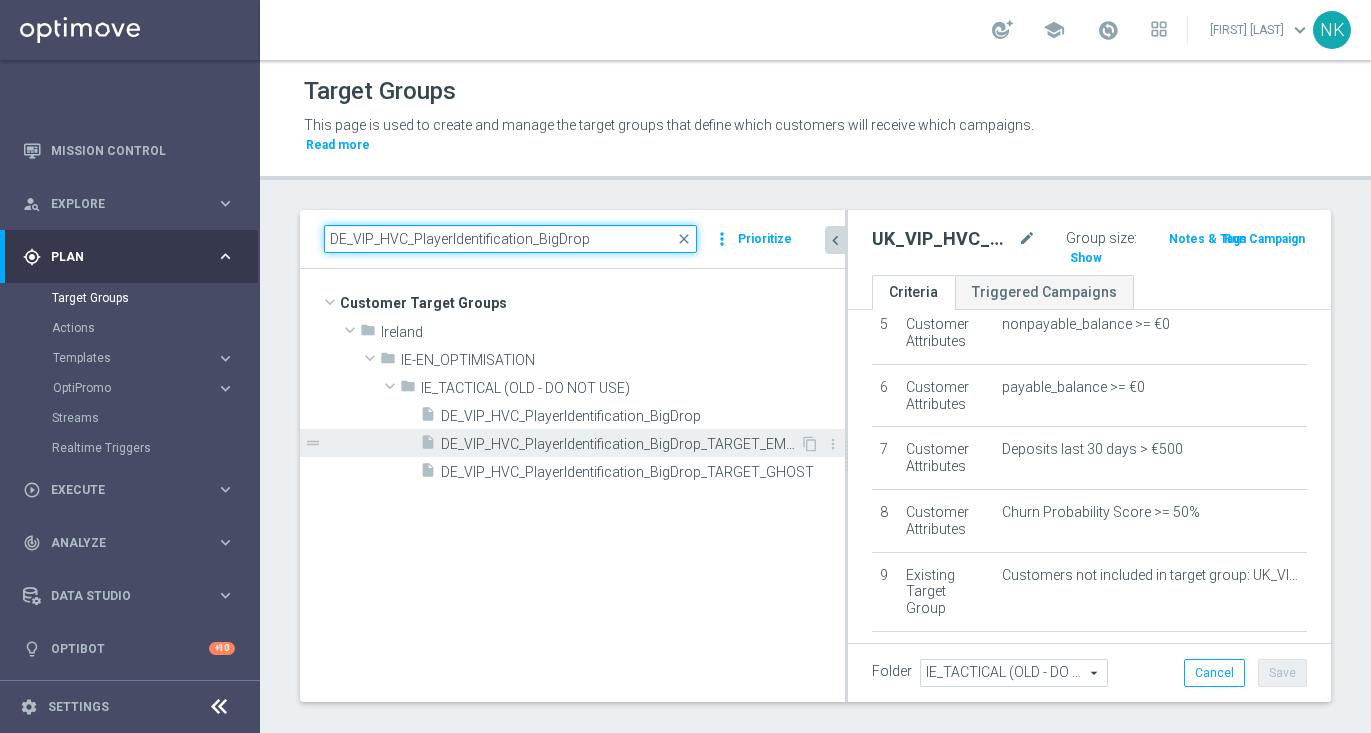 type on "DE_VIP_HVC_PlayerIdentification_BigDrop" 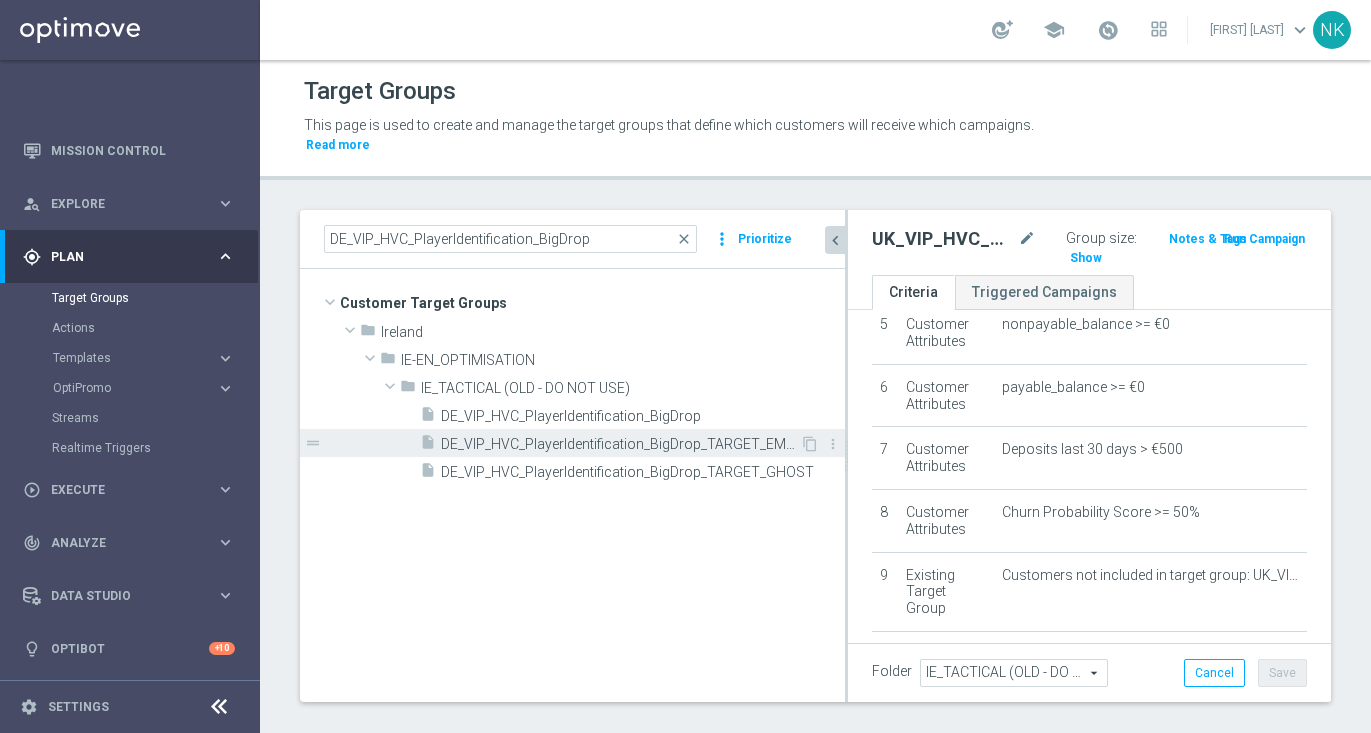 click on "DE_VIP_HVC_PlayerIdentification_BigDrop_TARGET_EMAIL" at bounding box center (620, 444) 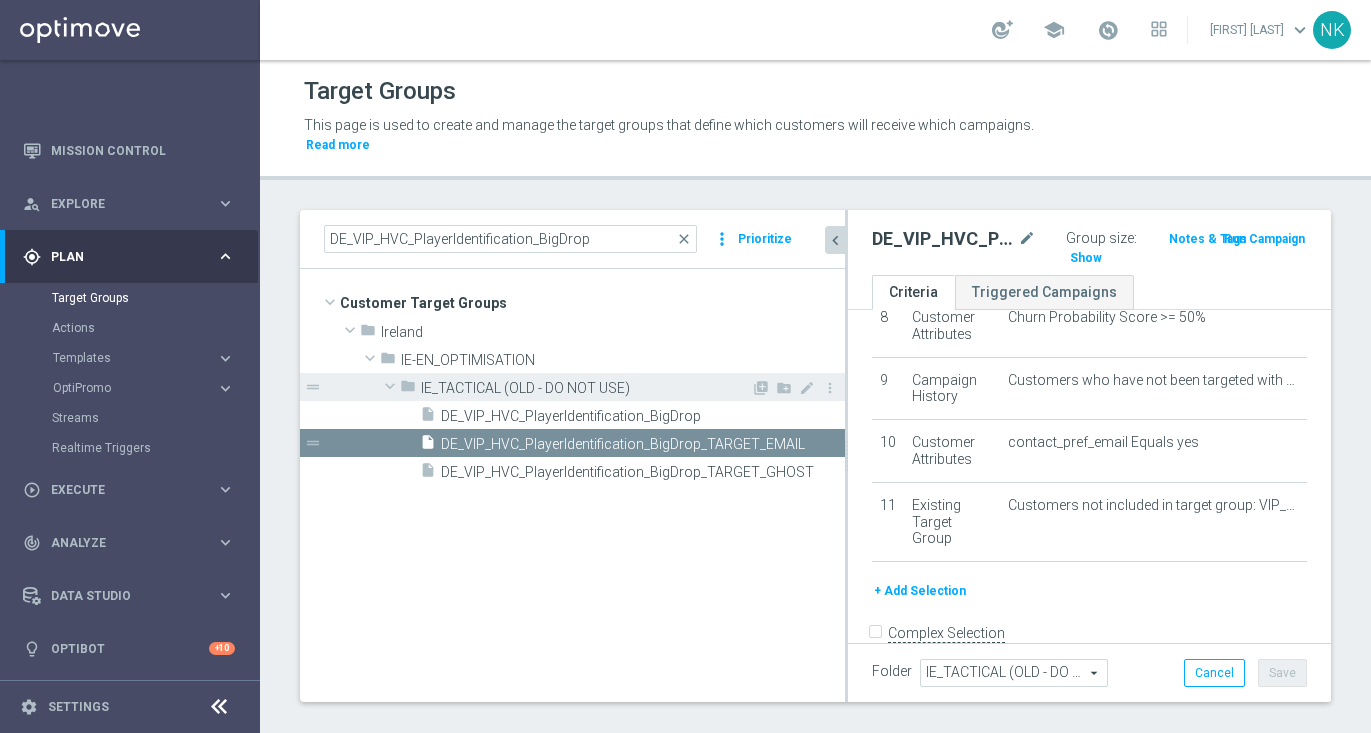 scroll, scrollTop: 549, scrollLeft: 0, axis: vertical 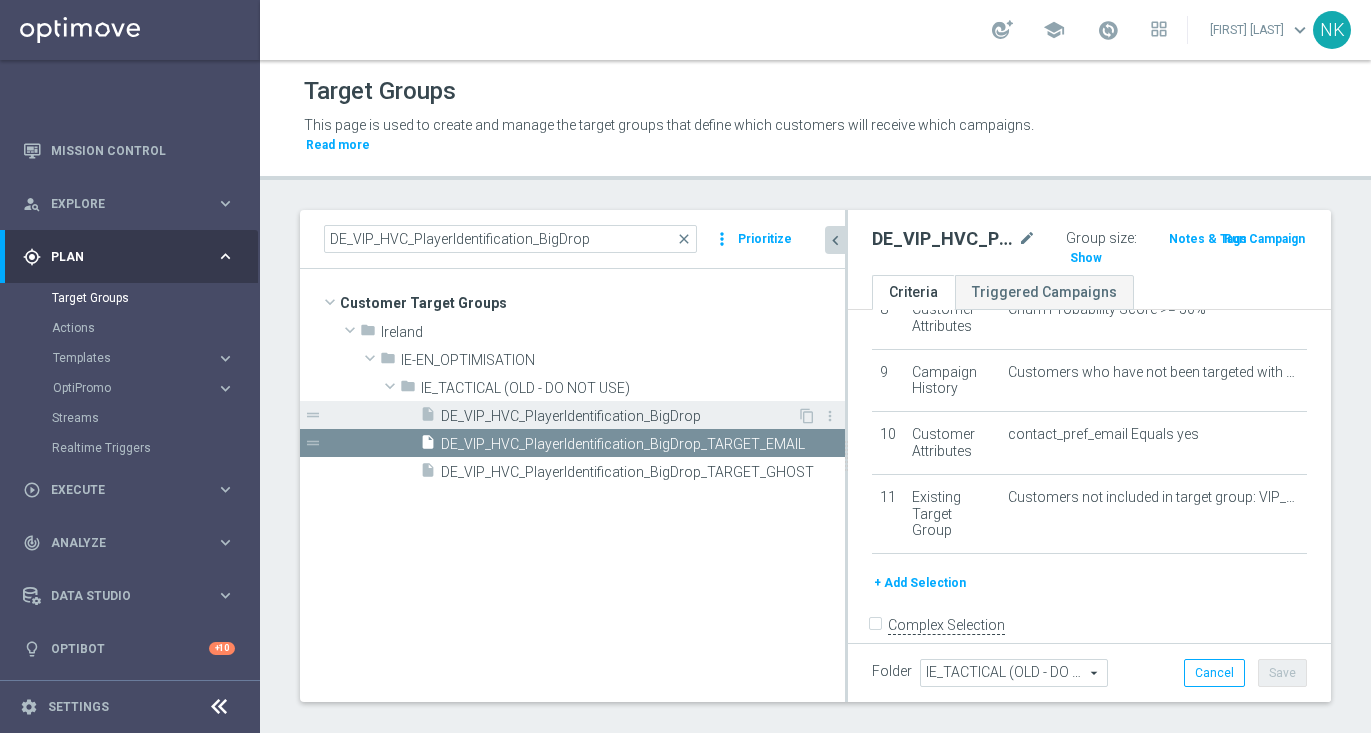 click on "DE_VIP_HVC_PlayerIdentification_BigDrop" at bounding box center [619, 416] 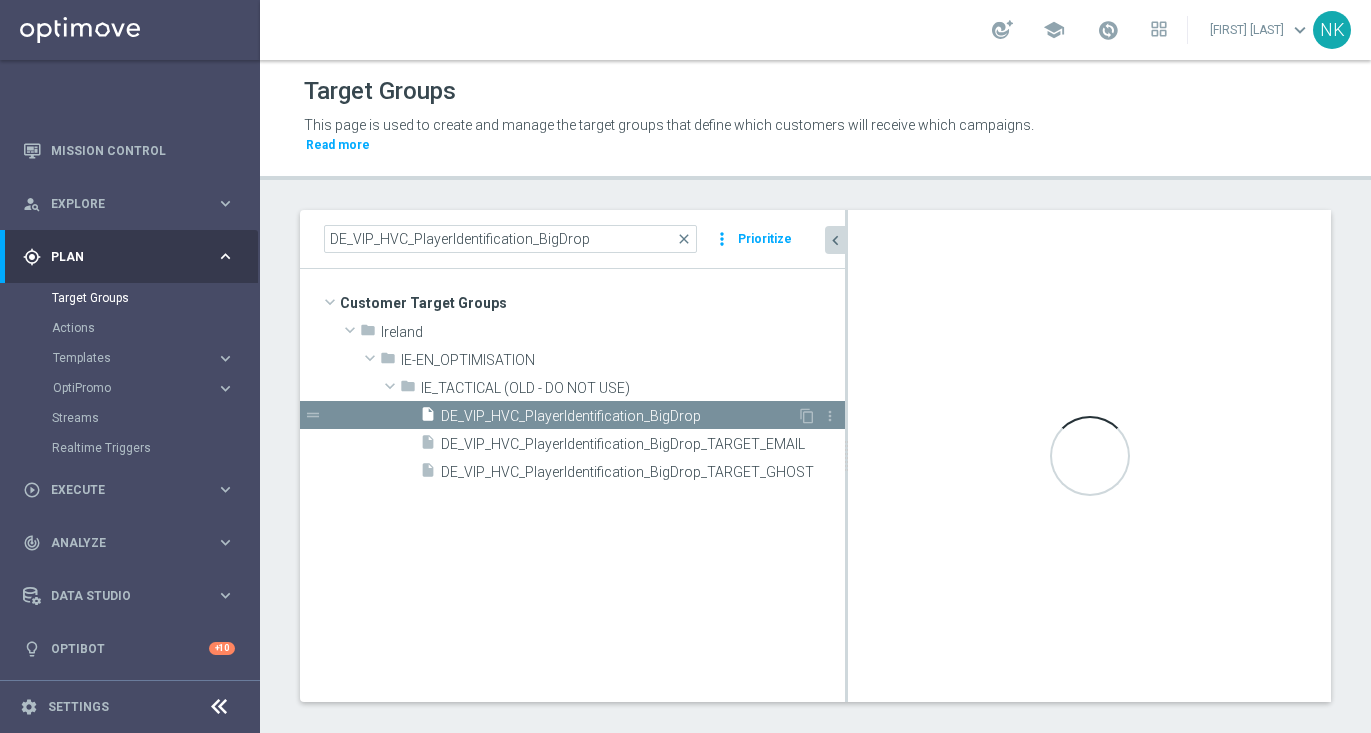 scroll, scrollTop: 368, scrollLeft: 0, axis: vertical 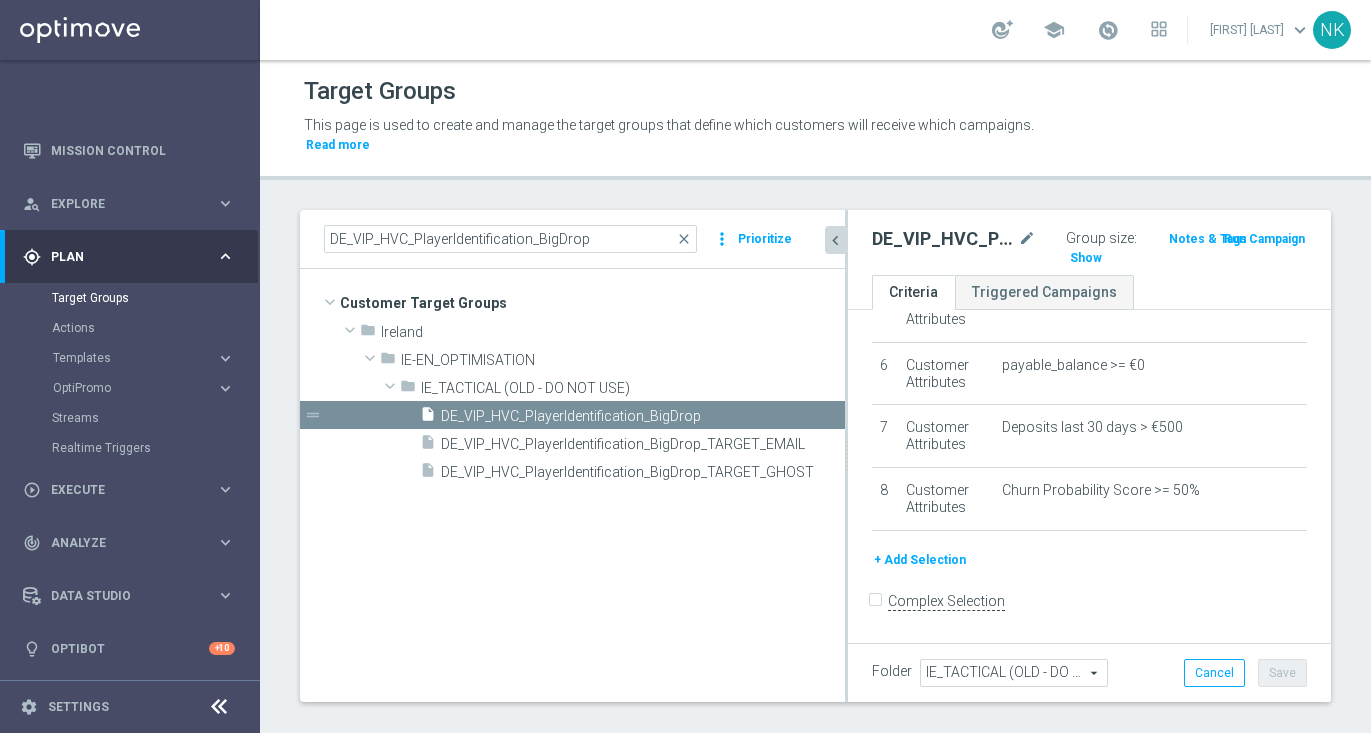 click on "+ Add Selection" 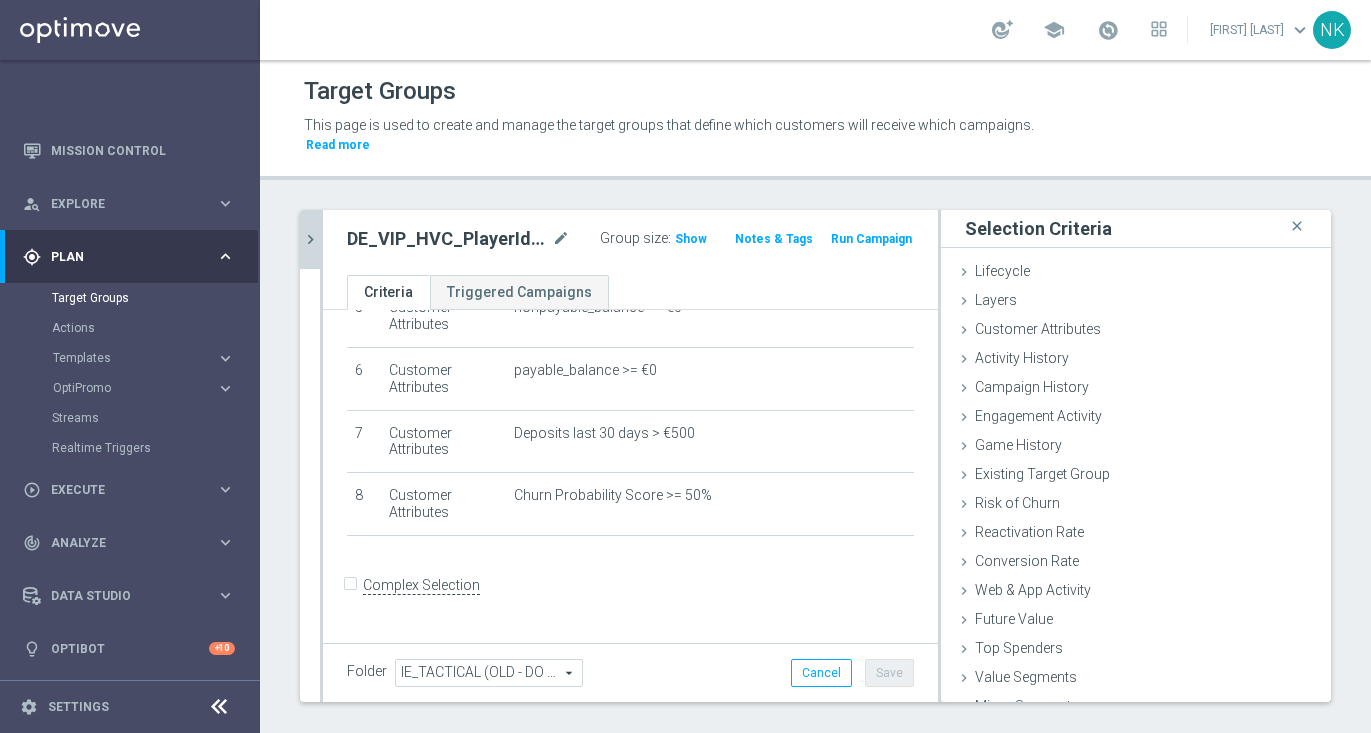 scroll, scrollTop: 329, scrollLeft: 0, axis: vertical 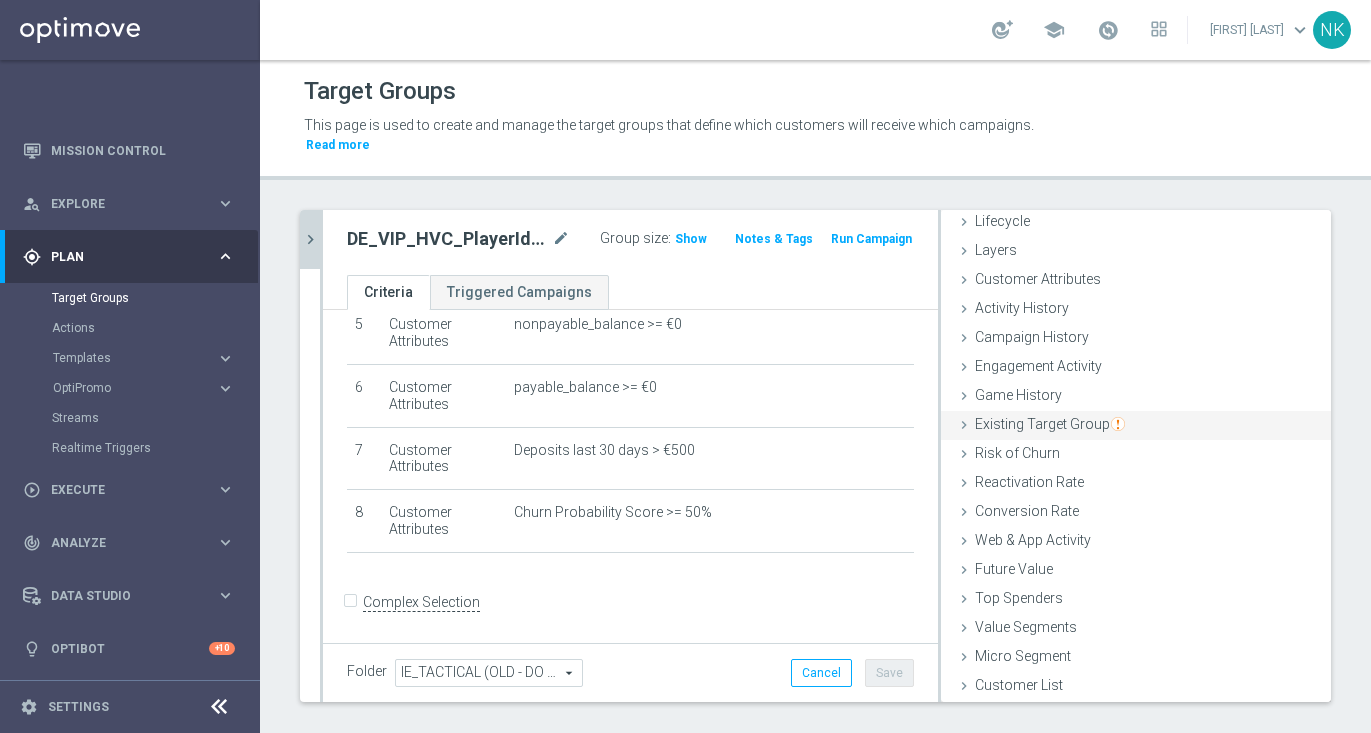 click on "Existing Target Group" at bounding box center [1050, 424] 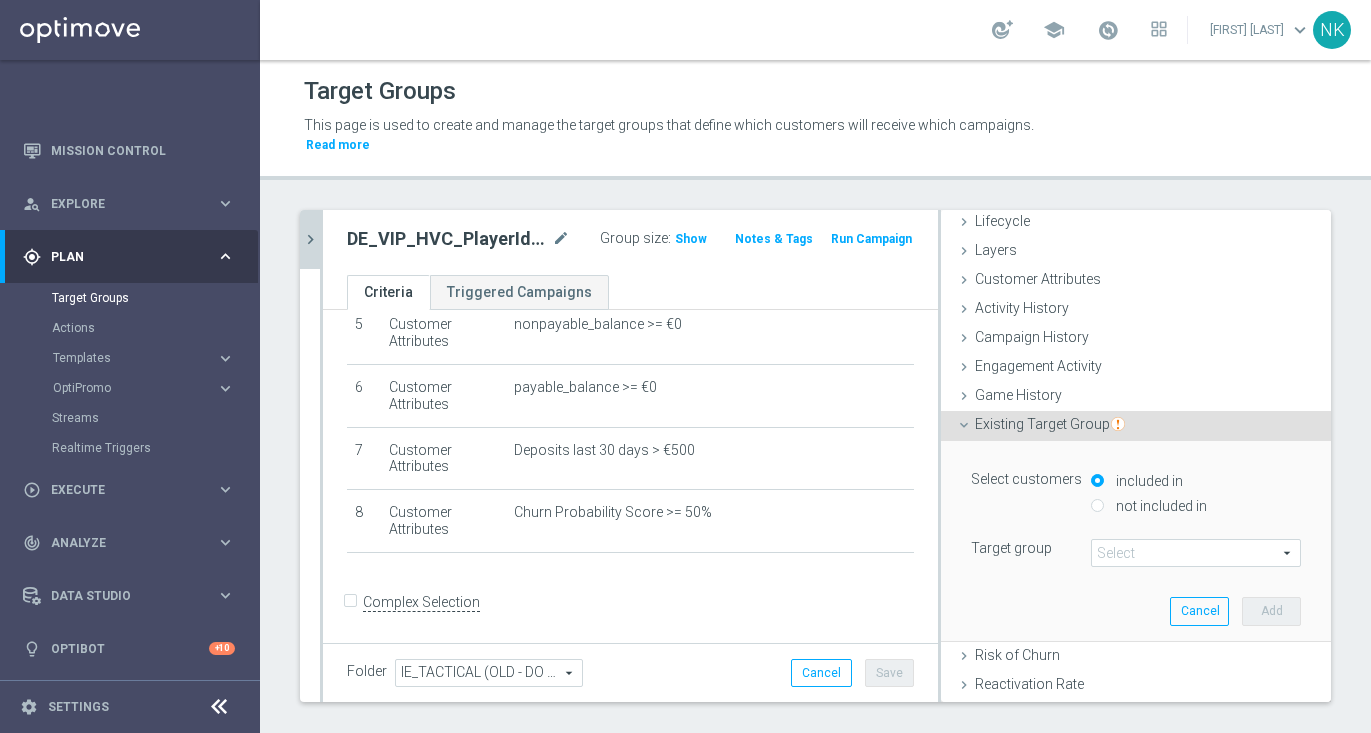 click on "not included in" at bounding box center [1159, 506] 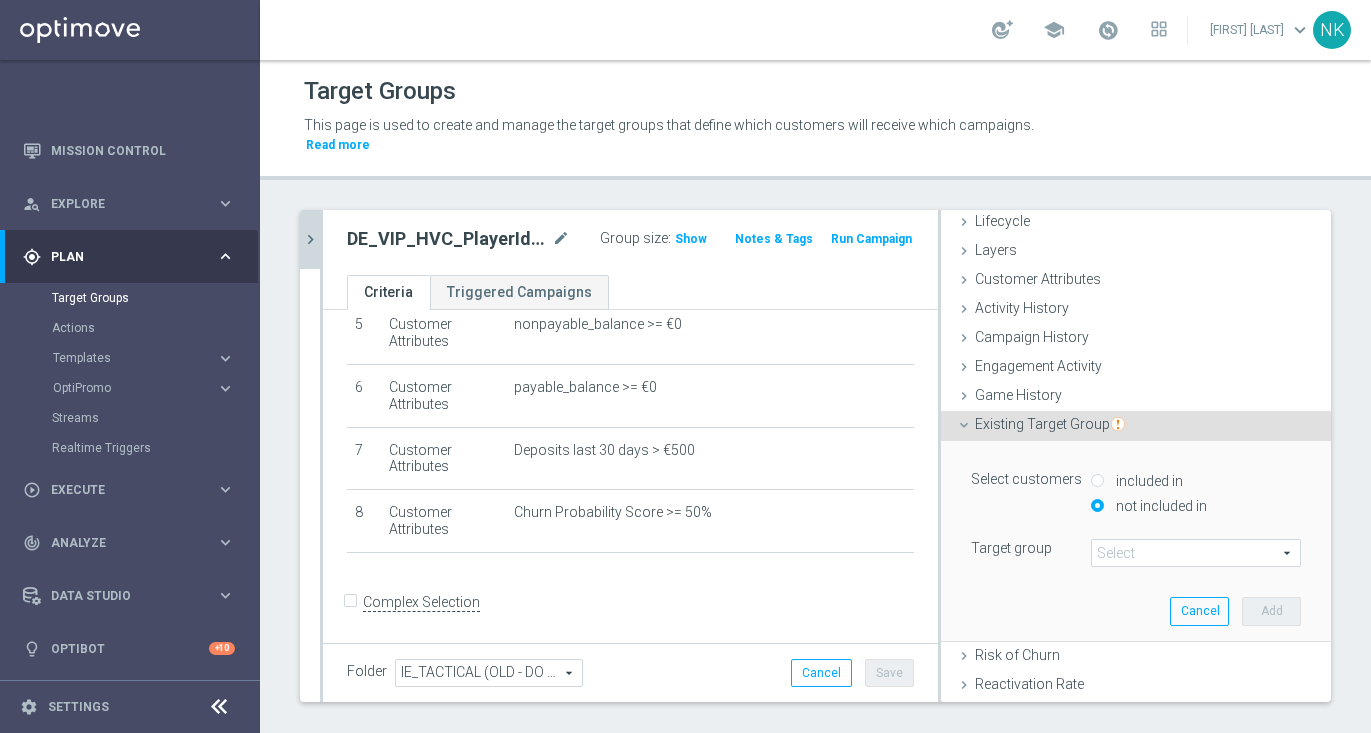 click at bounding box center [1196, 553] 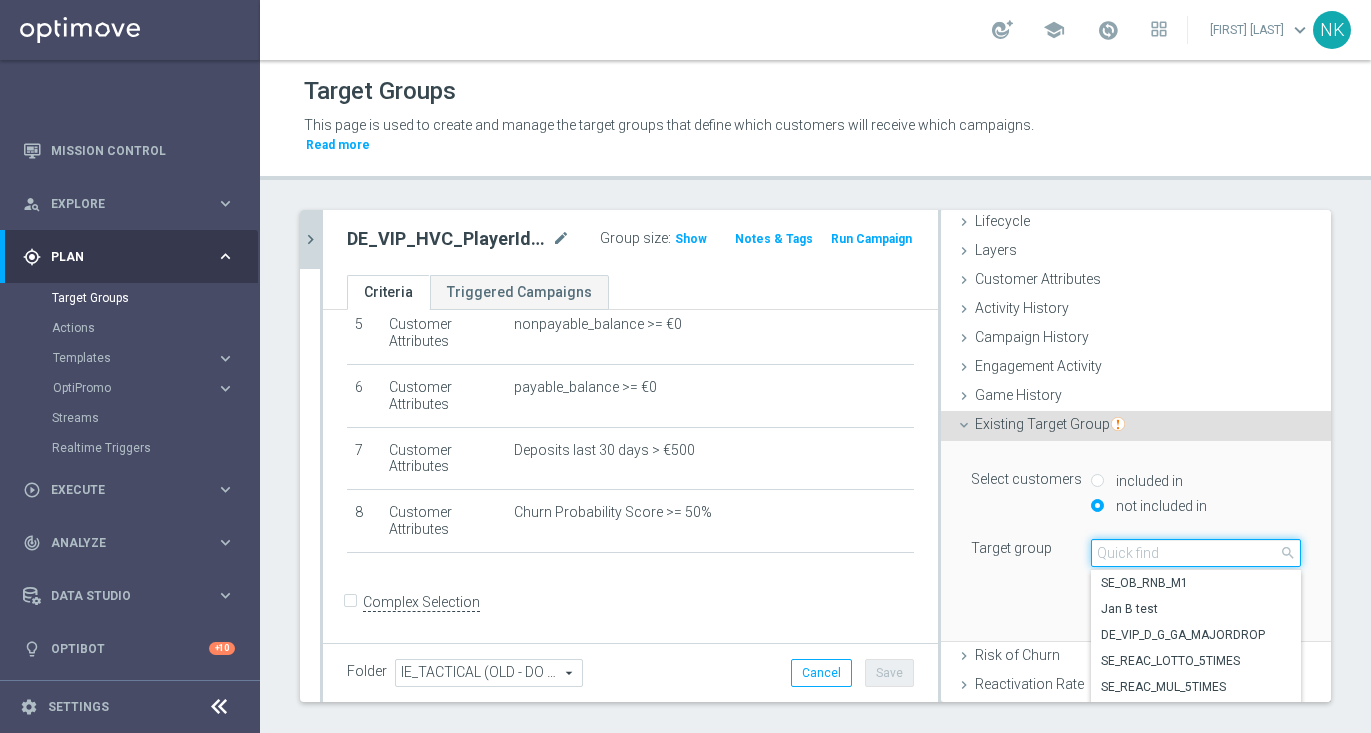 paste on "DE_VIP_HVC_PlayerIdentification_Big Loss_BigDeps" 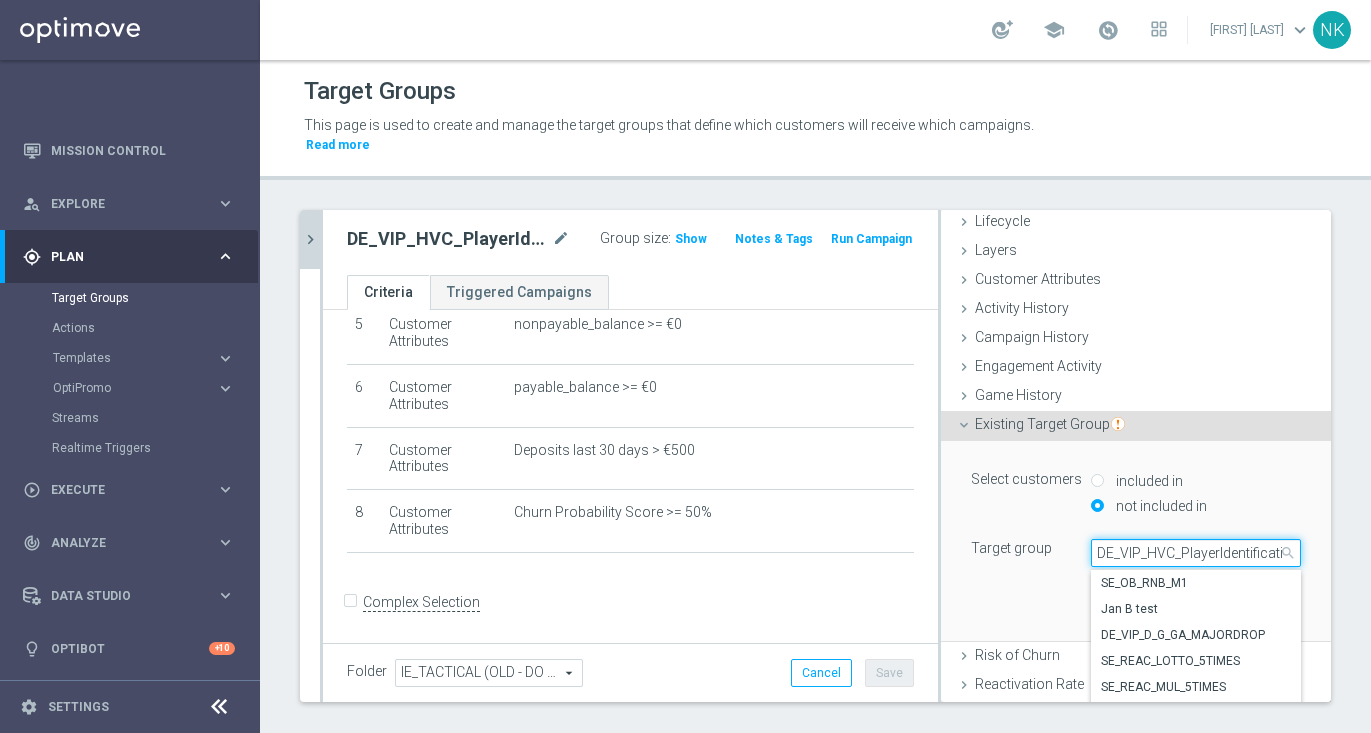 scroll, scrollTop: 0, scrollLeft: 141, axis: horizontal 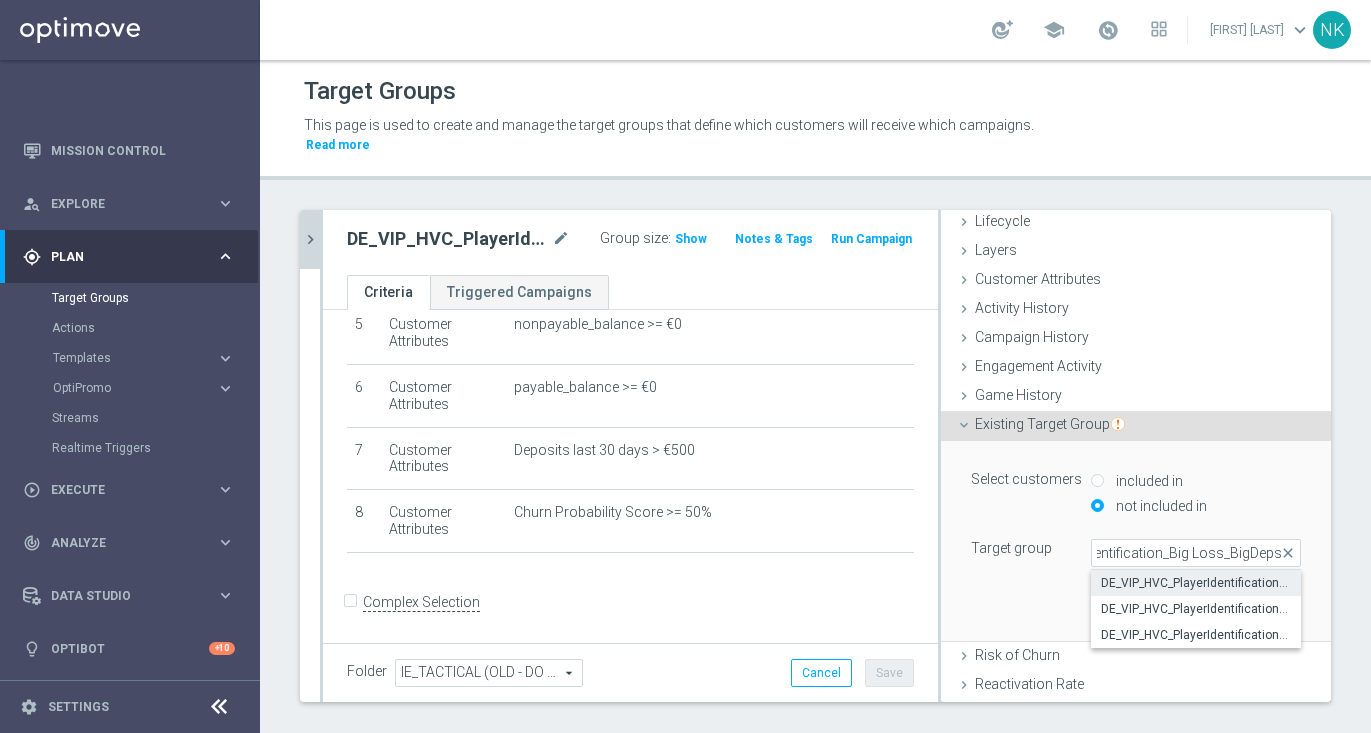 click on "DE_VIP_HVC_PlayerIdentification_Big Loss_BigDeps" at bounding box center (1196, 583) 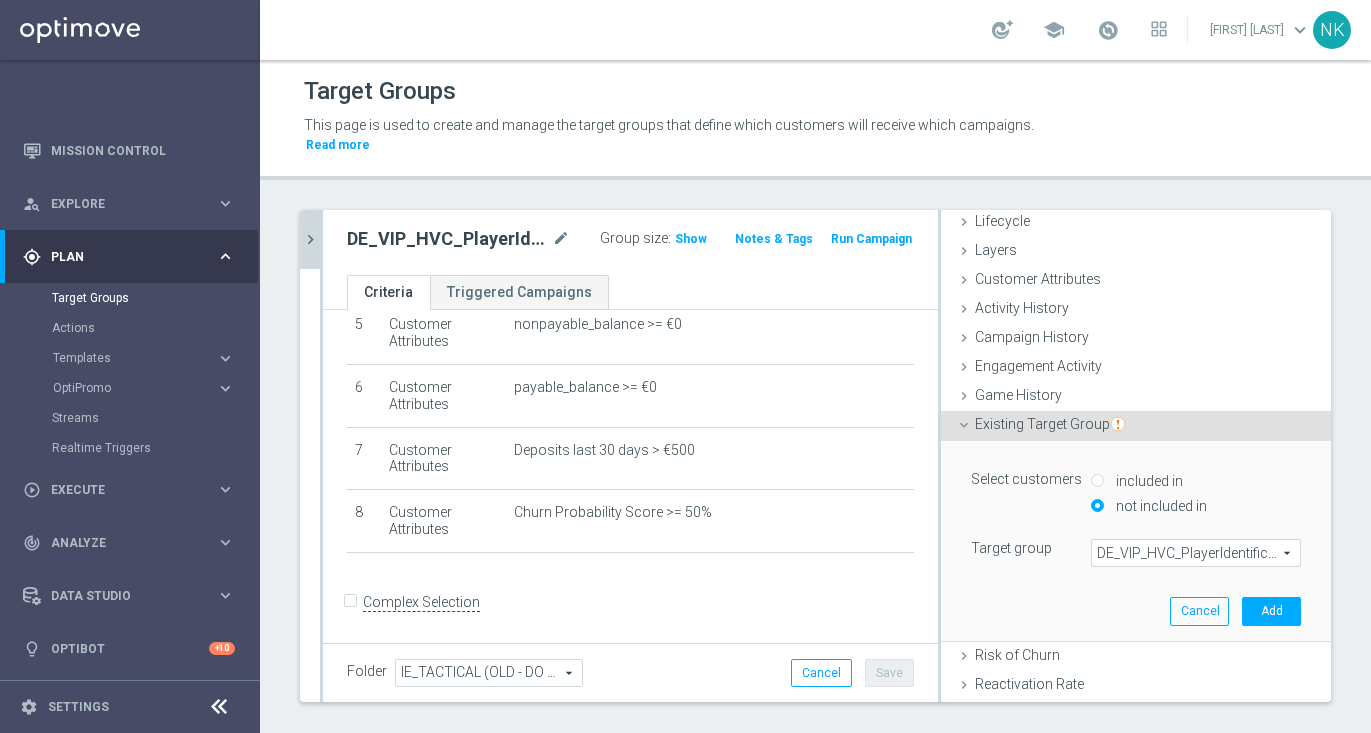 scroll, scrollTop: 0, scrollLeft: 0, axis: both 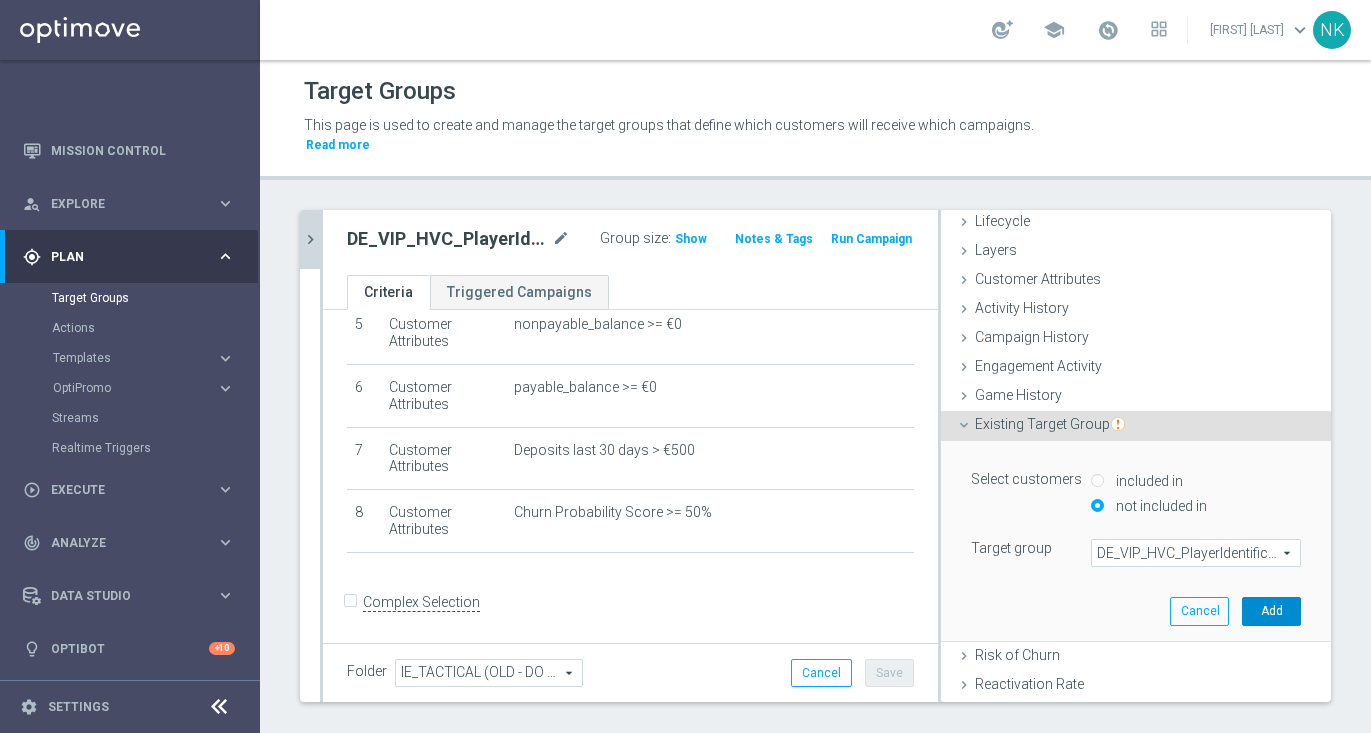 click on "Add" at bounding box center (1271, 611) 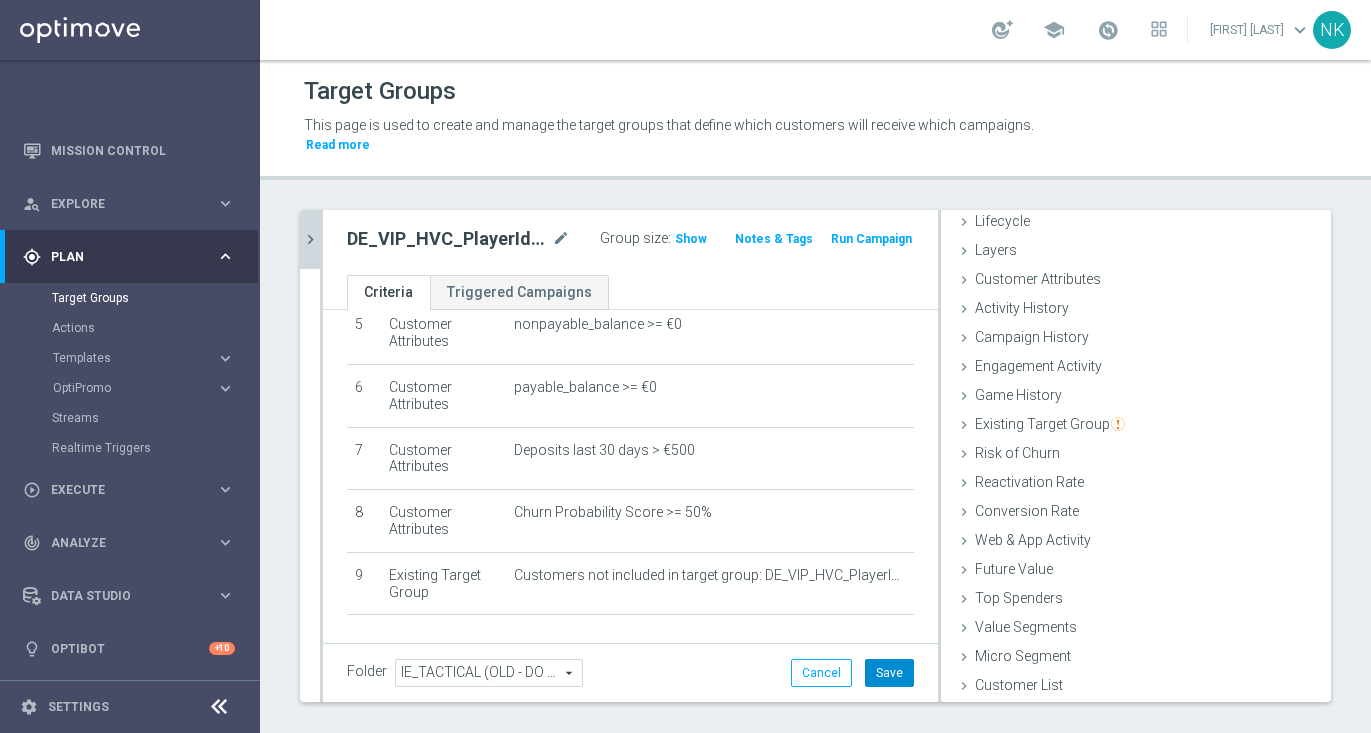 click on "Save" 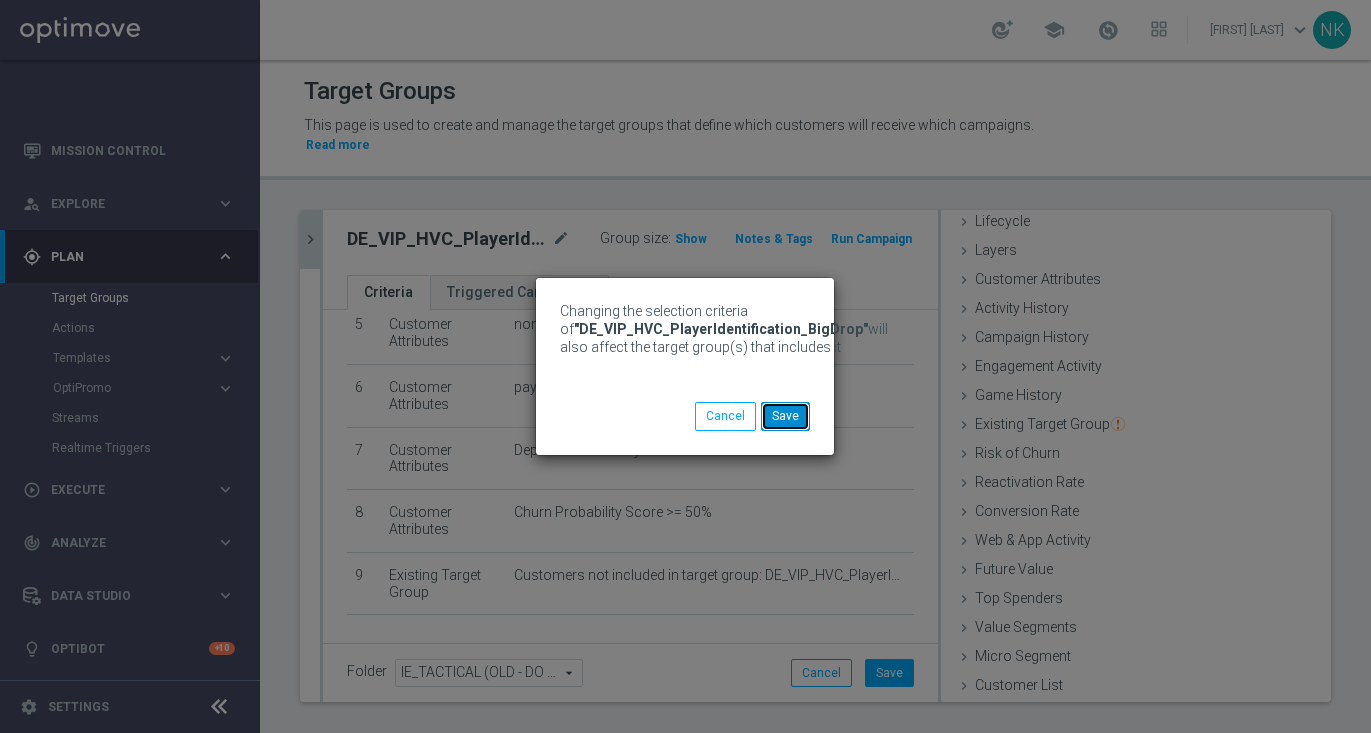 click on "Save" at bounding box center [785, 416] 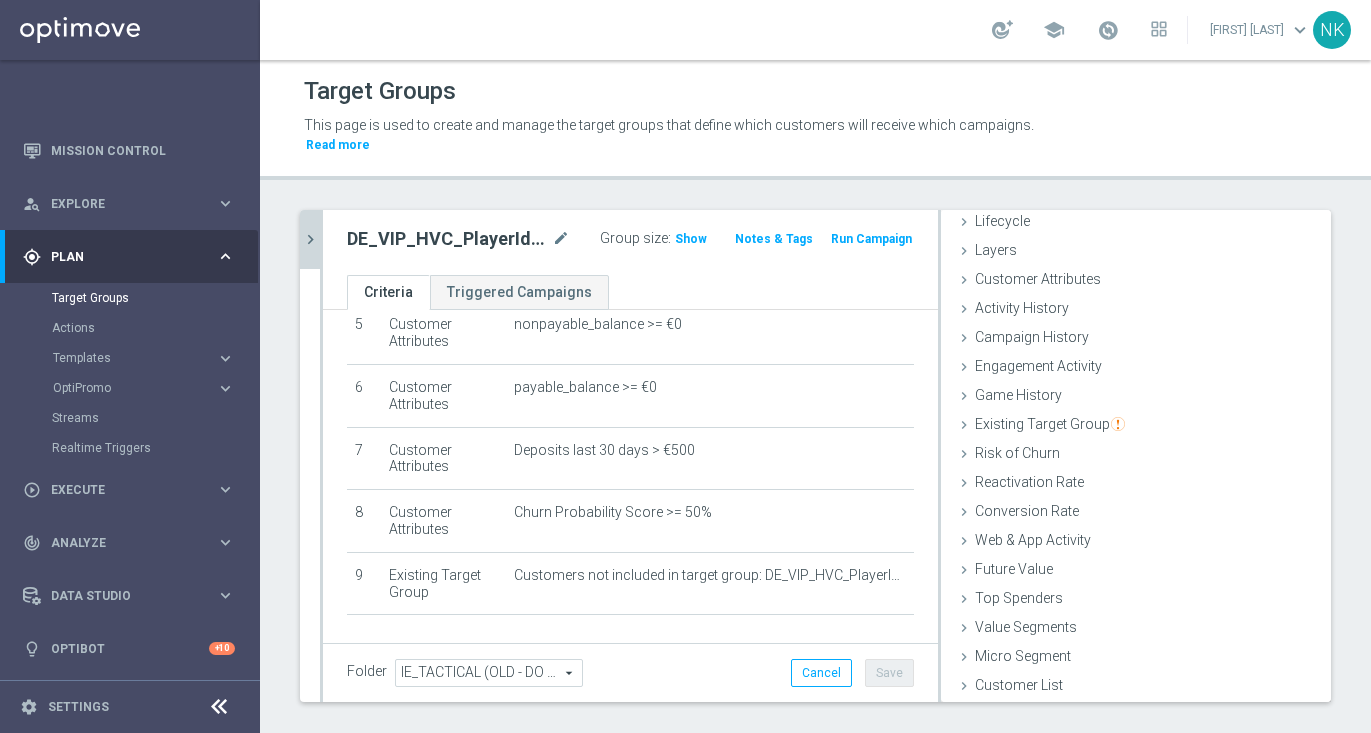 click on "chevron_right" 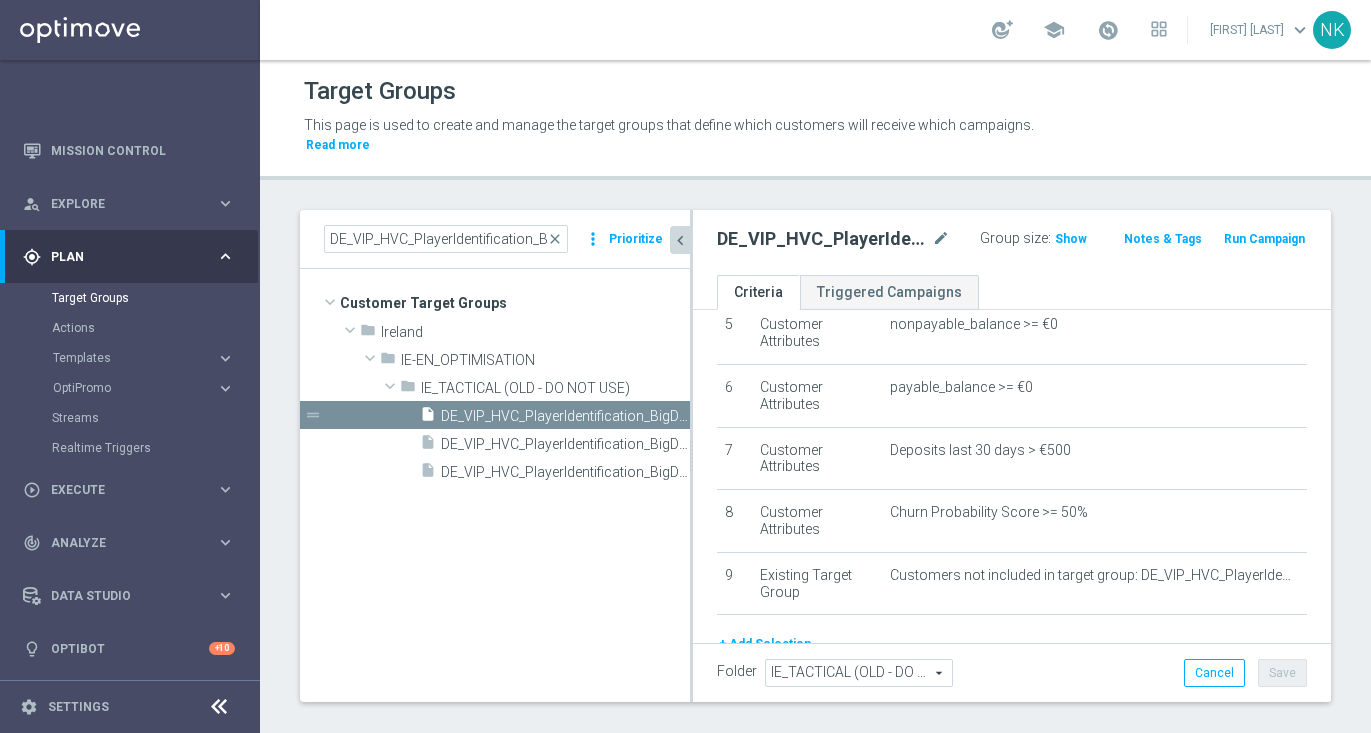 scroll, scrollTop: 55, scrollLeft: 0, axis: vertical 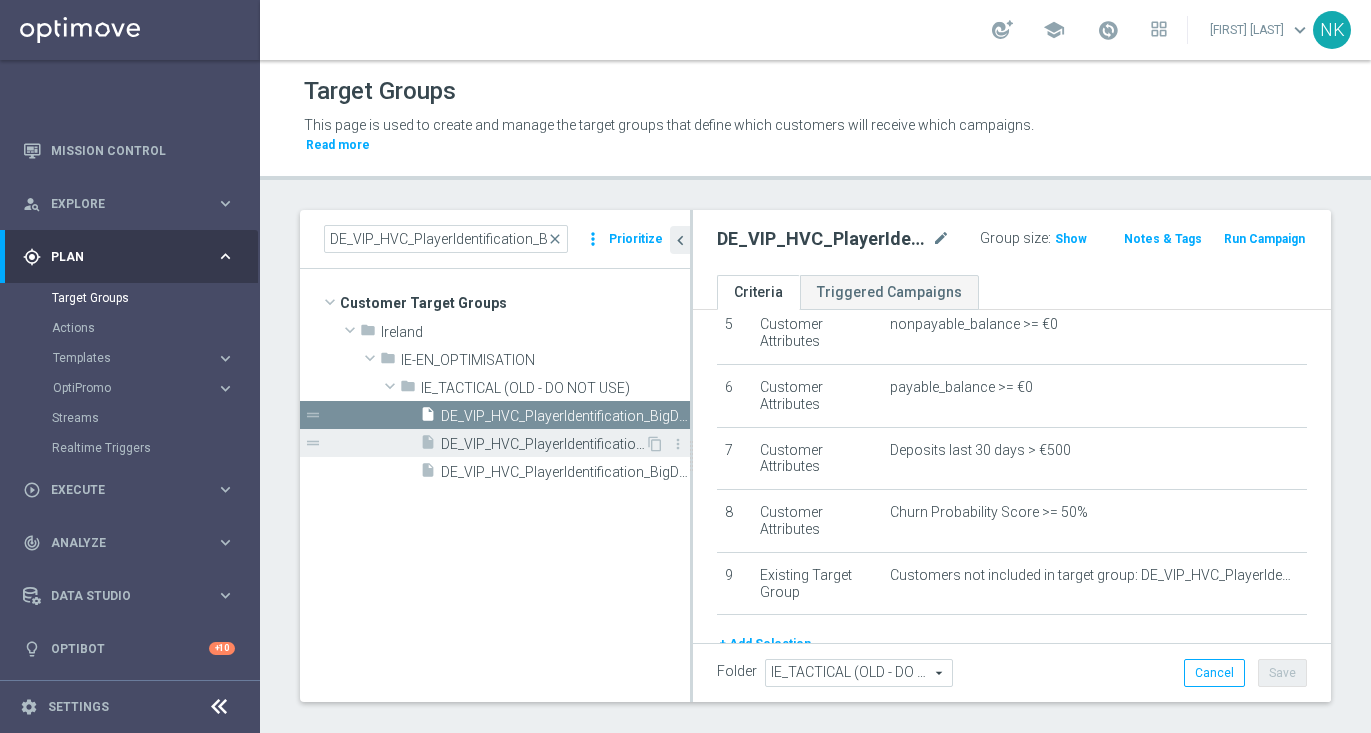 click on "DE_VIP_HVC_PlayerIdentification_BigDrop_TARGET_EMAIL" at bounding box center [543, 444] 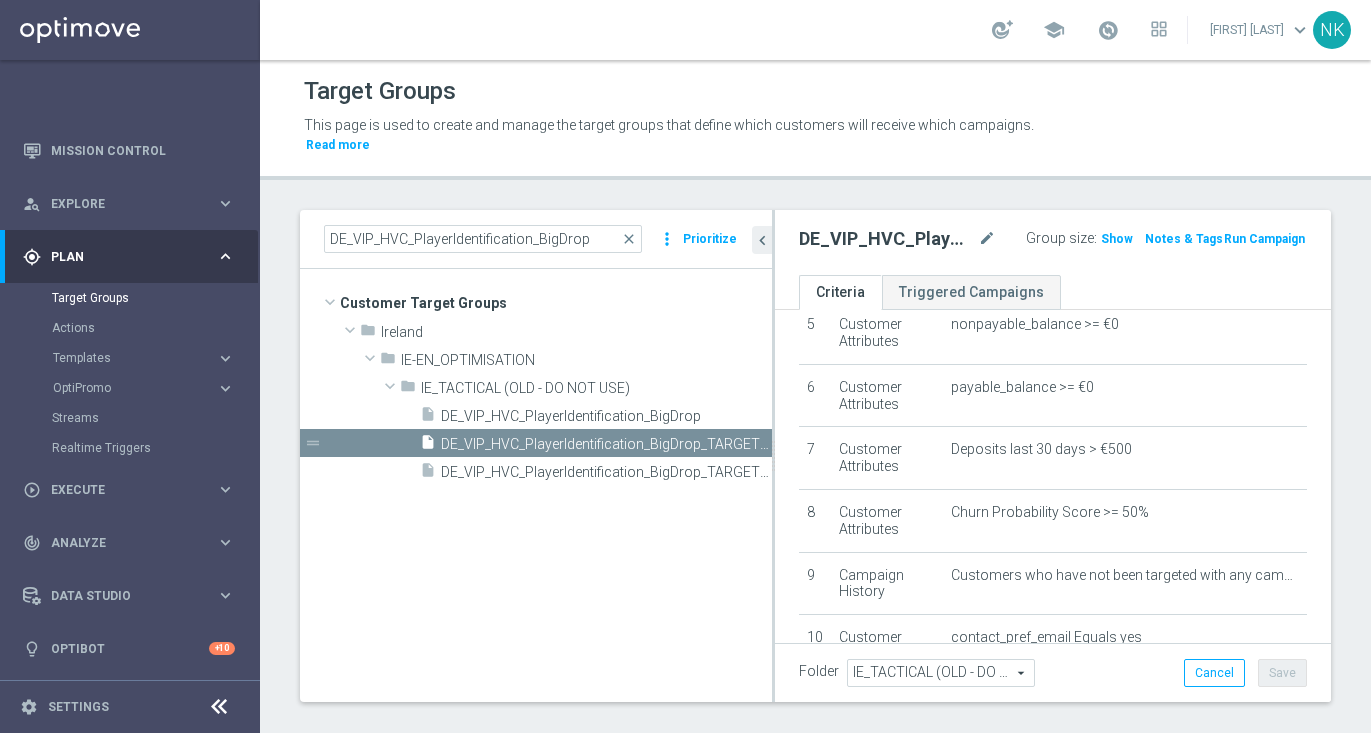scroll, scrollTop: 329, scrollLeft: 0, axis: vertical 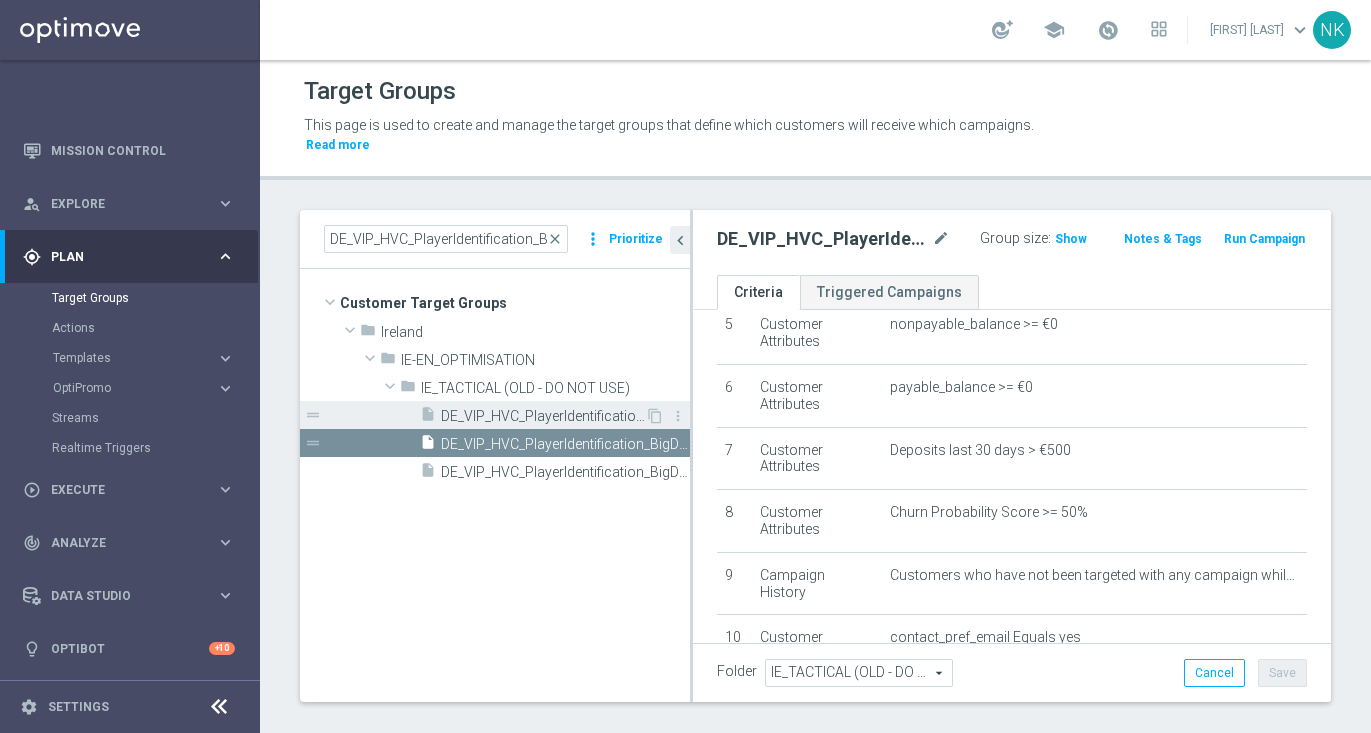 drag, startPoint x: 691, startPoint y: 379, endPoint x: 679, endPoint y: 405, distance: 28.635643 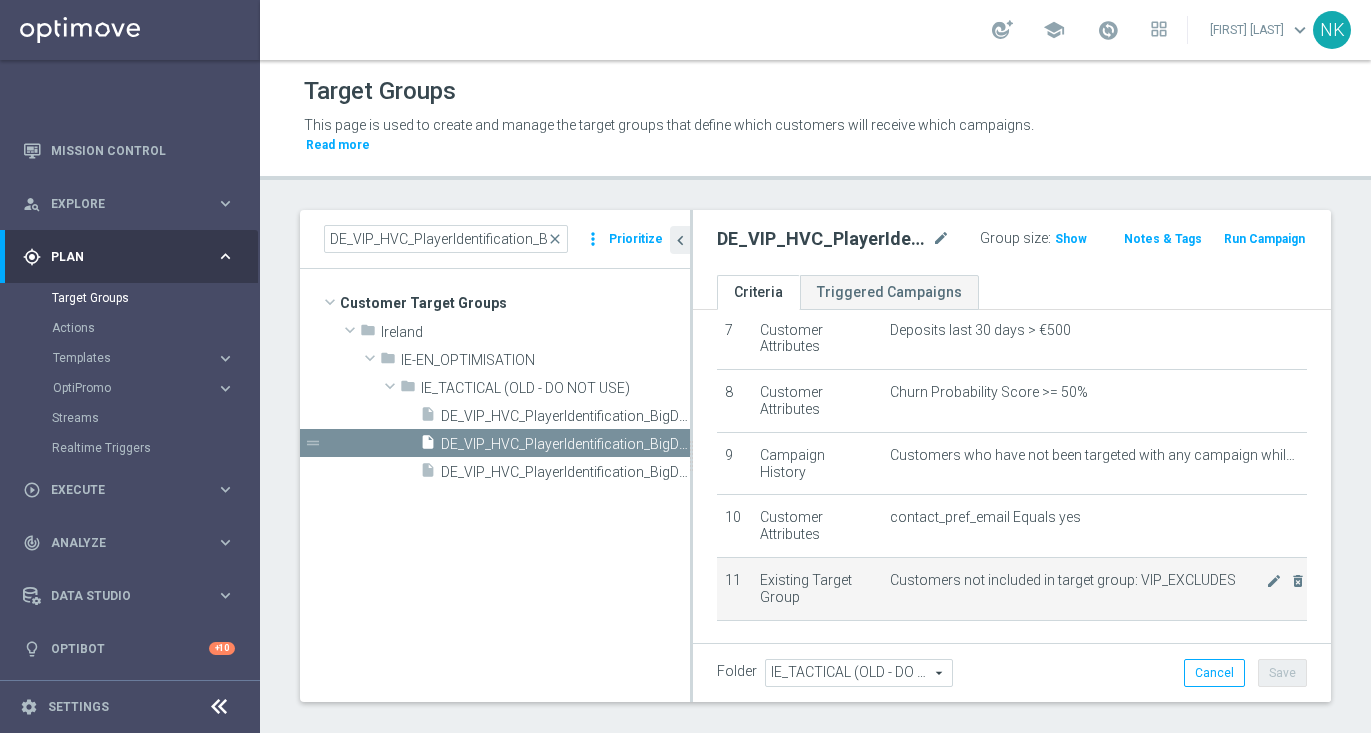 scroll, scrollTop: 539, scrollLeft: 0, axis: vertical 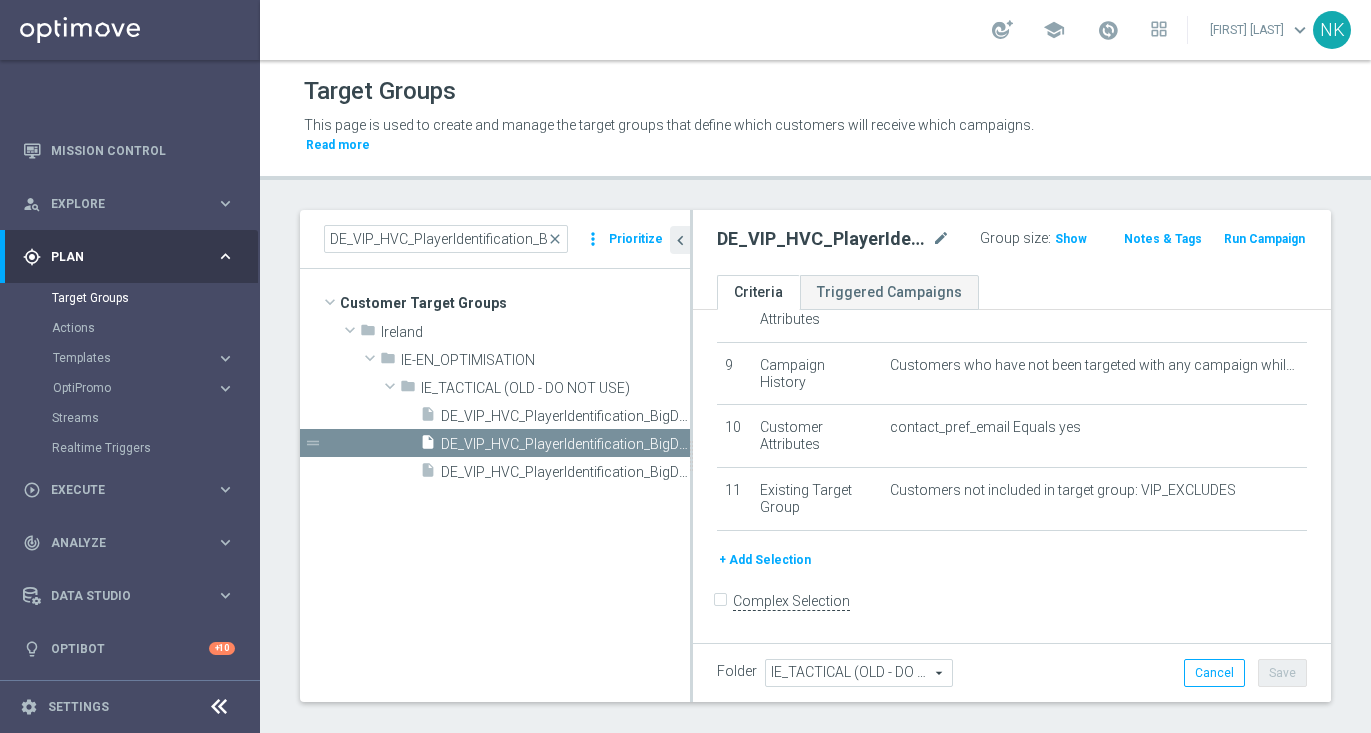 click on "+ Add Selection" 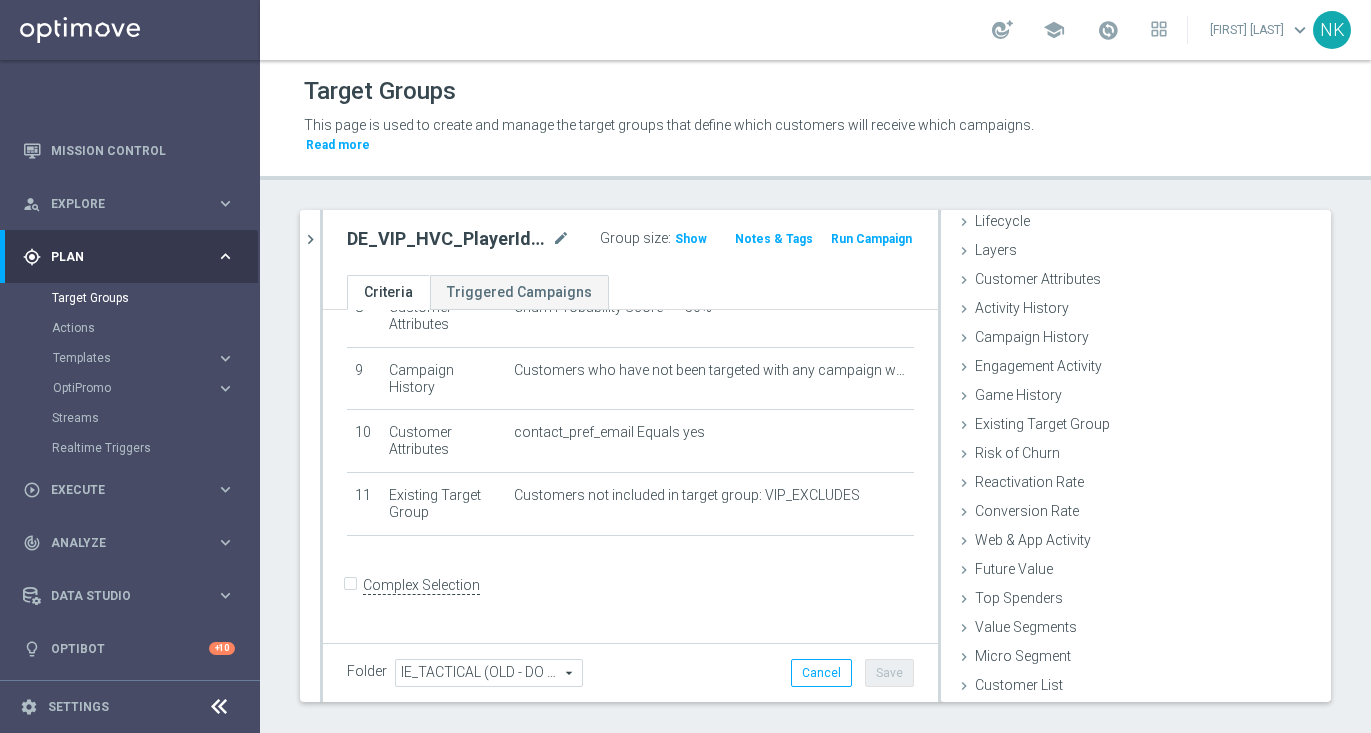 scroll, scrollTop: 517, scrollLeft: 0, axis: vertical 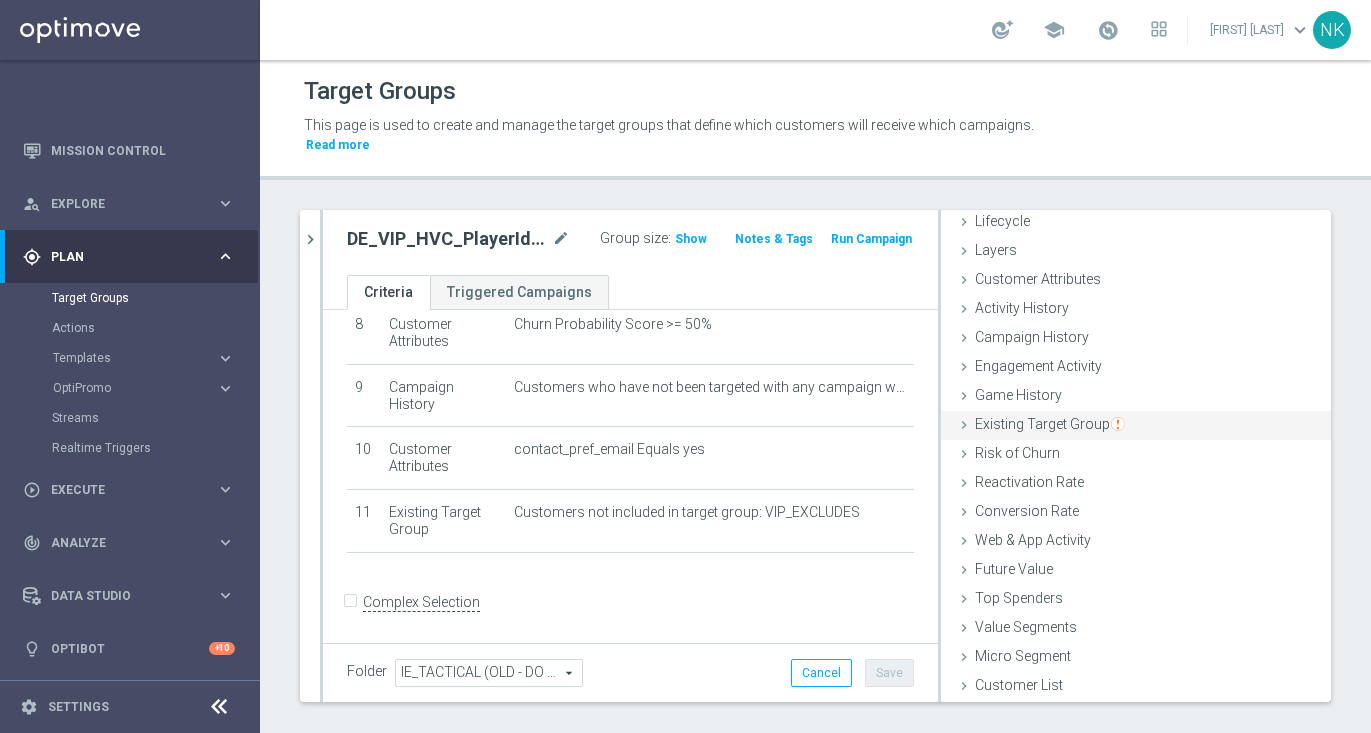 click on "Existing Target Group" at bounding box center [1050, 424] 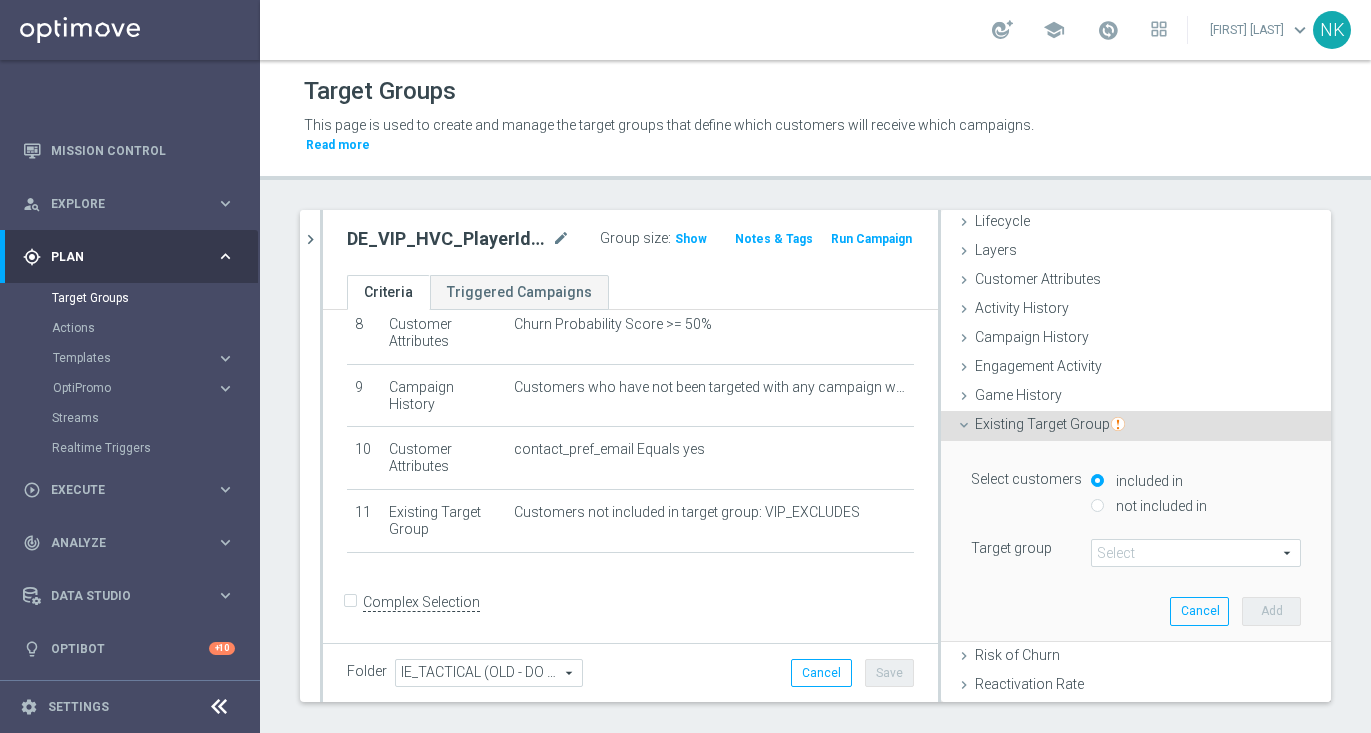 click on "not included in" at bounding box center (1159, 506) 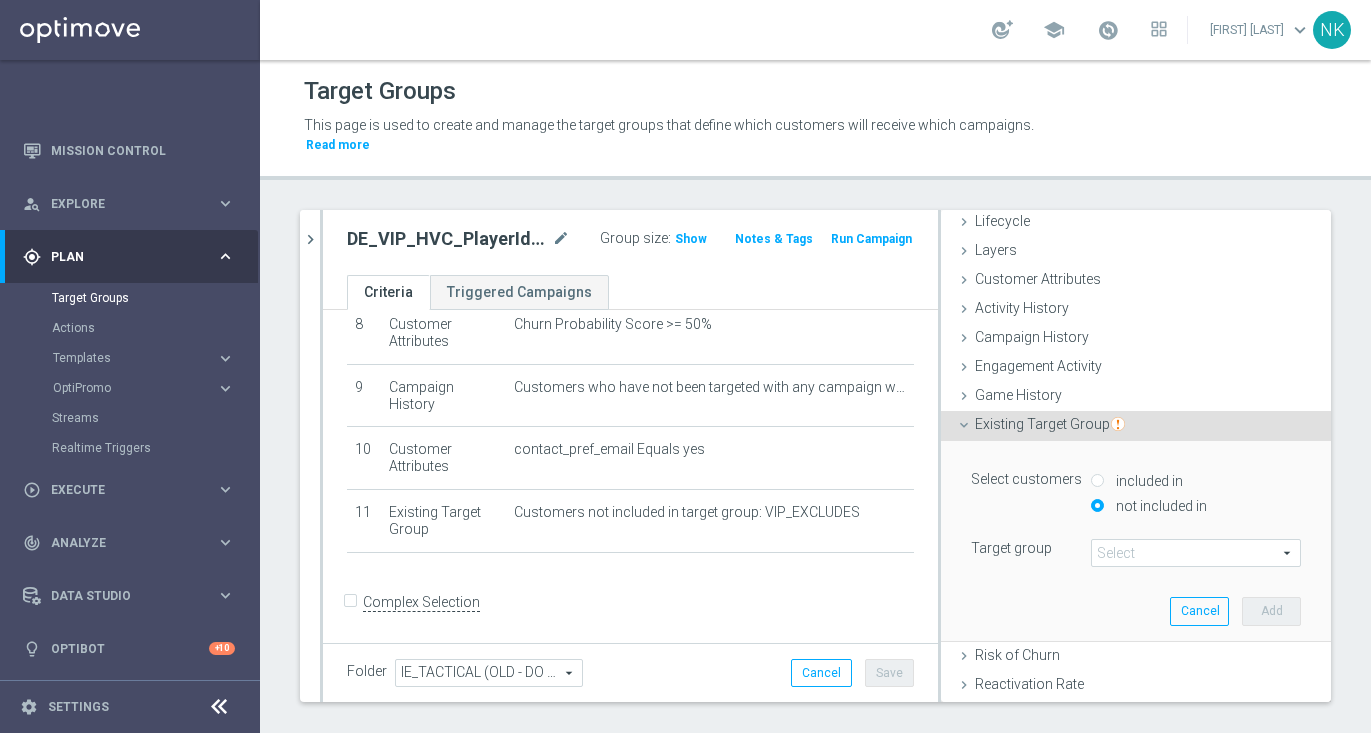 click at bounding box center [1196, 553] 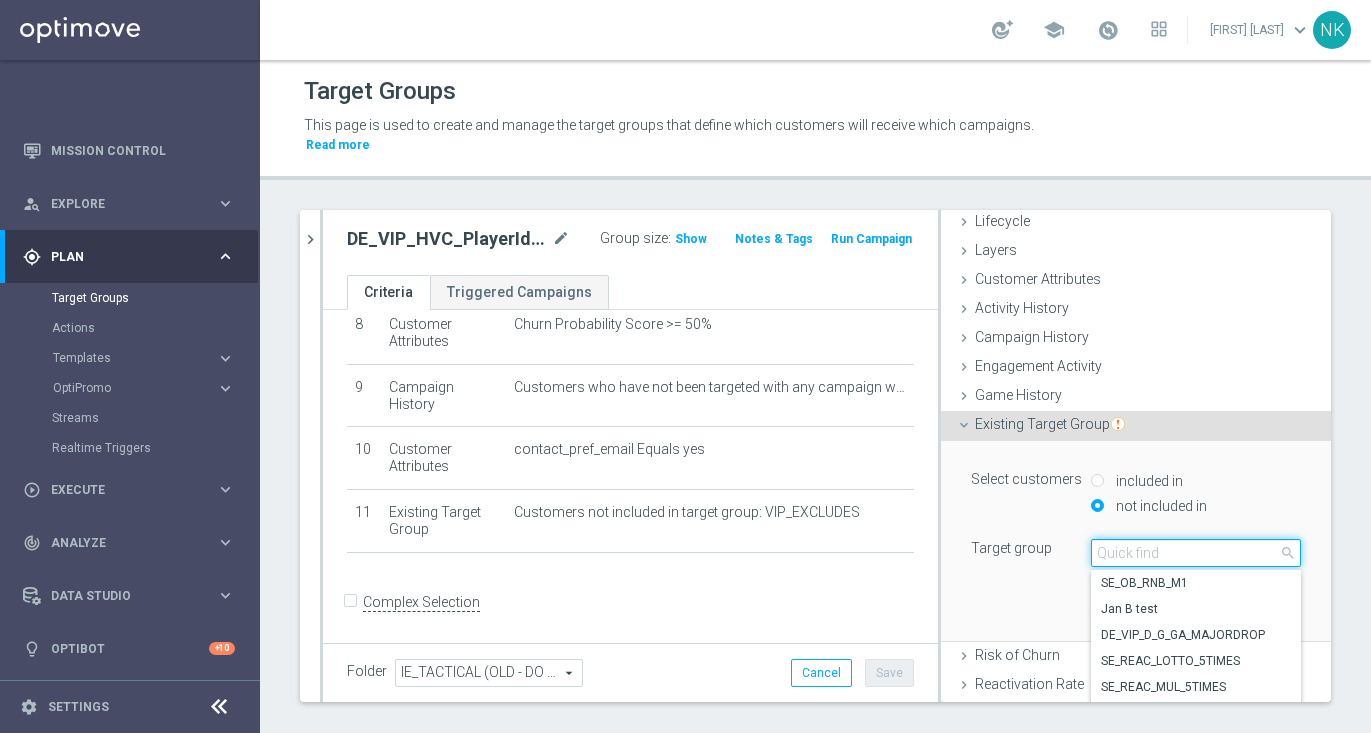 click at bounding box center [1196, 553] 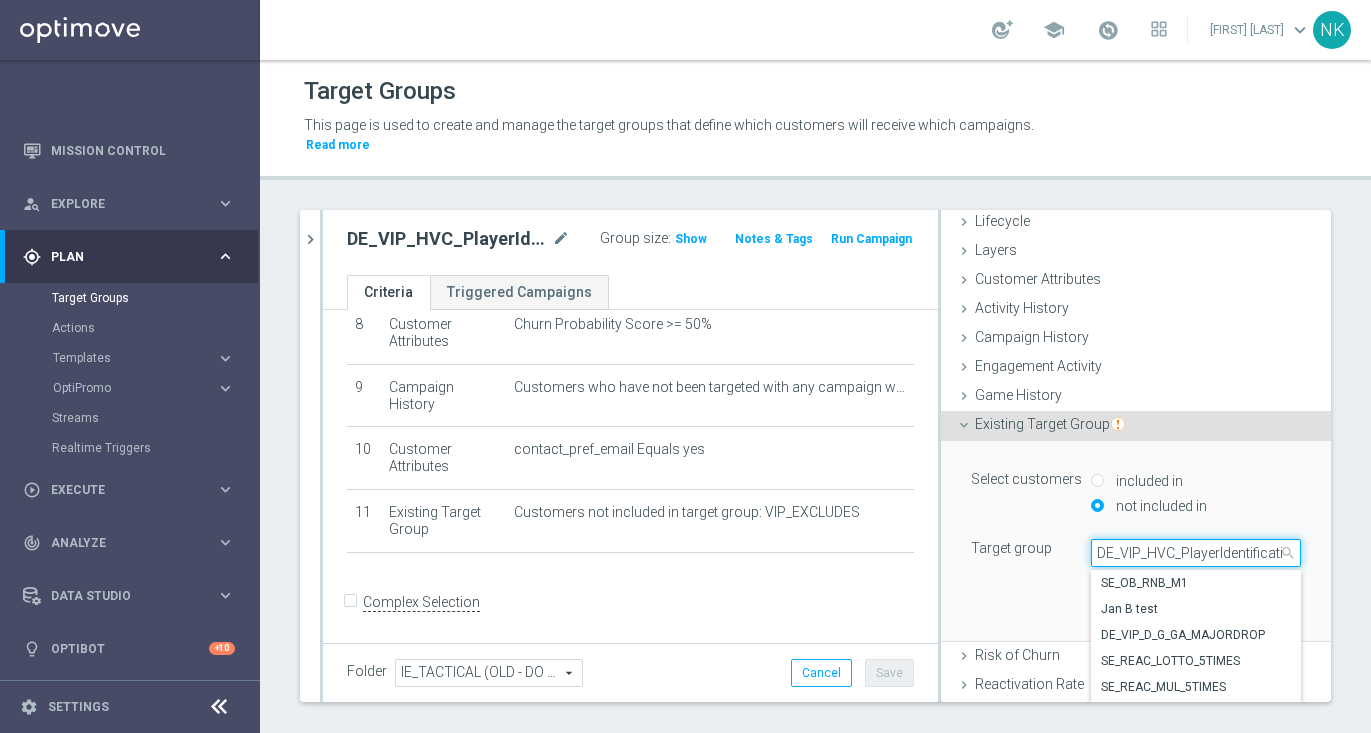 scroll, scrollTop: 0, scrollLeft: 141, axis: horizontal 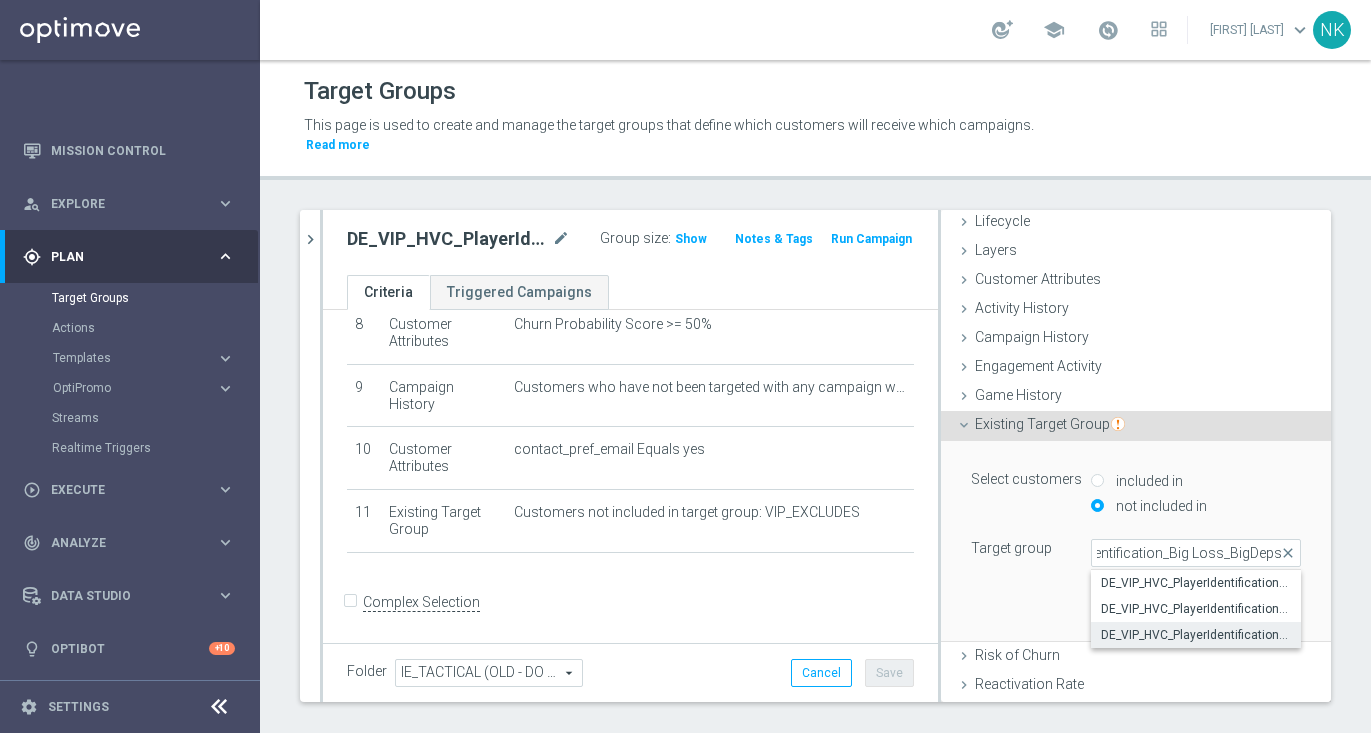 click on "DE_VIP_HVC_PlayerIdentification_Big Loss_BigDeps_TARGET_EMAIL" at bounding box center [1196, 635] 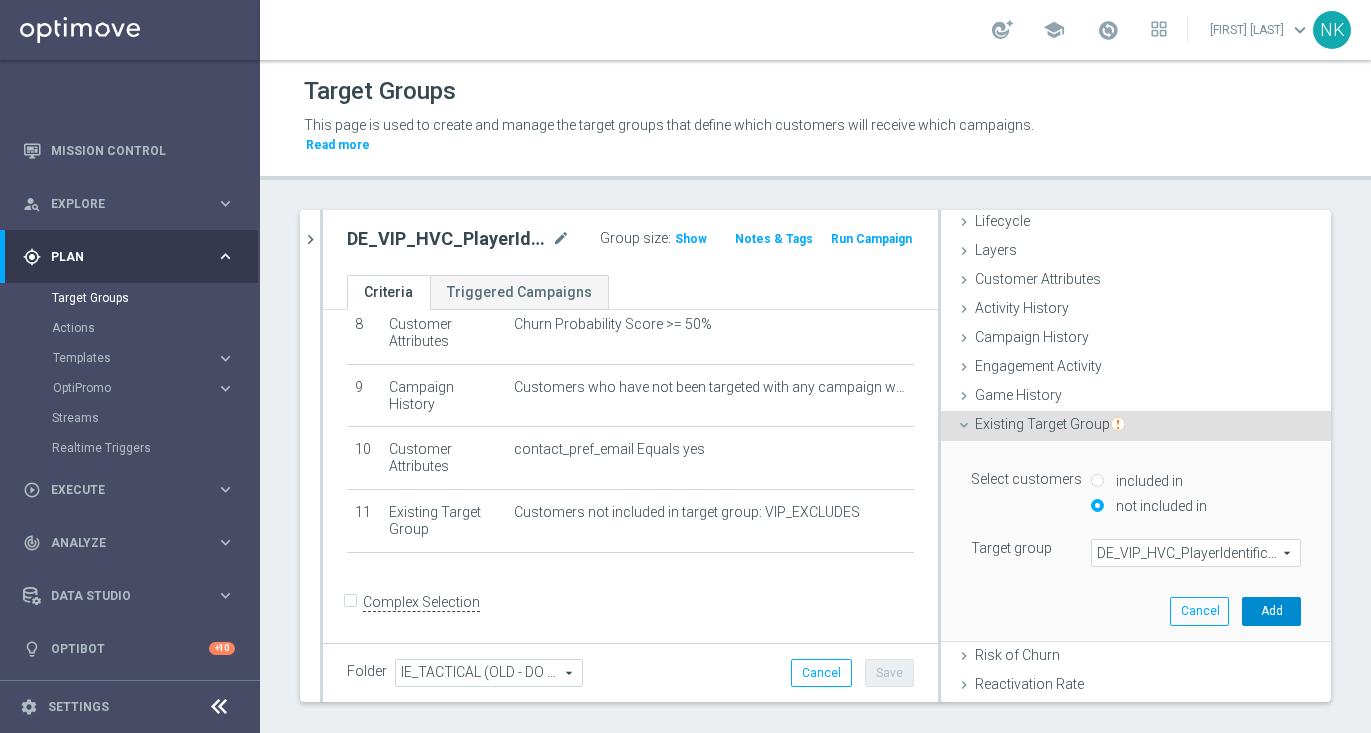 click on "Add" at bounding box center (1271, 611) 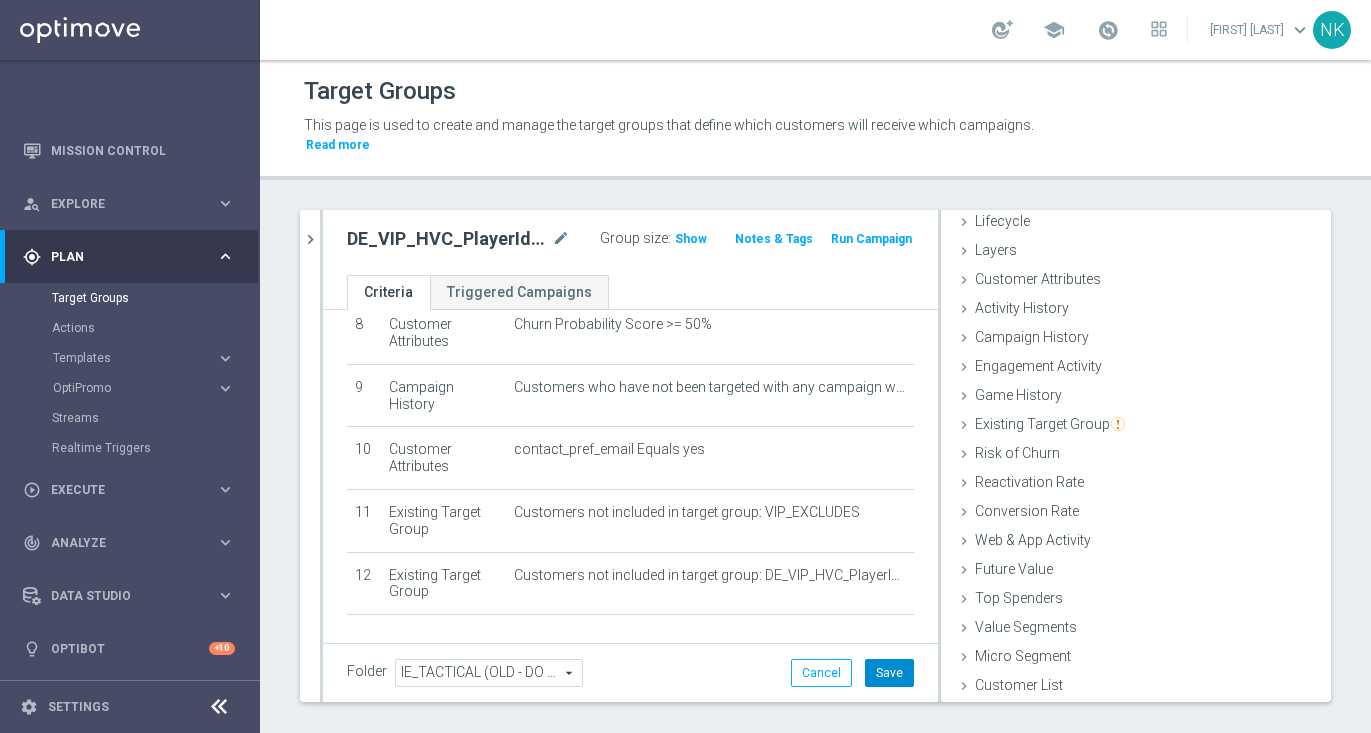 click on "Save" 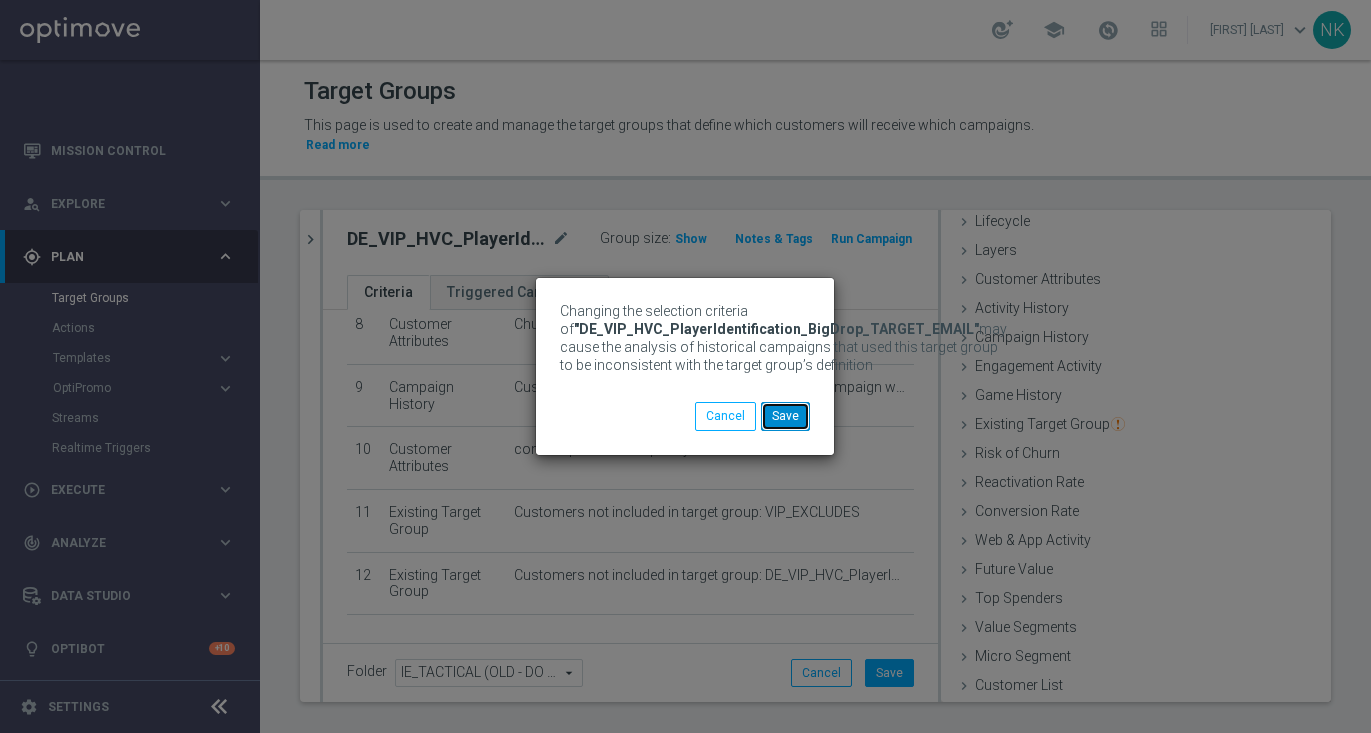 click on "Save" at bounding box center [785, 416] 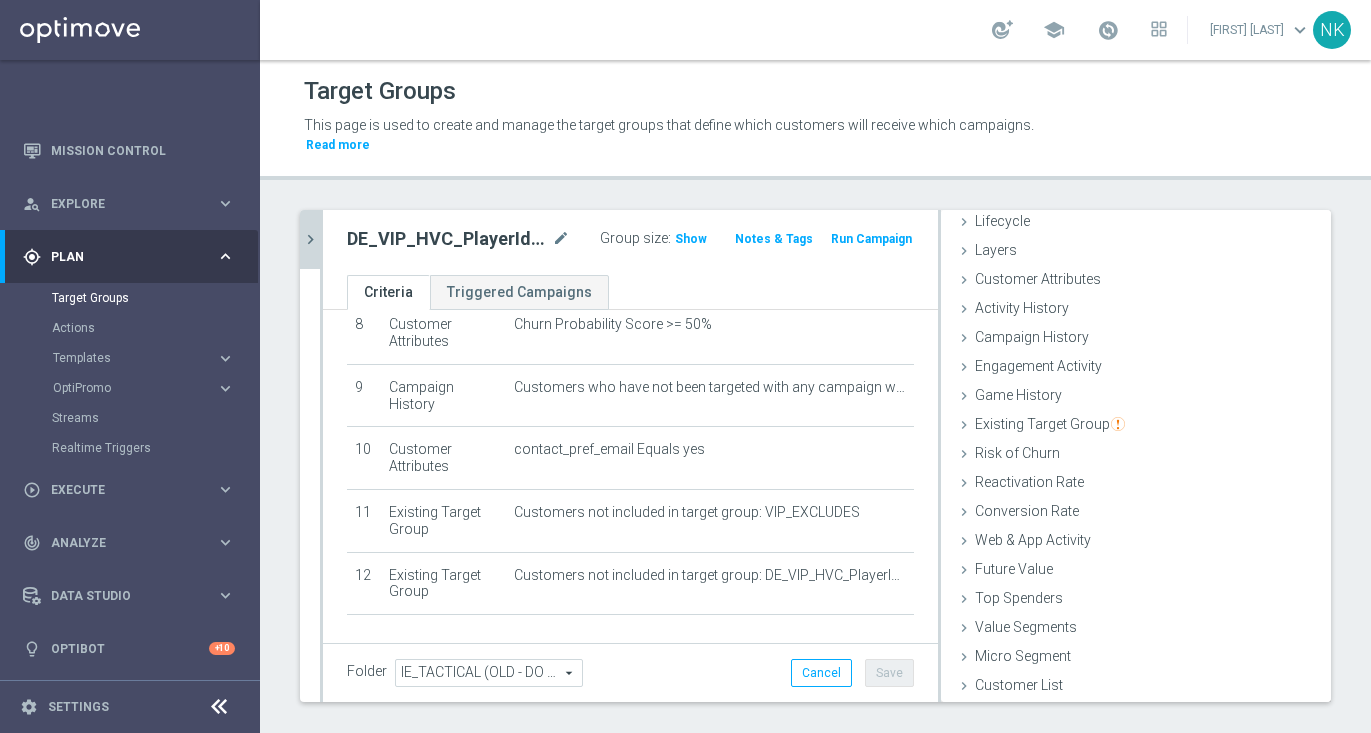 click on "chevron_right" 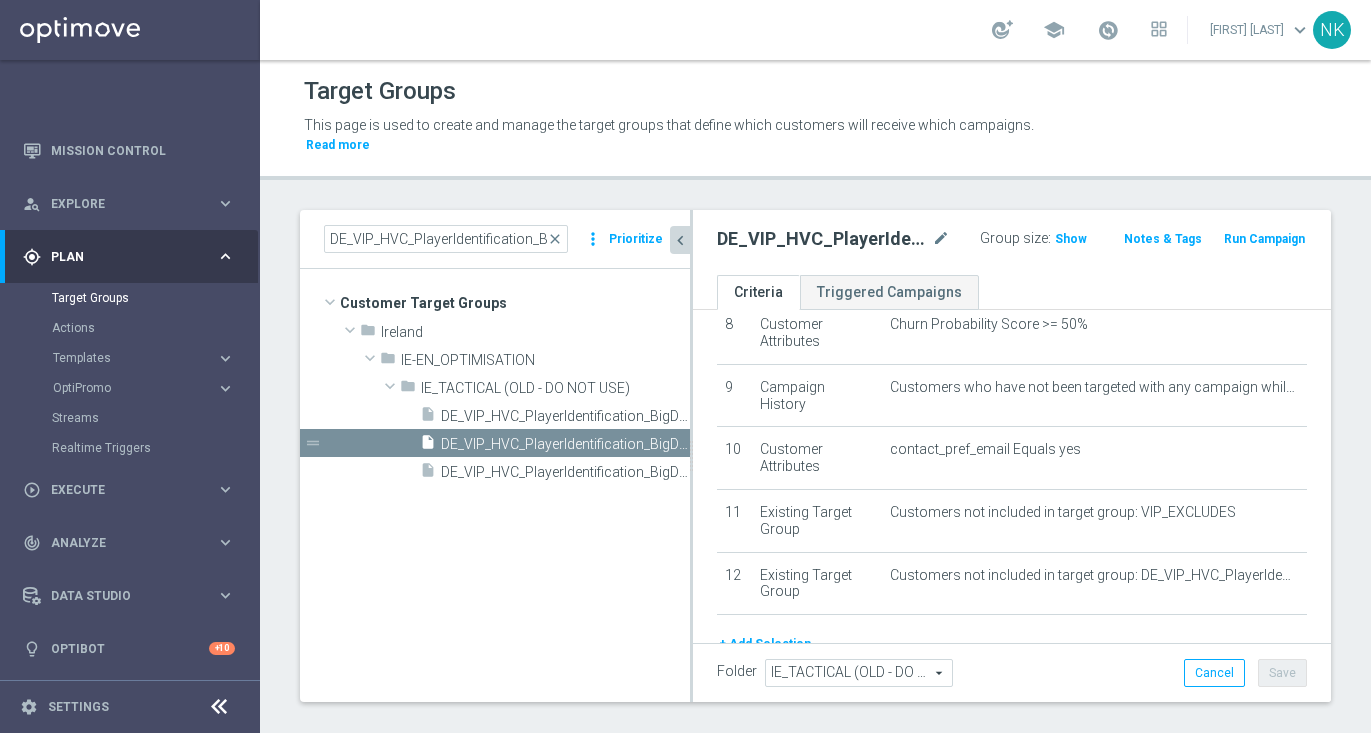 scroll, scrollTop: 55, scrollLeft: 0, axis: vertical 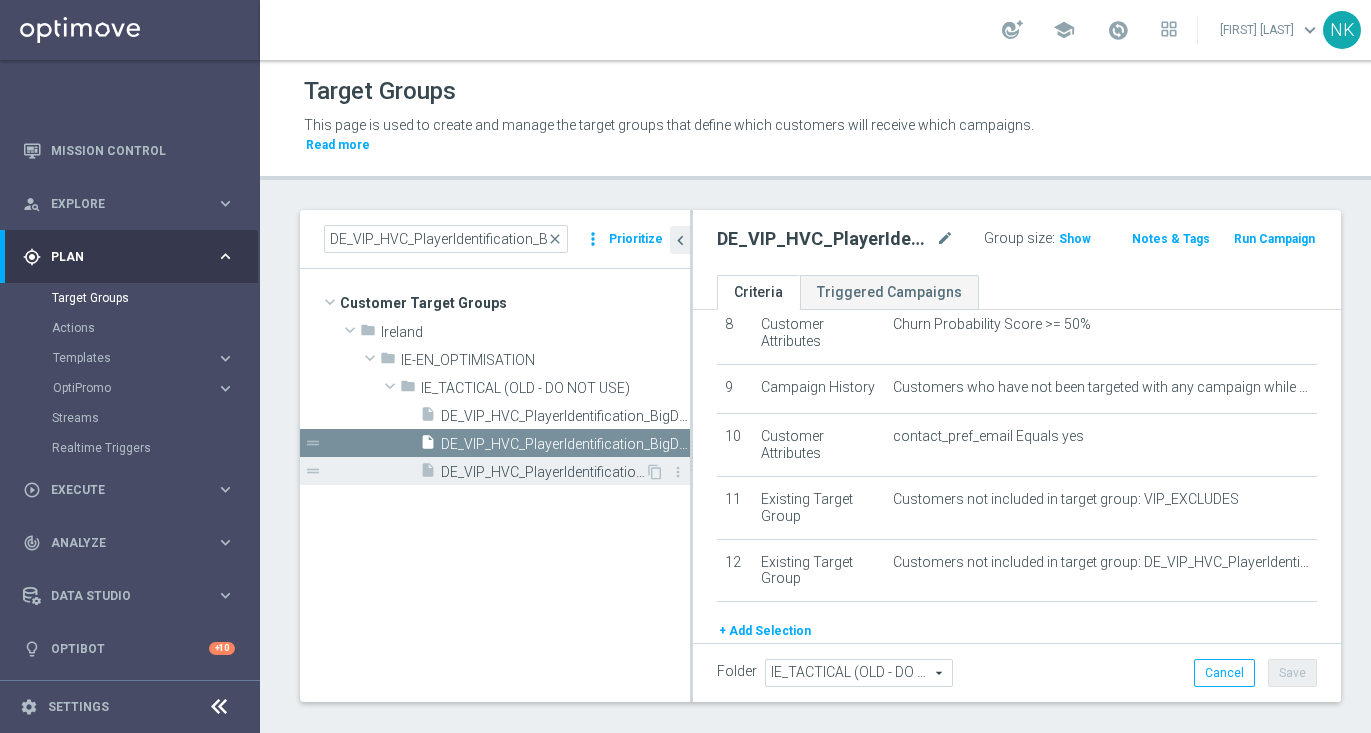 click on "DE_VIP_HVC_PlayerIdentification_BigDrop_TARGET_GHOST" at bounding box center [543, 472] 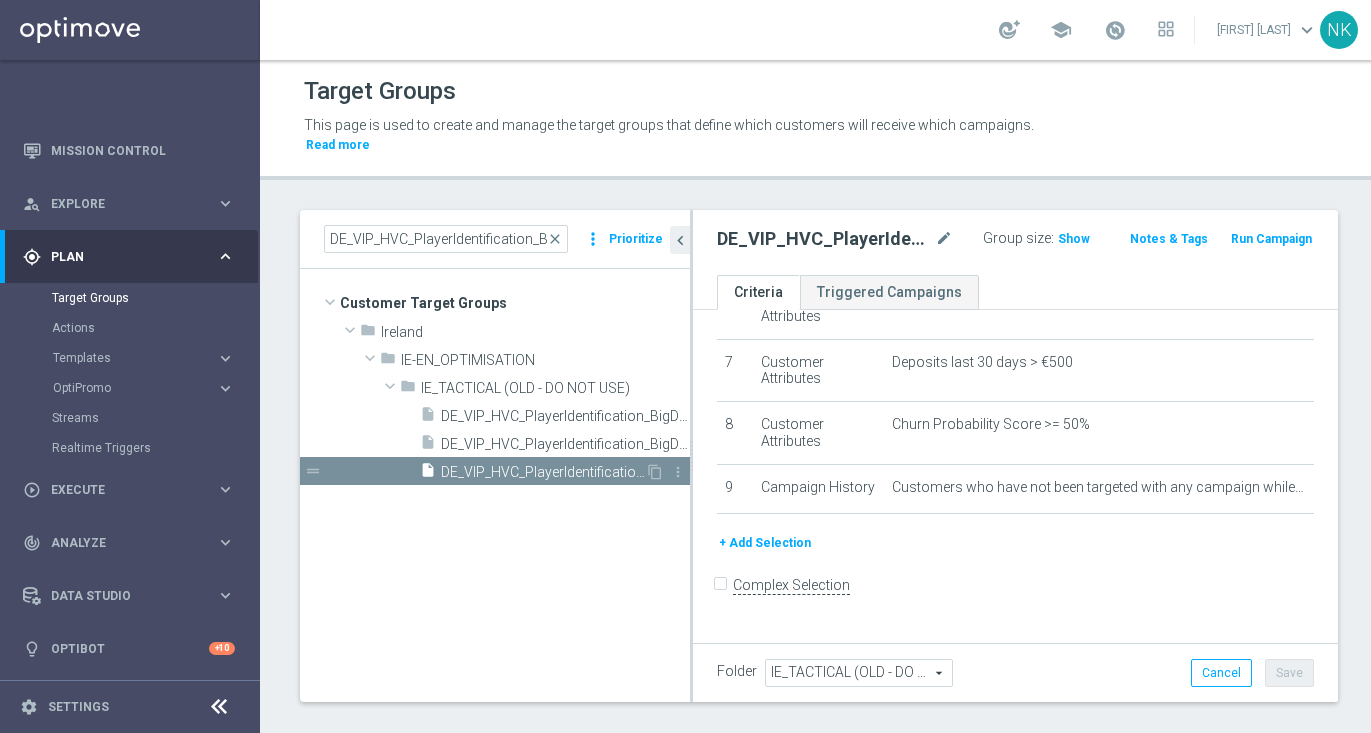 scroll, scrollTop: 413, scrollLeft: 0, axis: vertical 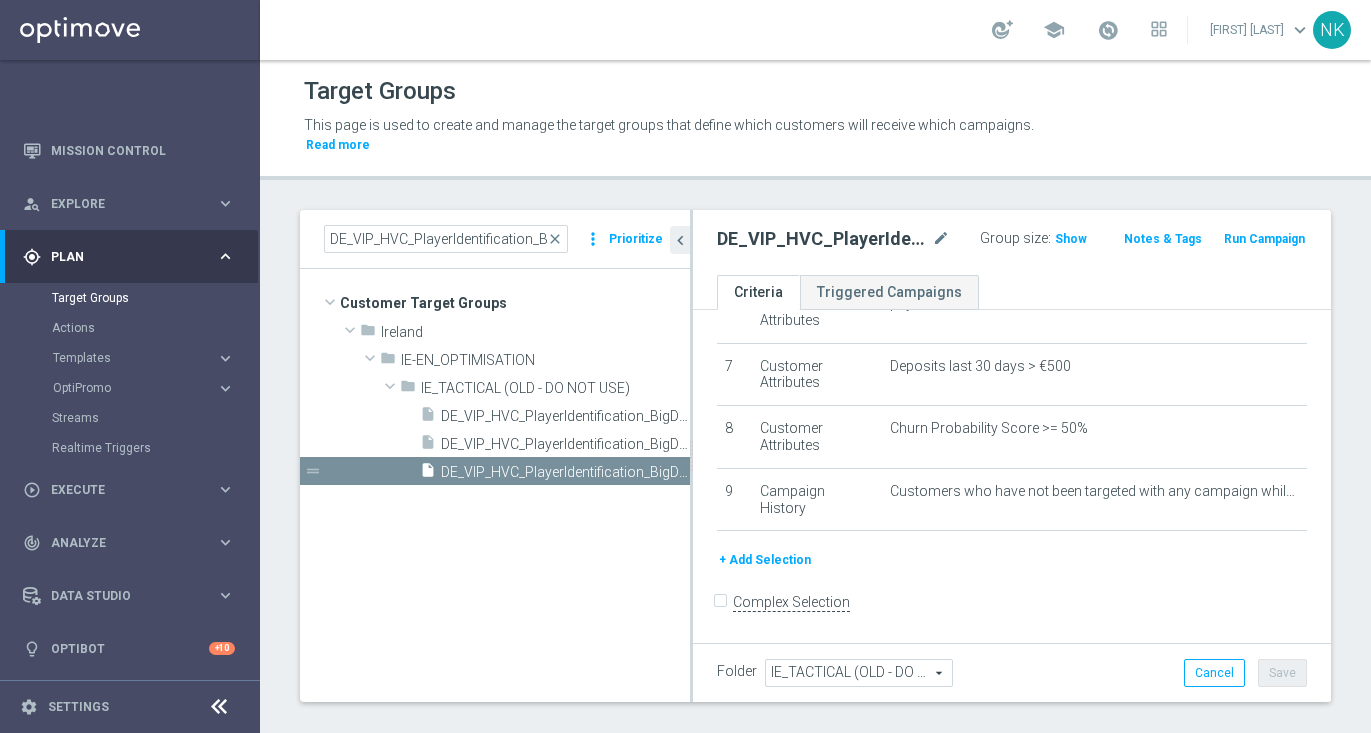 click on "+ Add Selection" 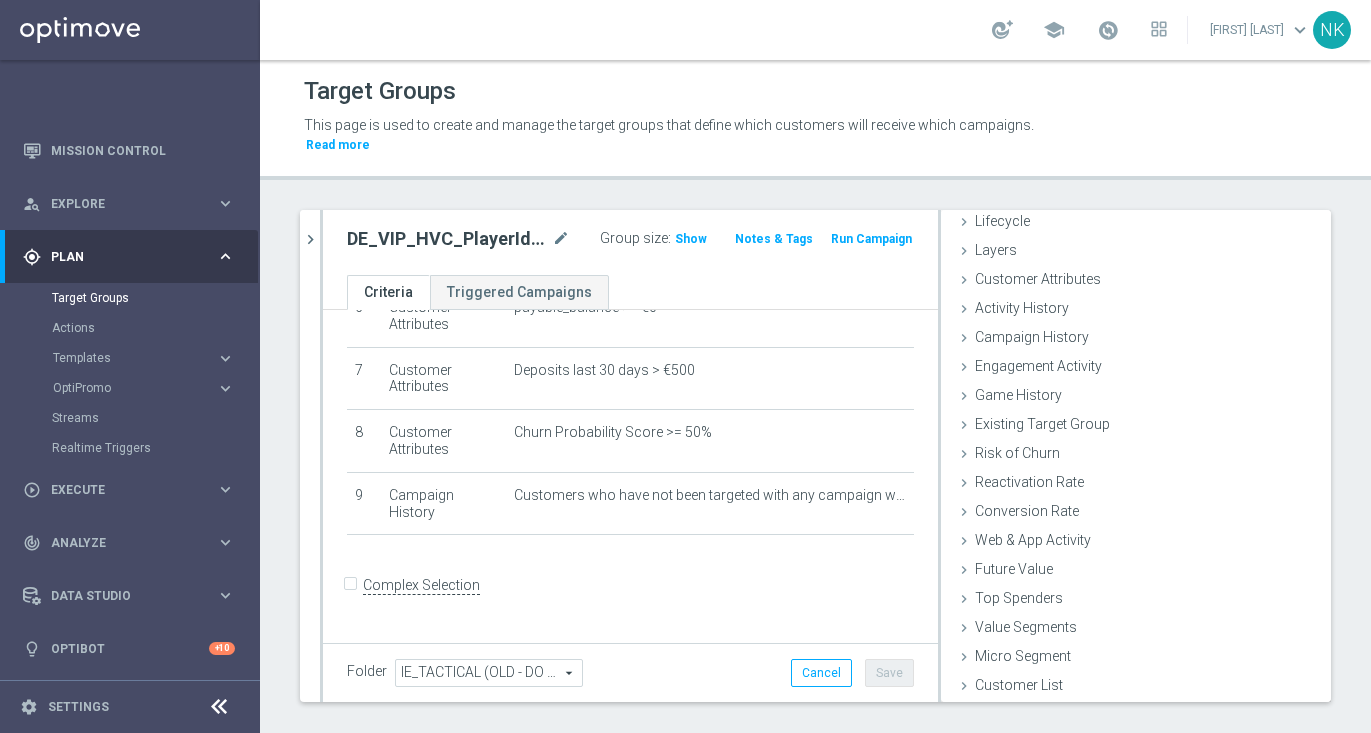 scroll, scrollTop: 392, scrollLeft: 0, axis: vertical 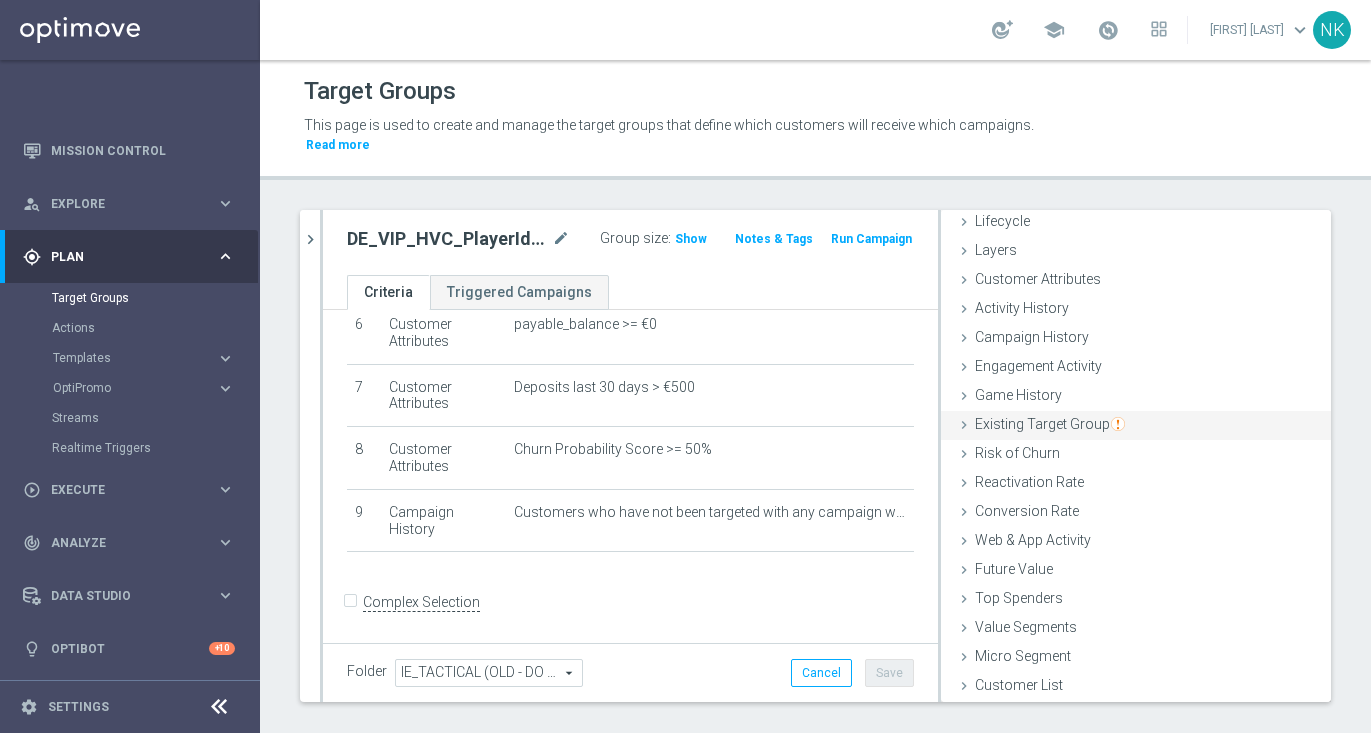 click on "Existing Target Group" at bounding box center [1050, 424] 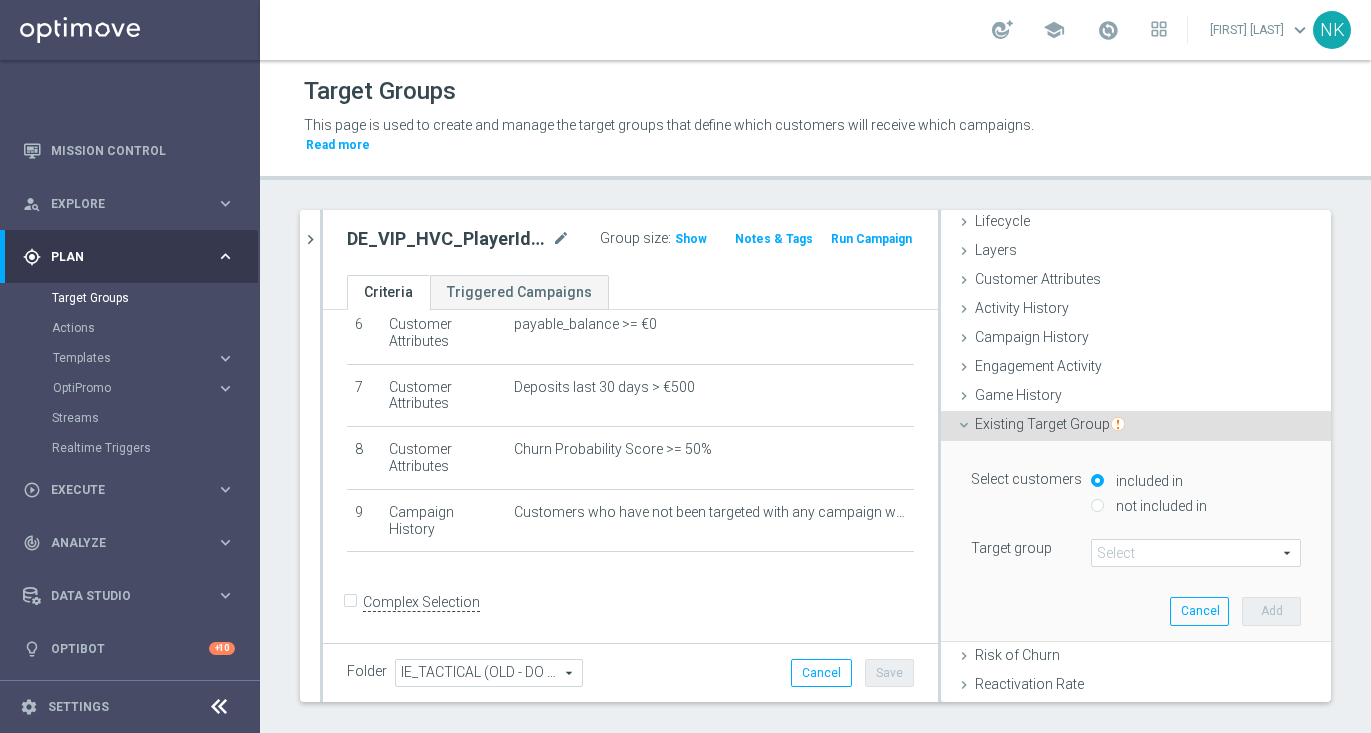 click on "not included in" at bounding box center (1196, 507) 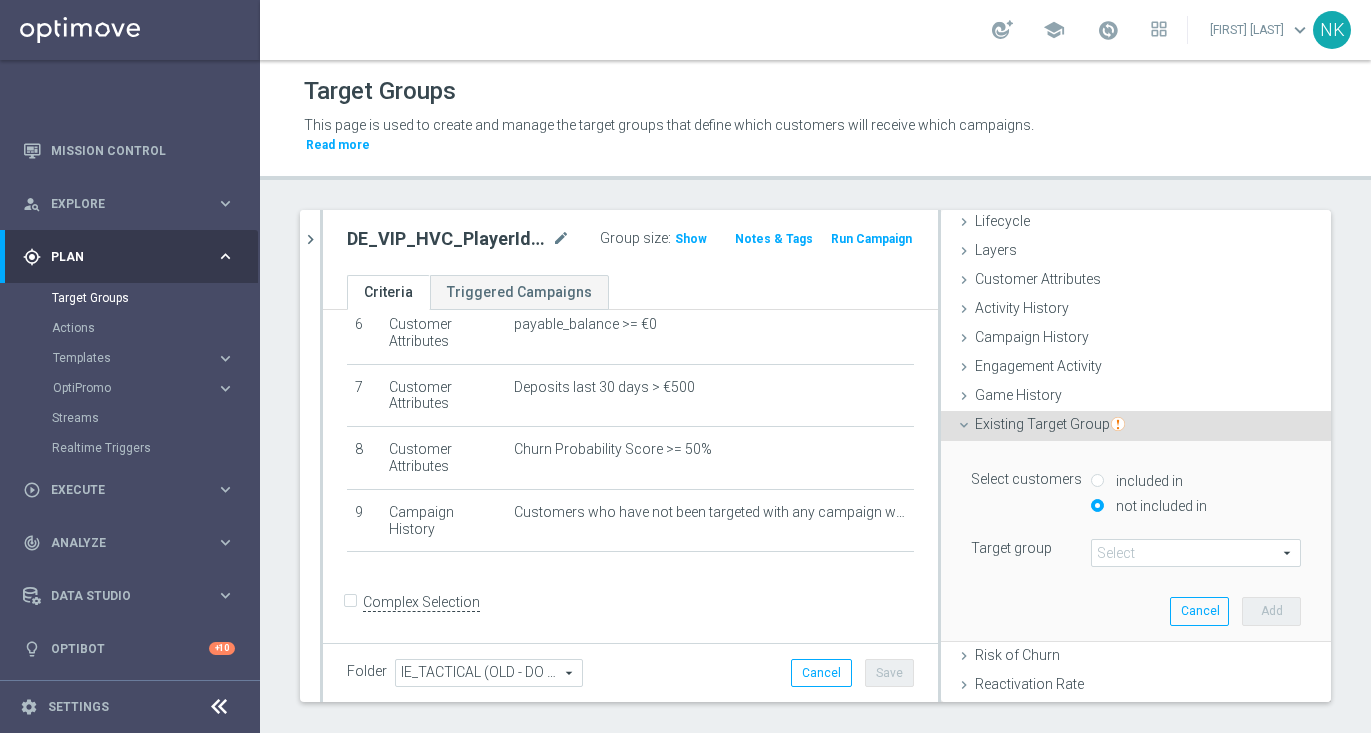 click at bounding box center [1196, 553] 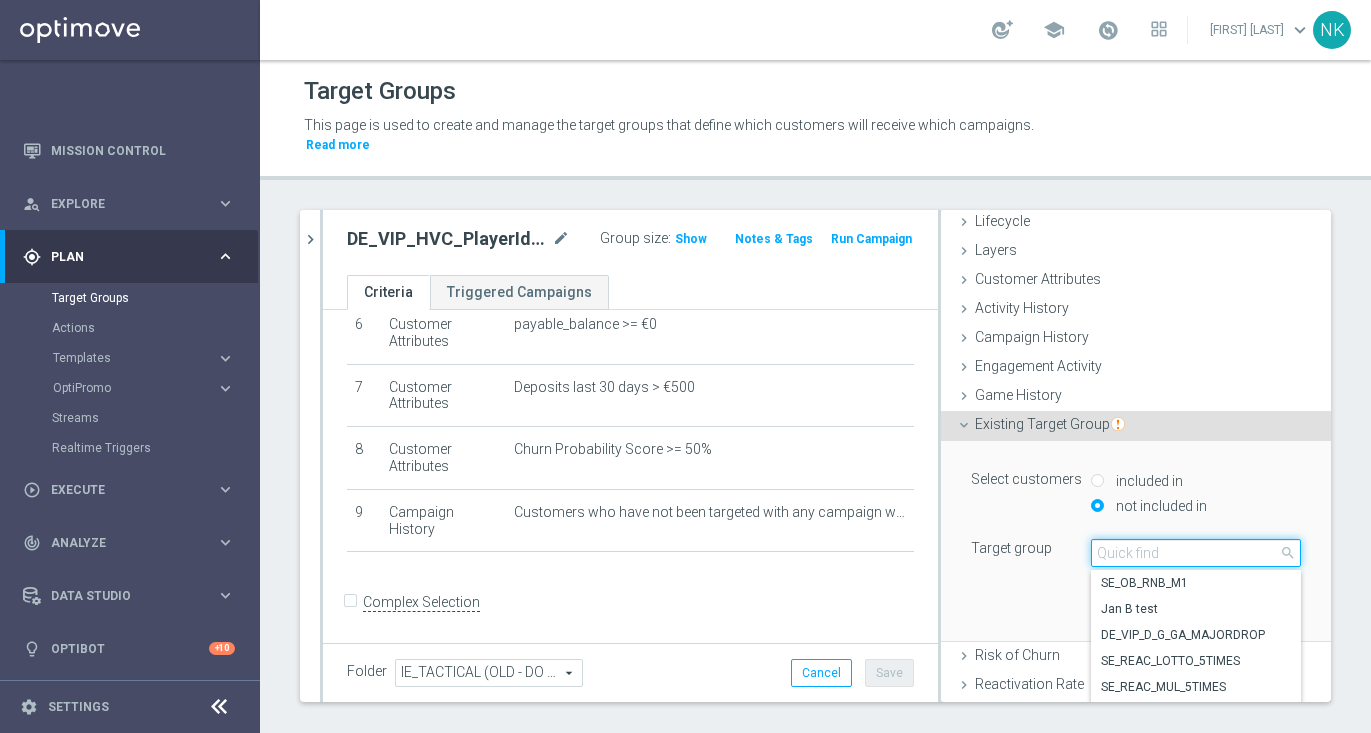 click at bounding box center (1196, 553) 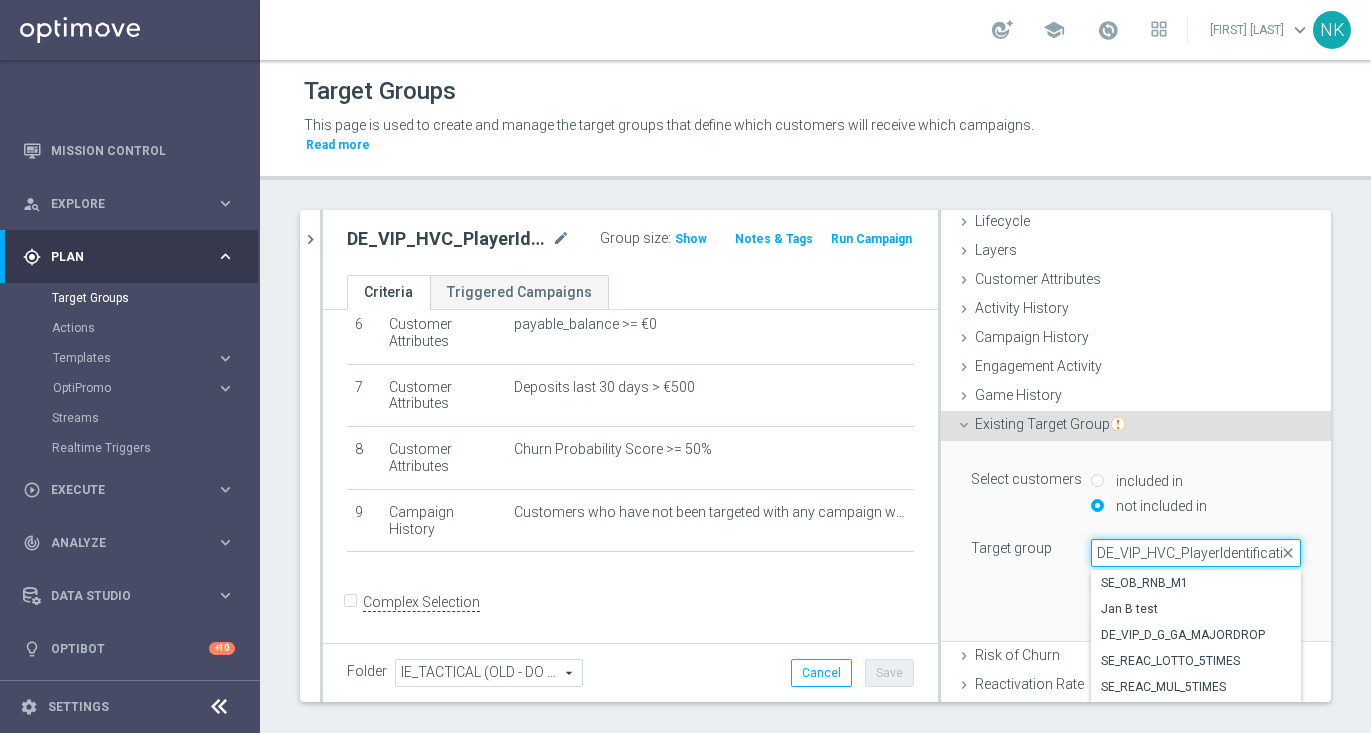 scroll, scrollTop: 0, scrollLeft: 141, axis: horizontal 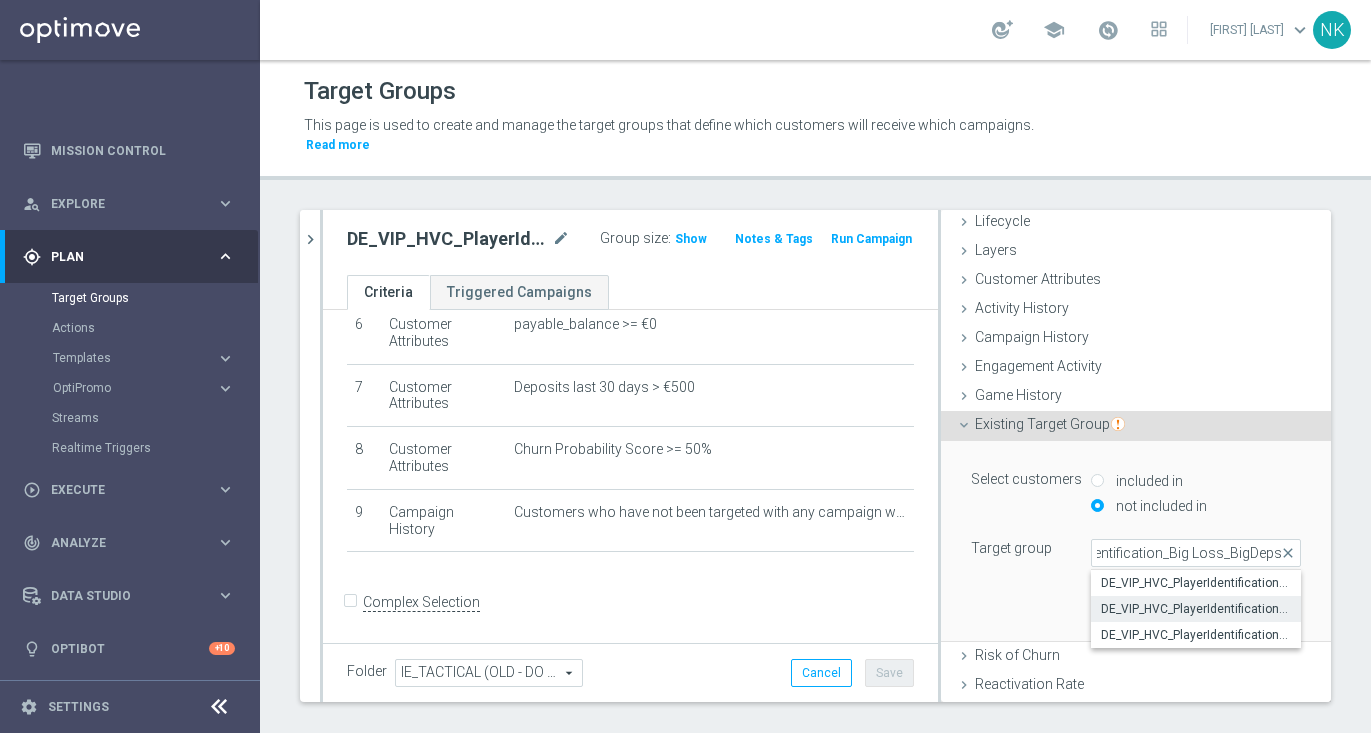click on "DE_VIP_HVC_PlayerIdentification_Big Loss_BigDeps_TARGET_GHOST" at bounding box center [1196, 609] 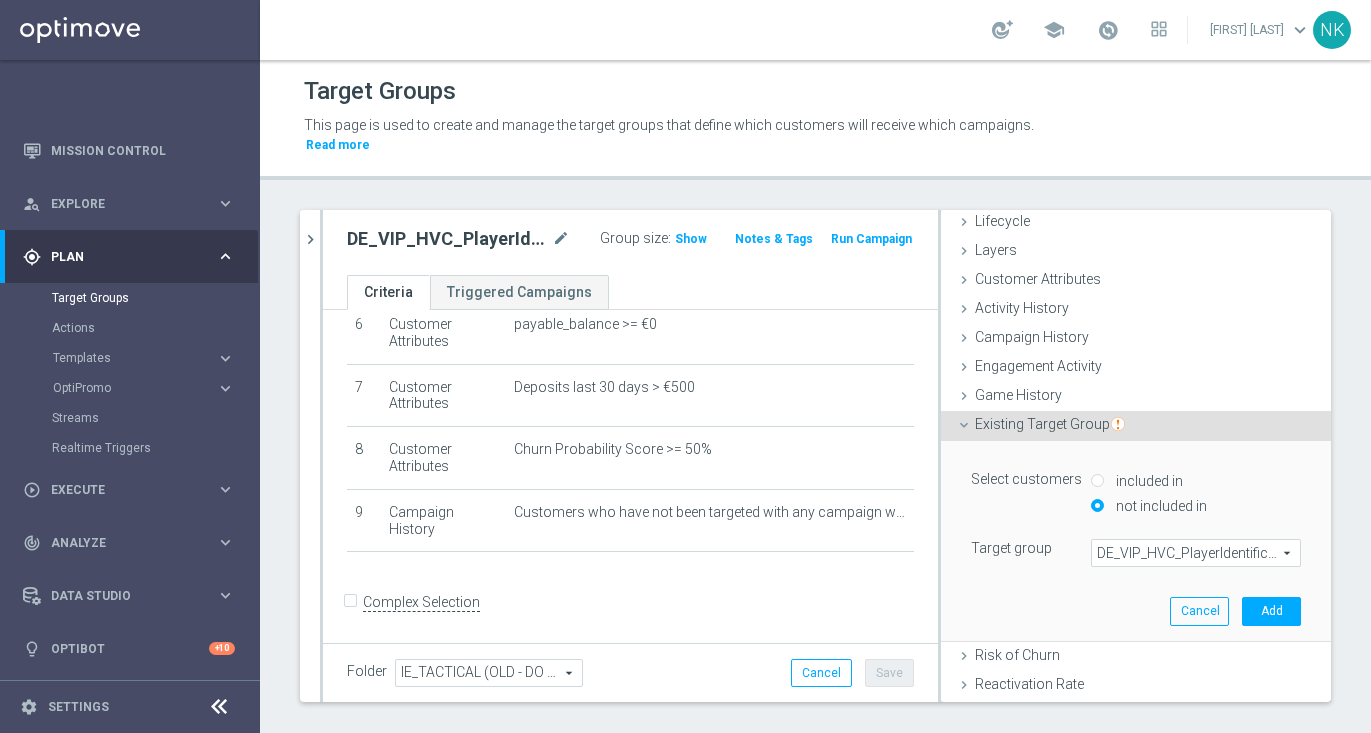 scroll, scrollTop: 0, scrollLeft: 0, axis: both 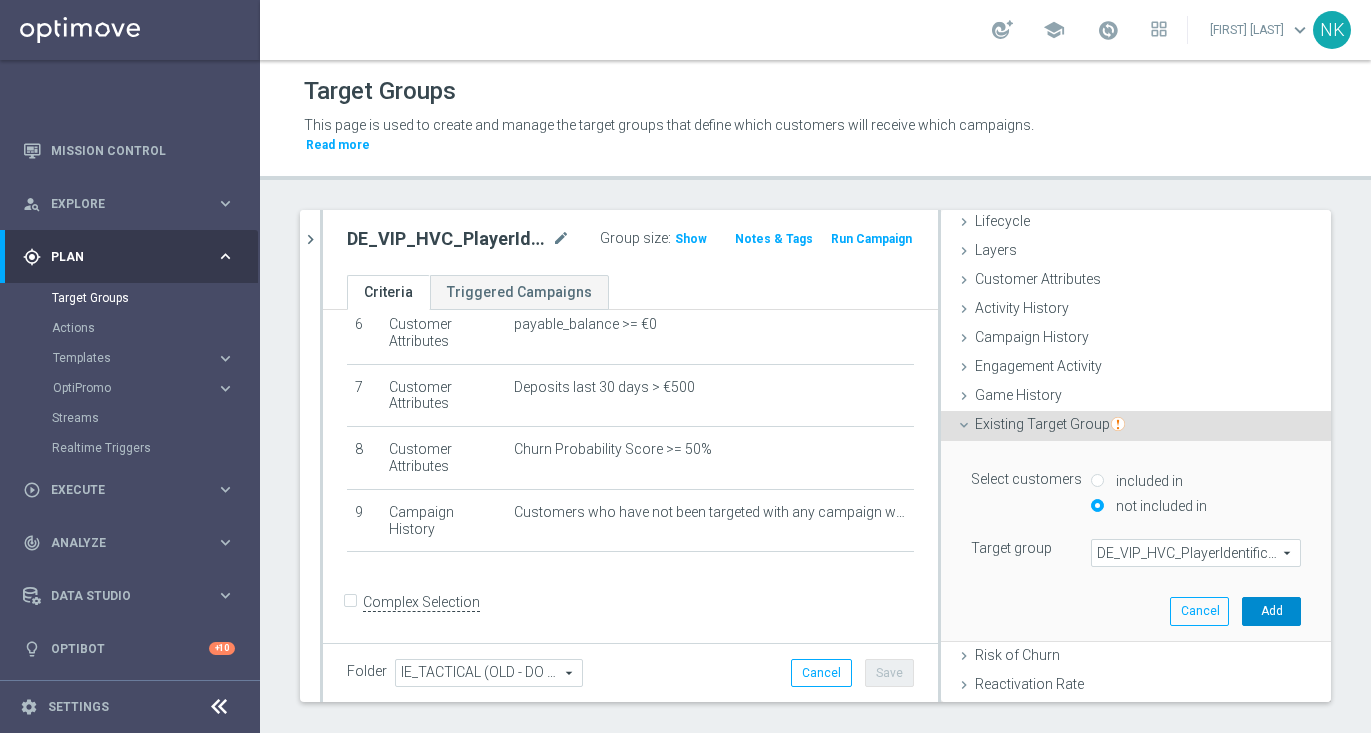 click on "Add" at bounding box center [1271, 611] 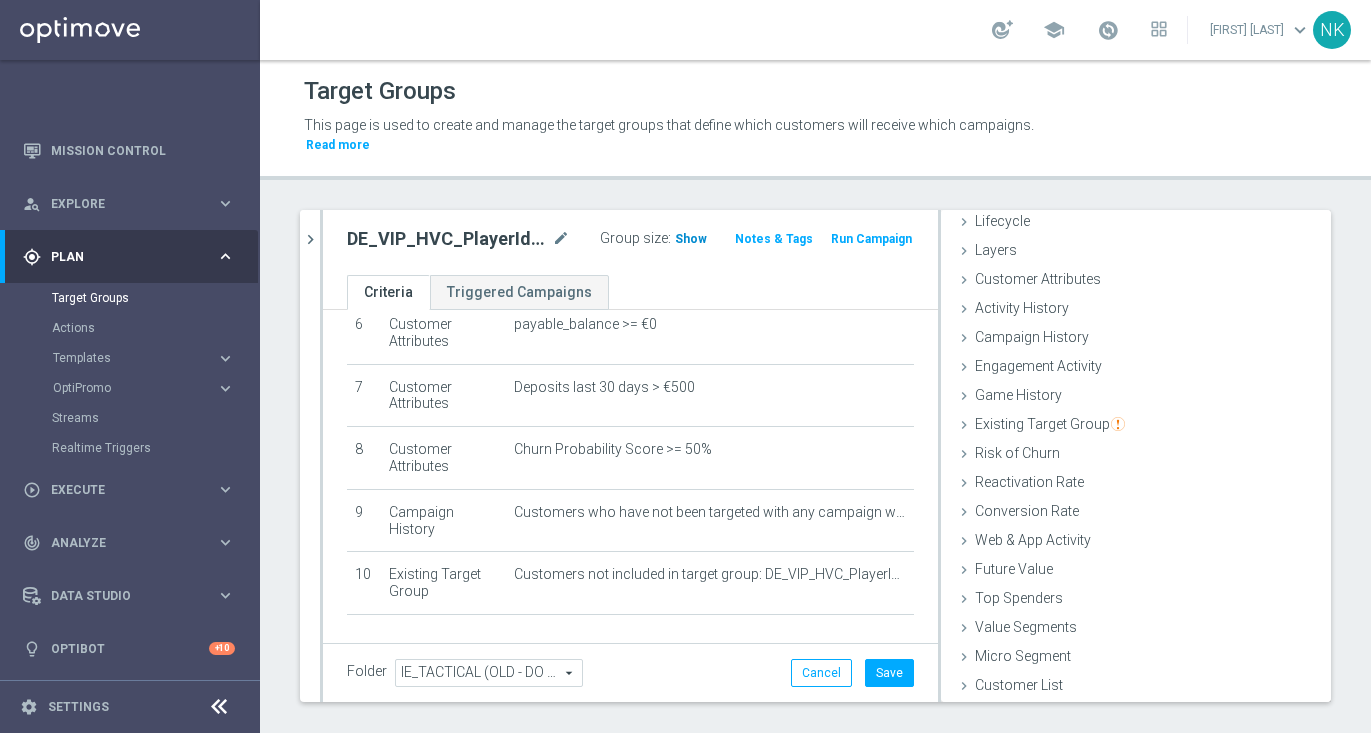 click on "Show" 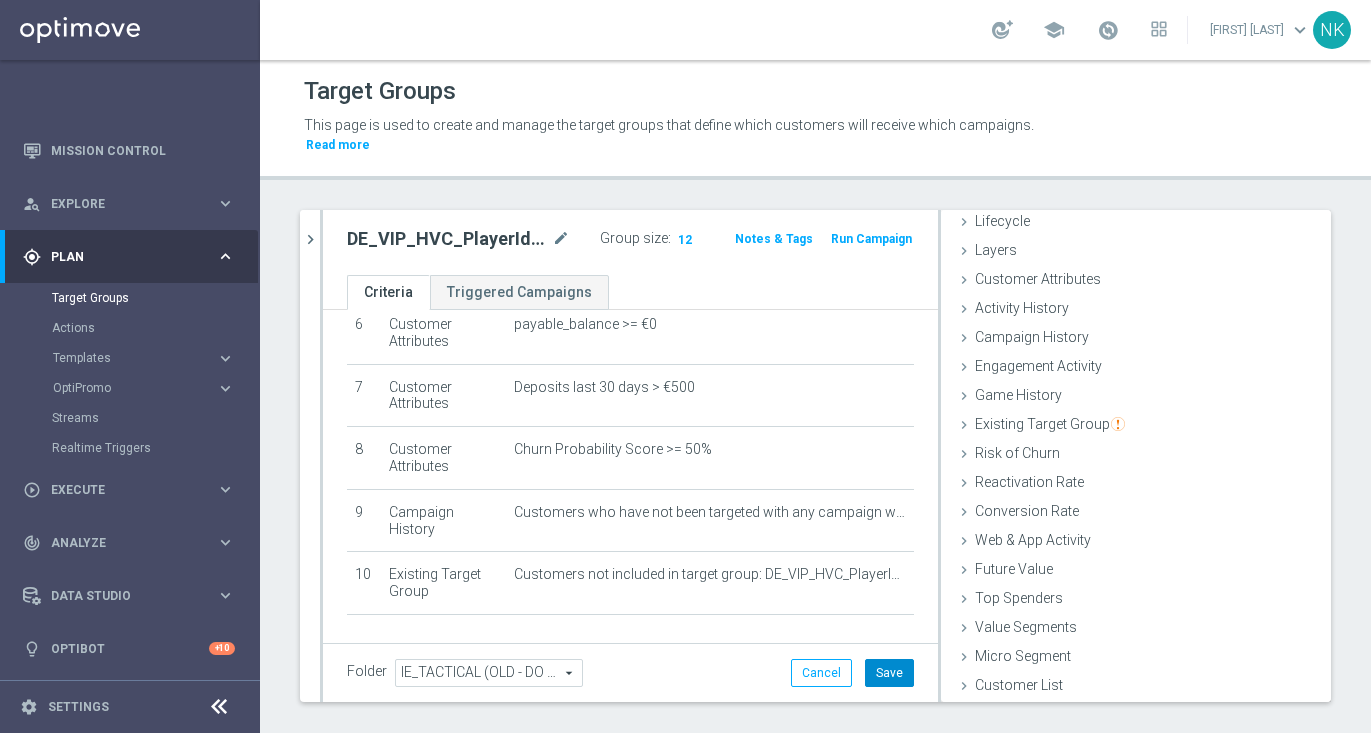 click on "Save" 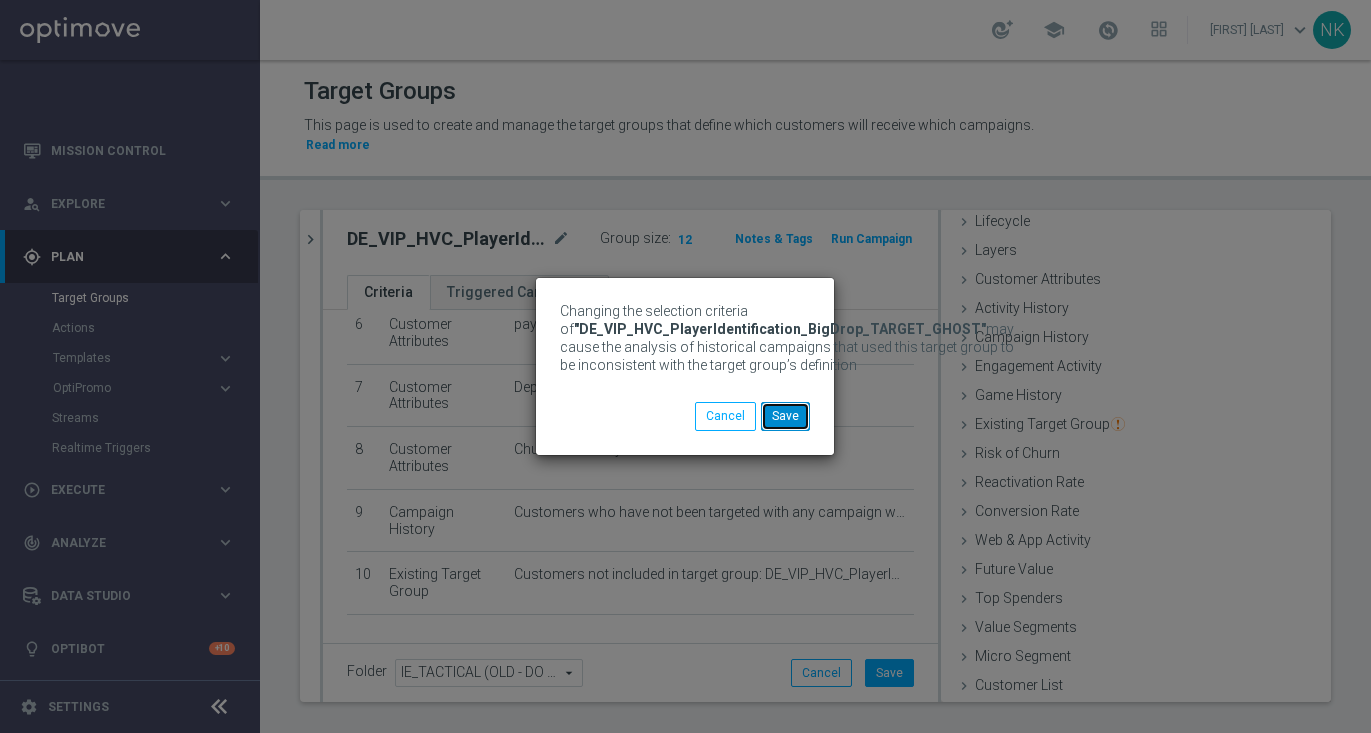 click on "Save" at bounding box center (785, 416) 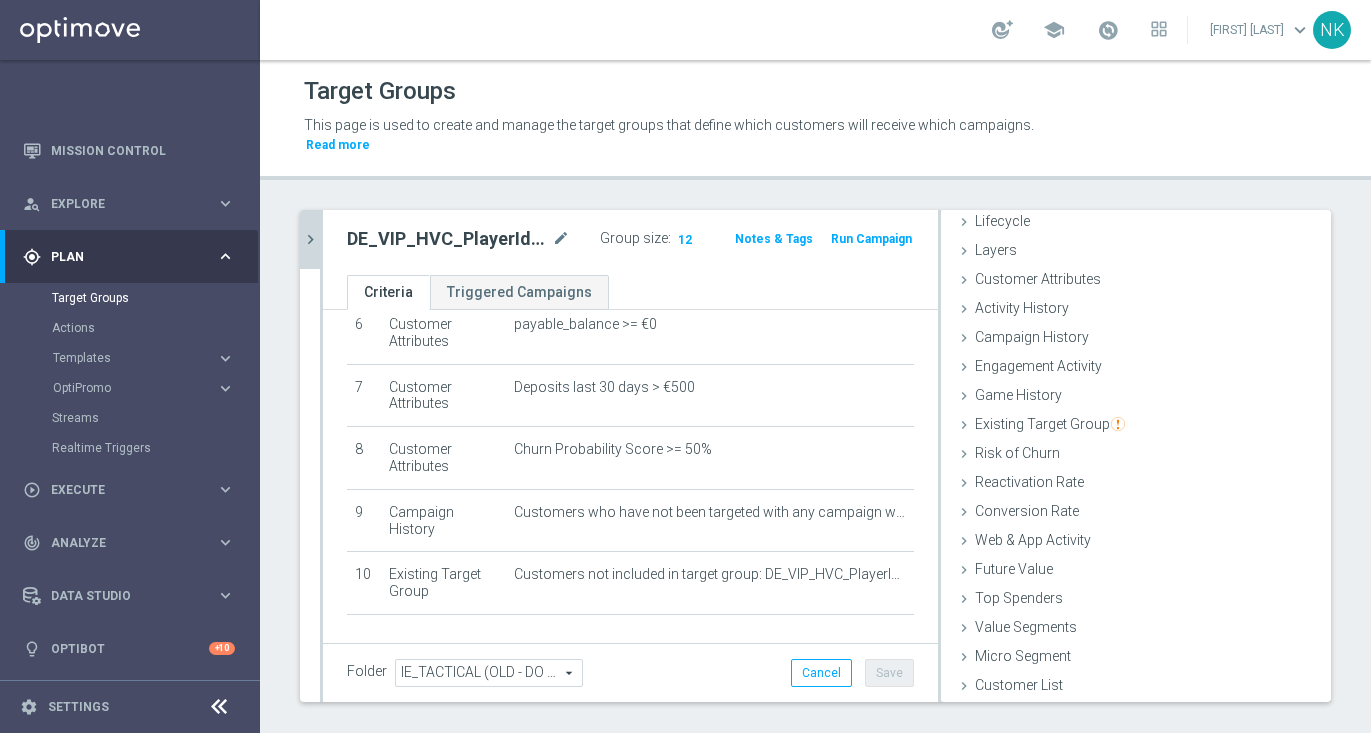 click on "chevron_right" 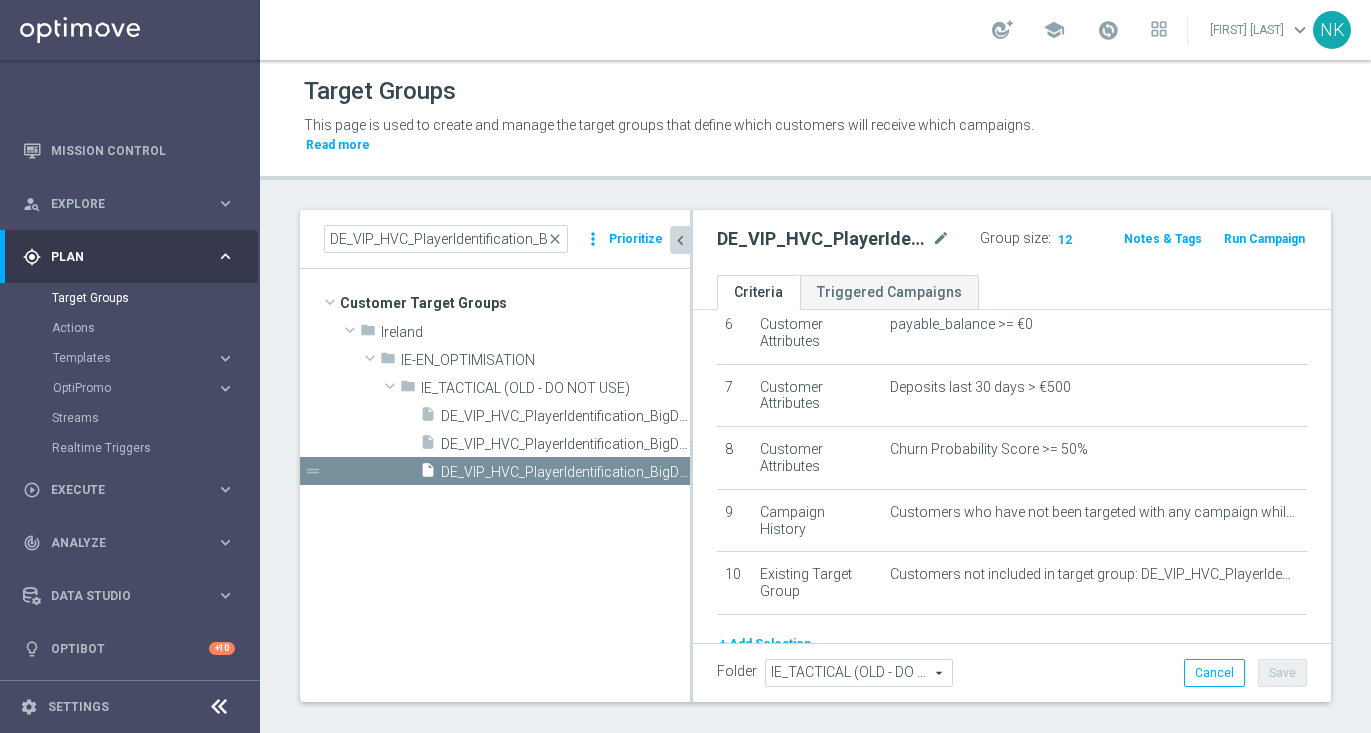 scroll, scrollTop: 55, scrollLeft: 0, axis: vertical 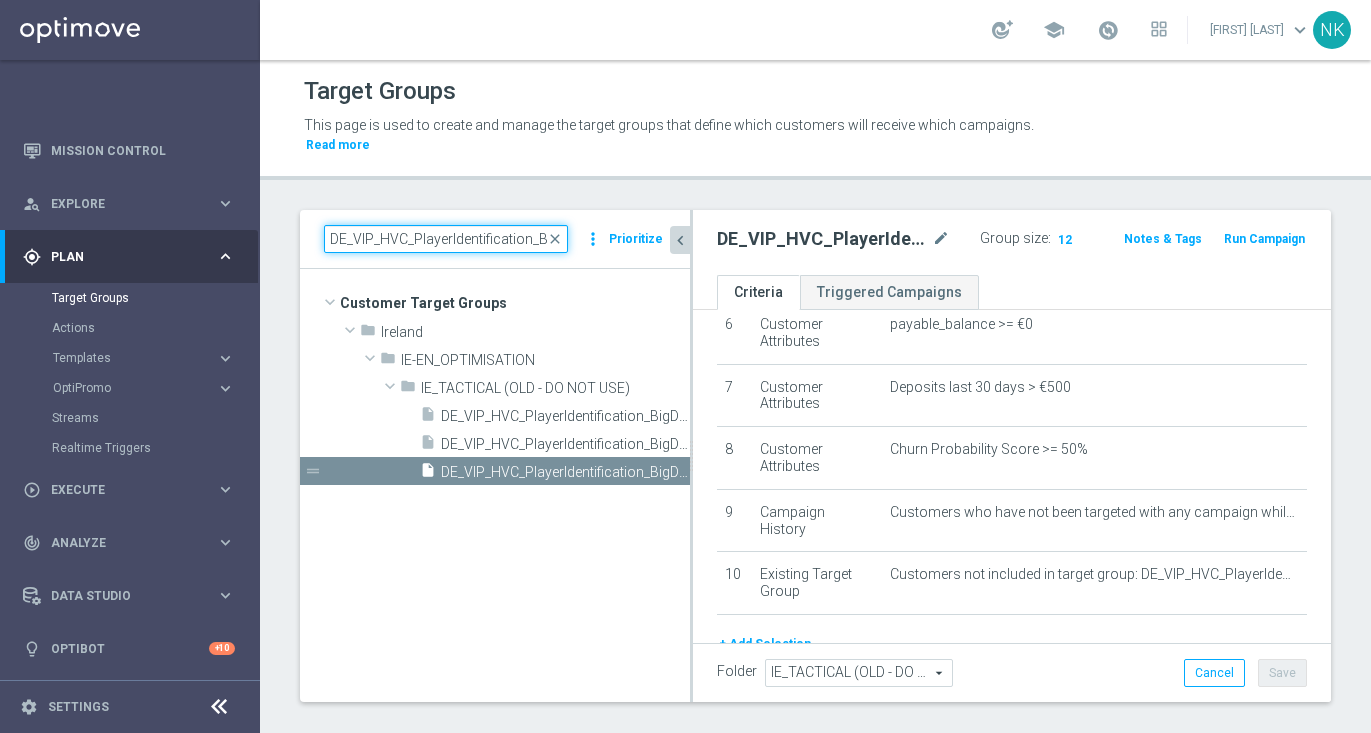 click on "DE_VIP_HVC_PlayerIdentification_BigDrop" at bounding box center (446, 239) 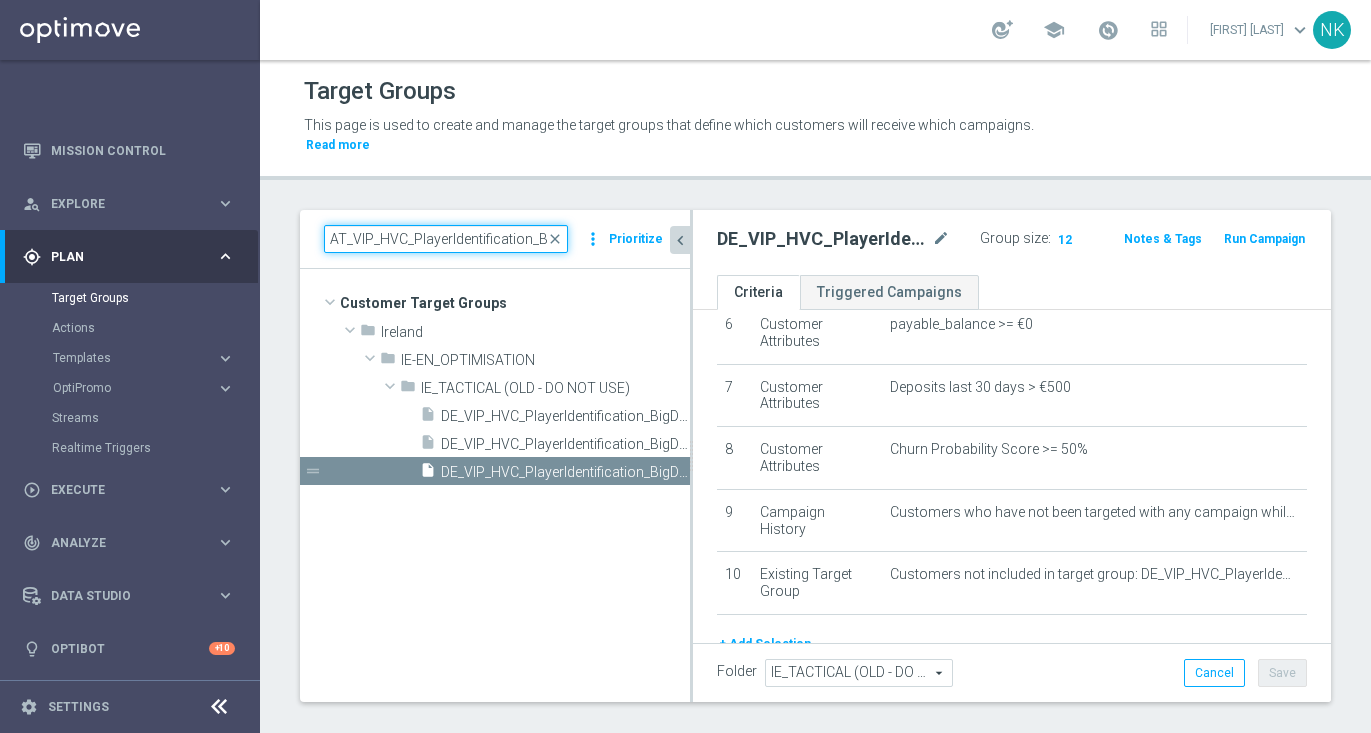 scroll, scrollTop: 0, scrollLeft: 34, axis: horizontal 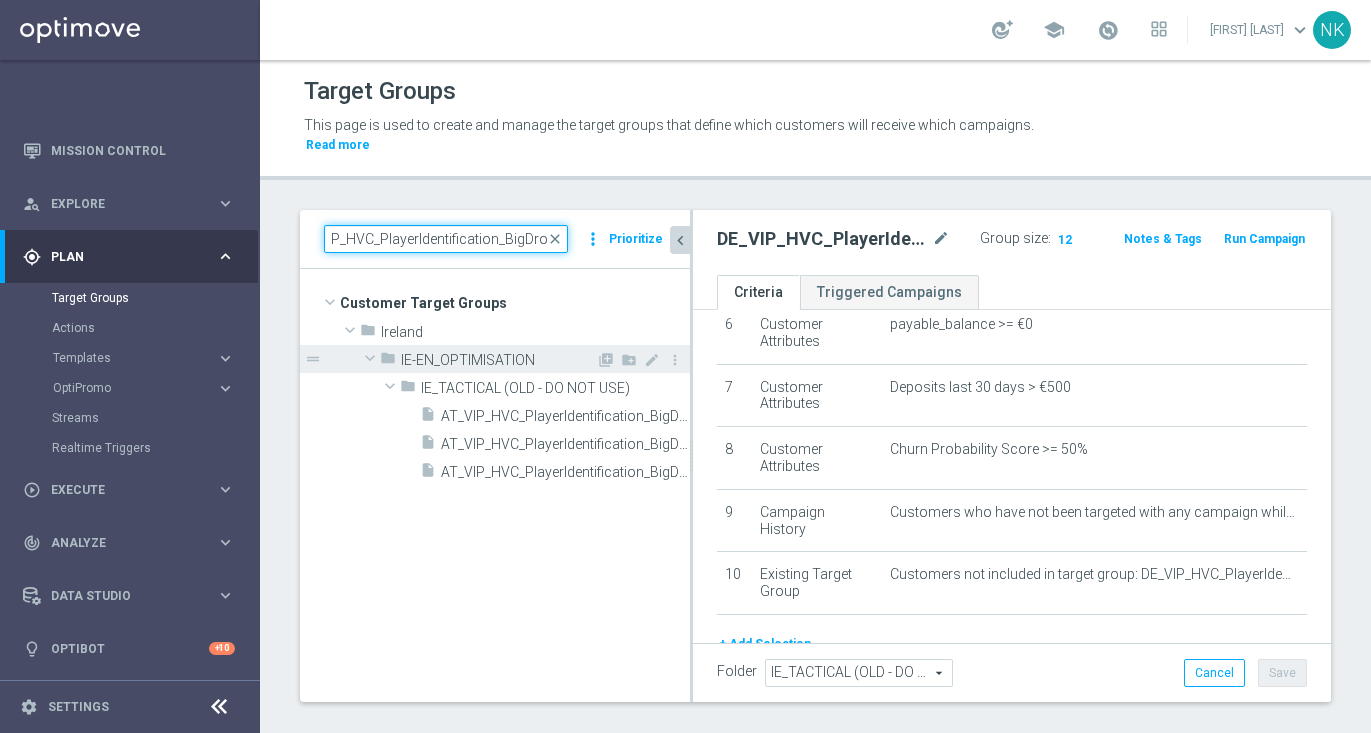 type on "AT_VIP_HVC_PlayerIdentification_BigDrop" 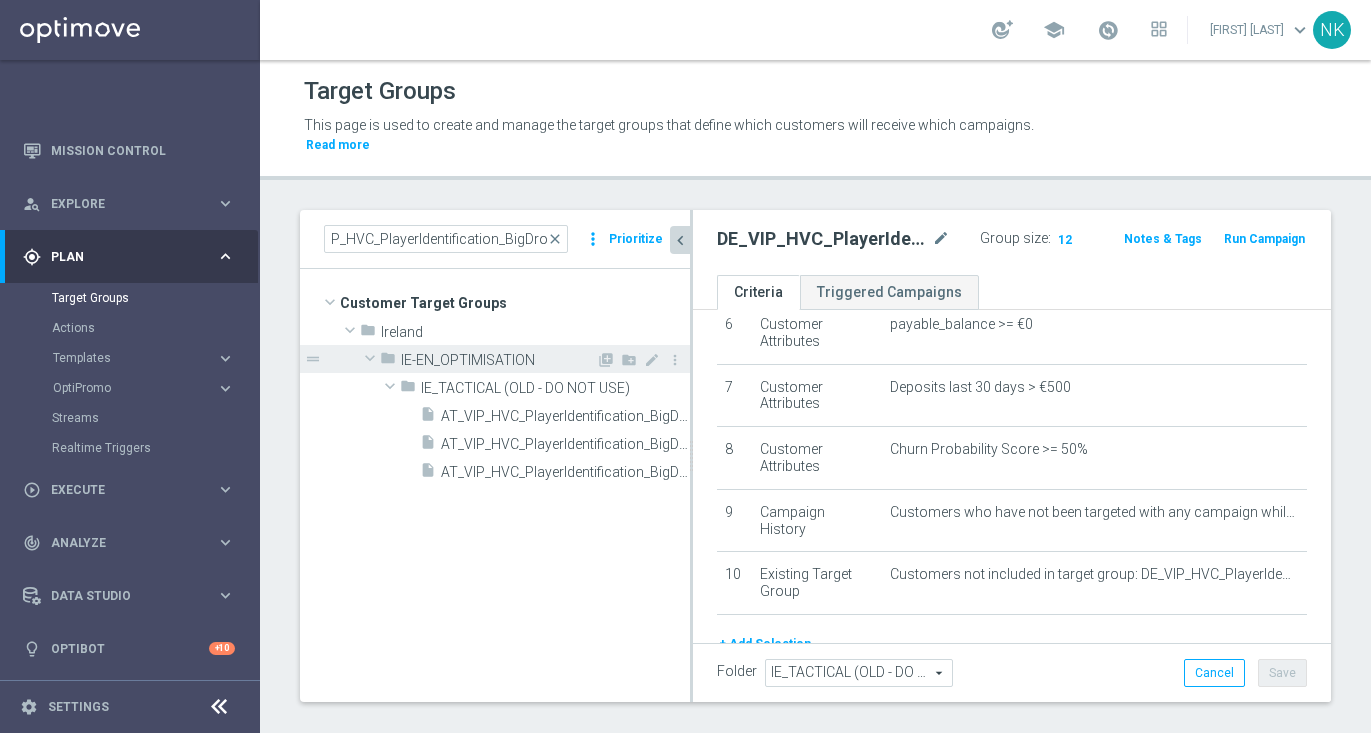 scroll, scrollTop: 0, scrollLeft: 0, axis: both 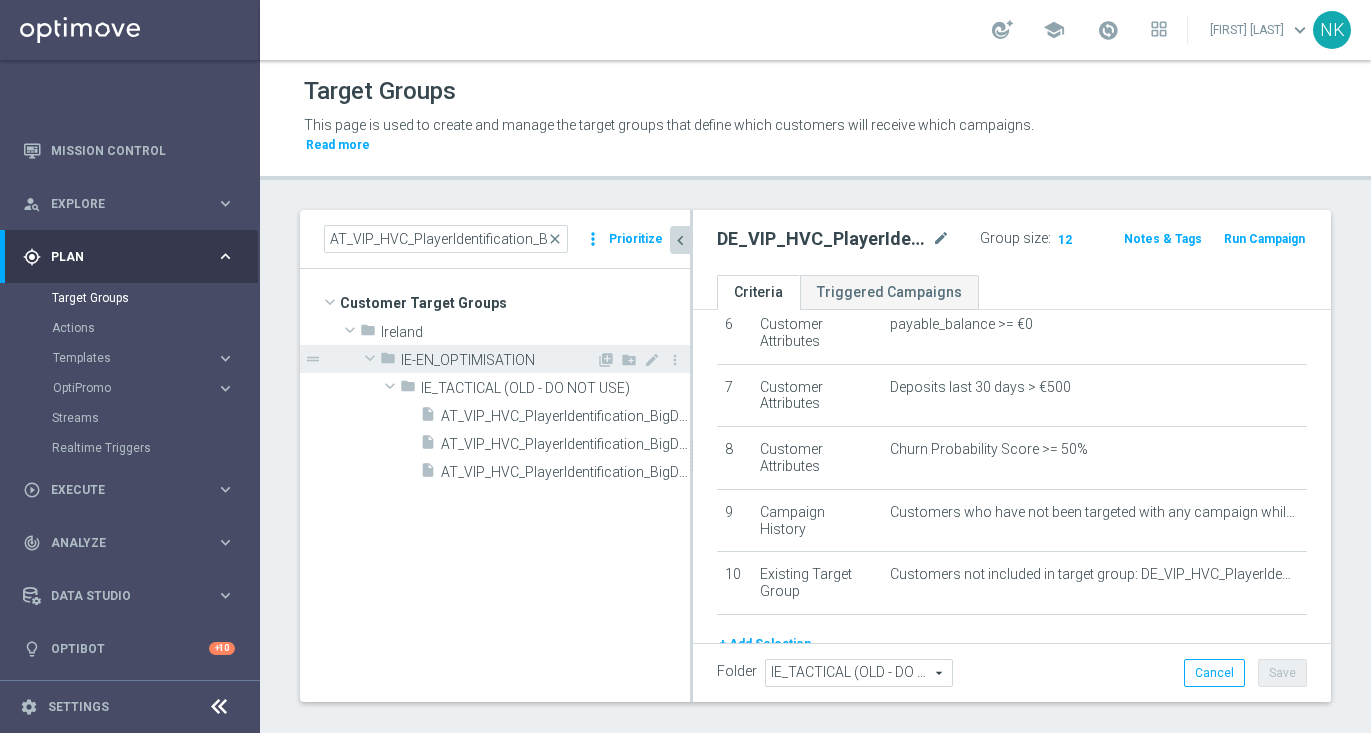 click on "drag_handle" 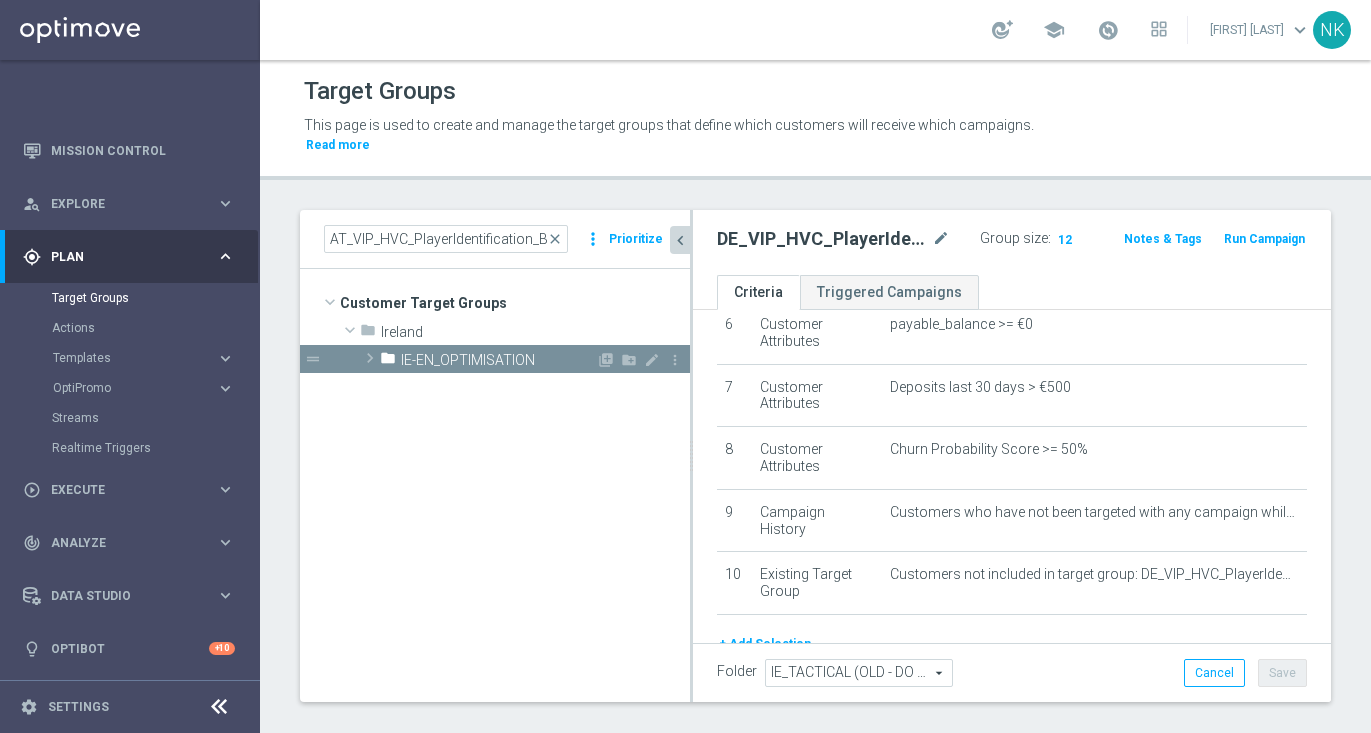 click 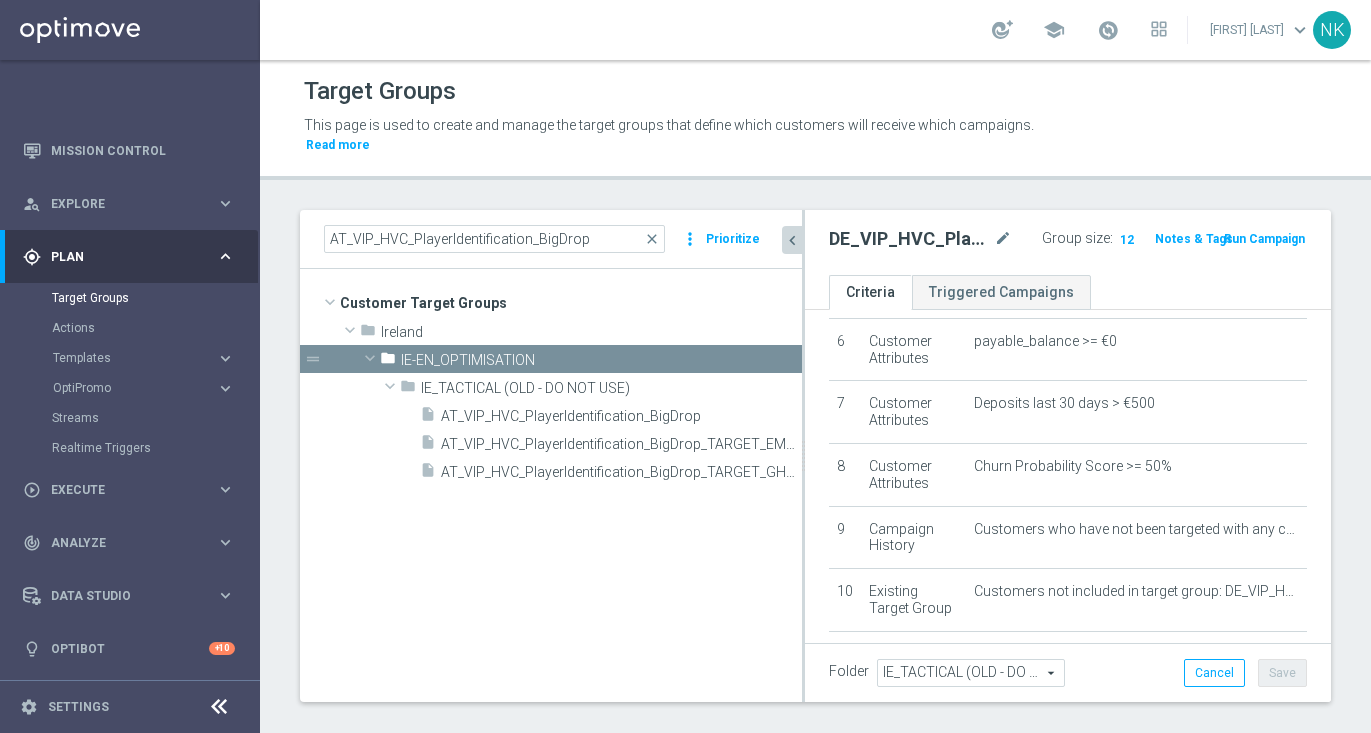 scroll, scrollTop: 409, scrollLeft: 0, axis: vertical 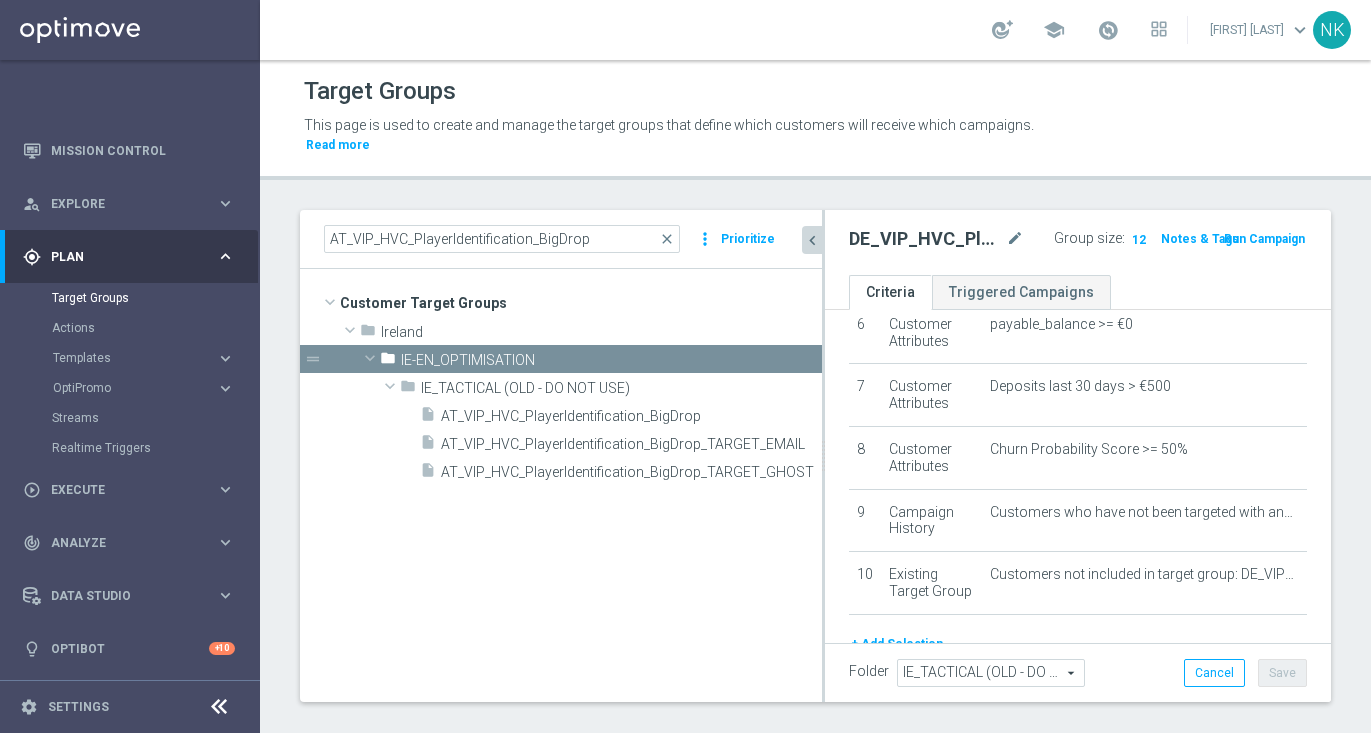 drag, startPoint x: 691, startPoint y: 382, endPoint x: 823, endPoint y: 377, distance: 132.09467 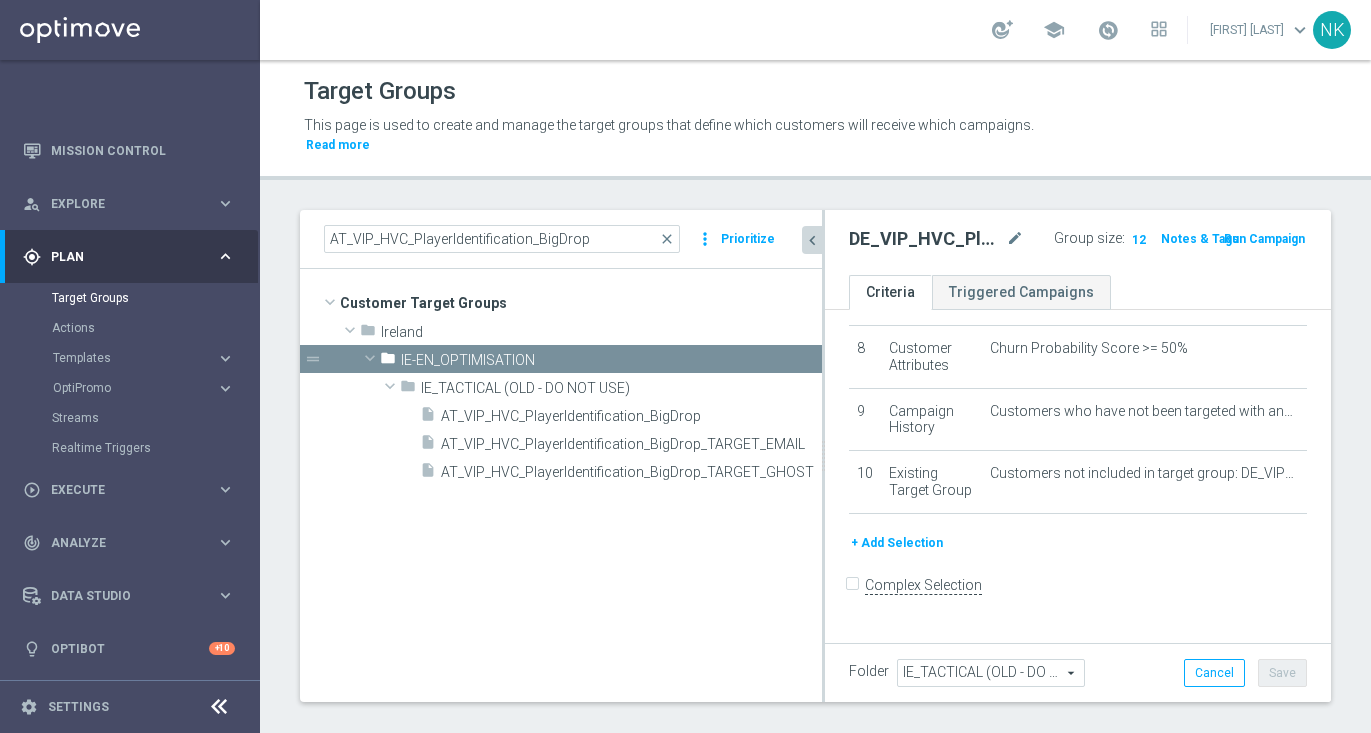 click on "+ Add Selection" 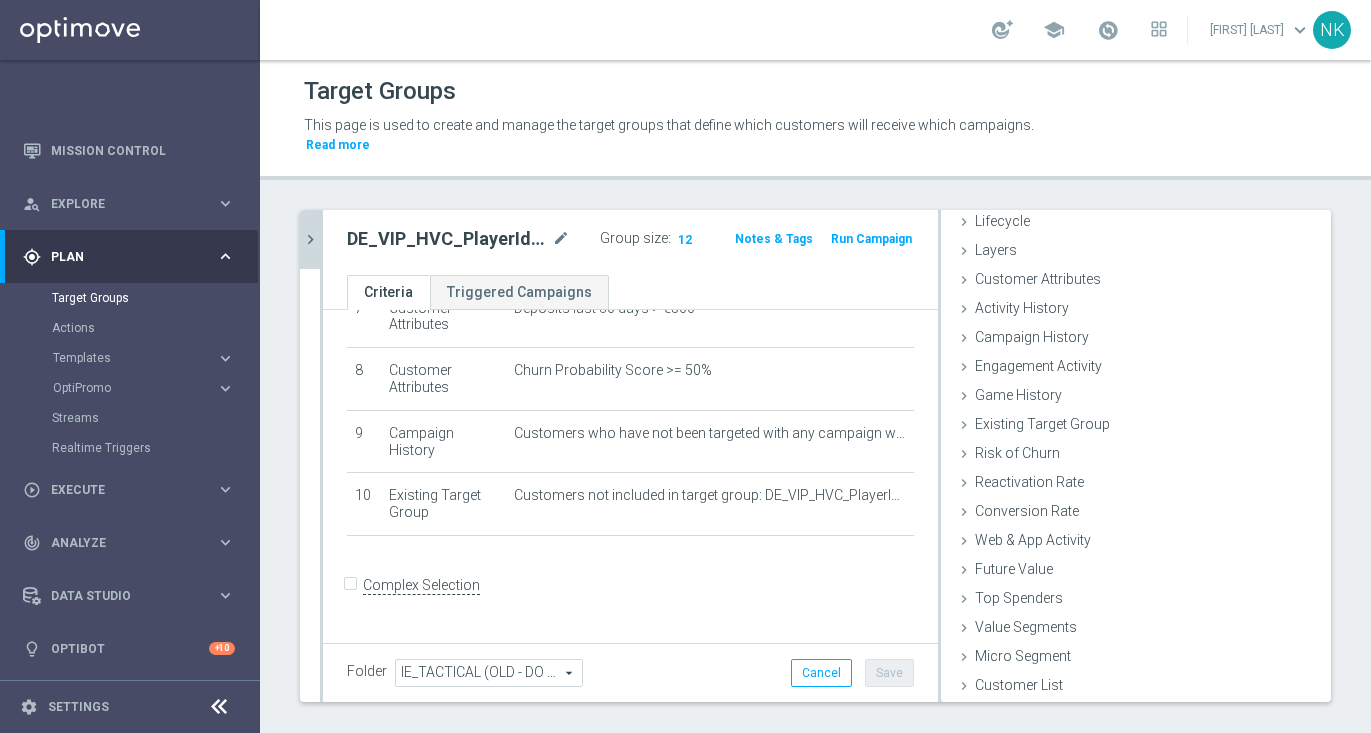 scroll, scrollTop: 454, scrollLeft: 0, axis: vertical 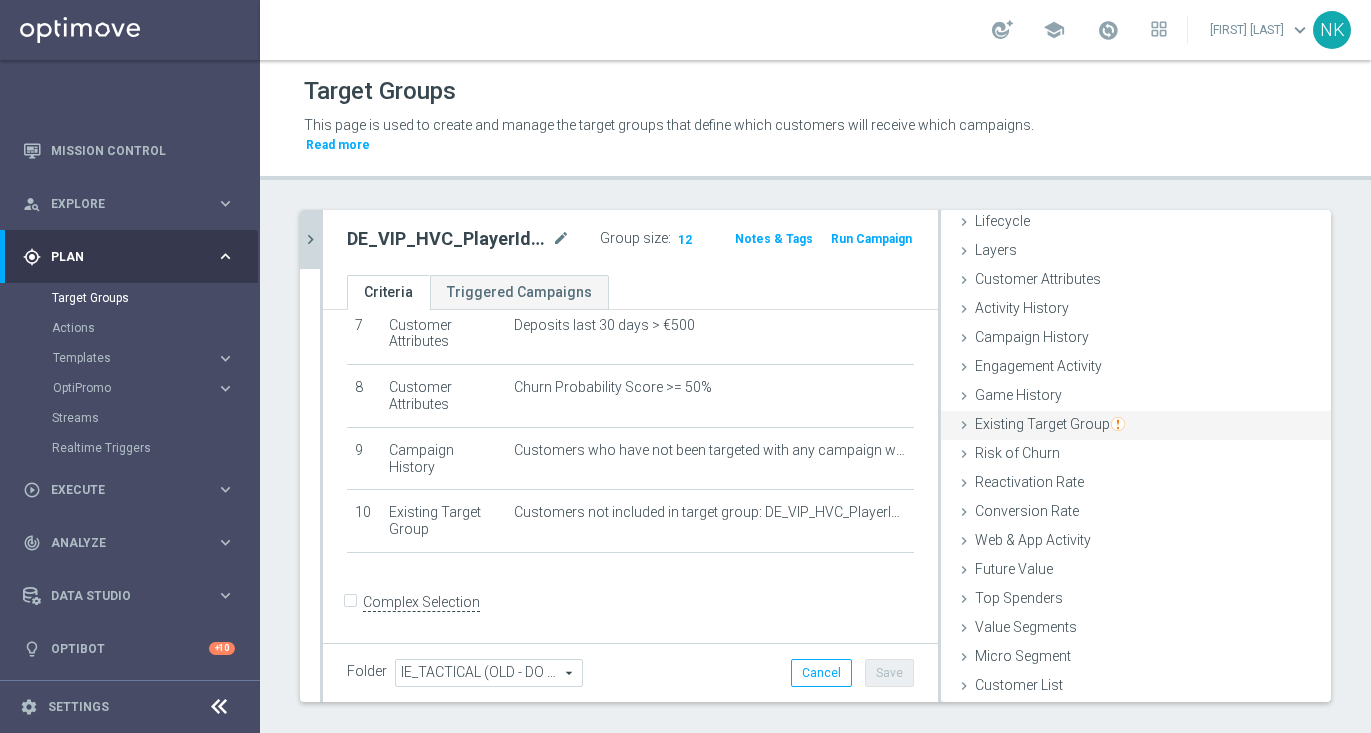 click on "Existing Target Group" at bounding box center (1050, 424) 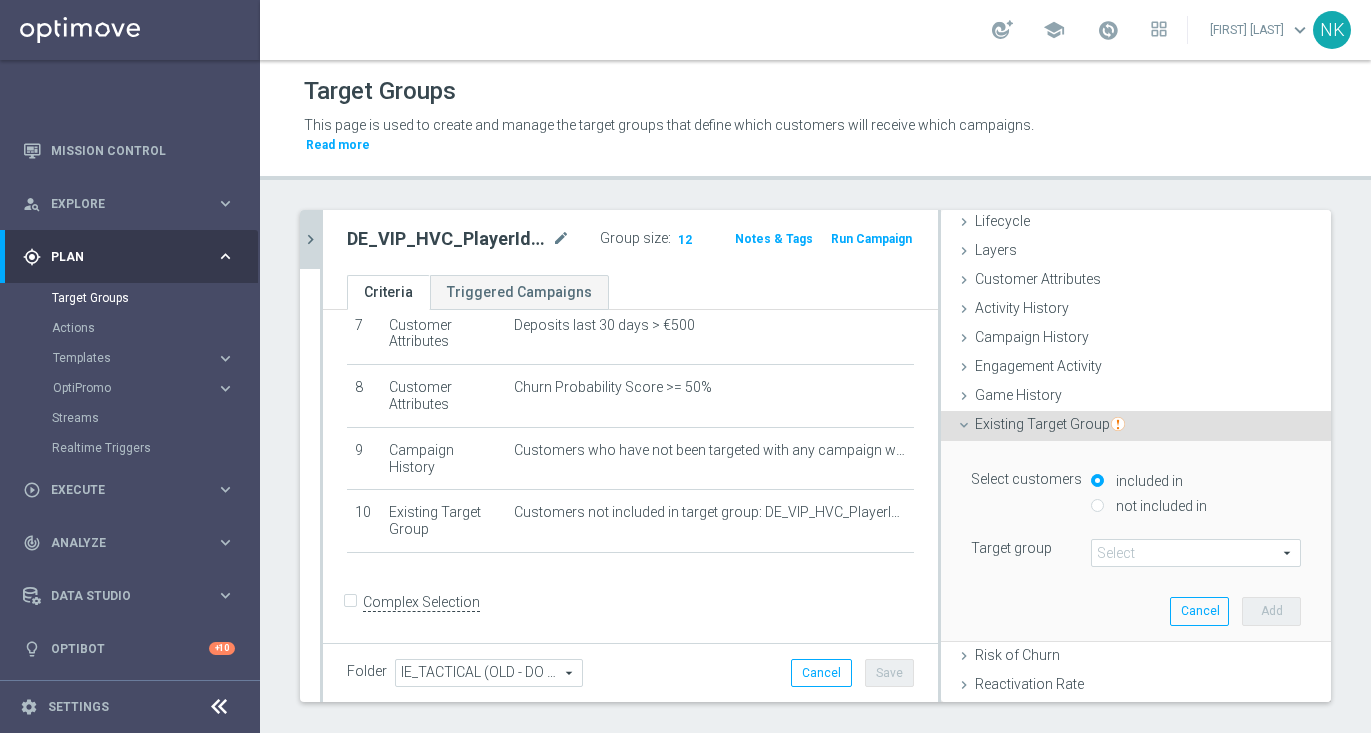 click on "not included in" at bounding box center [1159, 506] 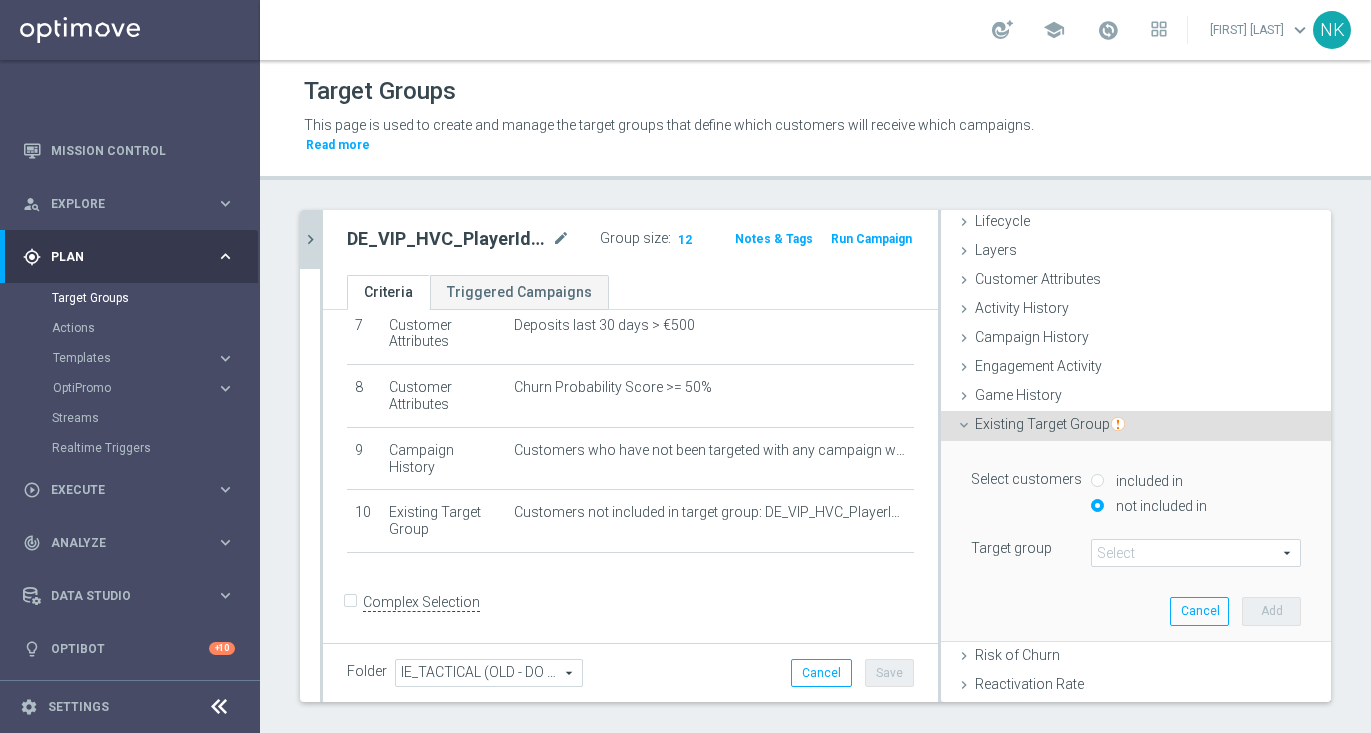 click at bounding box center [1196, 553] 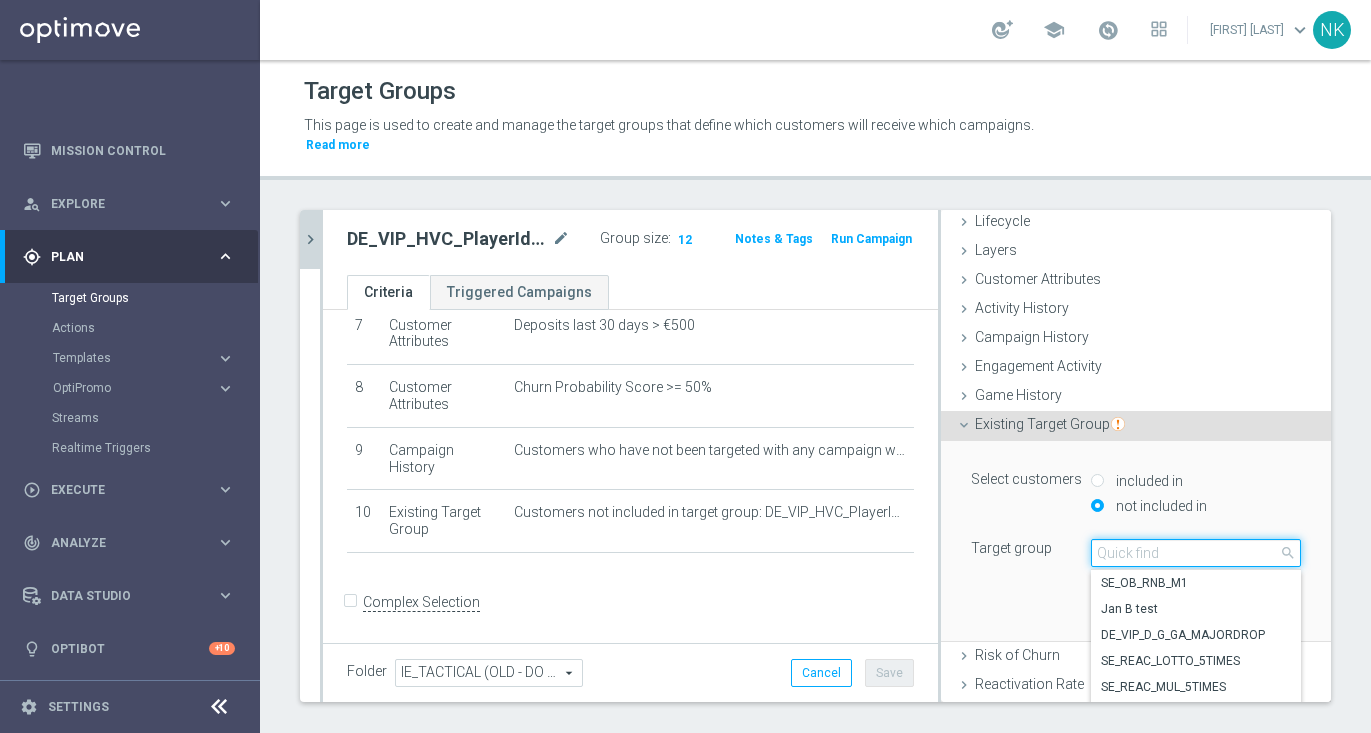 click at bounding box center (1196, 553) 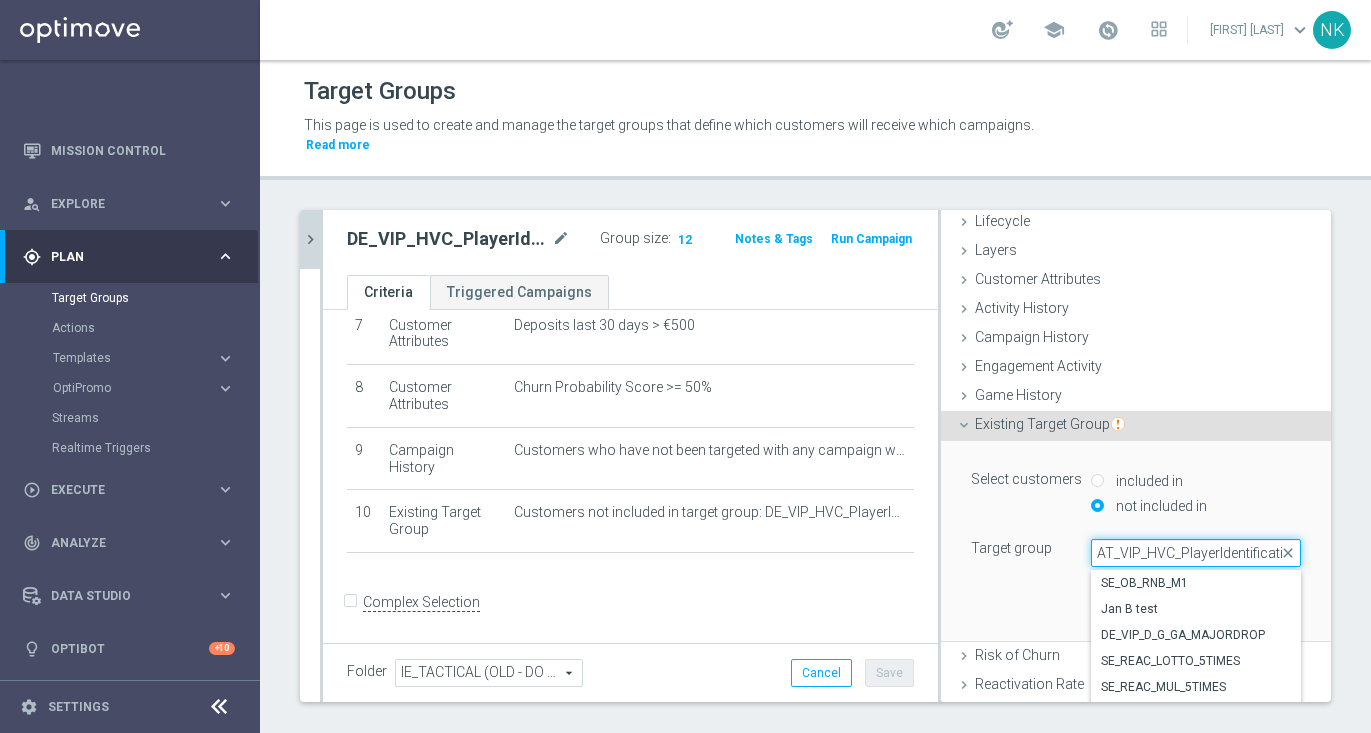 scroll, scrollTop: 0, scrollLeft: 140, axis: horizontal 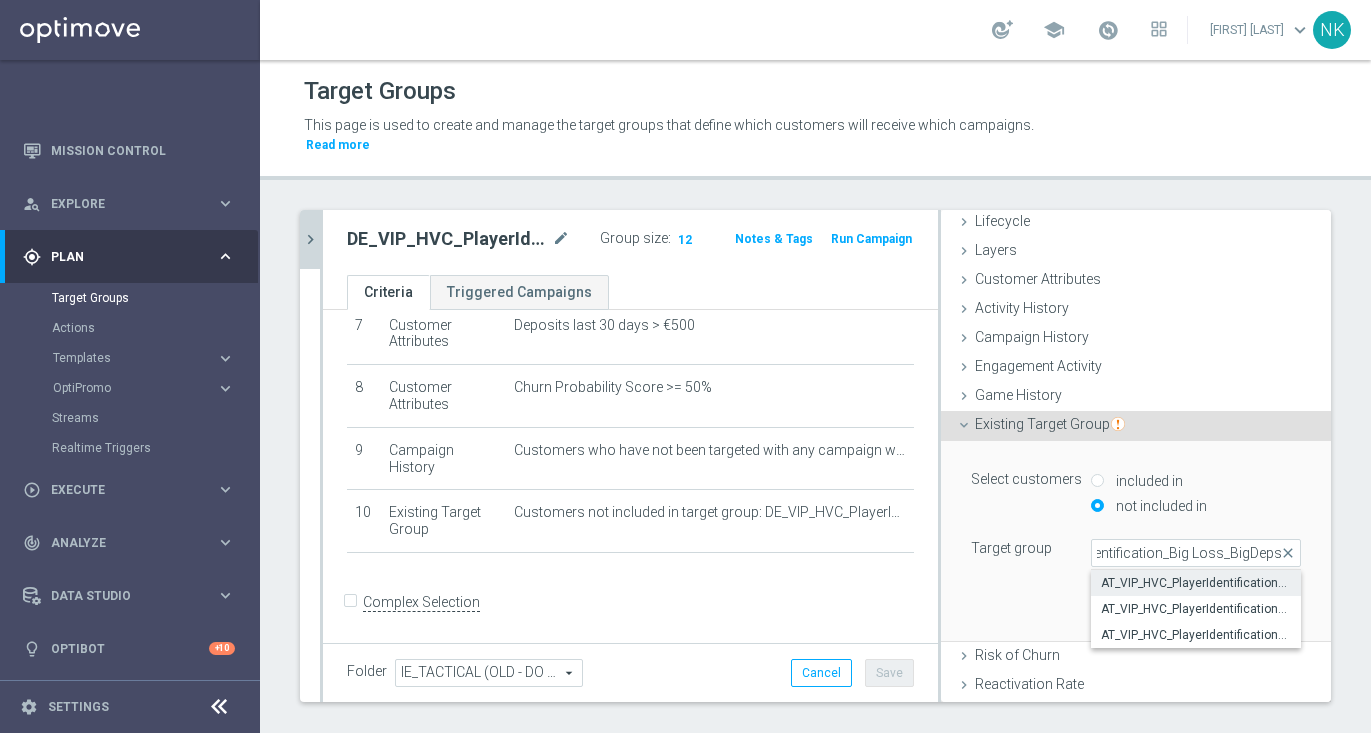 click on "AT_VIP_HVC_PlayerIdentification_Big Loss_BigDeps" at bounding box center (1196, 583) 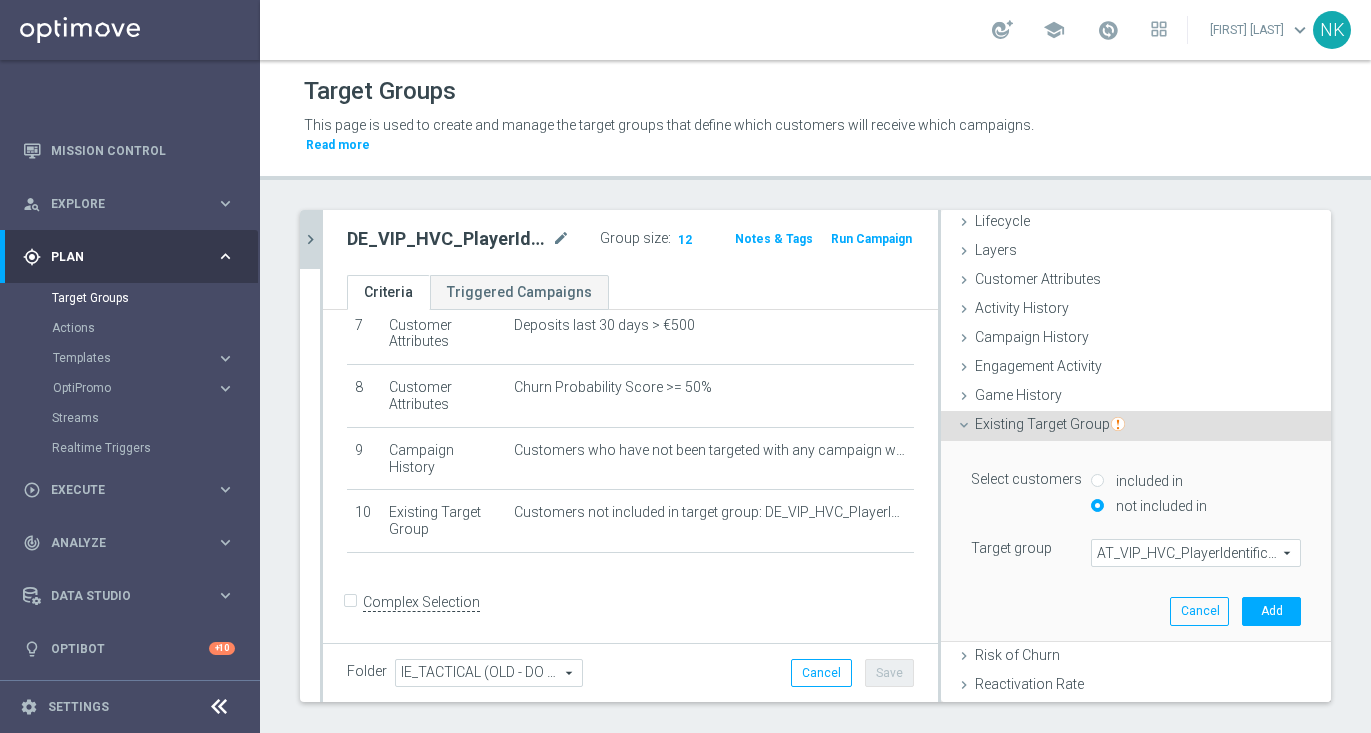 scroll, scrollTop: 0, scrollLeft: 0, axis: both 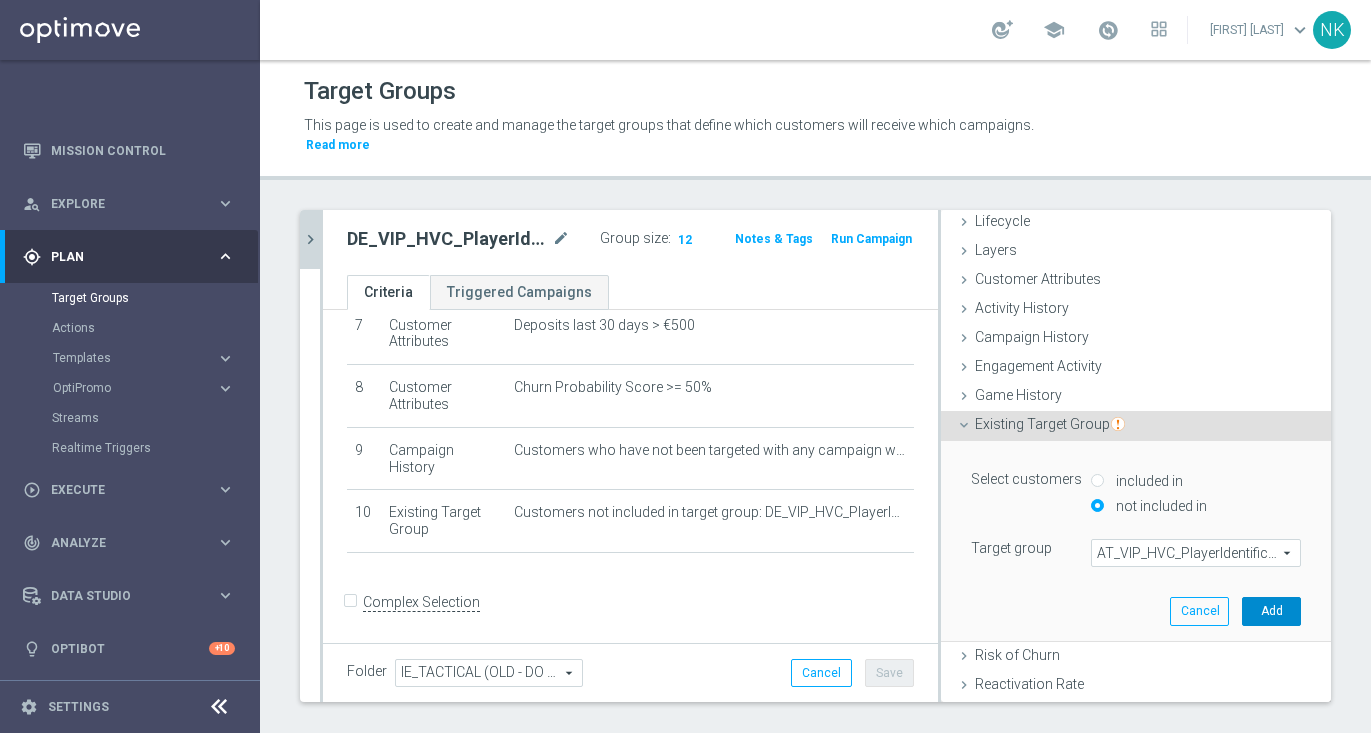 click on "Add" at bounding box center [1271, 611] 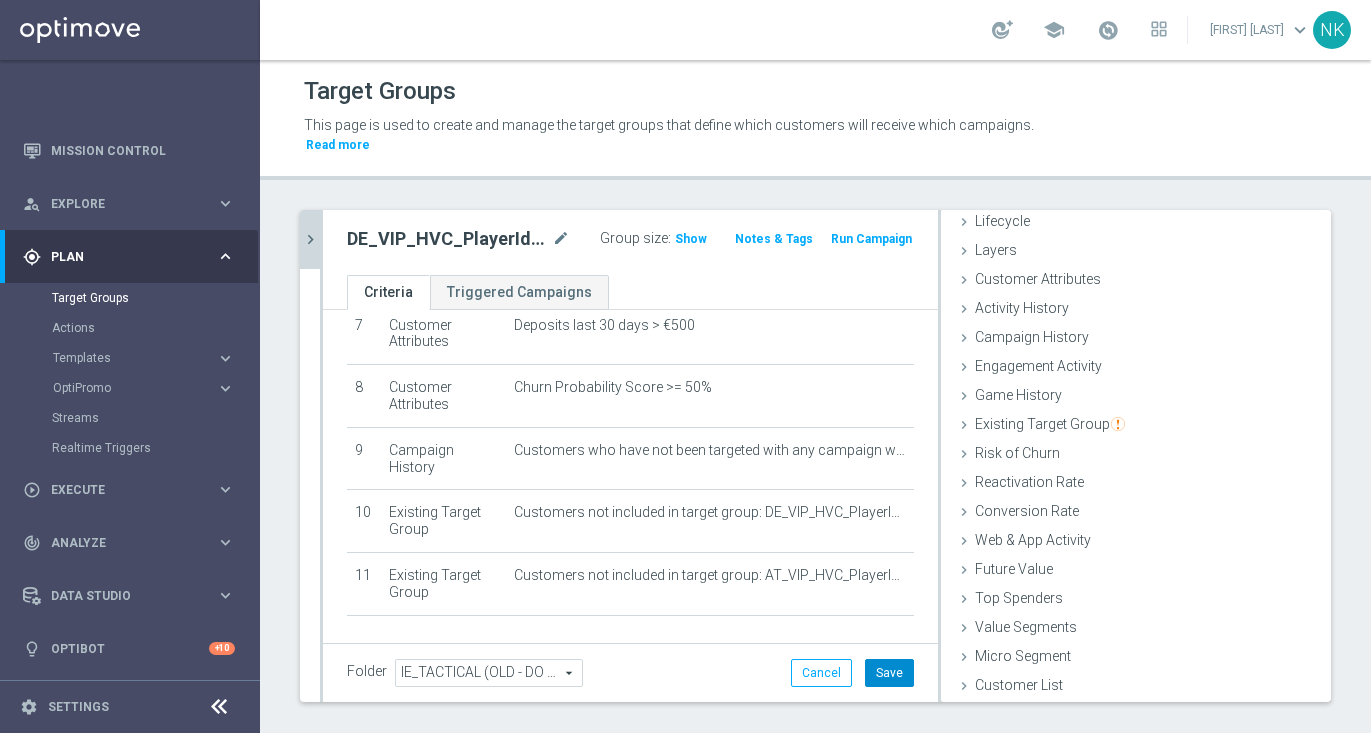 click on "Save" 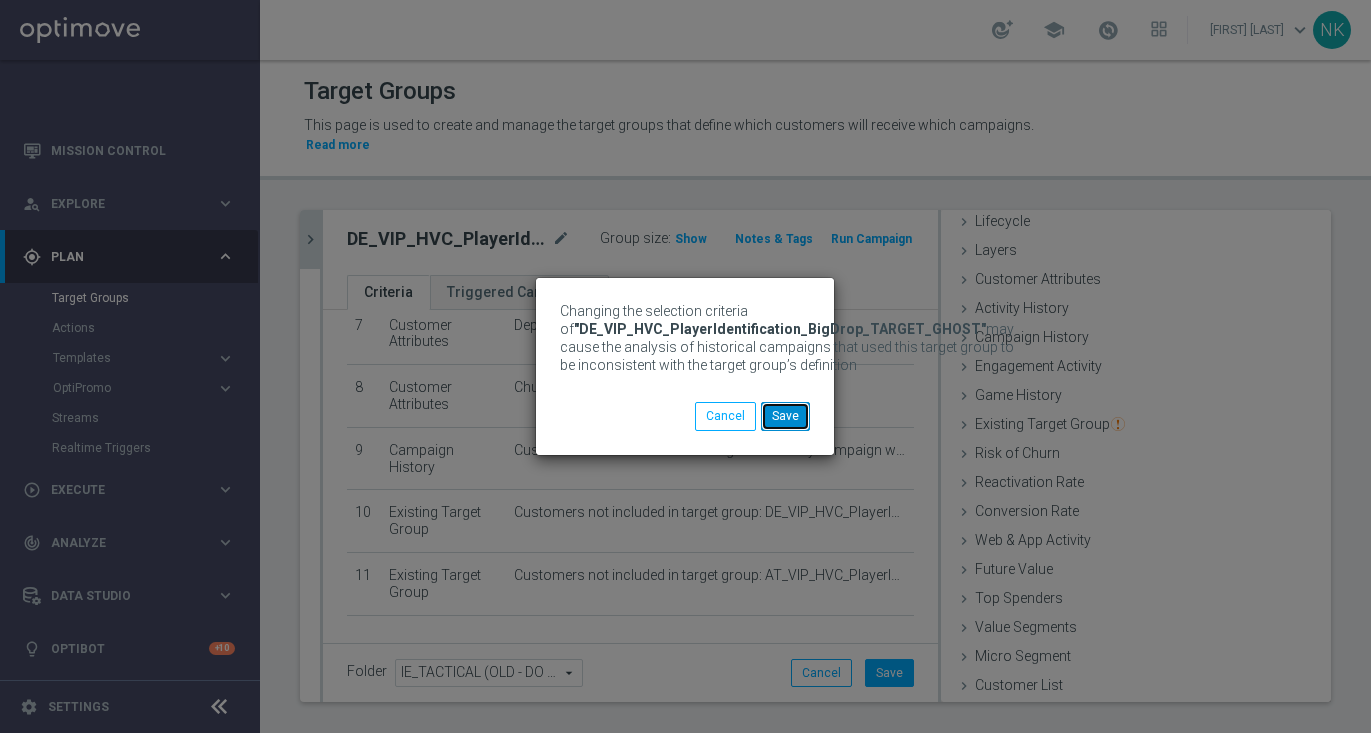 click on "Save" at bounding box center (785, 416) 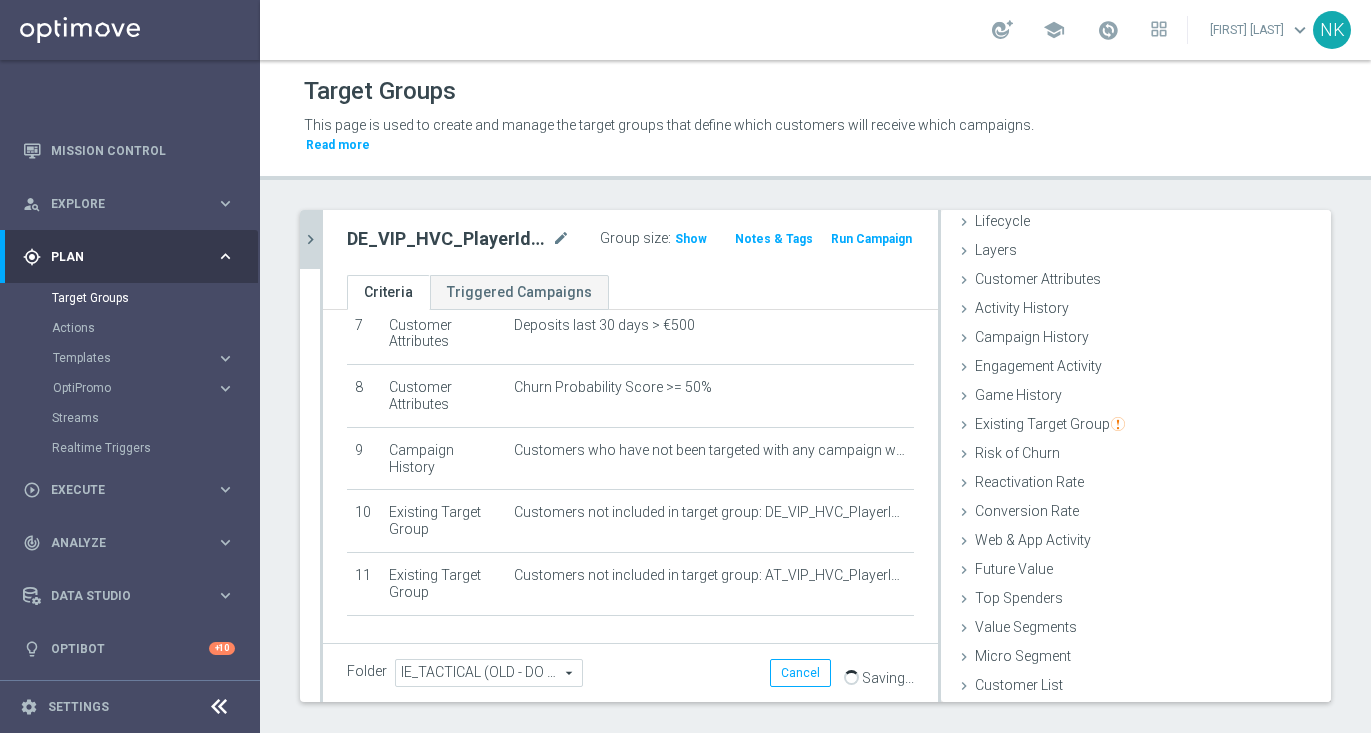 click on "chevron_right" 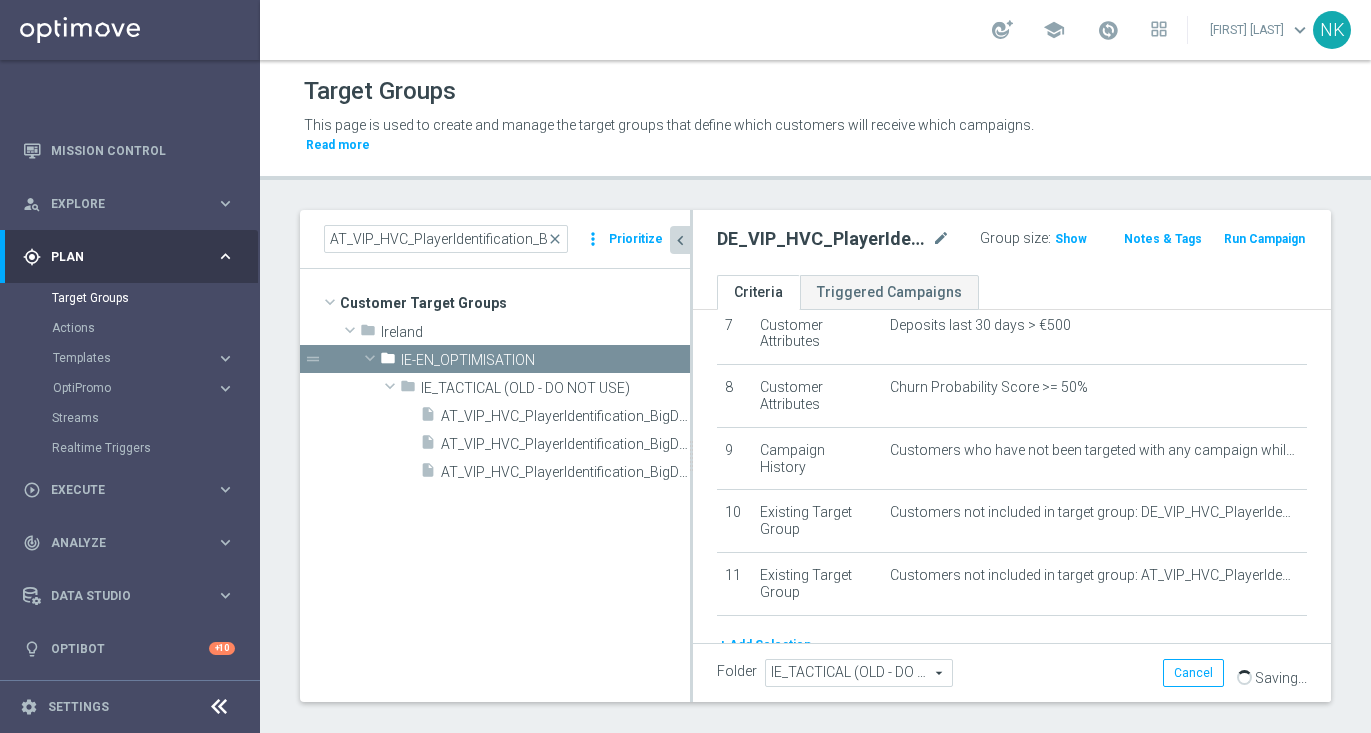 scroll, scrollTop: 55, scrollLeft: 0, axis: vertical 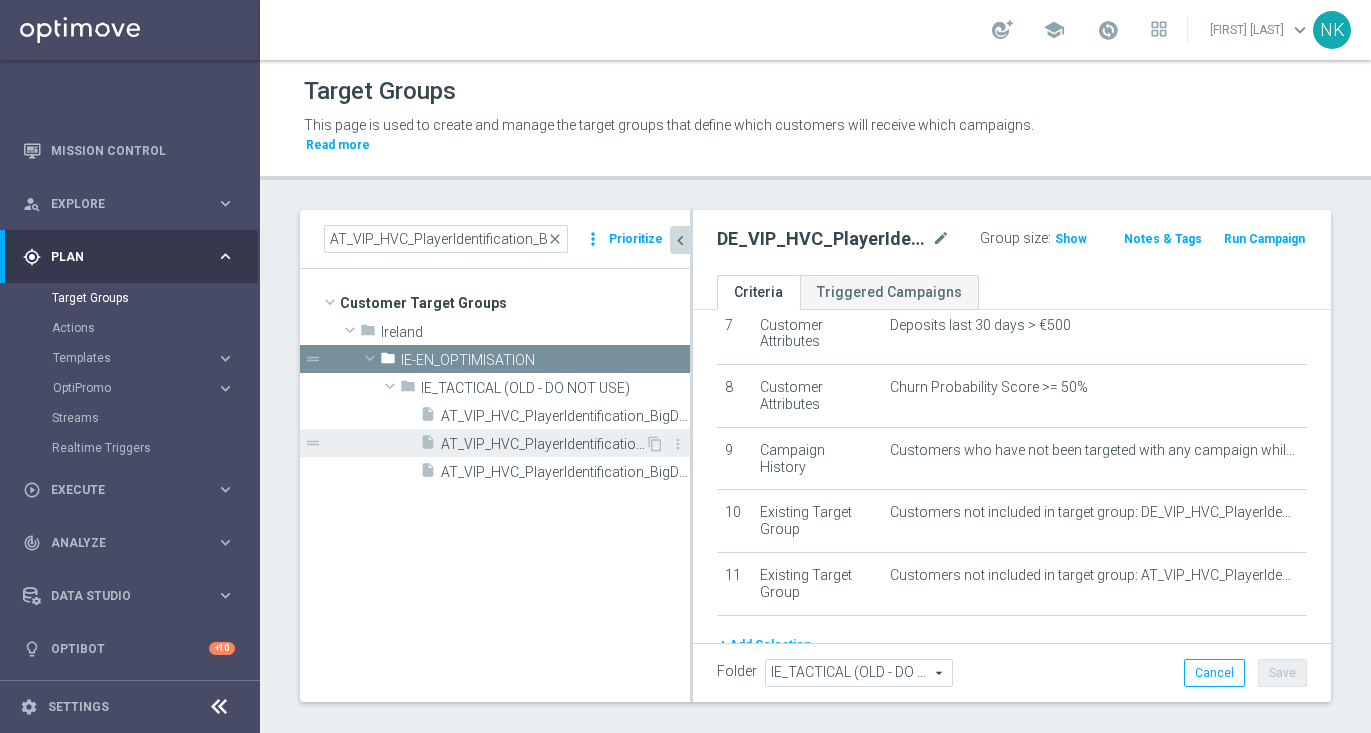 click on "AT_VIP_HVC_PlayerIdentification_BigDrop_TARGET_EMAIL" at bounding box center (543, 444) 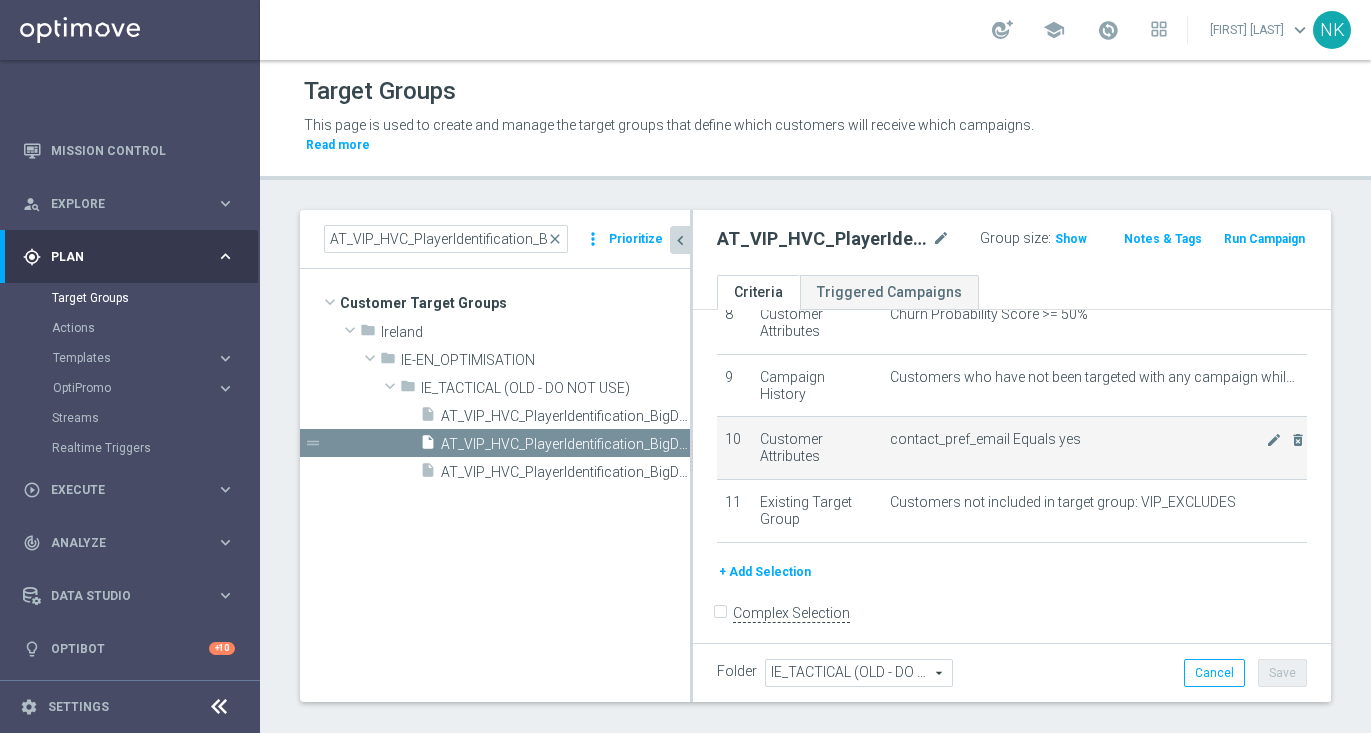 scroll, scrollTop: 539, scrollLeft: 0, axis: vertical 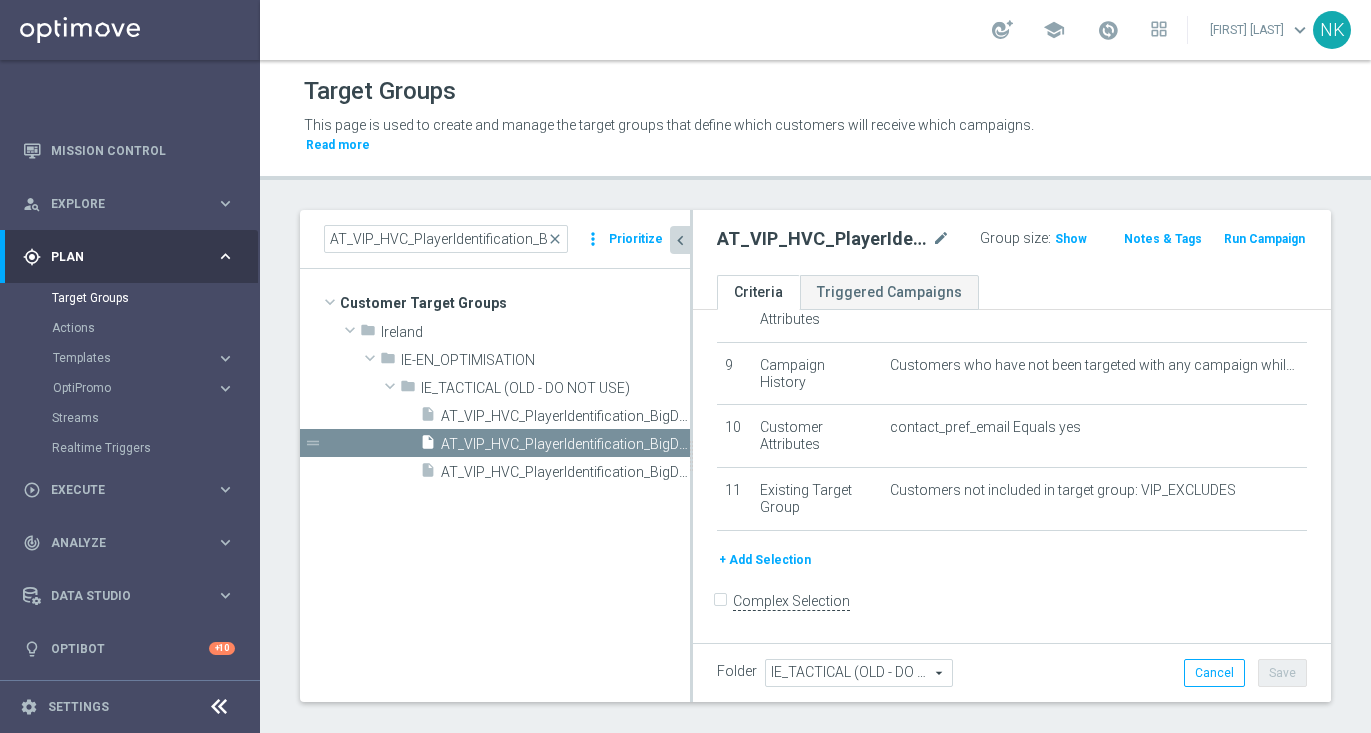 click on "+ Add Selection" 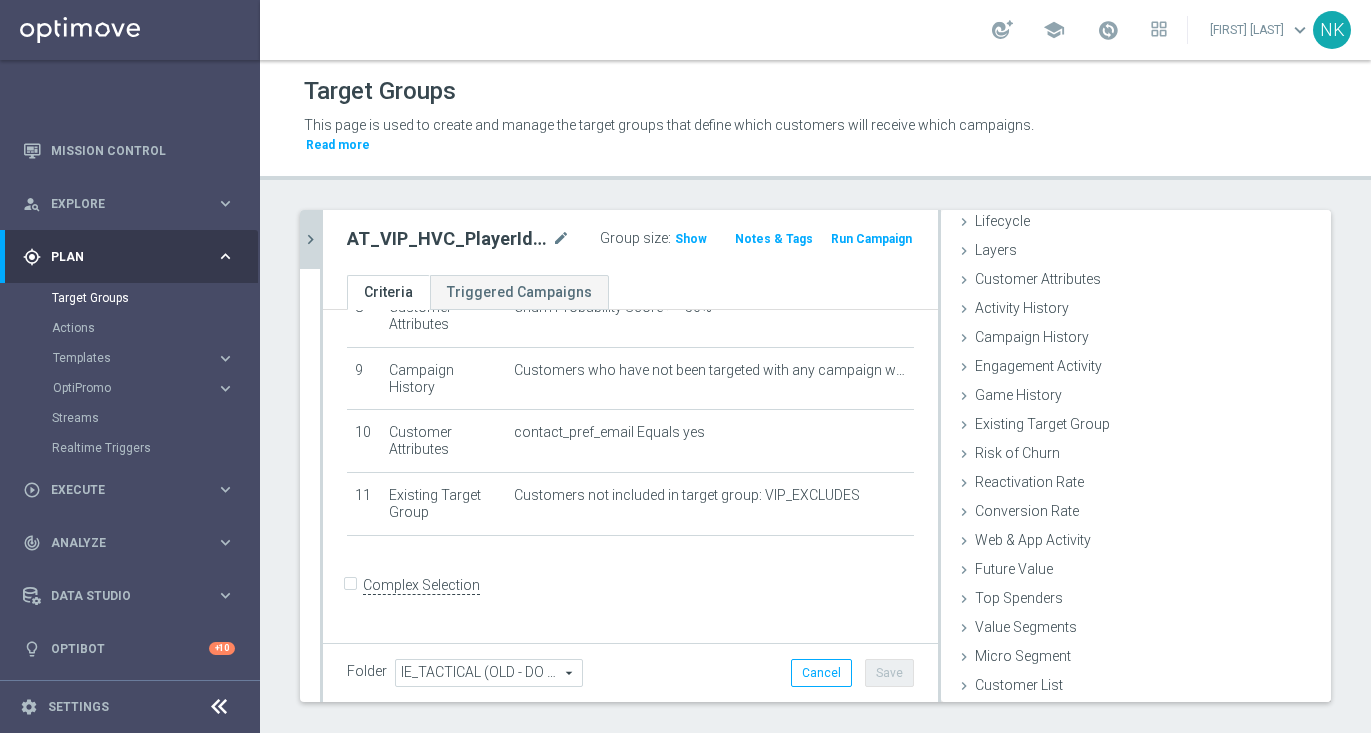 scroll, scrollTop: 517, scrollLeft: 0, axis: vertical 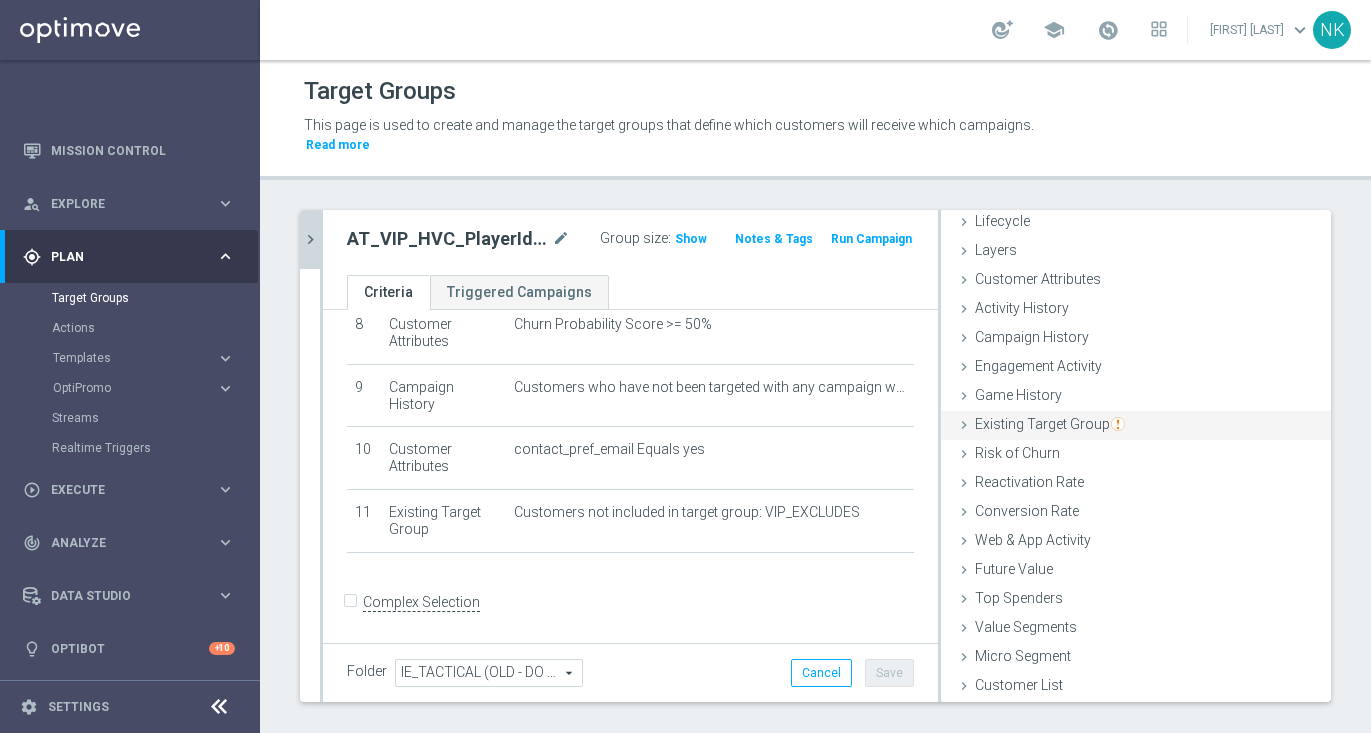 click on "Existing Target Group" at bounding box center (1050, 424) 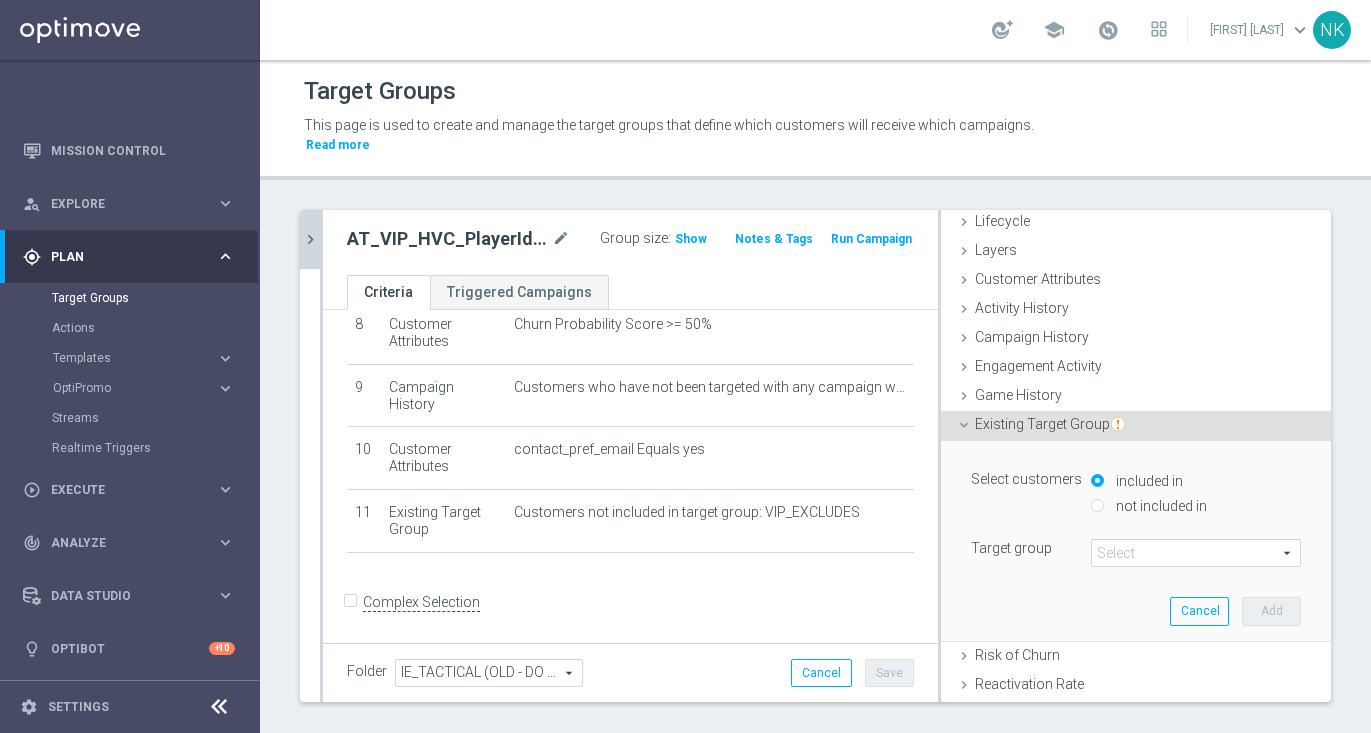 click on "not included in" at bounding box center [1159, 506] 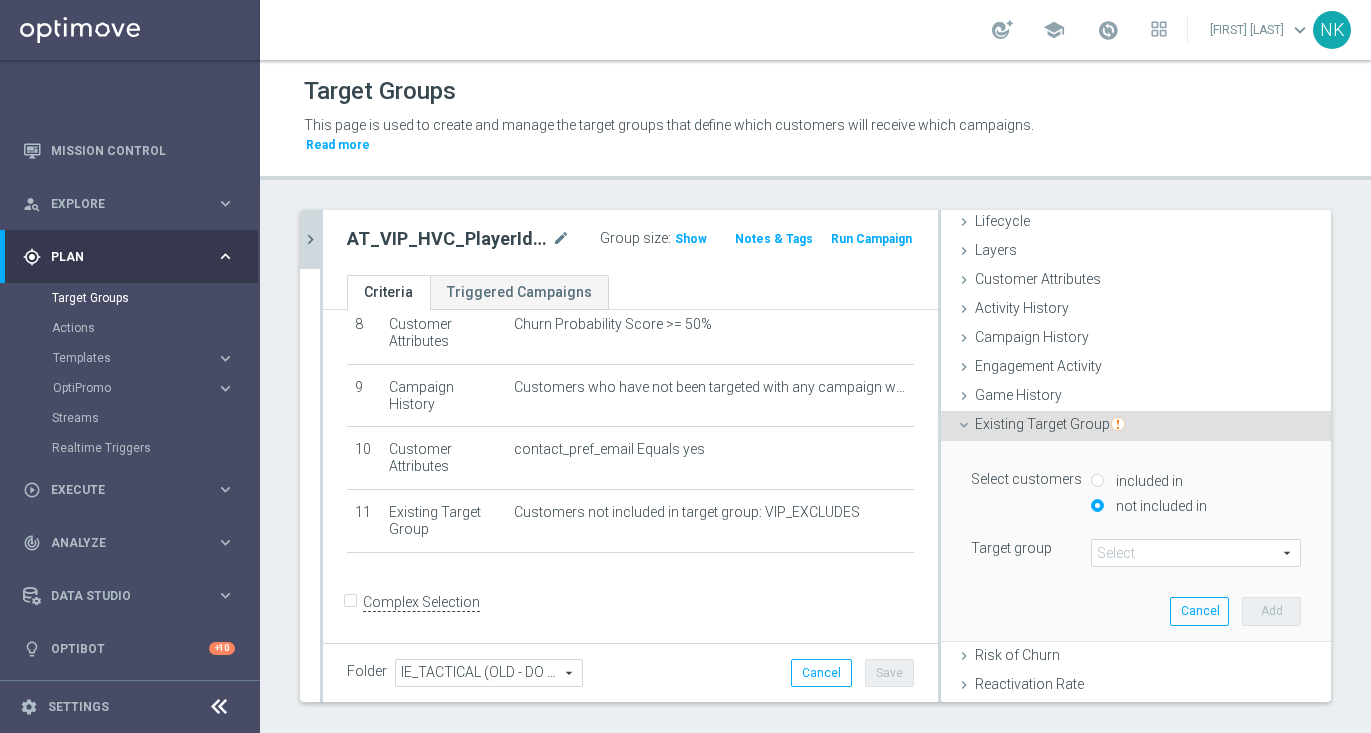 click at bounding box center [1196, 553] 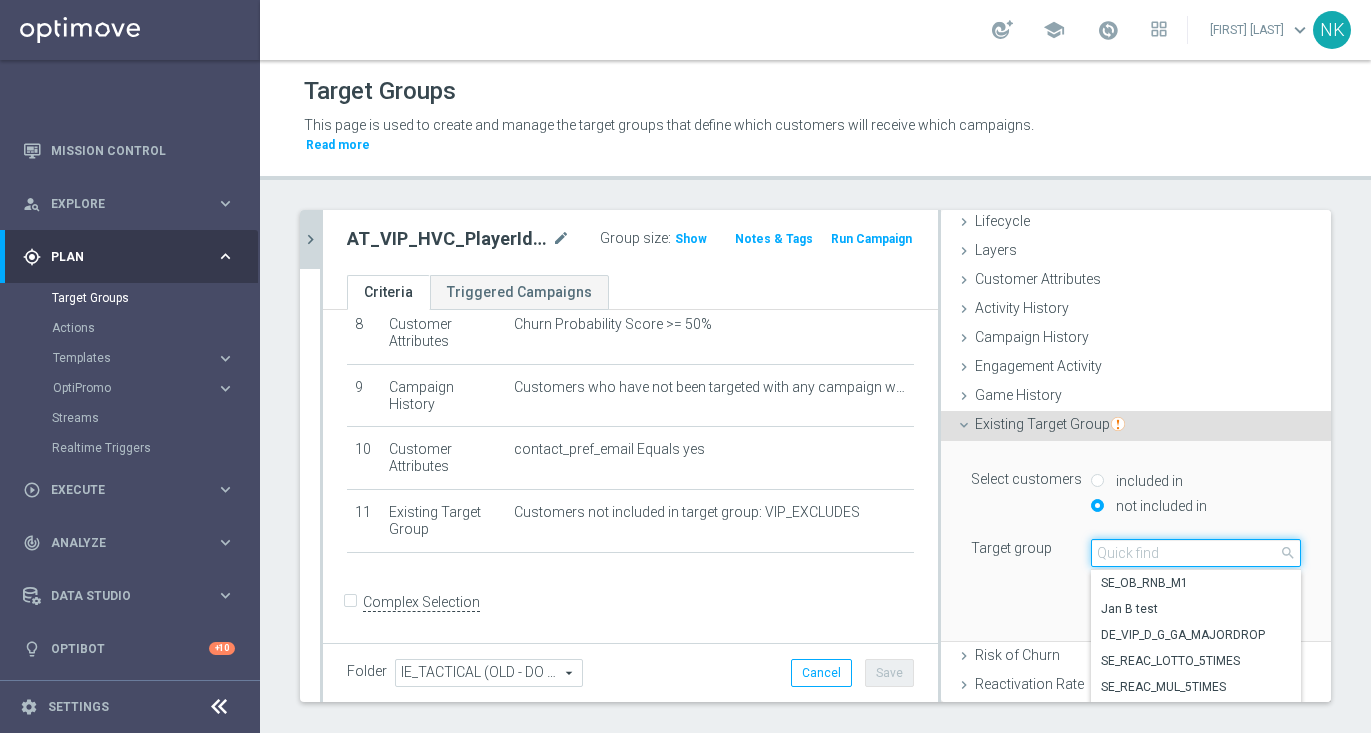 click at bounding box center [1196, 553] 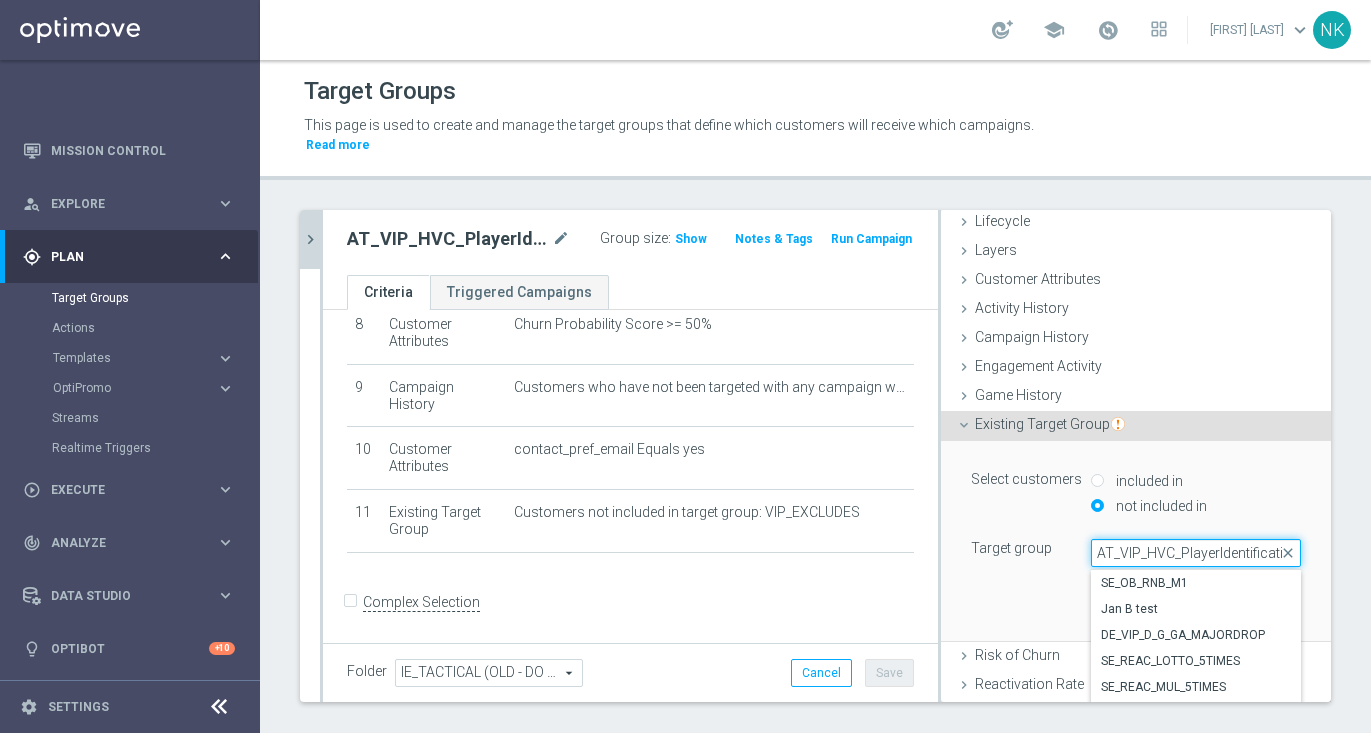 scroll, scrollTop: 0, scrollLeft: 140, axis: horizontal 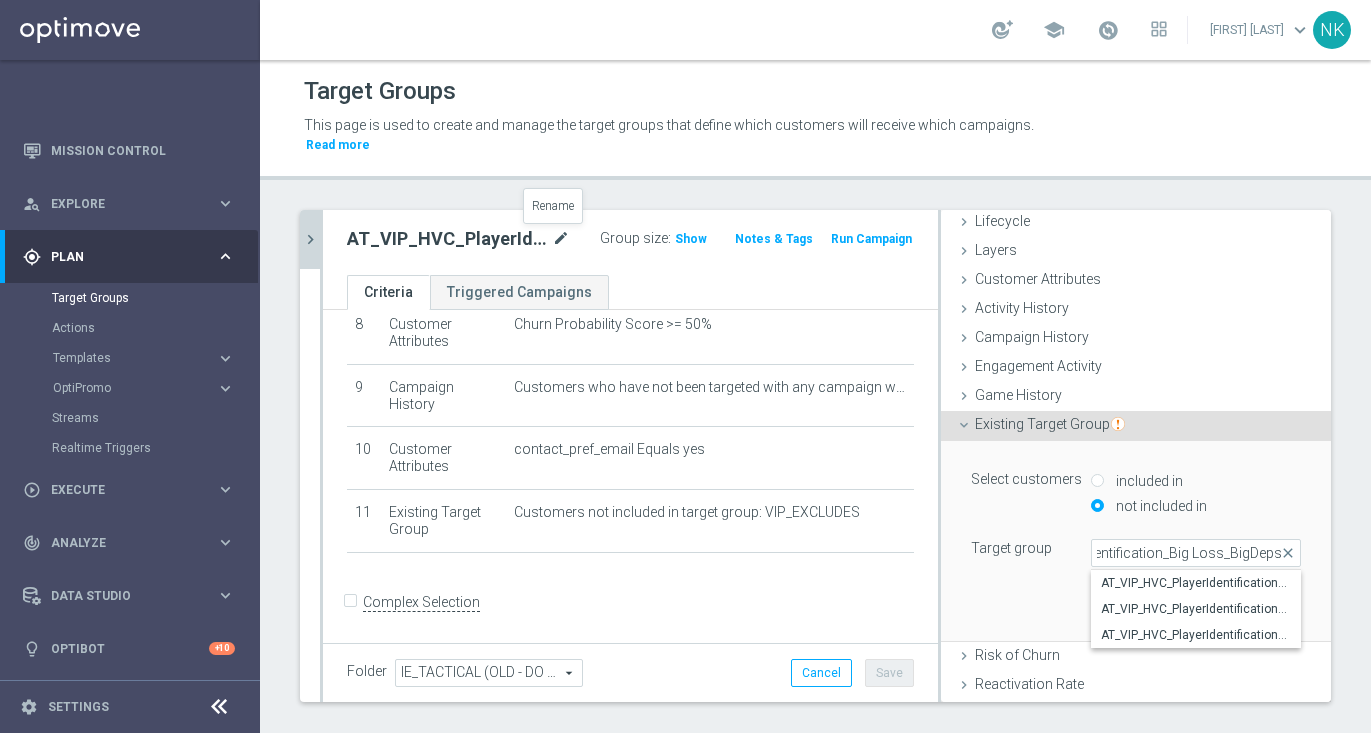 click on "mode_edit" 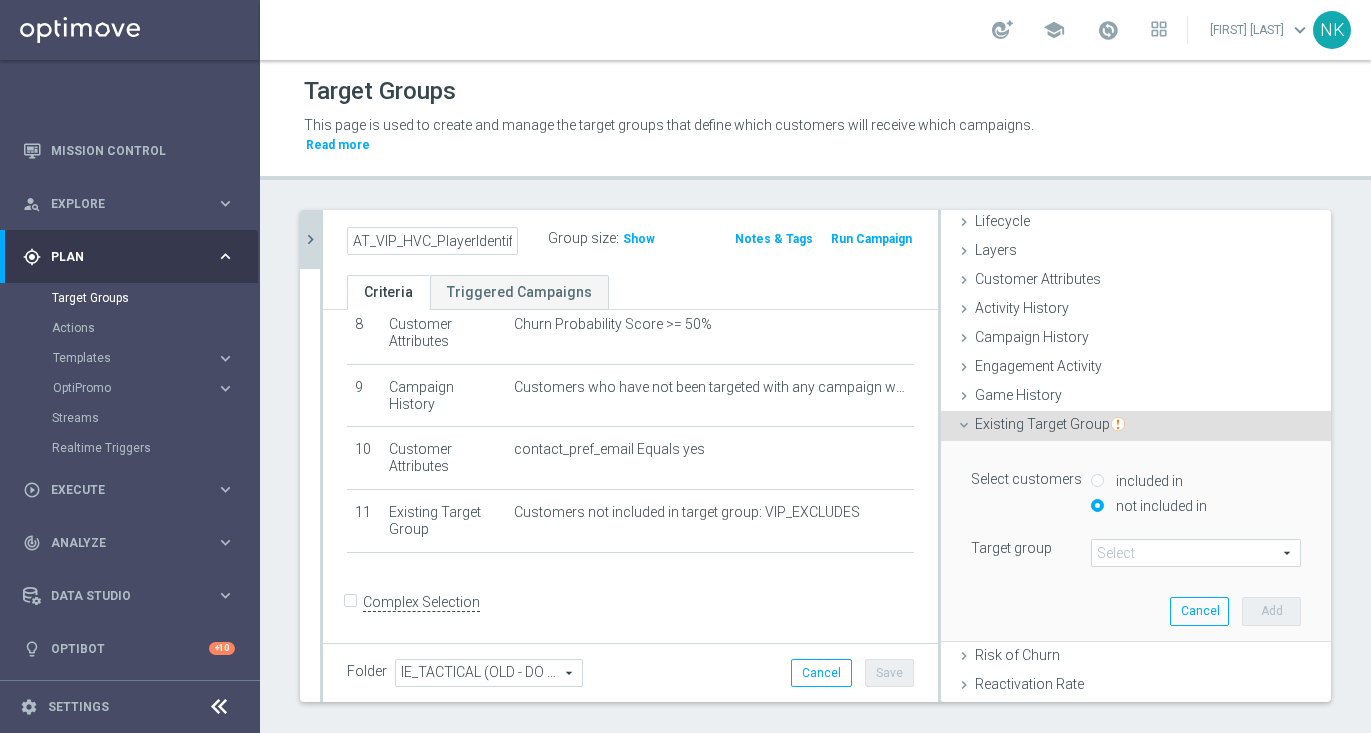 scroll, scrollTop: 0, scrollLeft: 0, axis: both 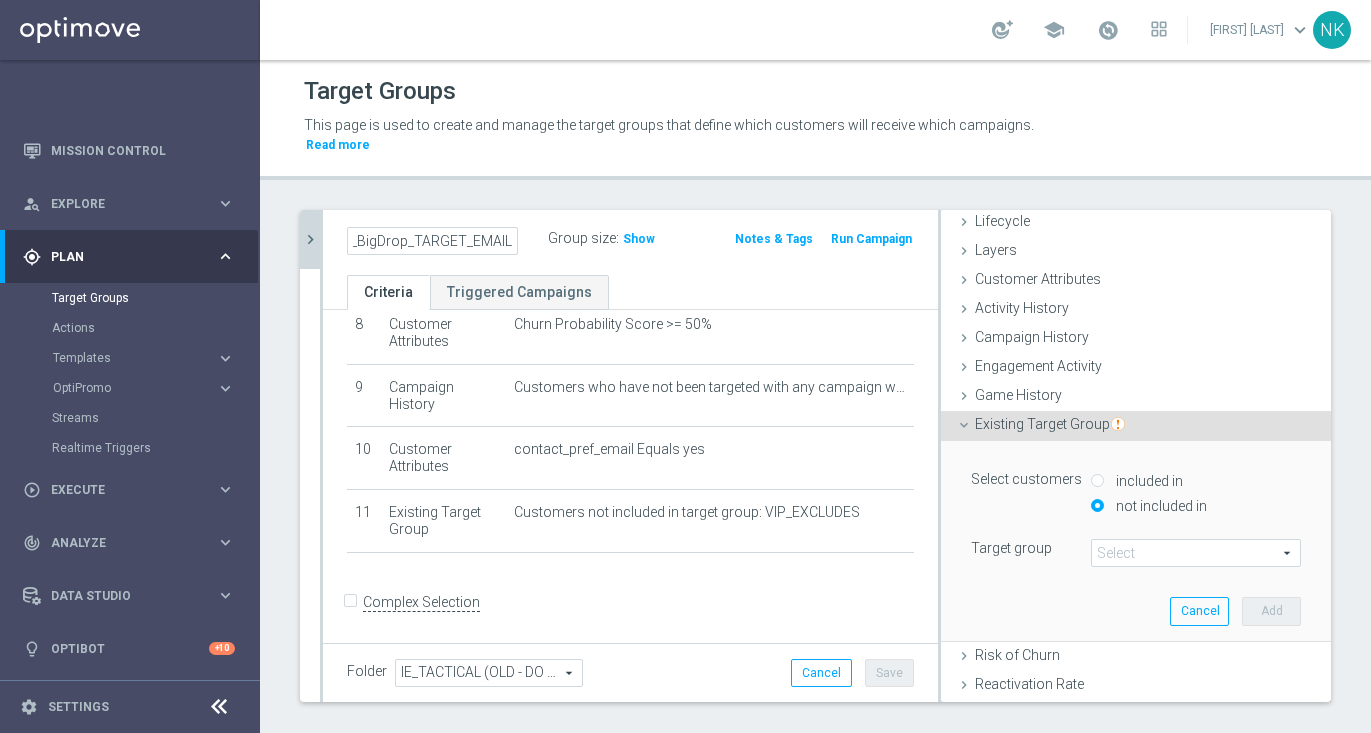 click at bounding box center (1196, 553) 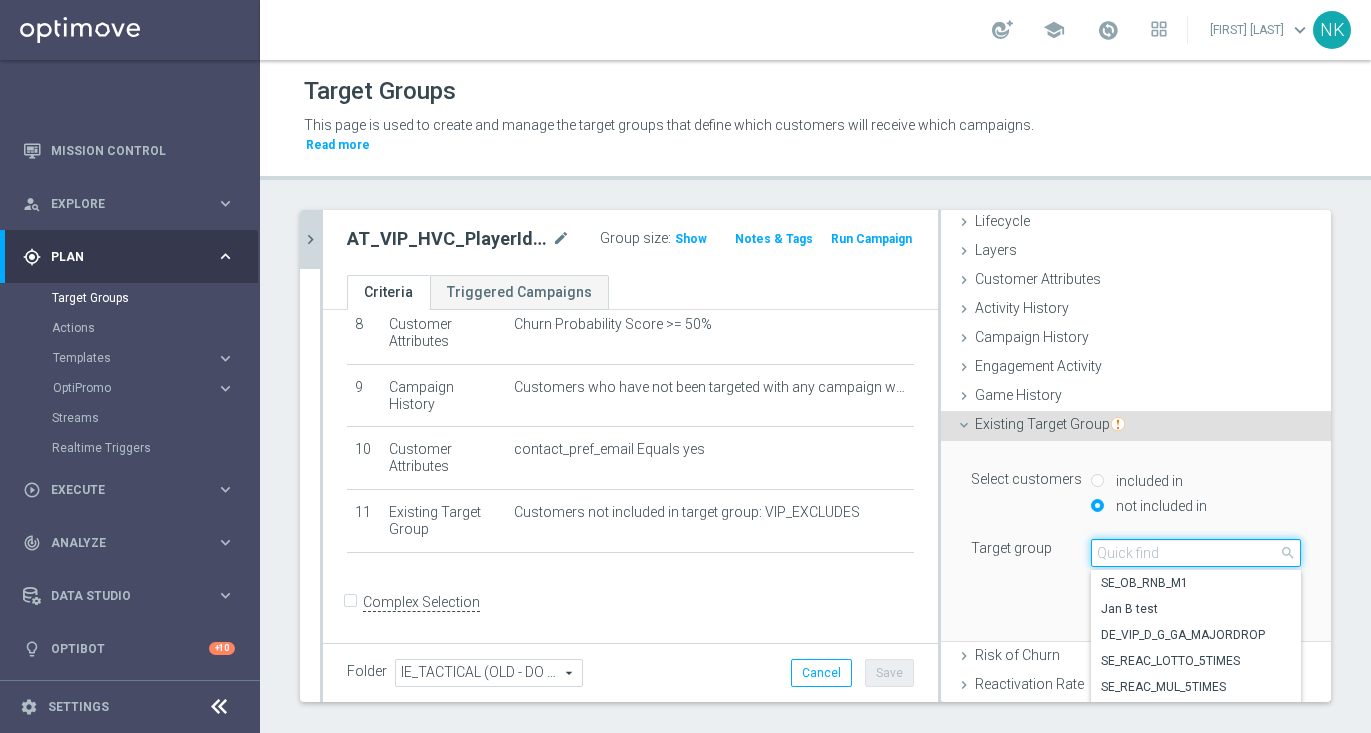 click at bounding box center (1196, 553) 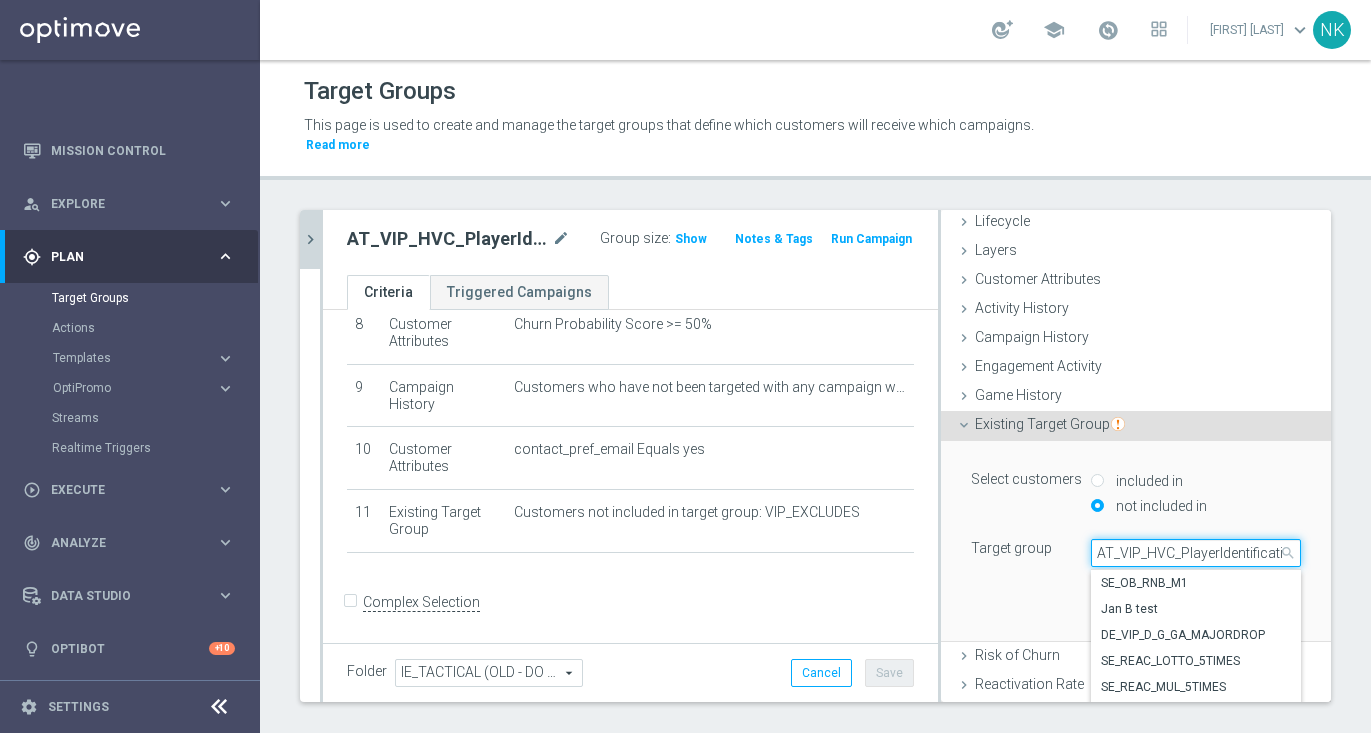 scroll, scrollTop: 0, scrollLeft: 140, axis: horizontal 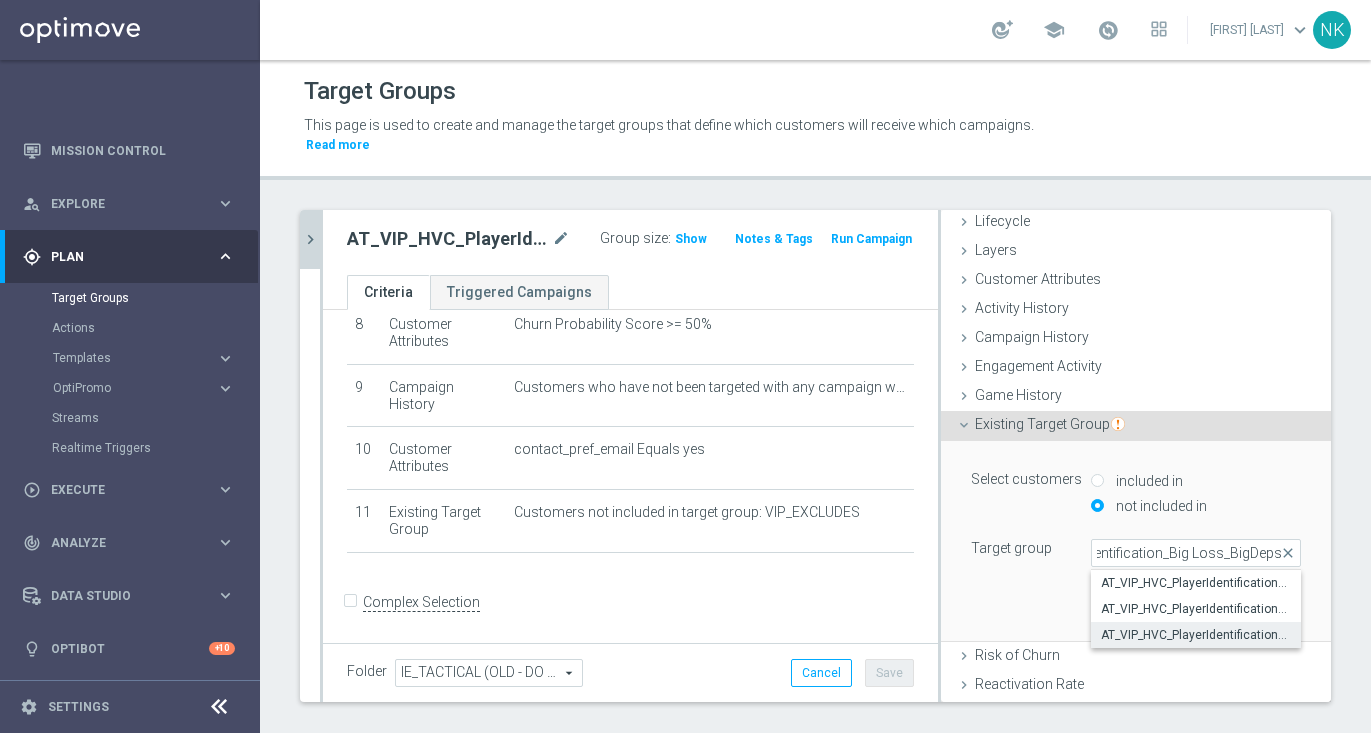 click on "AT_VIP_HVC_PlayerIdentification_Big Loss_BigDeps_TARGET_EMAIL" at bounding box center [1196, 635] 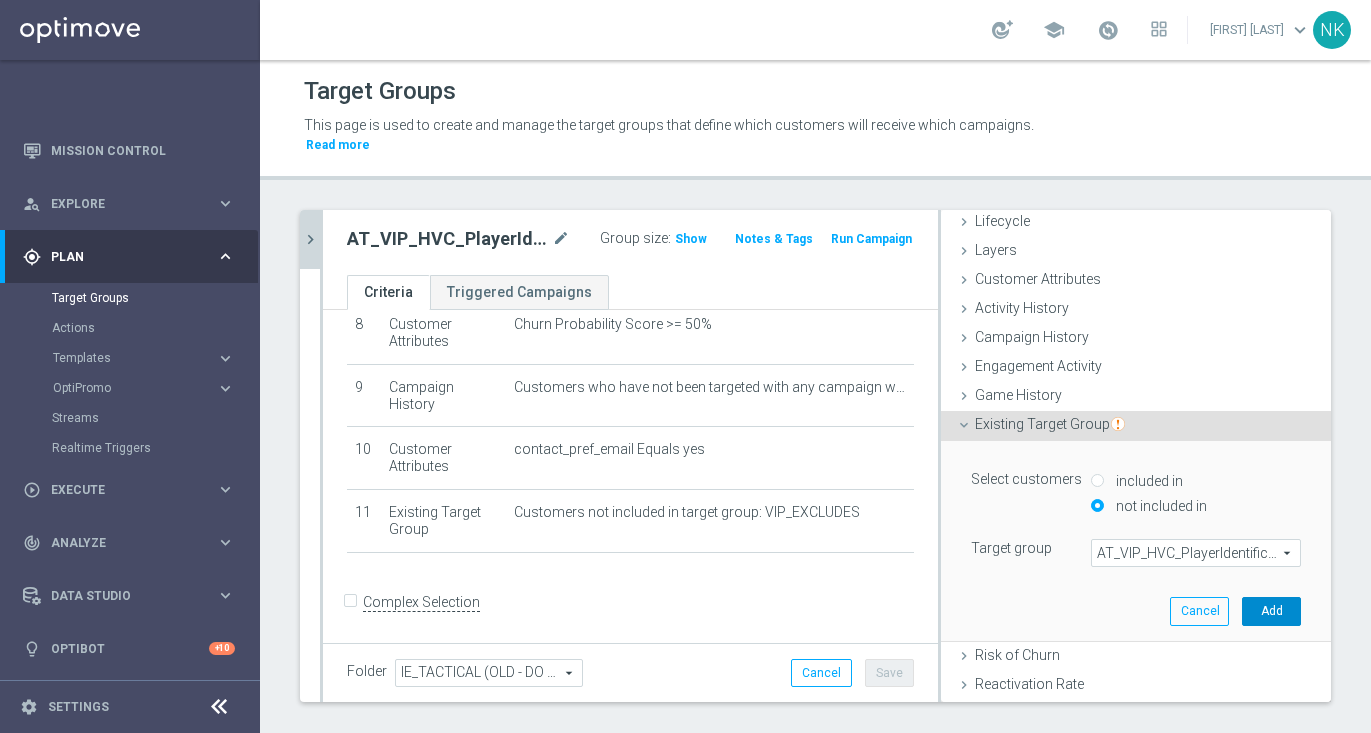 click on "Add" at bounding box center [1271, 611] 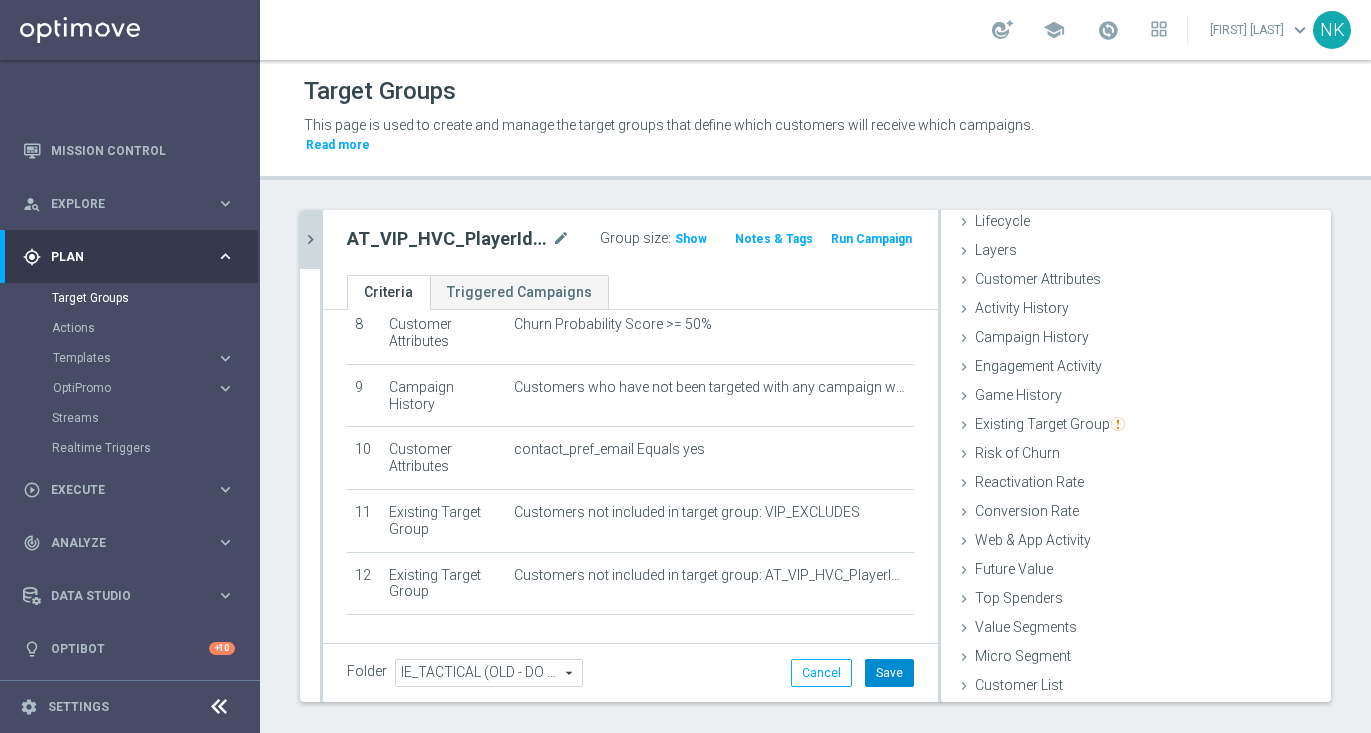 click on "Save" 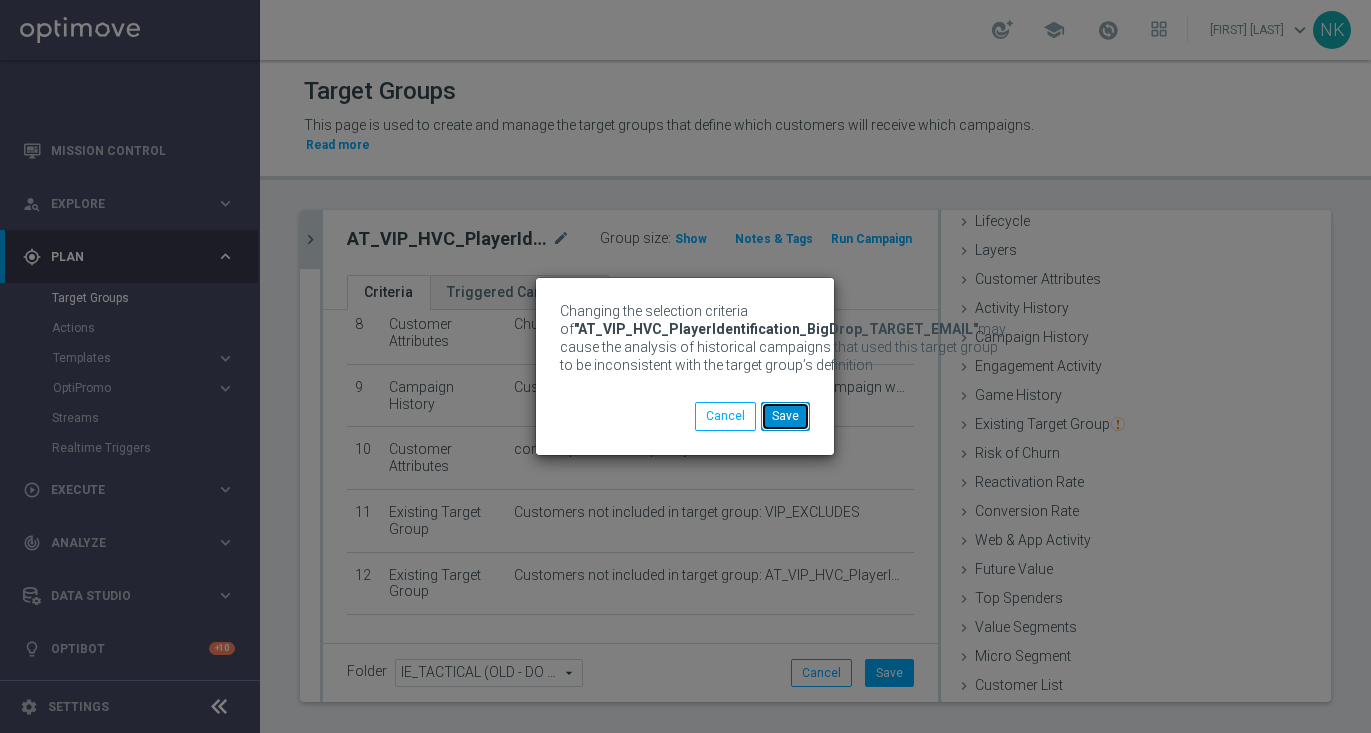 click on "Save" at bounding box center [785, 416] 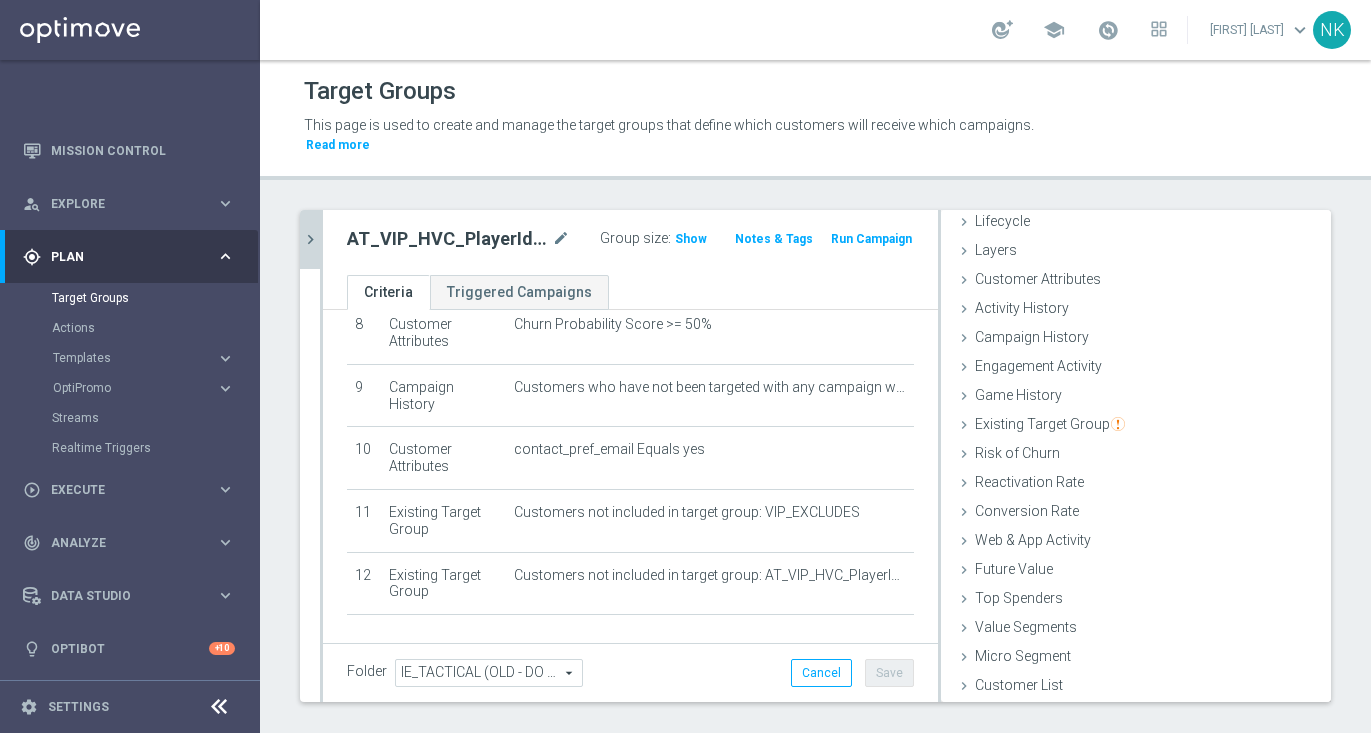 click on "chevron_right" 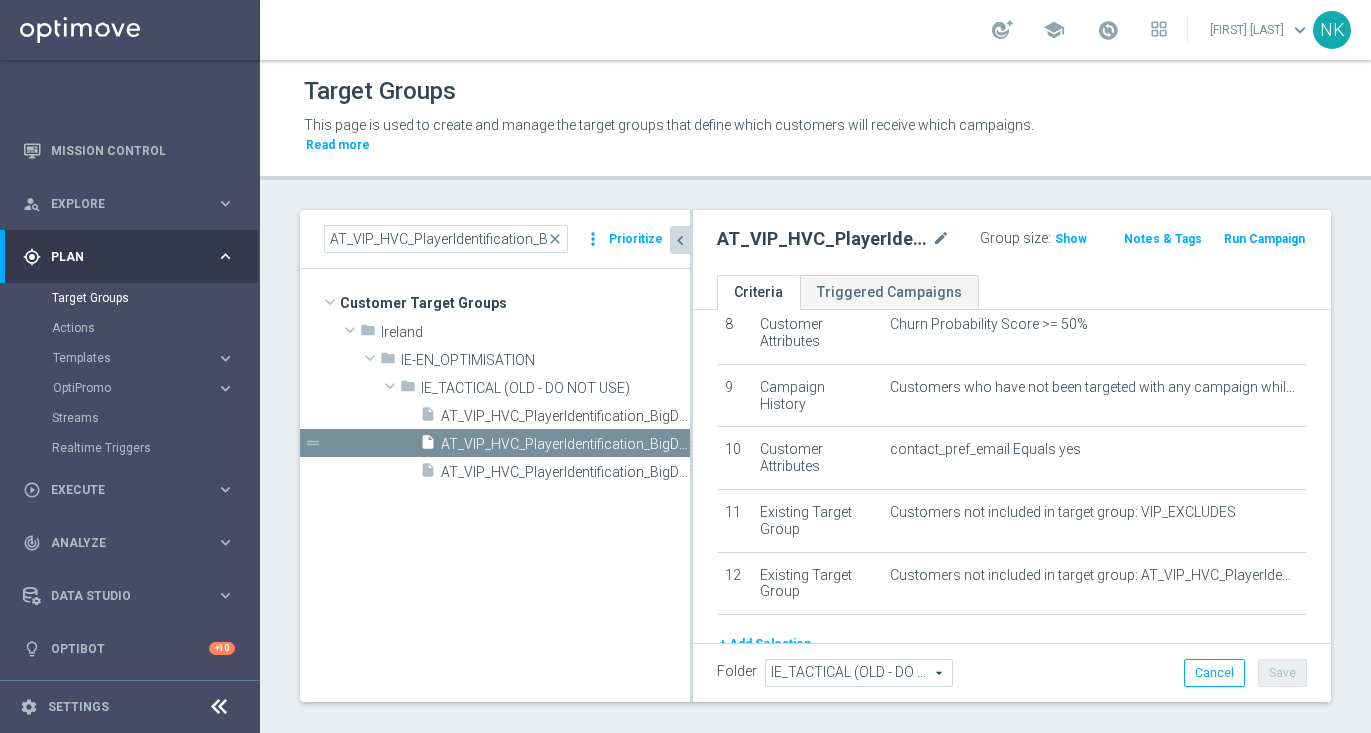 scroll, scrollTop: 55, scrollLeft: 0, axis: vertical 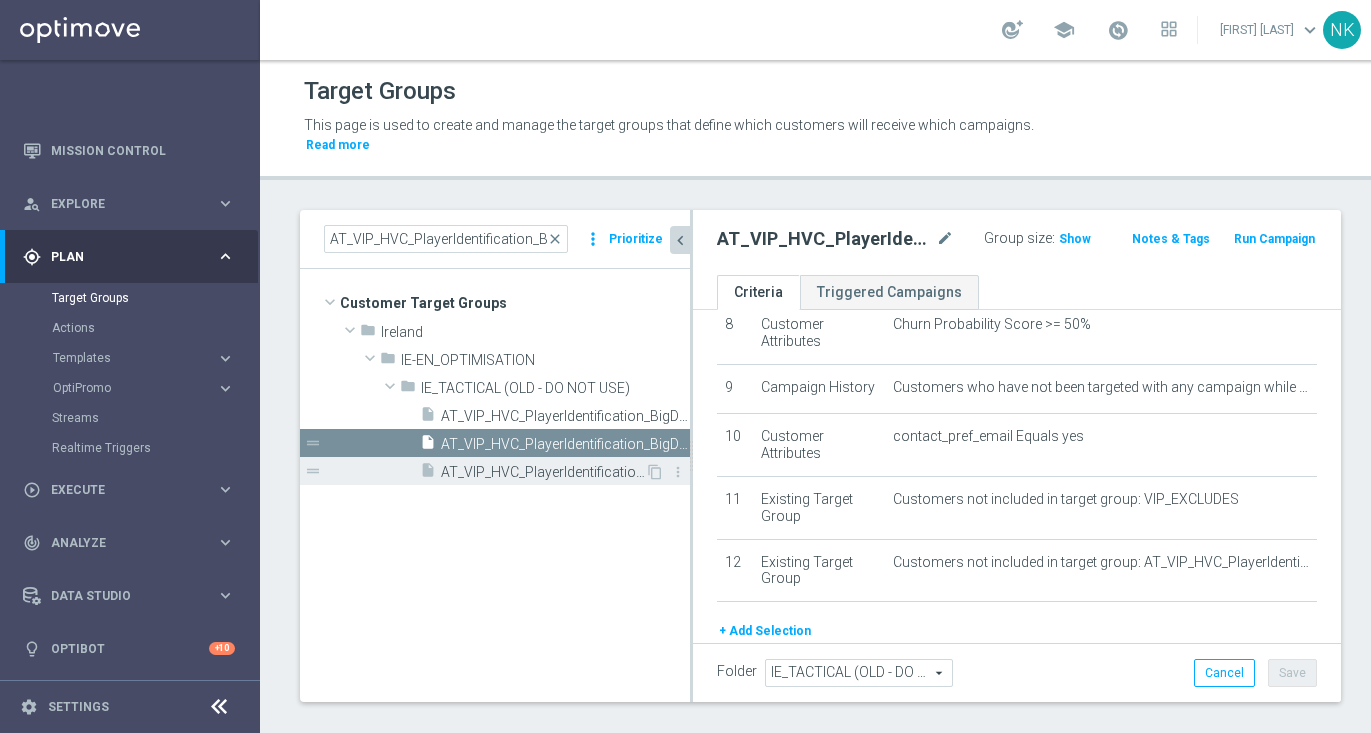 click on "AT_VIP_HVC_PlayerIdentification_BigDrop_TARGET_GHOST" at bounding box center [543, 472] 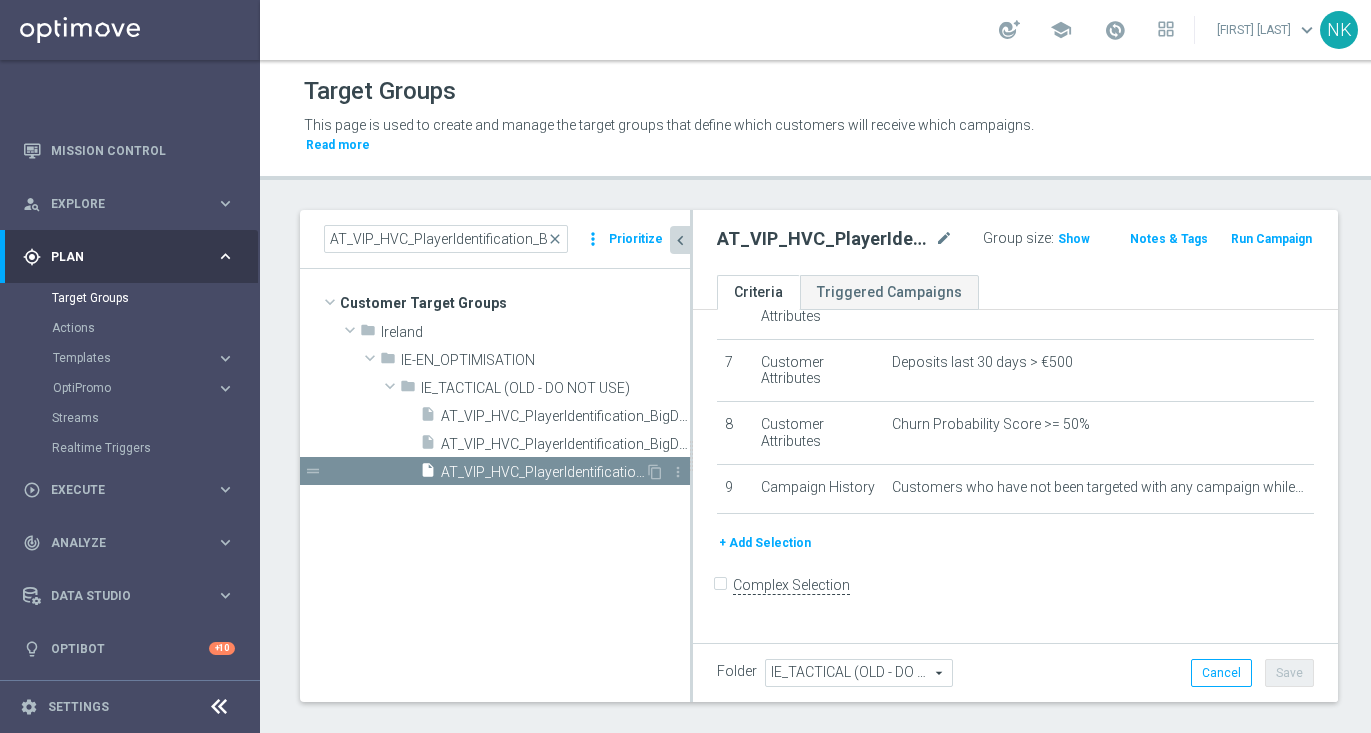 scroll, scrollTop: 413, scrollLeft: 0, axis: vertical 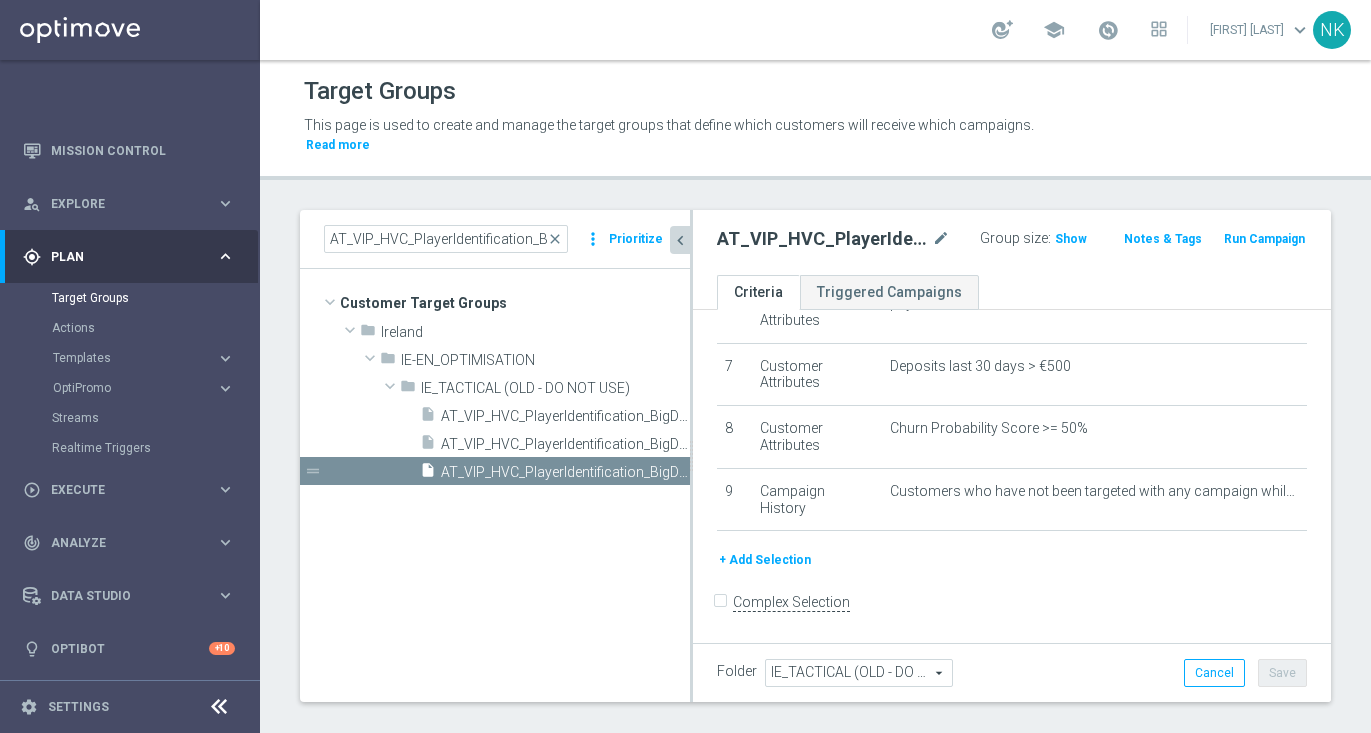 click on "+ Add Selection" 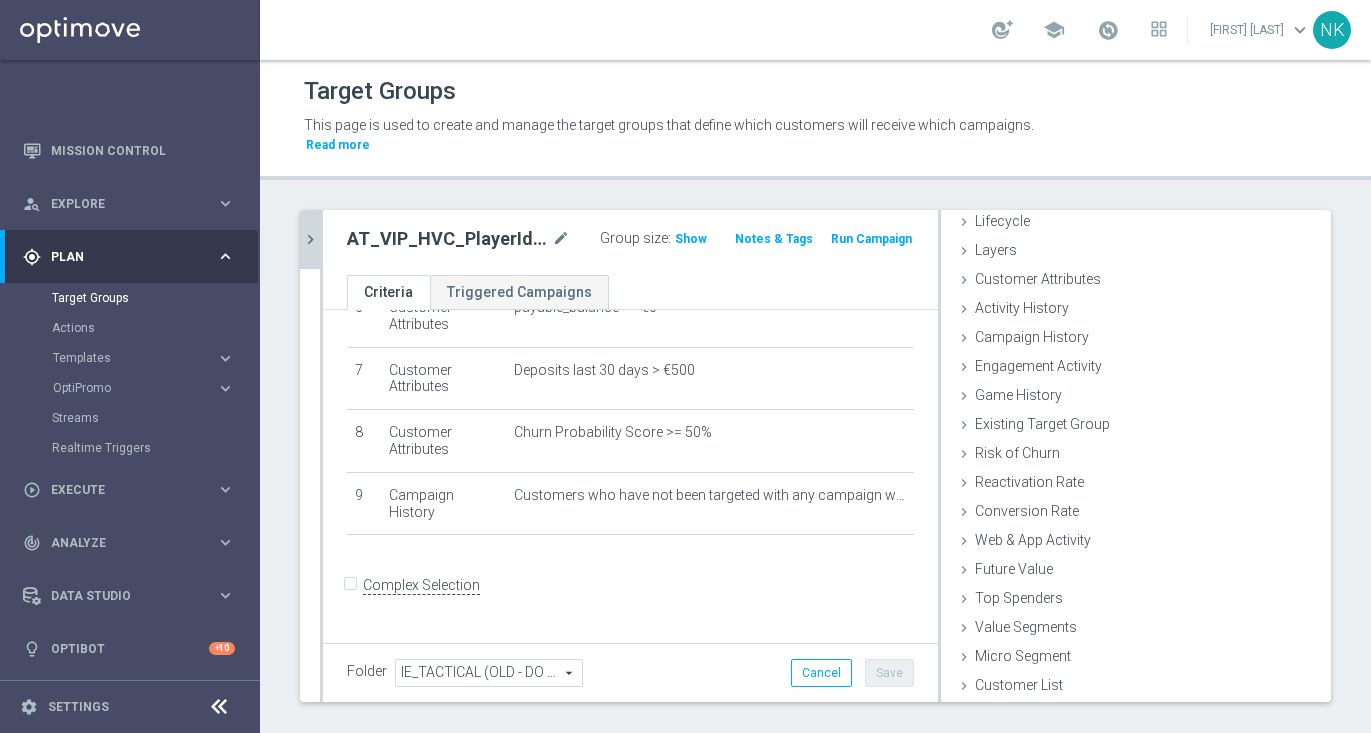 scroll, scrollTop: 392, scrollLeft: 0, axis: vertical 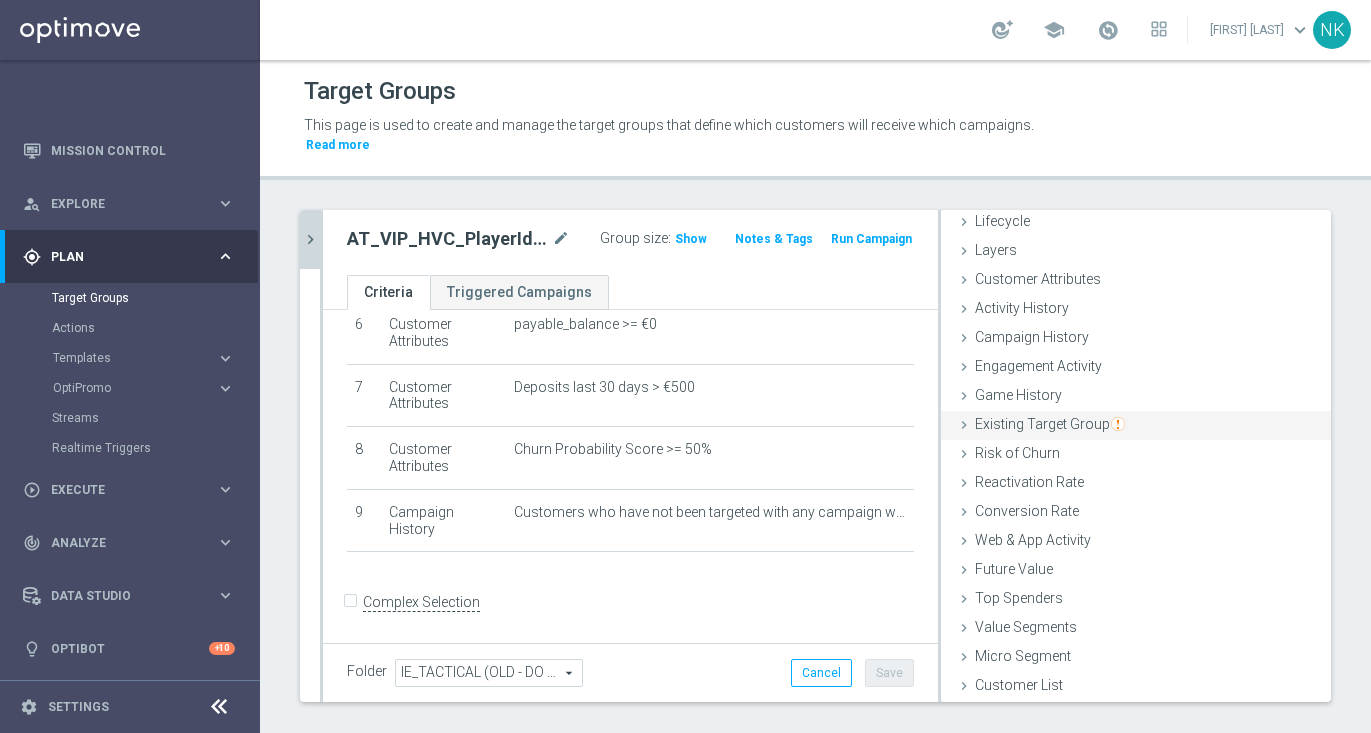 click on "Existing Target Group" at bounding box center (1050, 424) 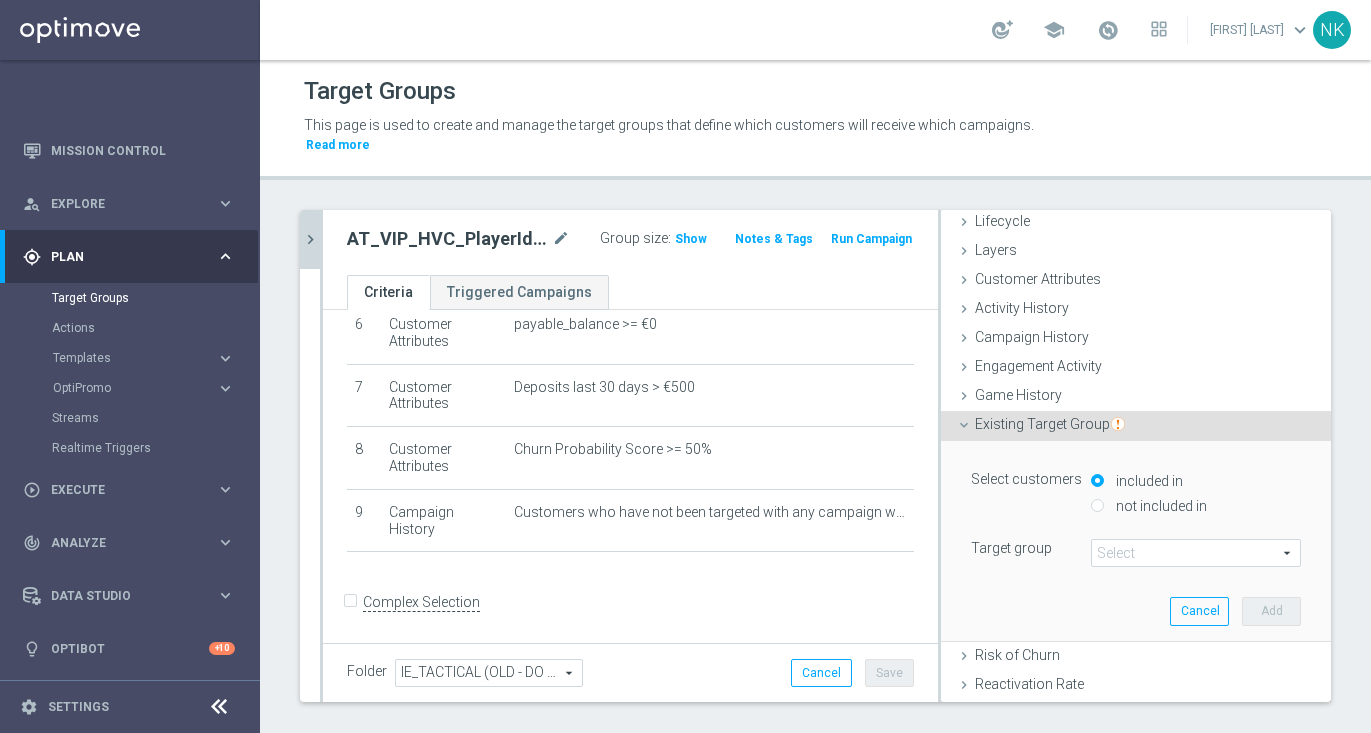 click on "not included in" at bounding box center (1196, 507) 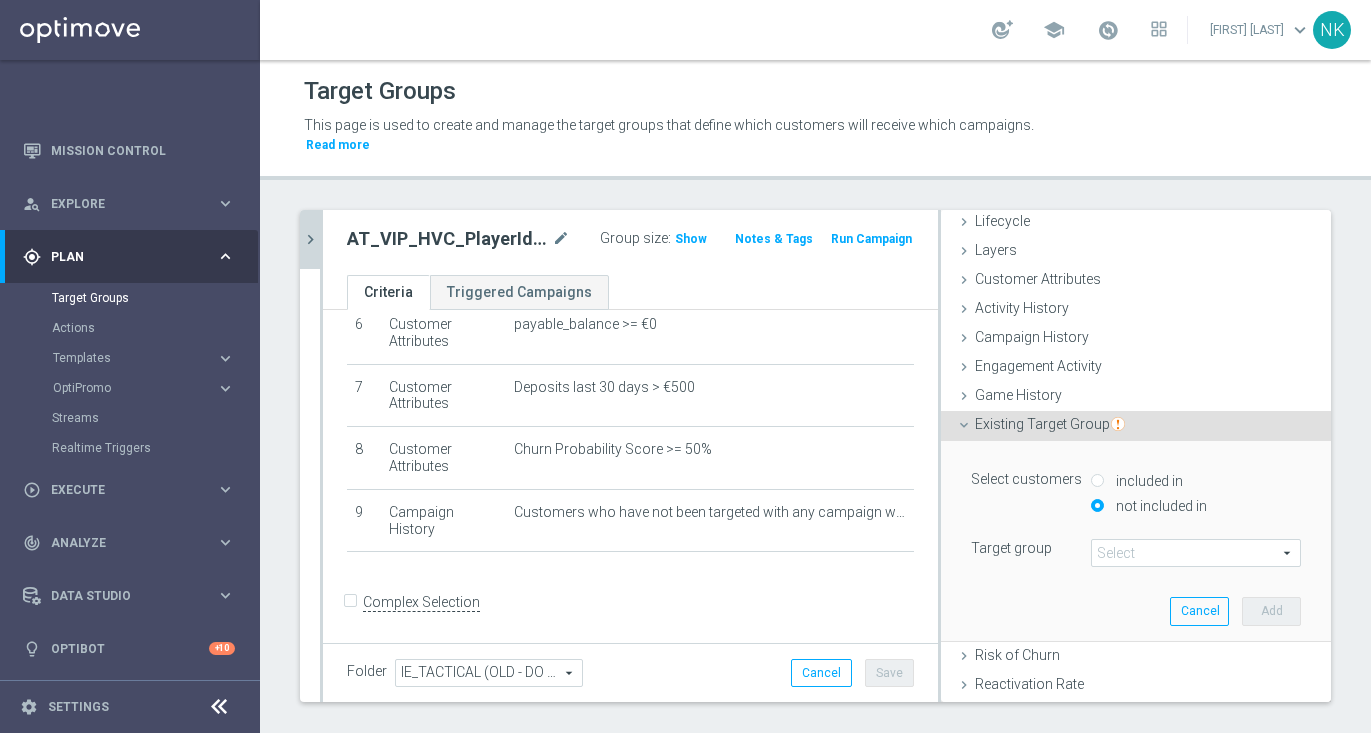 click at bounding box center [1196, 553] 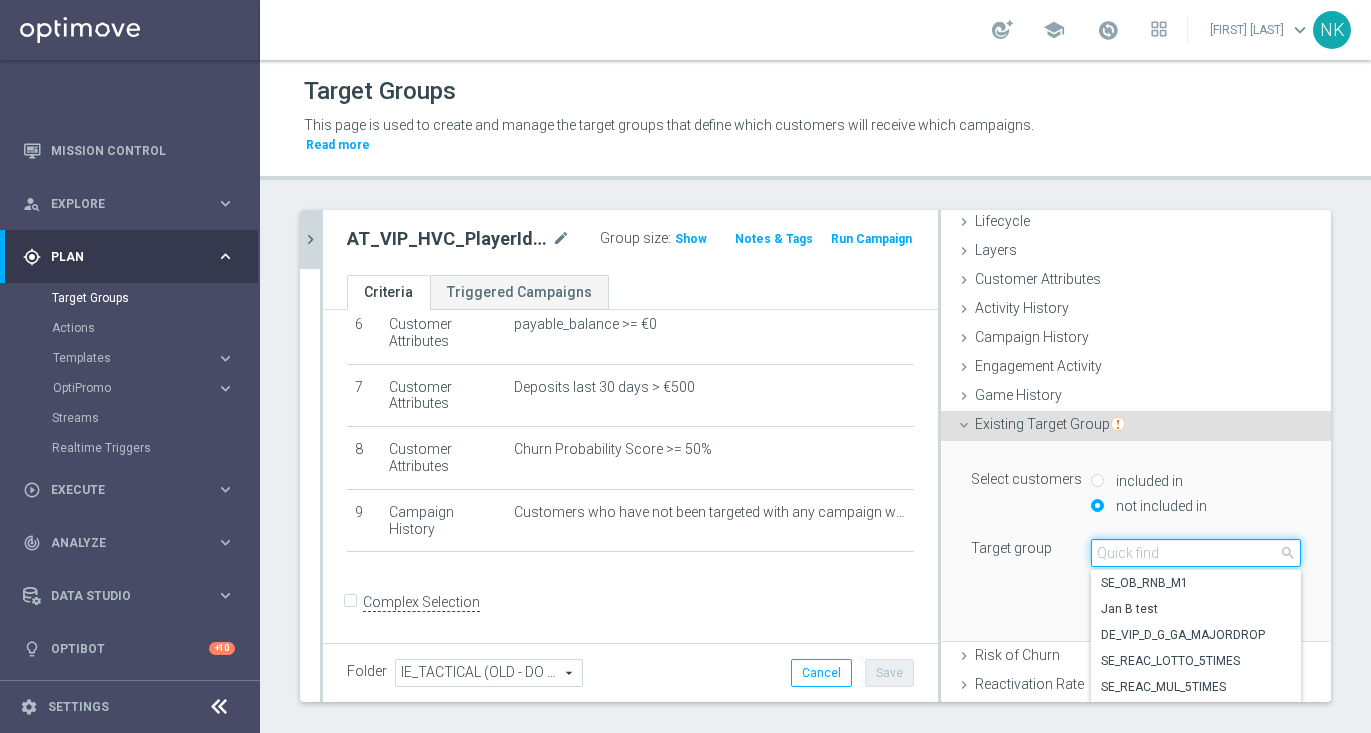 click at bounding box center [1196, 553] 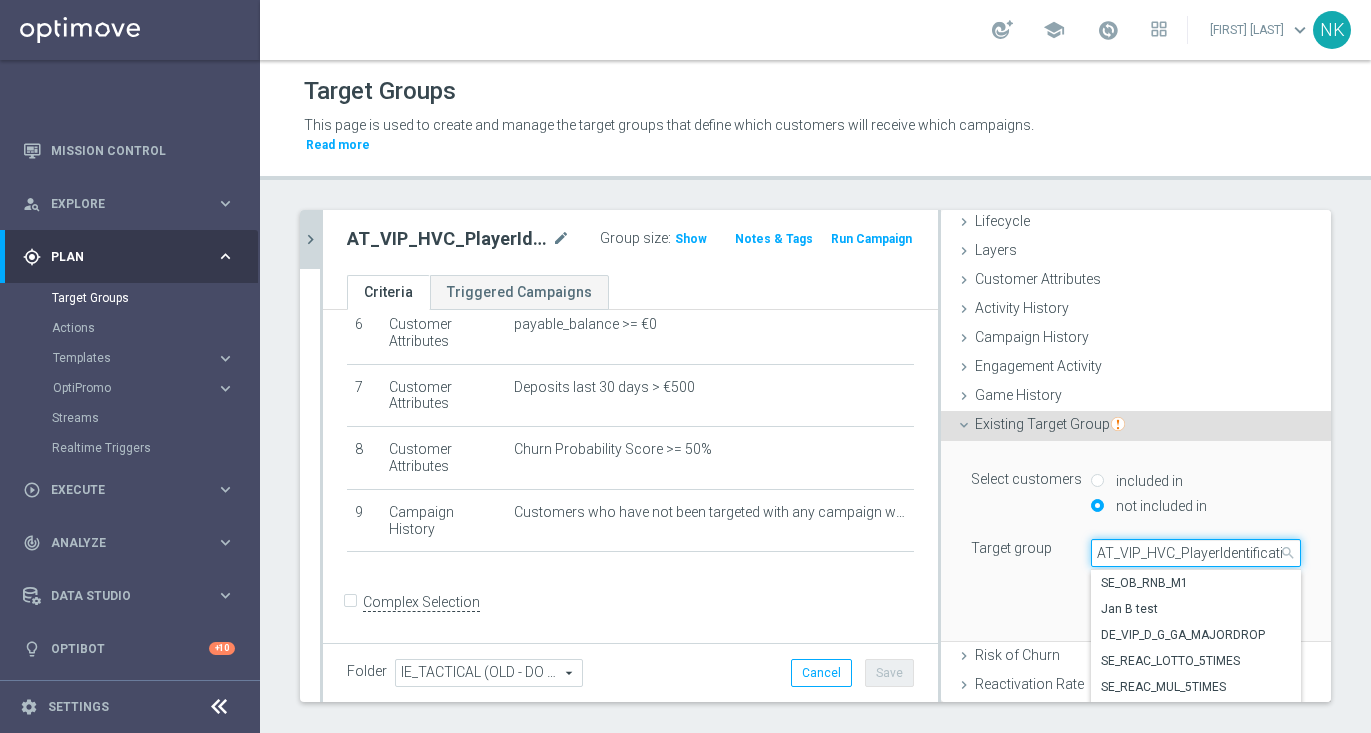 scroll, scrollTop: 0, scrollLeft: 140, axis: horizontal 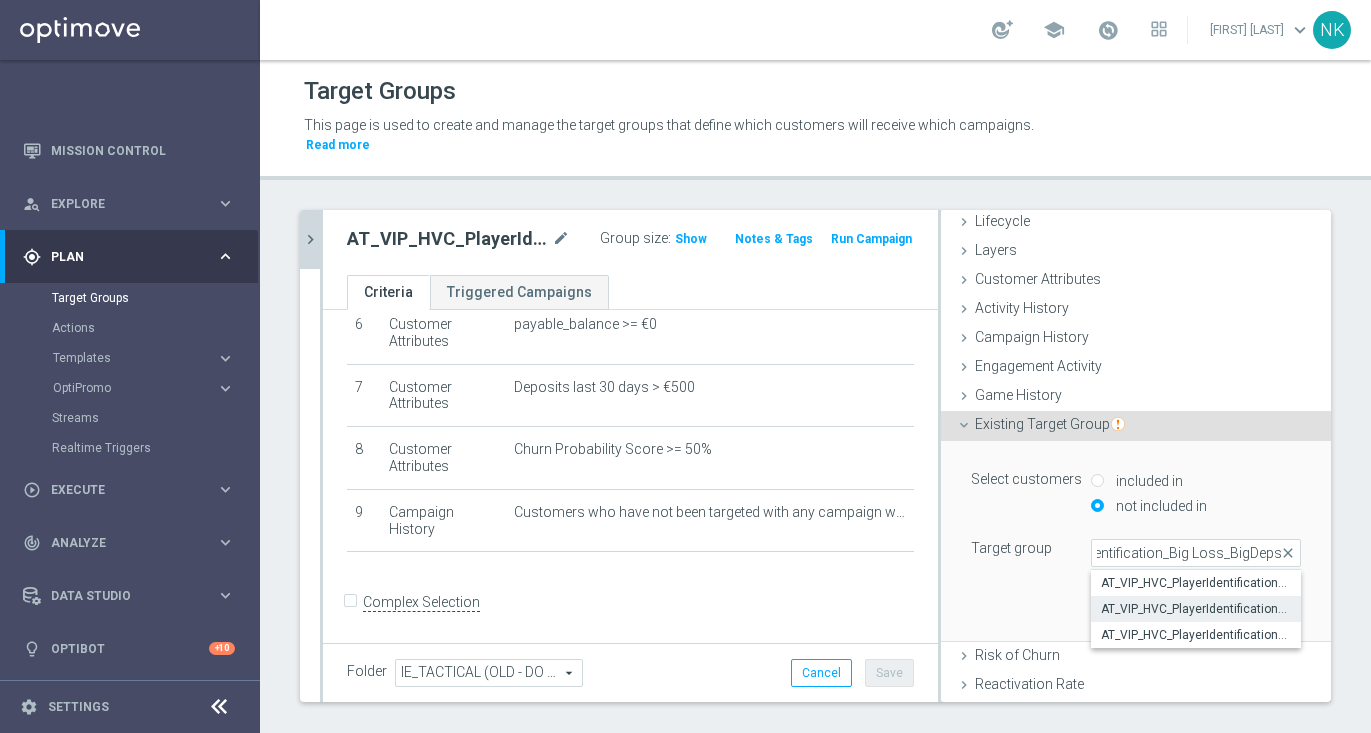 click on "AT_VIP_HVC_PlayerIdentification_Big Loss_BigDeps_TARGET_GHOST" at bounding box center [1196, 609] 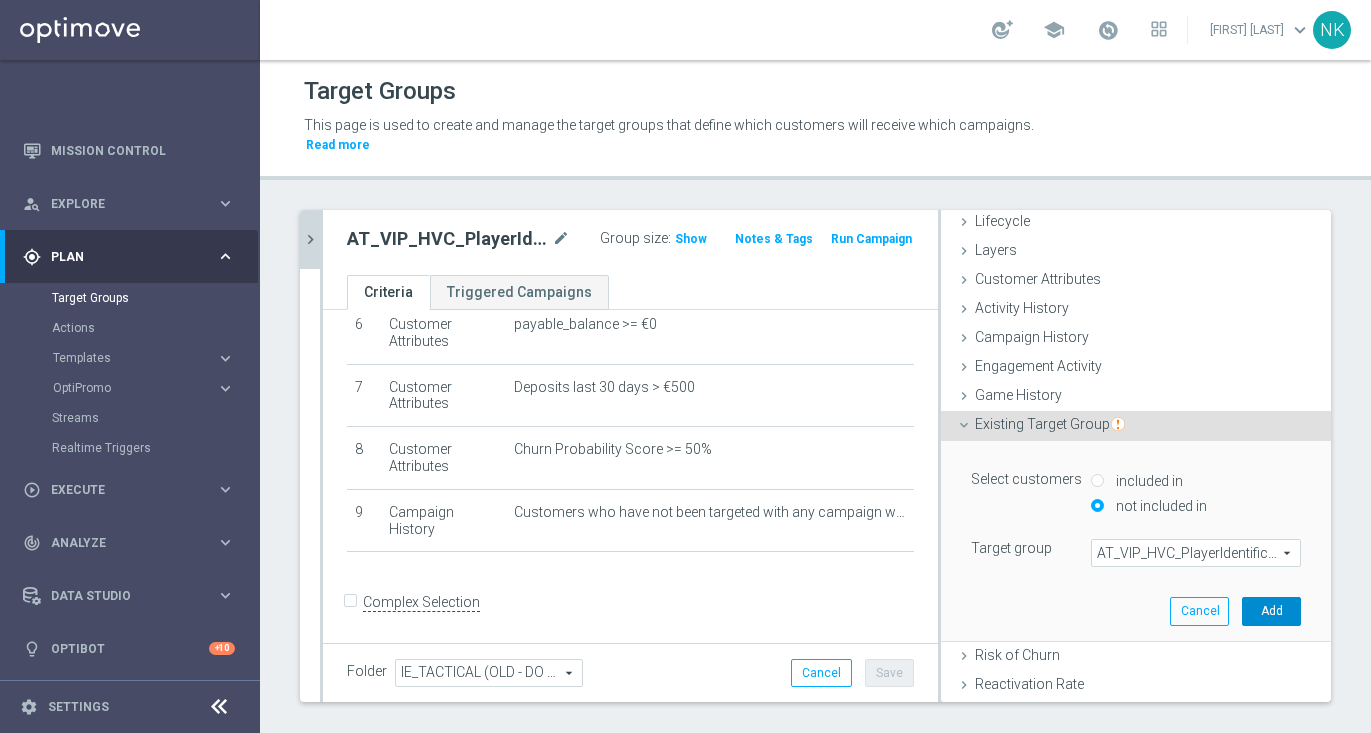 click on "Add" at bounding box center [1271, 611] 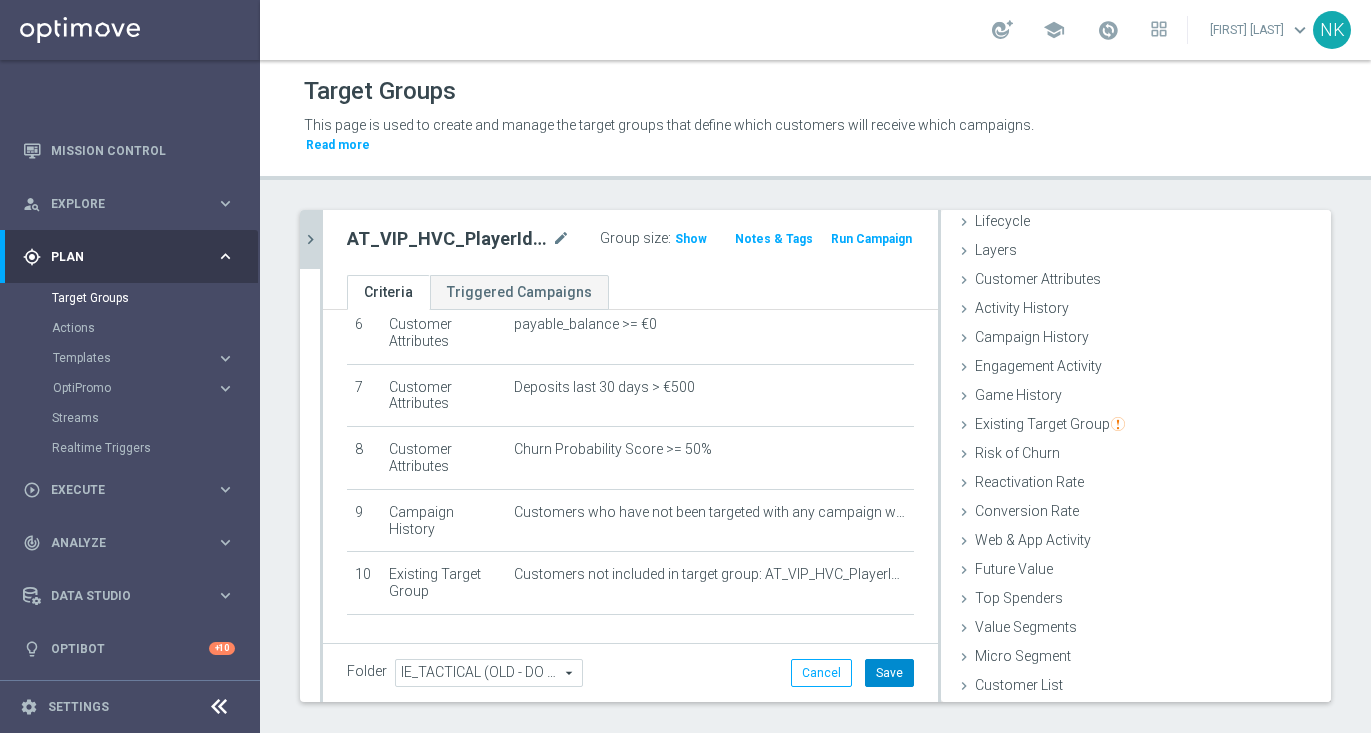 click on "Save" 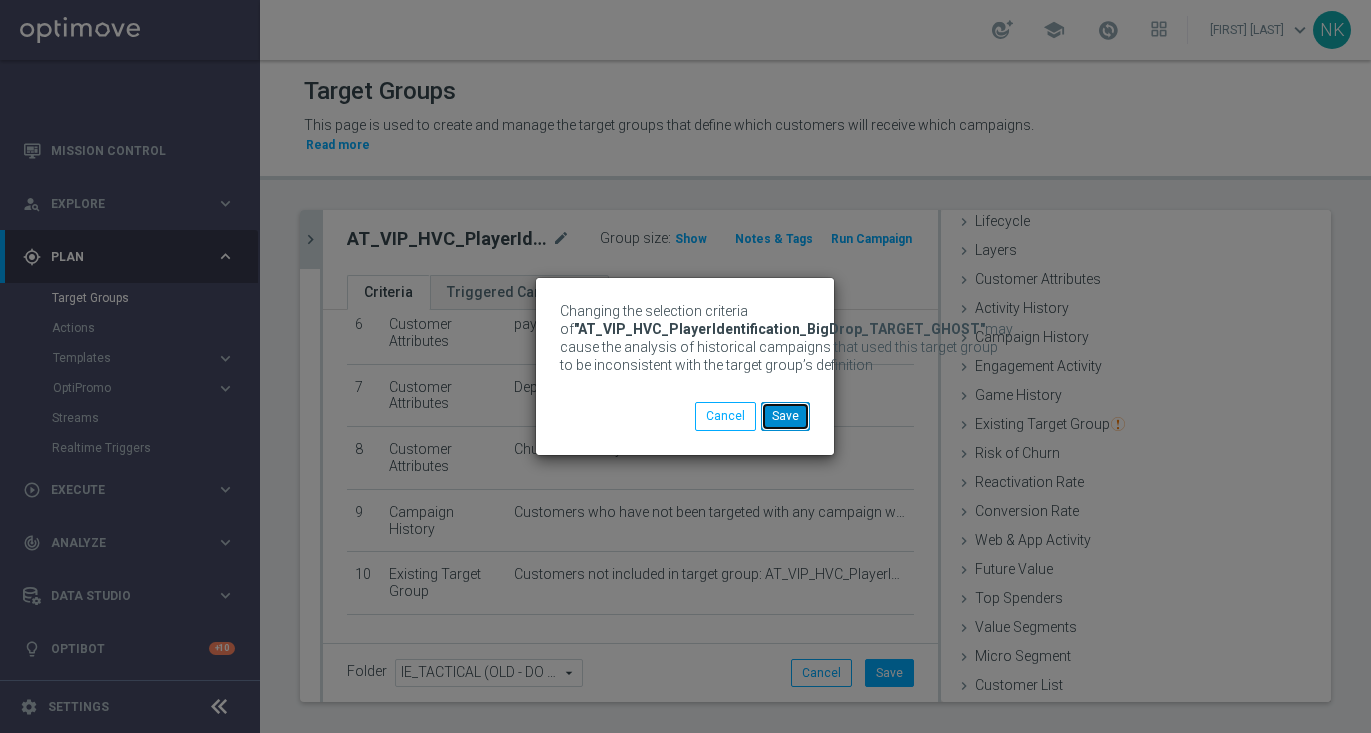 click on "Save" at bounding box center [785, 416] 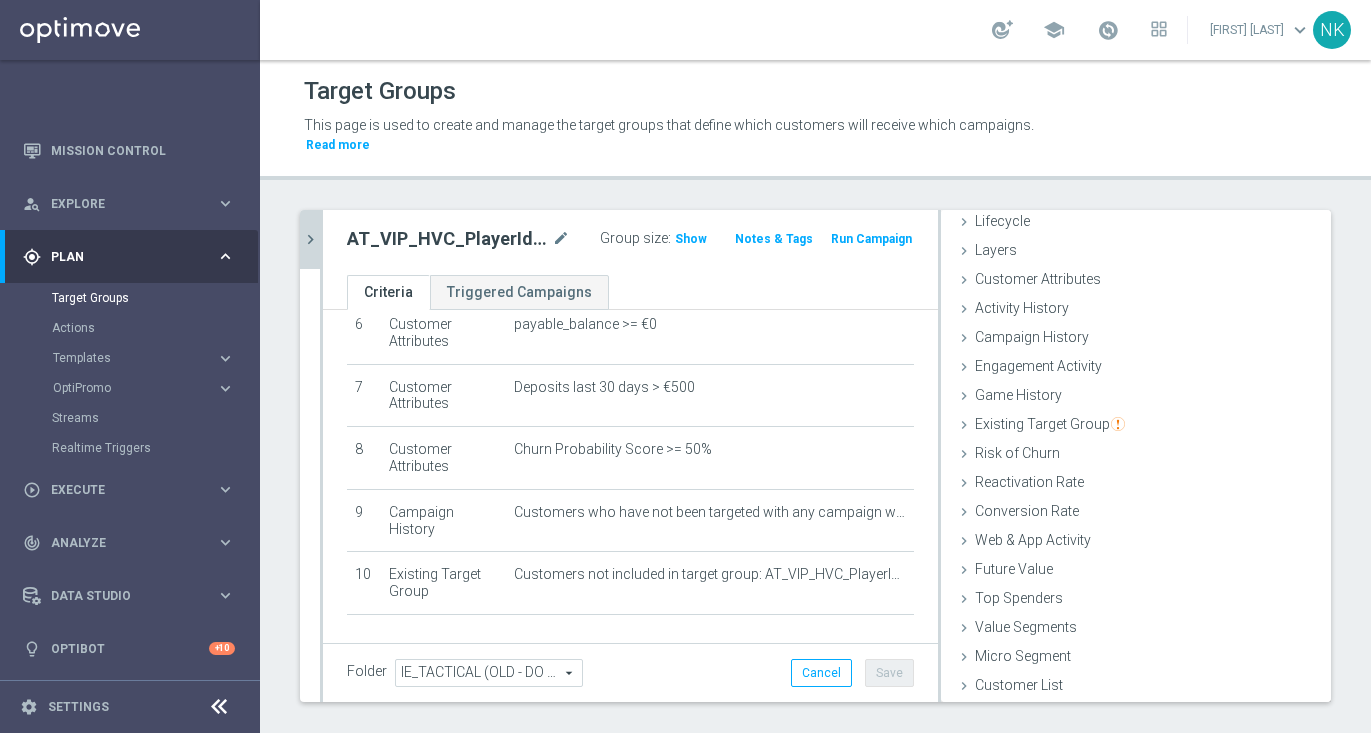 click on "chevron_right" 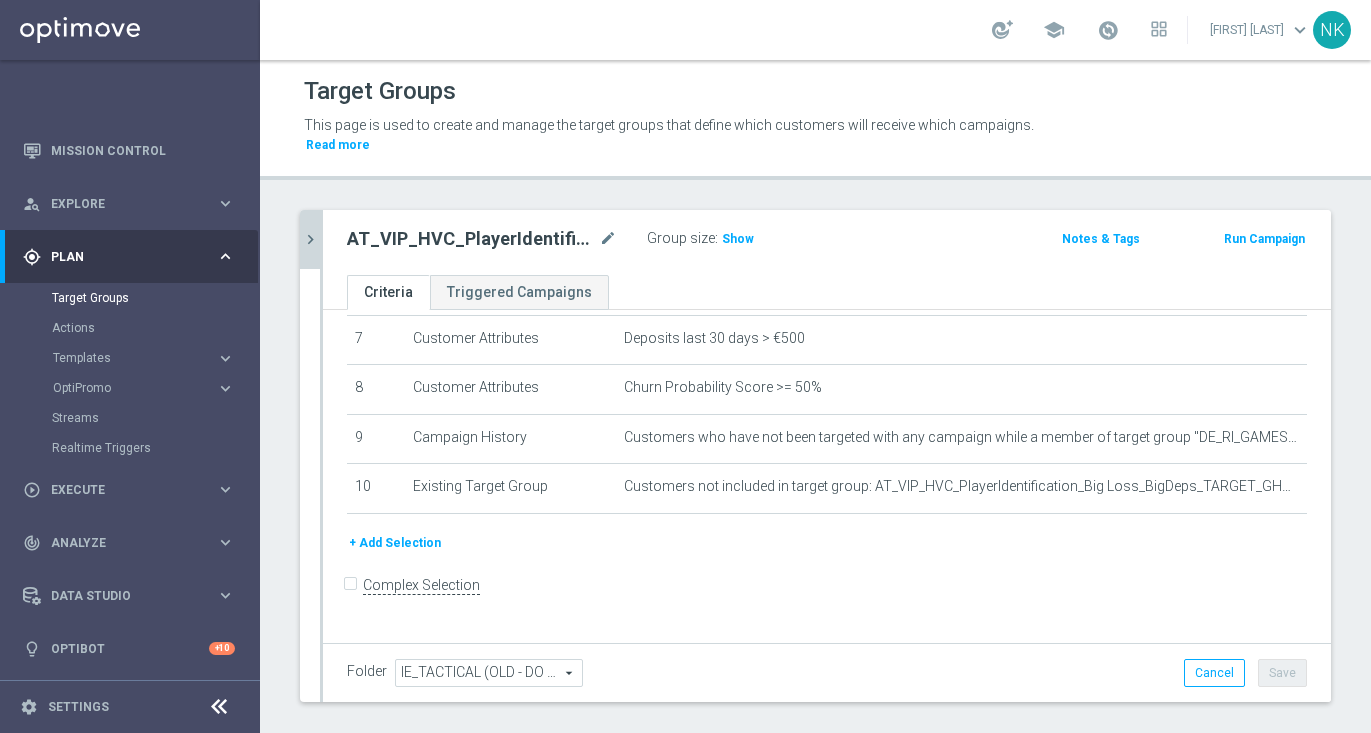 scroll, scrollTop: 327, scrollLeft: 0, axis: vertical 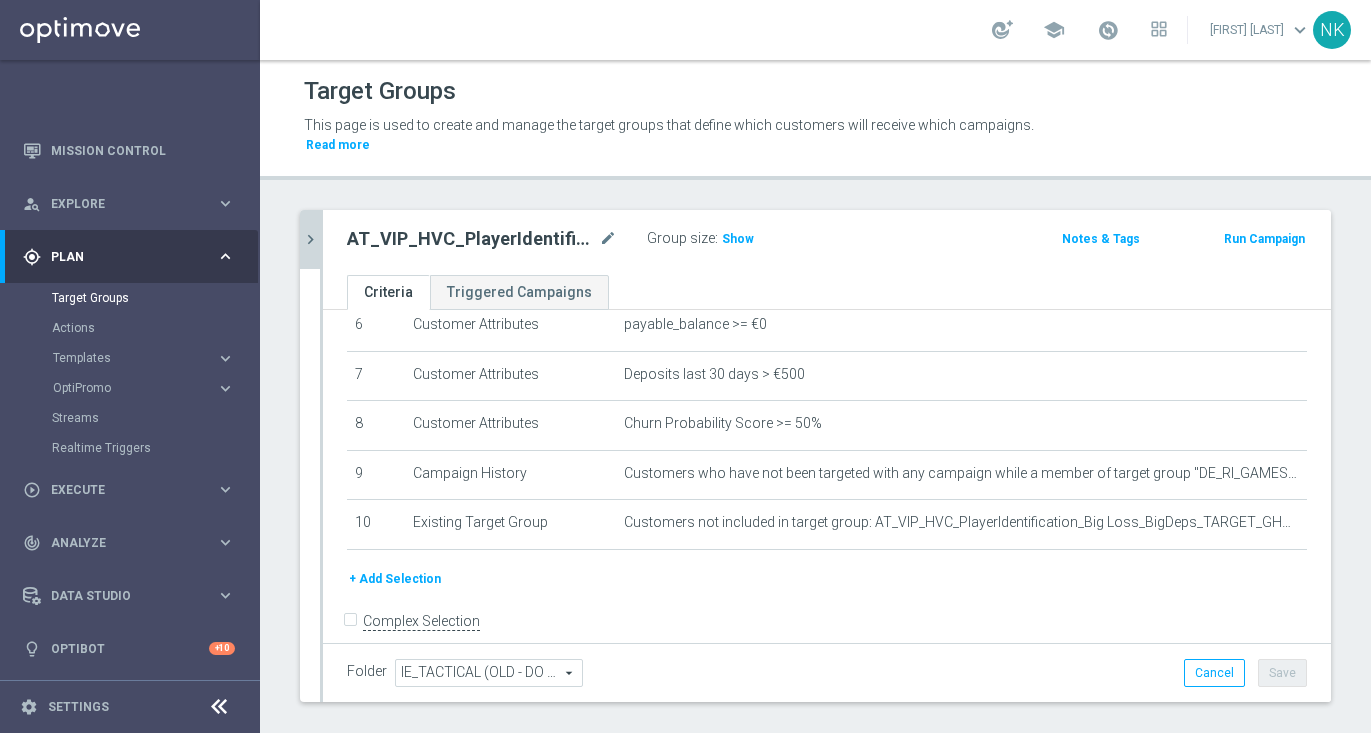 click on "chevron_right" 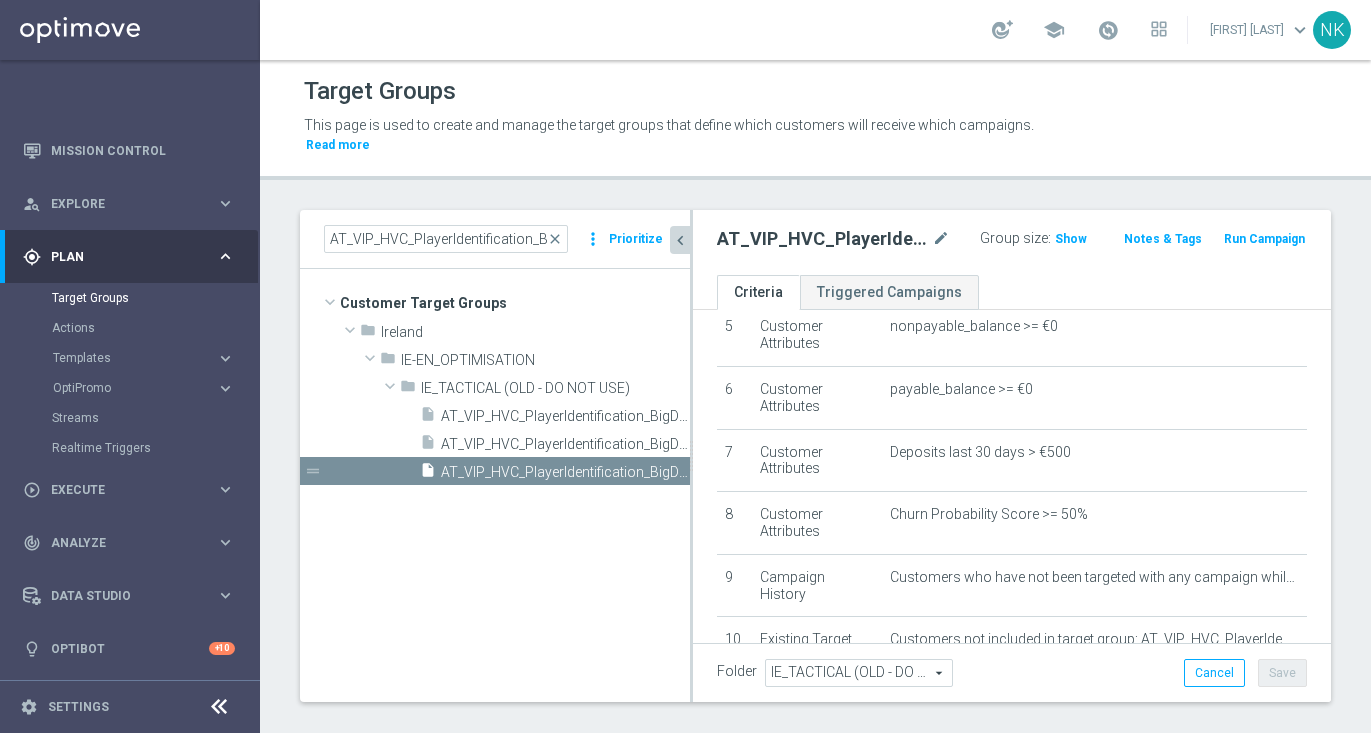 scroll, scrollTop: 392, scrollLeft: 0, axis: vertical 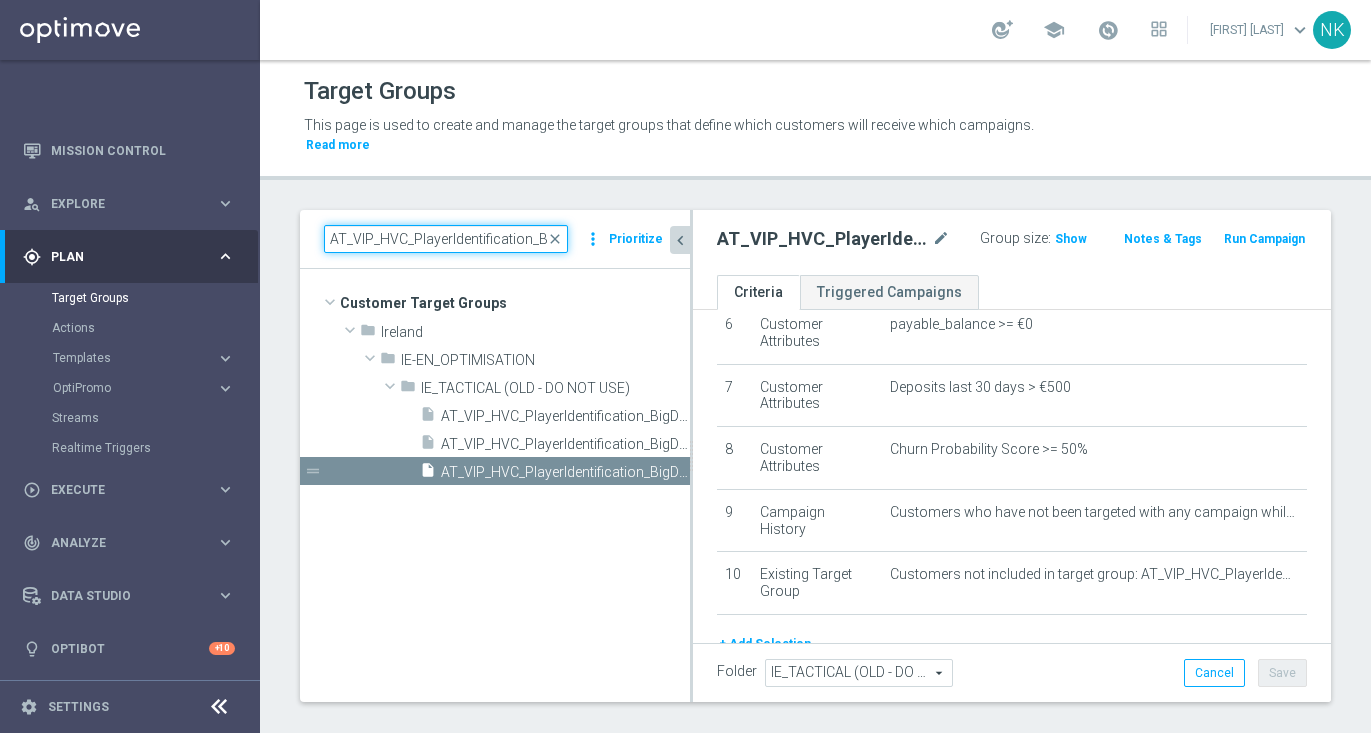 click on "AT_VIP_HVC_PlayerIdentification_BigDrop" at bounding box center [446, 239] 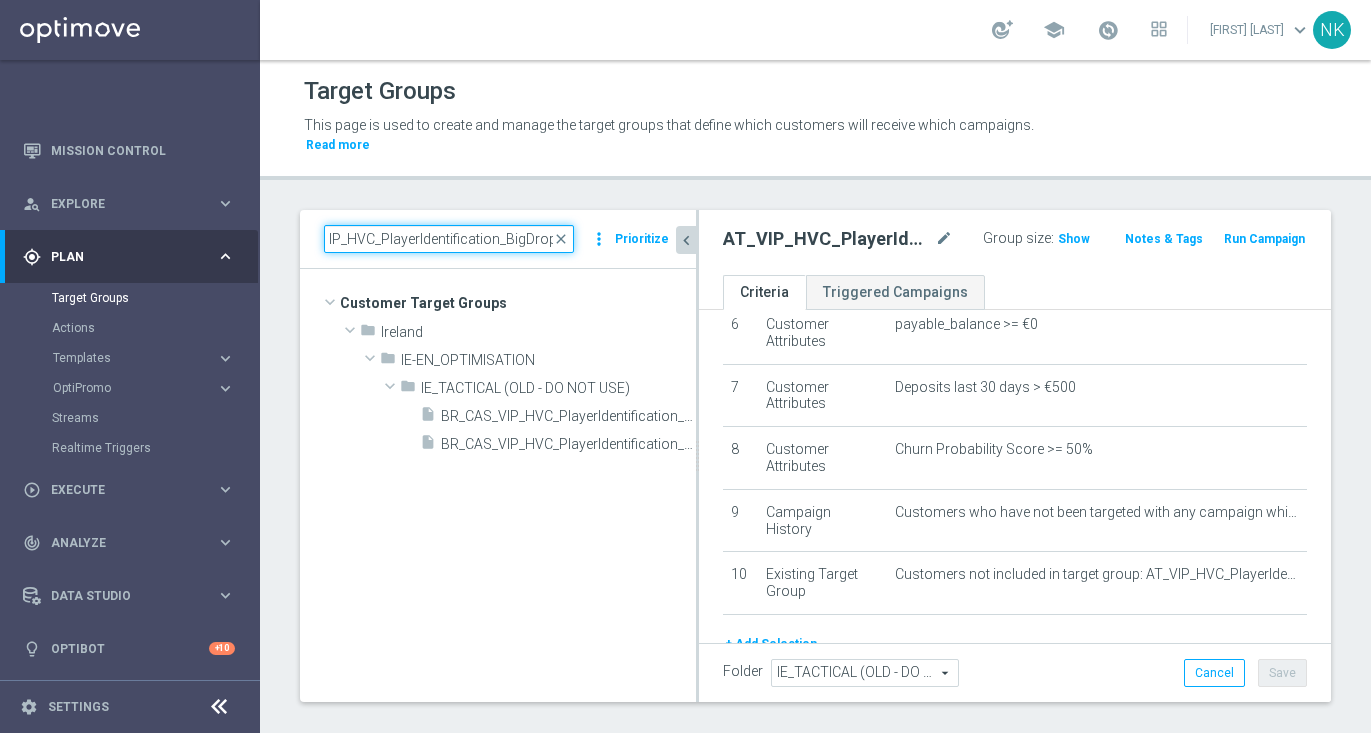 scroll, scrollTop: 0, scrollLeft: 0, axis: both 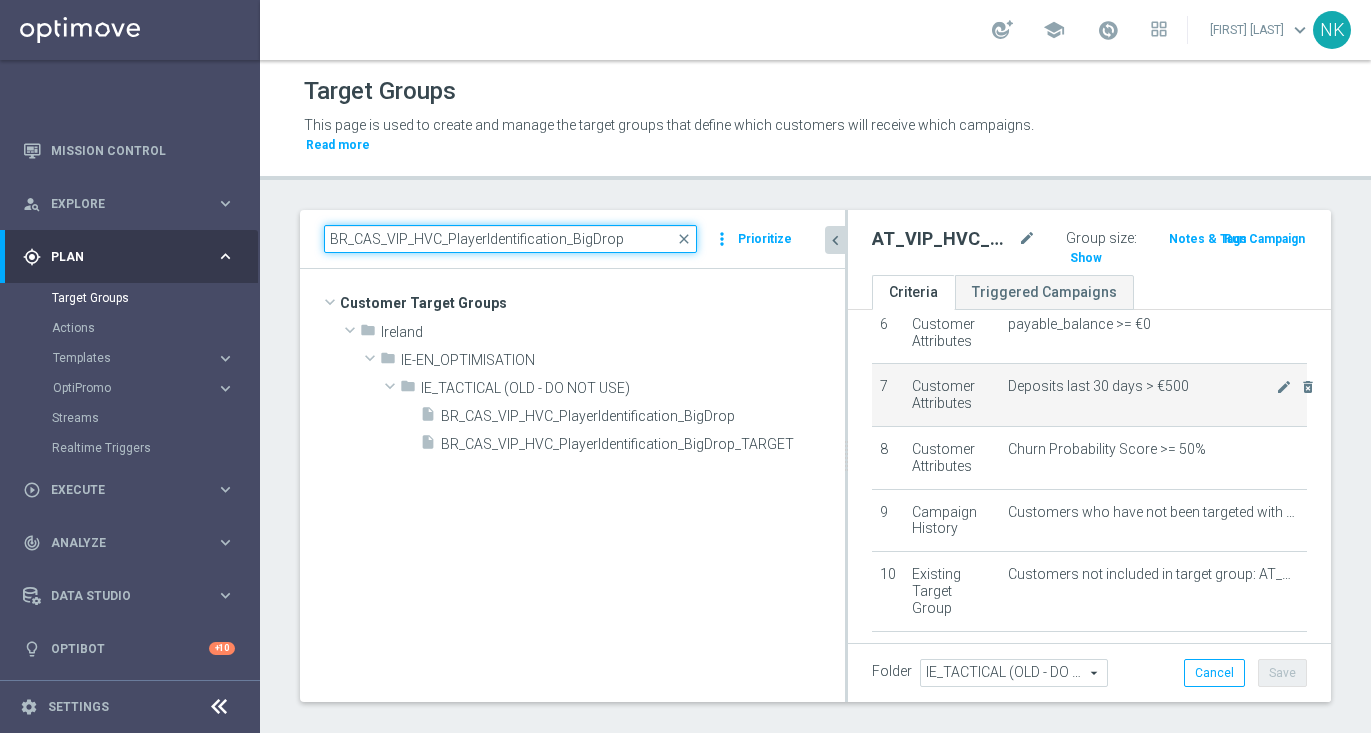 drag, startPoint x: 691, startPoint y: 367, endPoint x: 928, endPoint y: 367, distance: 237 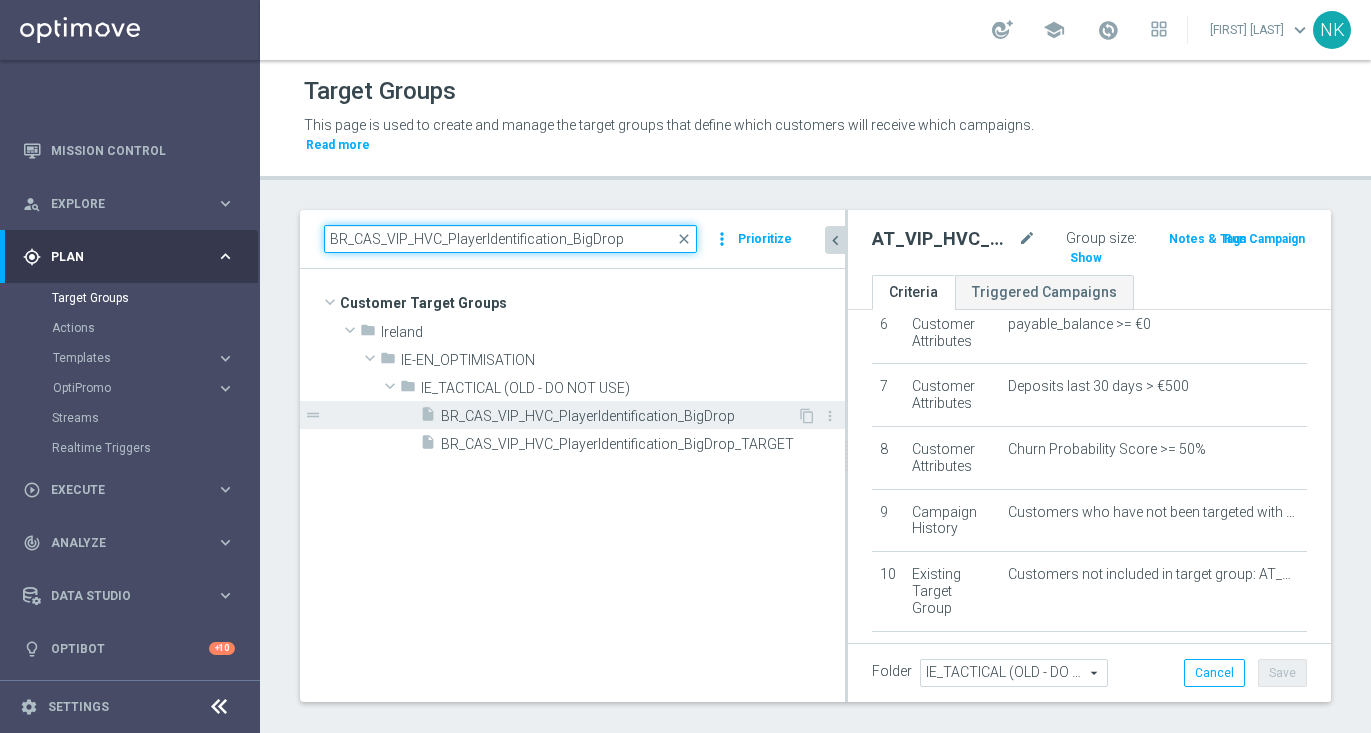 type on "BR_CAS_VIP_HVC_PlayerIdentification_BigDrop" 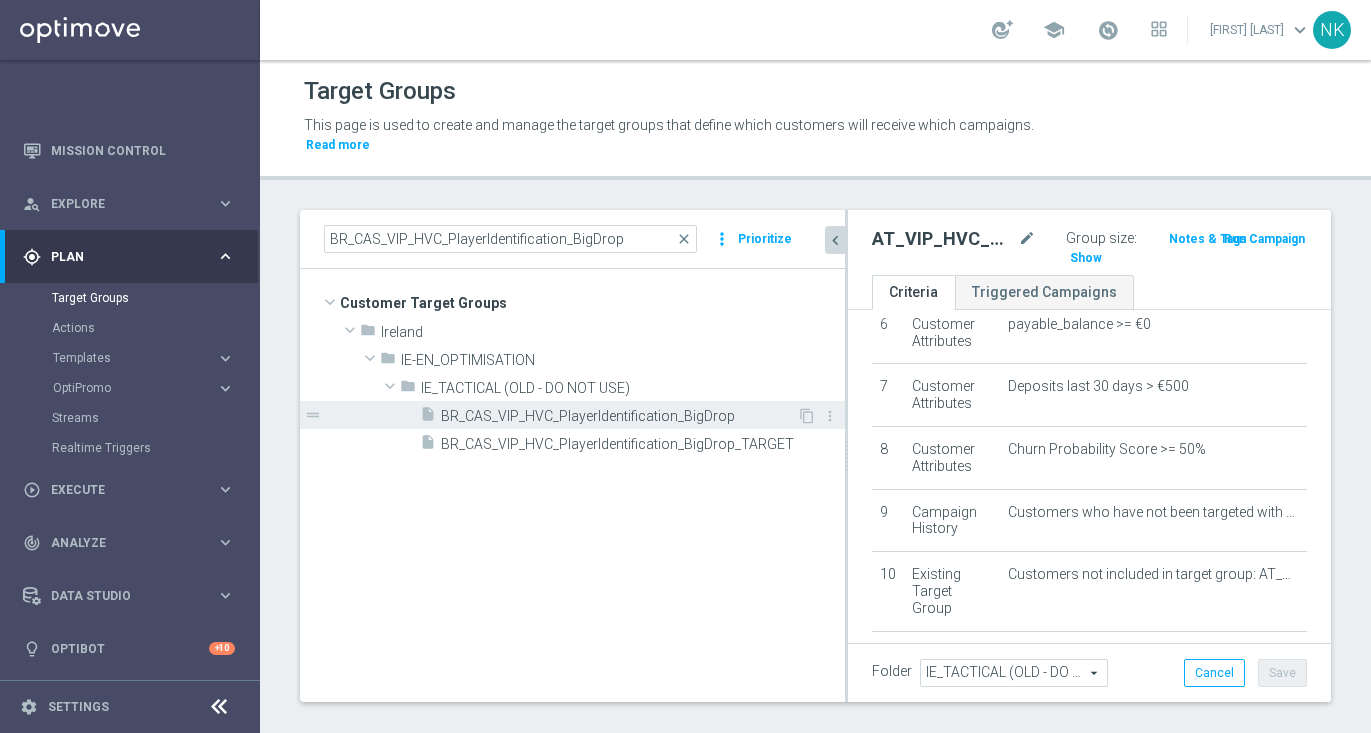 click on "BR_CAS_VIP_HVC_PlayerIdentification_BigDrop" at bounding box center (619, 416) 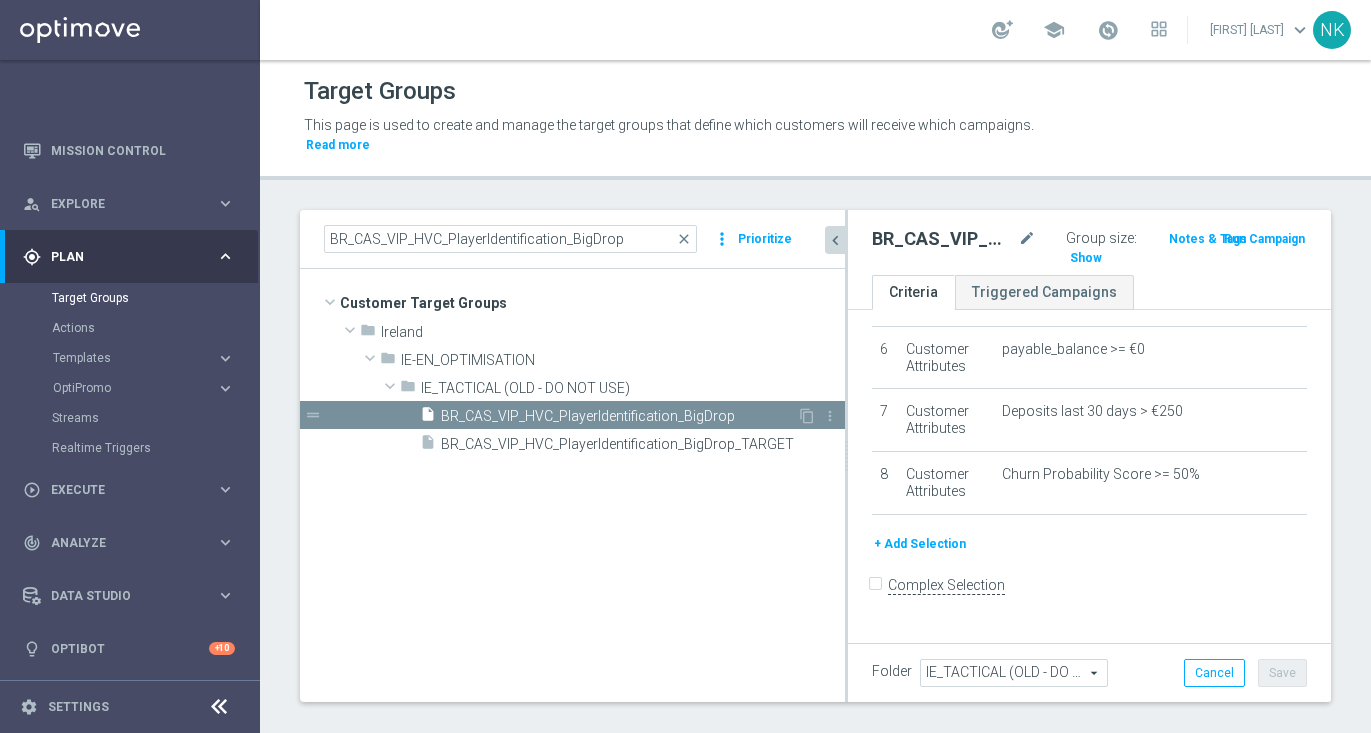 scroll, scrollTop: 368, scrollLeft: 0, axis: vertical 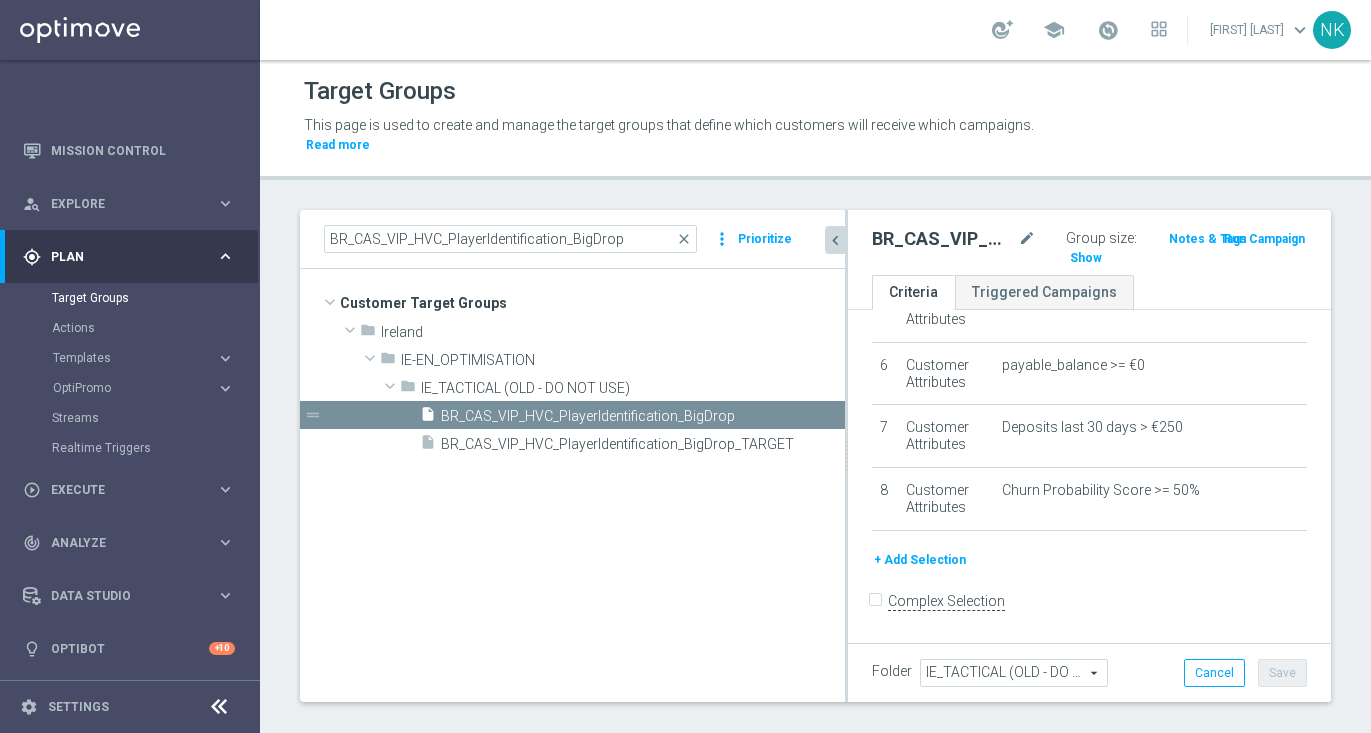 click on "+ Add Selection" 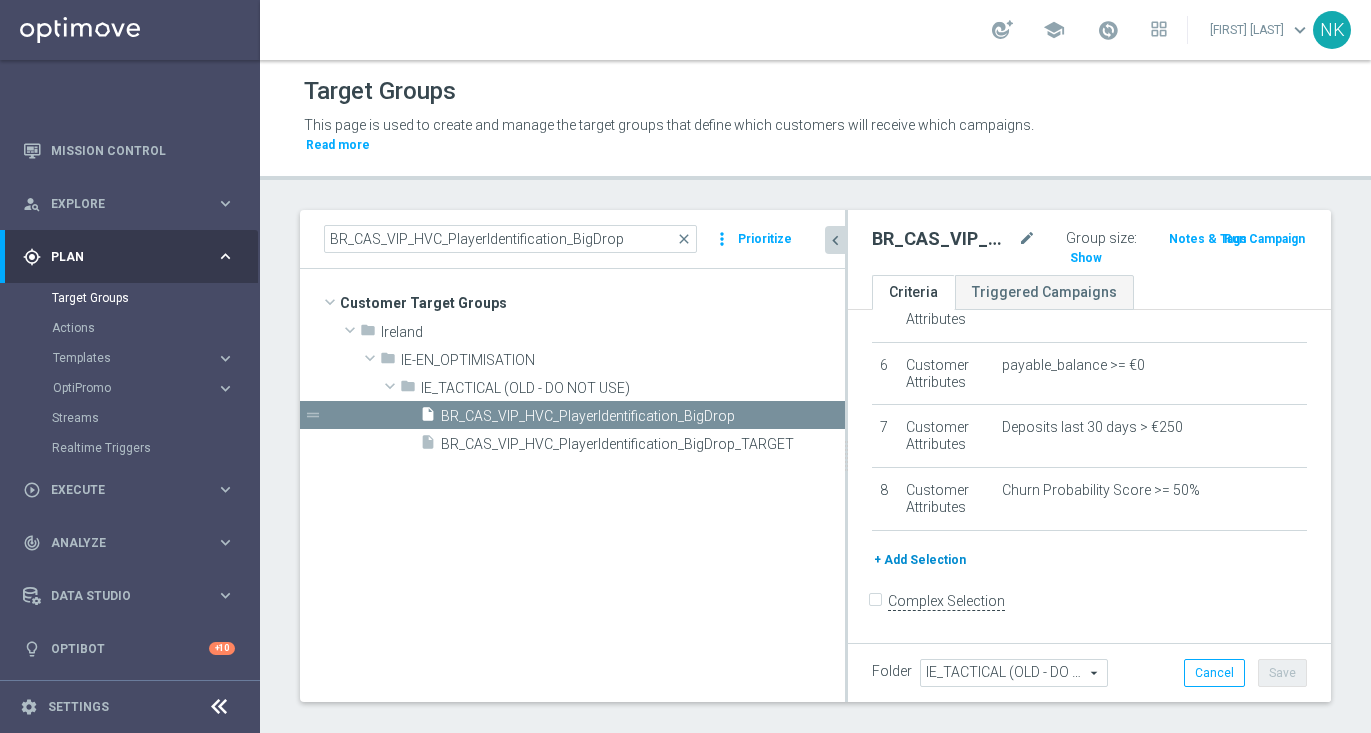 scroll, scrollTop: 329, scrollLeft: 0, axis: vertical 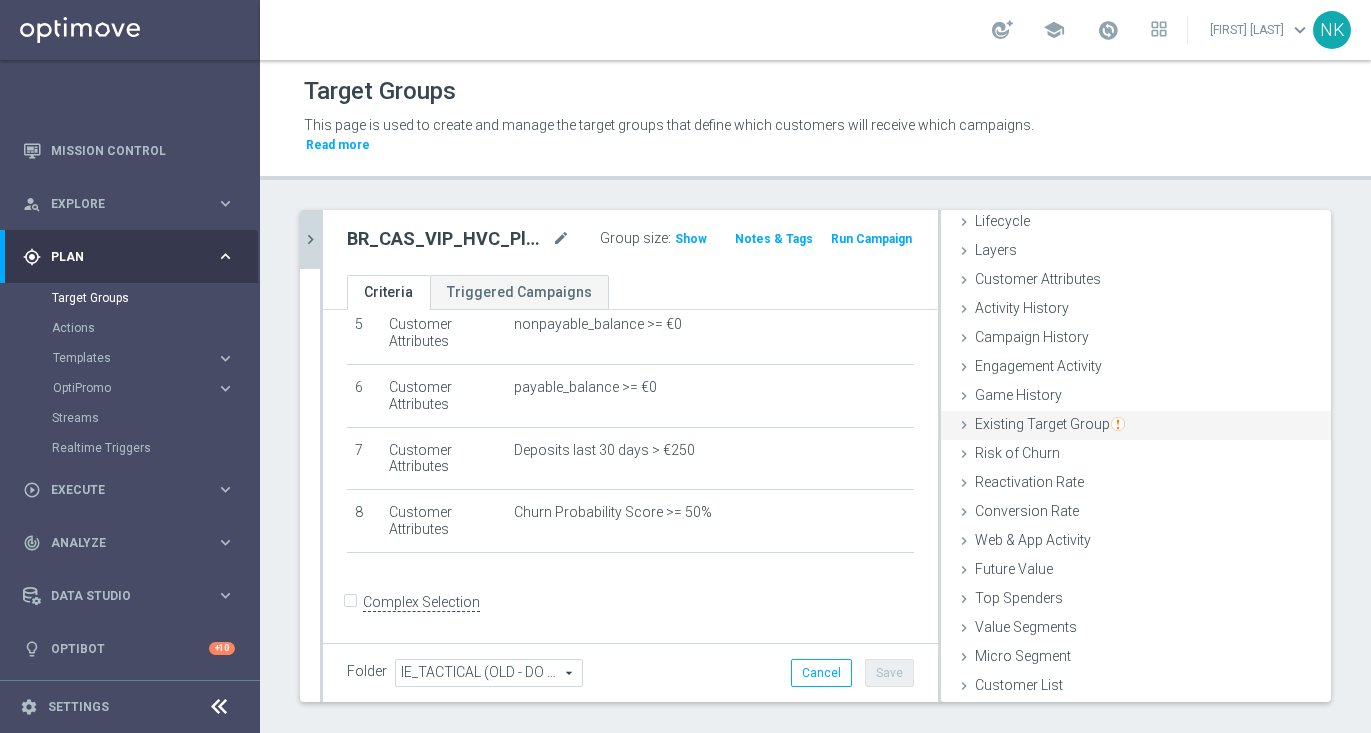 click on "Existing Target Group" at bounding box center [1050, 424] 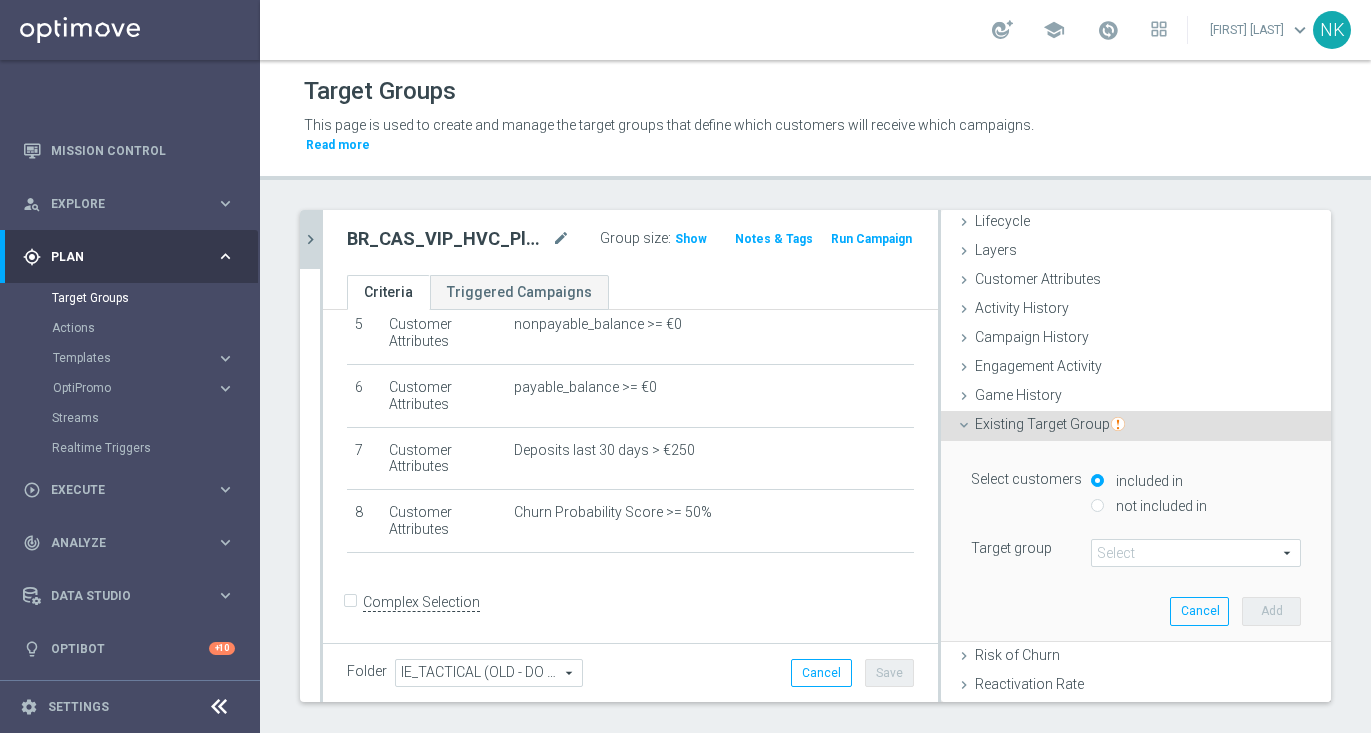 click on "not included in" at bounding box center [1159, 506] 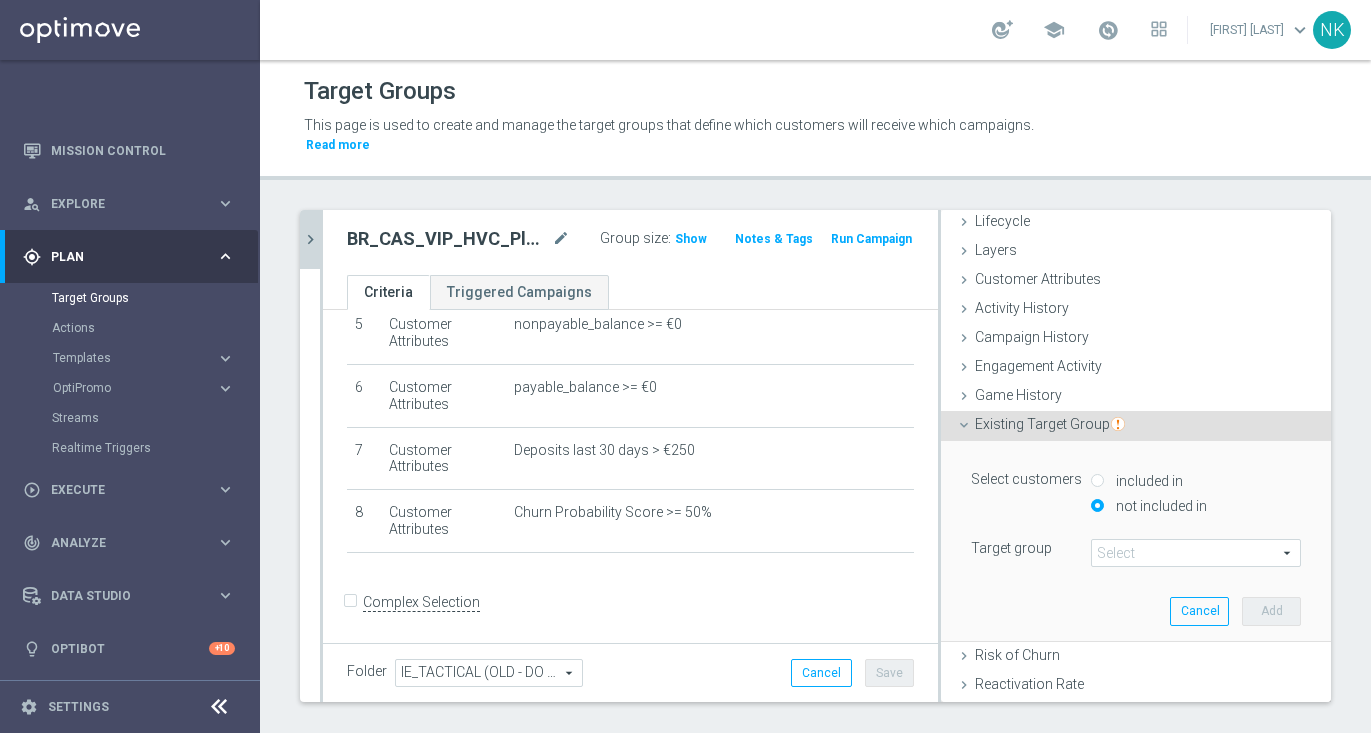 click at bounding box center (1196, 553) 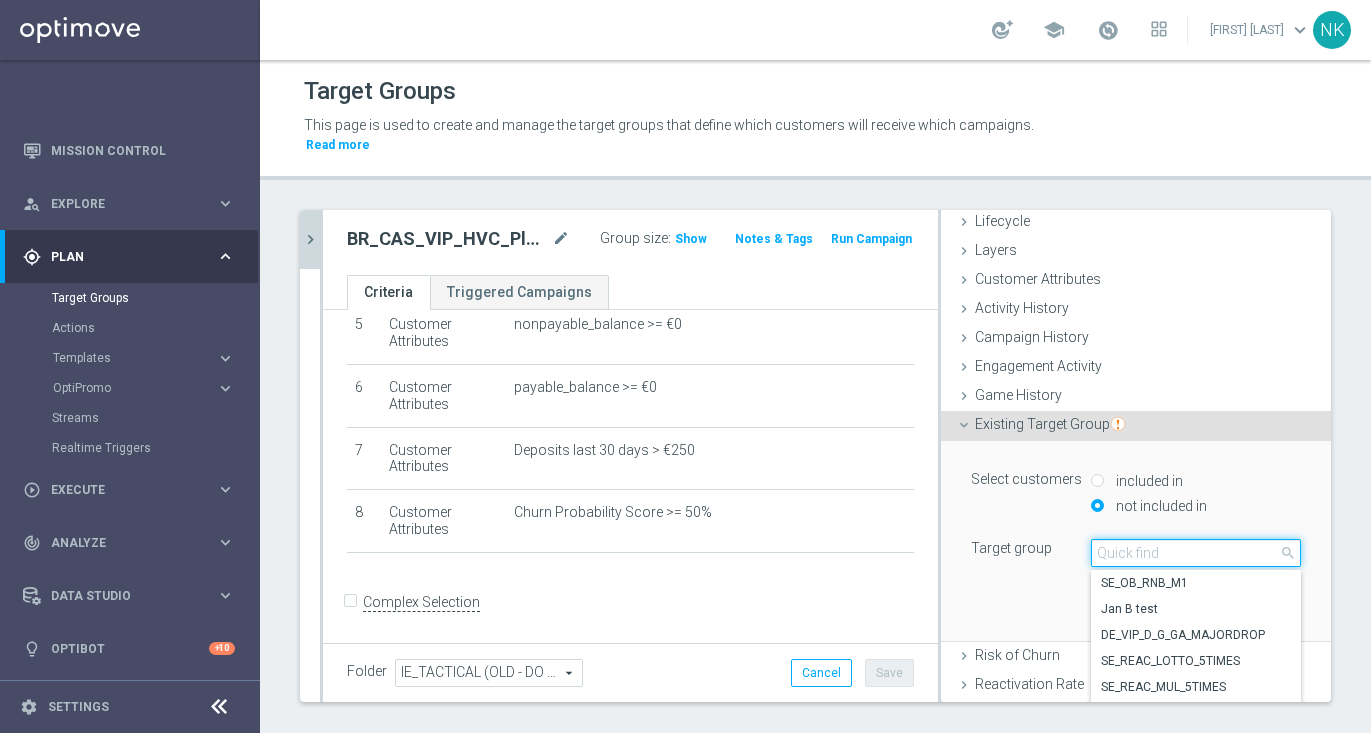 click at bounding box center [1196, 553] 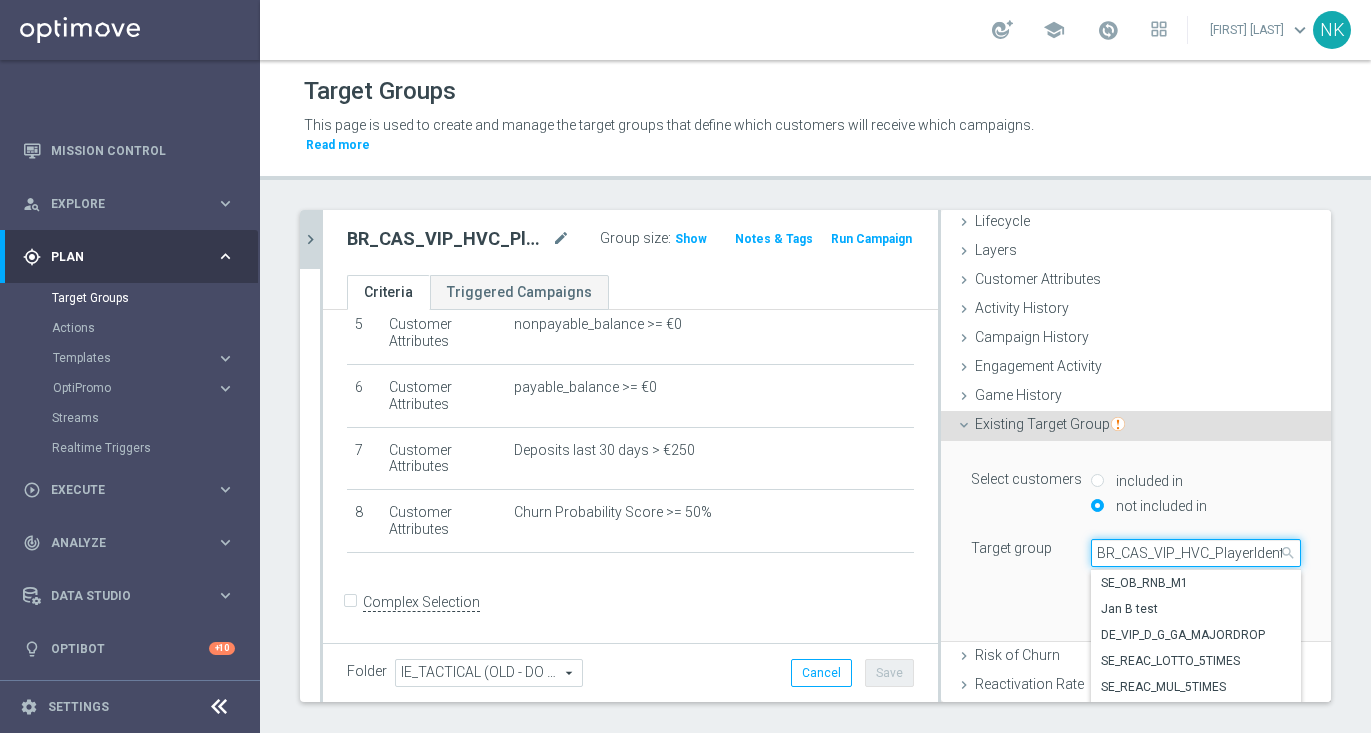 scroll, scrollTop: 0, scrollLeft: 173, axis: horizontal 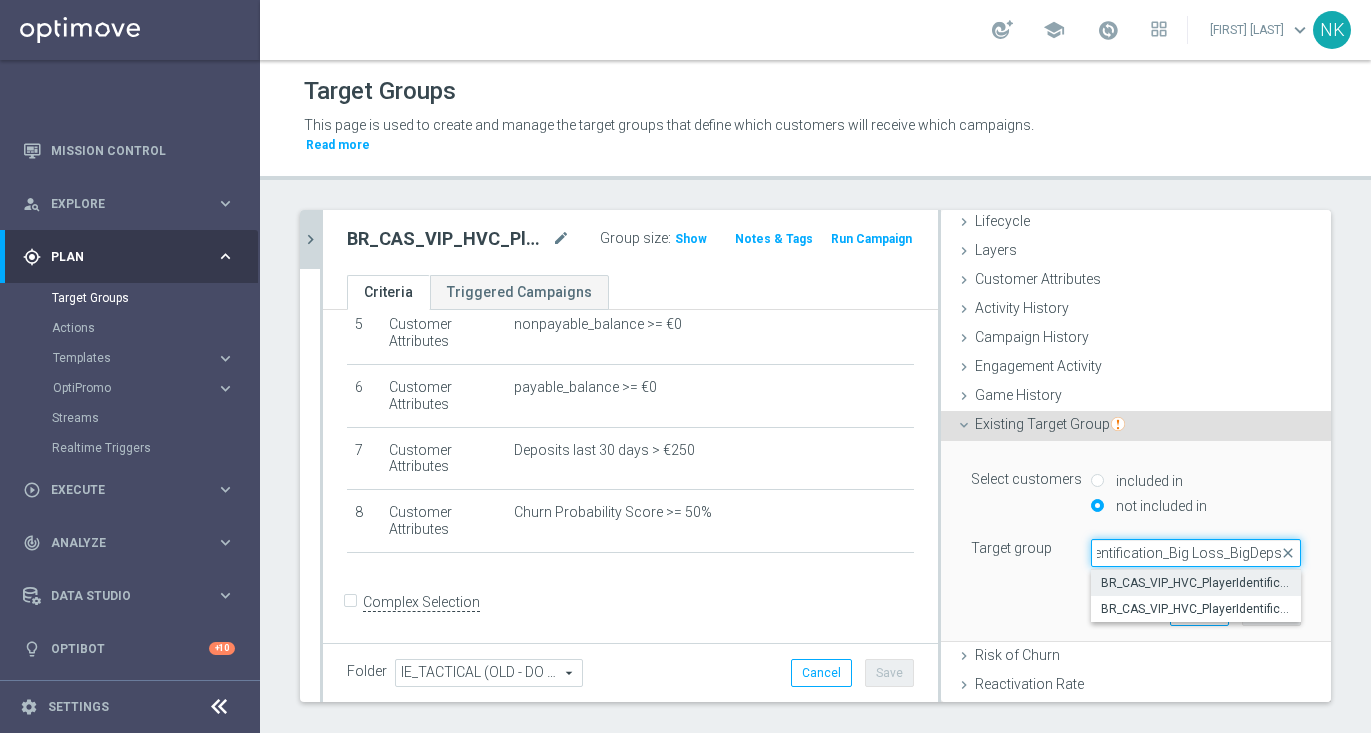 type on "BR_CAS_VIP_HVC_PlayerIdentification_Big Loss_BigDeps" 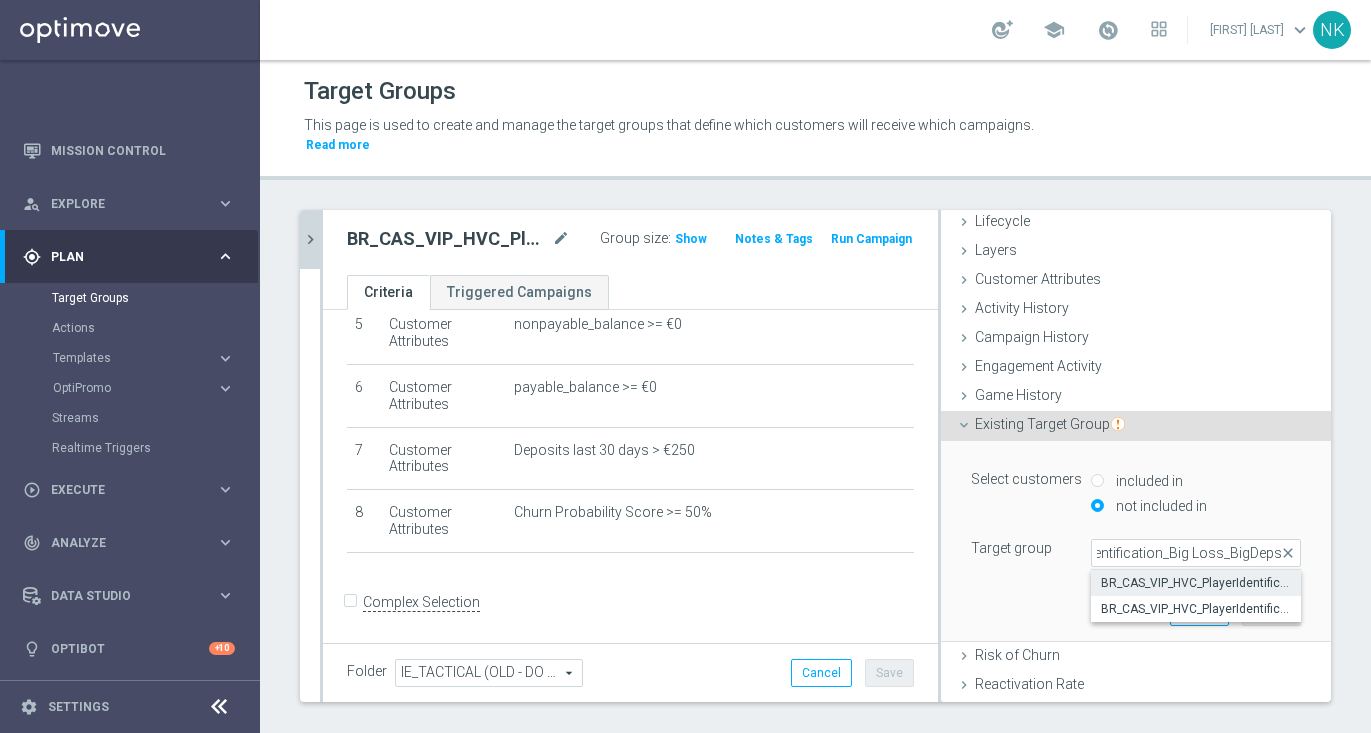 click on "BR_CAS_VIP_HVC_PlayerIdentification_Big Loss_BigDeps" at bounding box center [1196, 583] 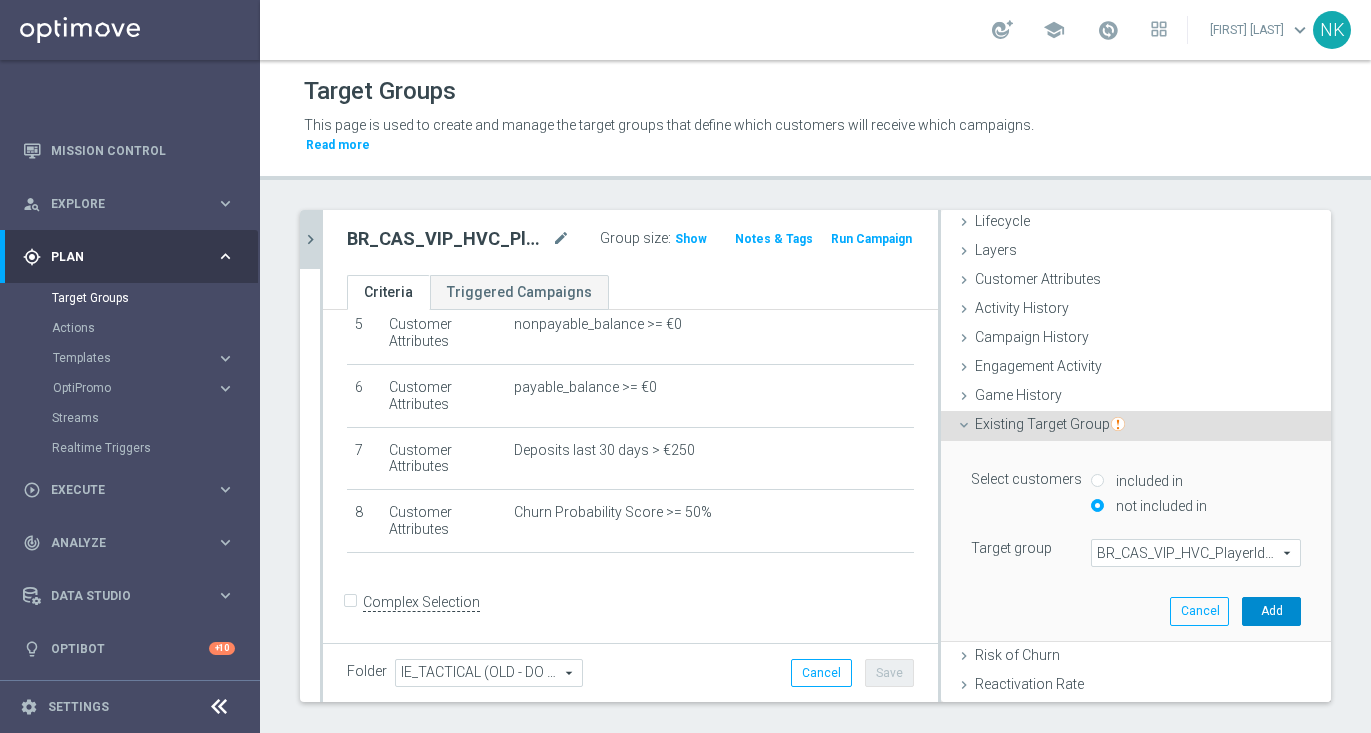 click on "Add" at bounding box center [1271, 611] 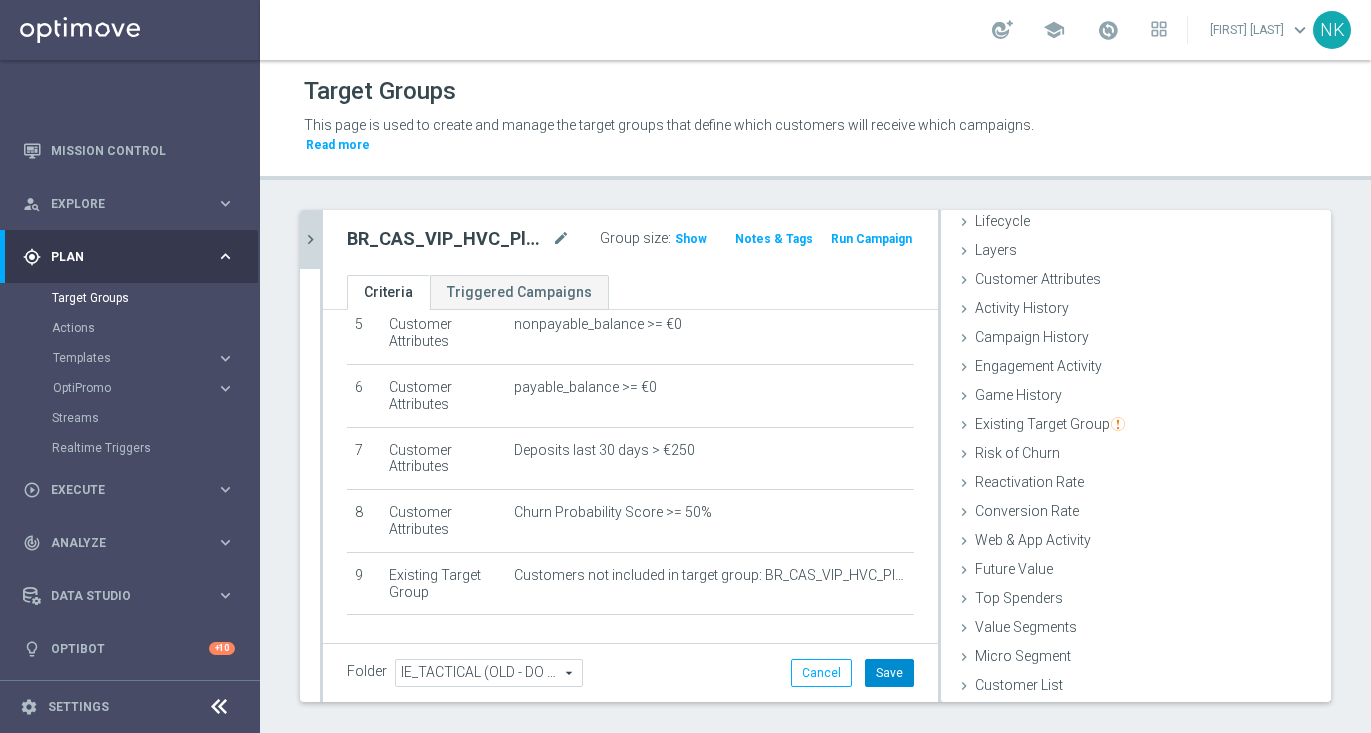 click on "Save" 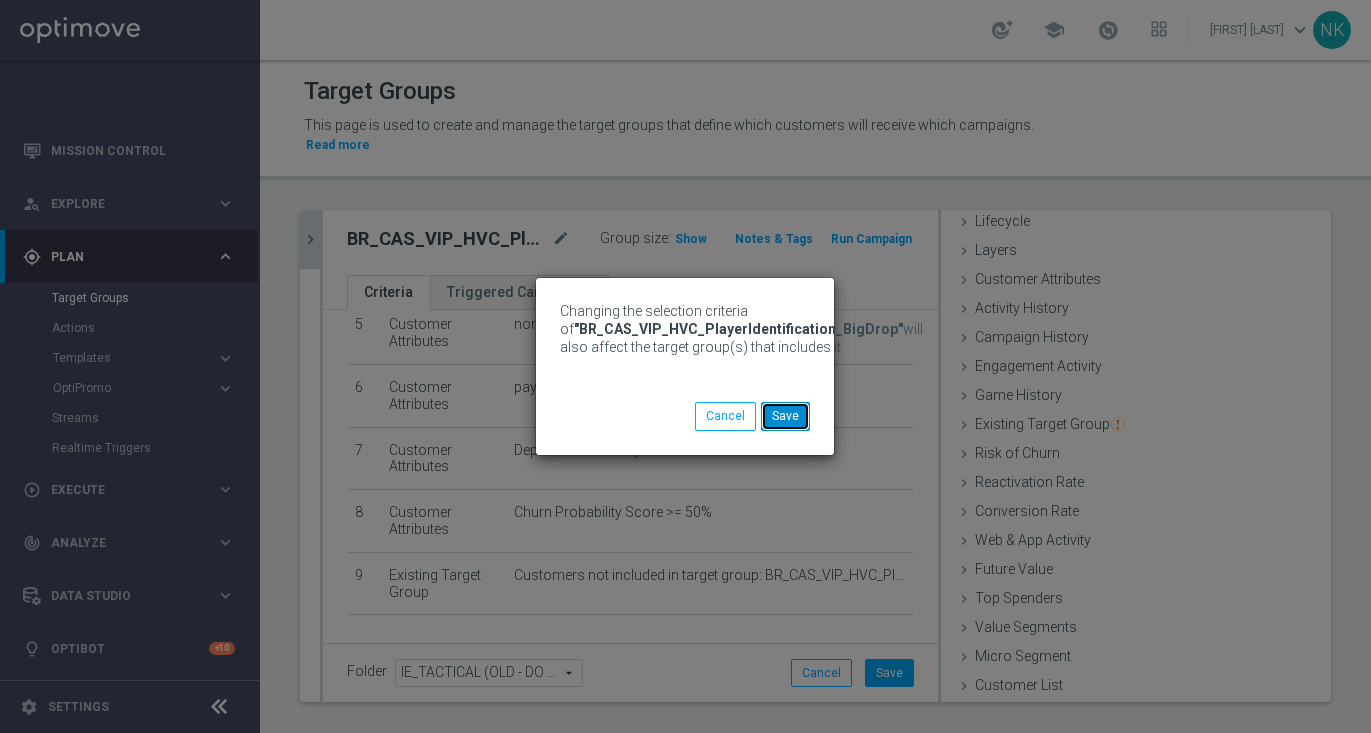 click on "Save" at bounding box center [785, 416] 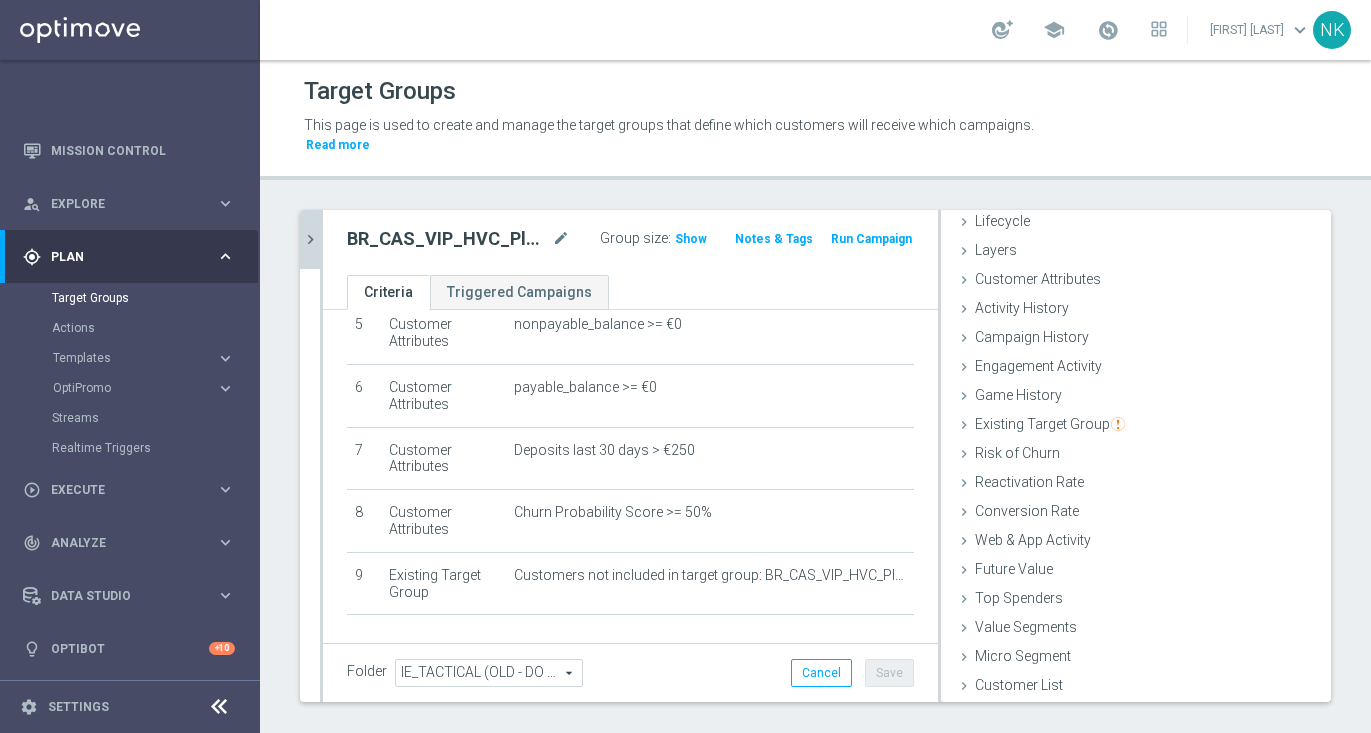 click on "chevron_right" 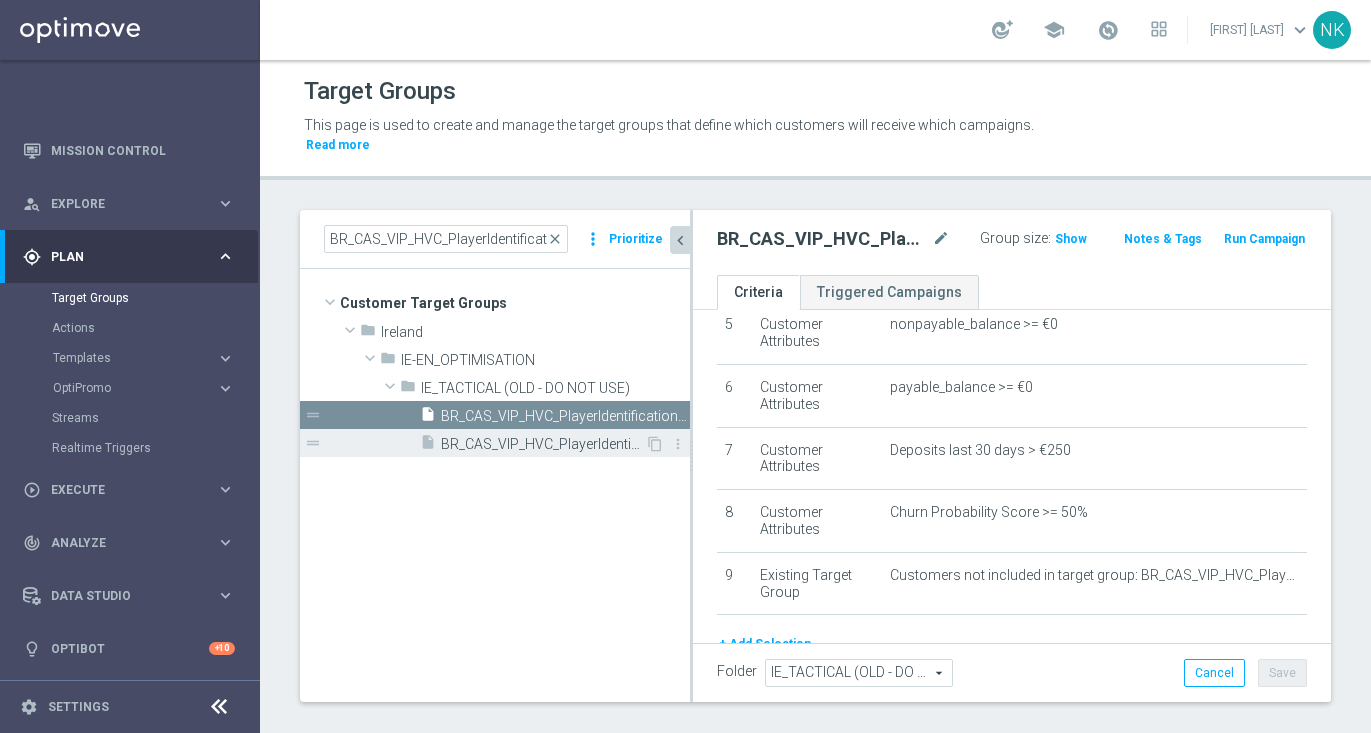 click on "BR_CAS_VIP_HVC_PlayerIdentification_BigDrop_TARGET" at bounding box center [543, 444] 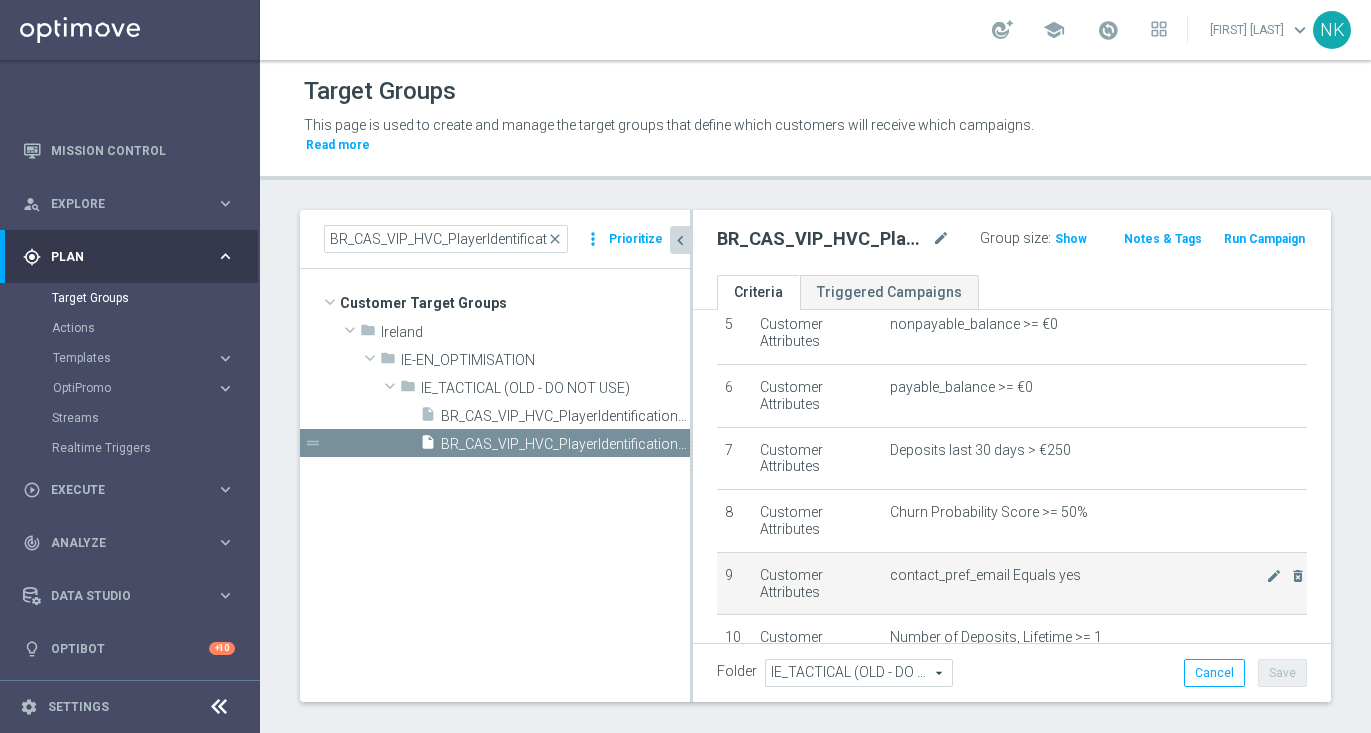 scroll, scrollTop: 539, scrollLeft: 0, axis: vertical 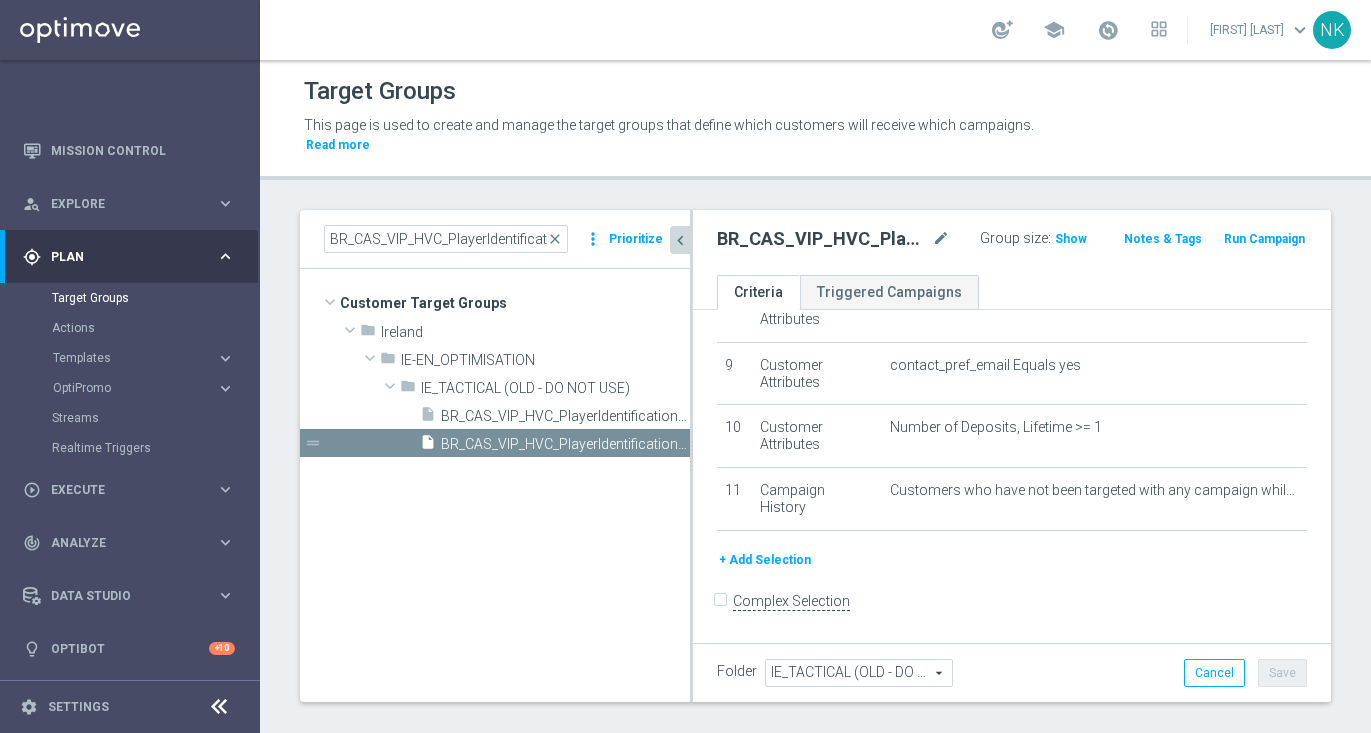 click on "+ Add Selection" 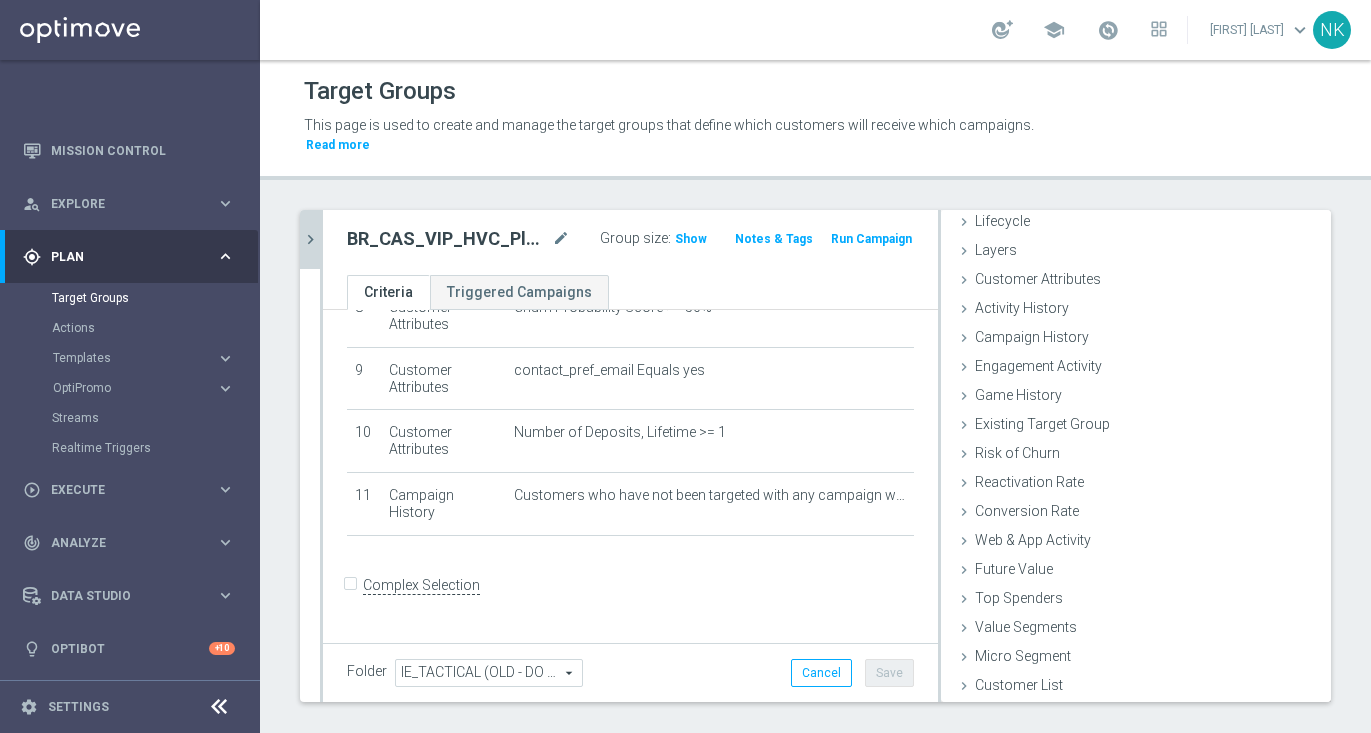 scroll, scrollTop: 517, scrollLeft: 0, axis: vertical 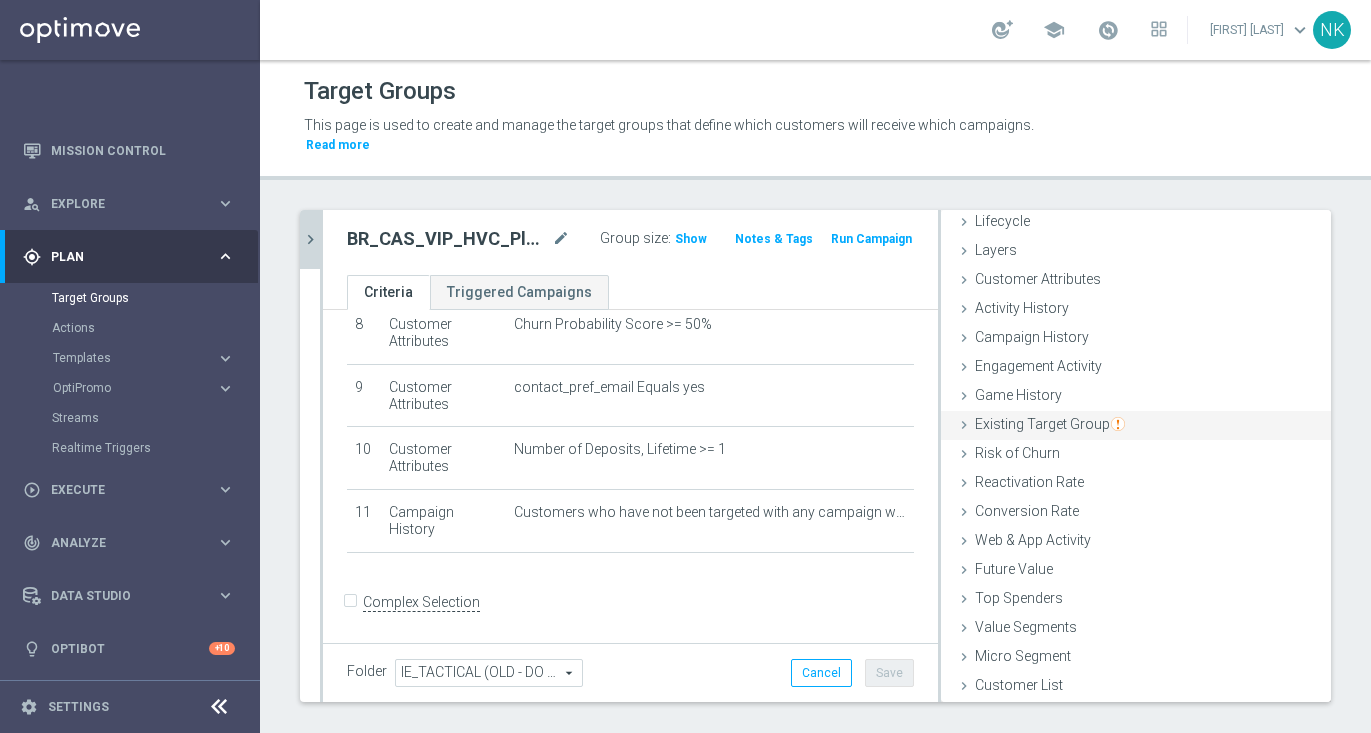click on "Existing Target Group
done
selection saved" at bounding box center (1136, 426) 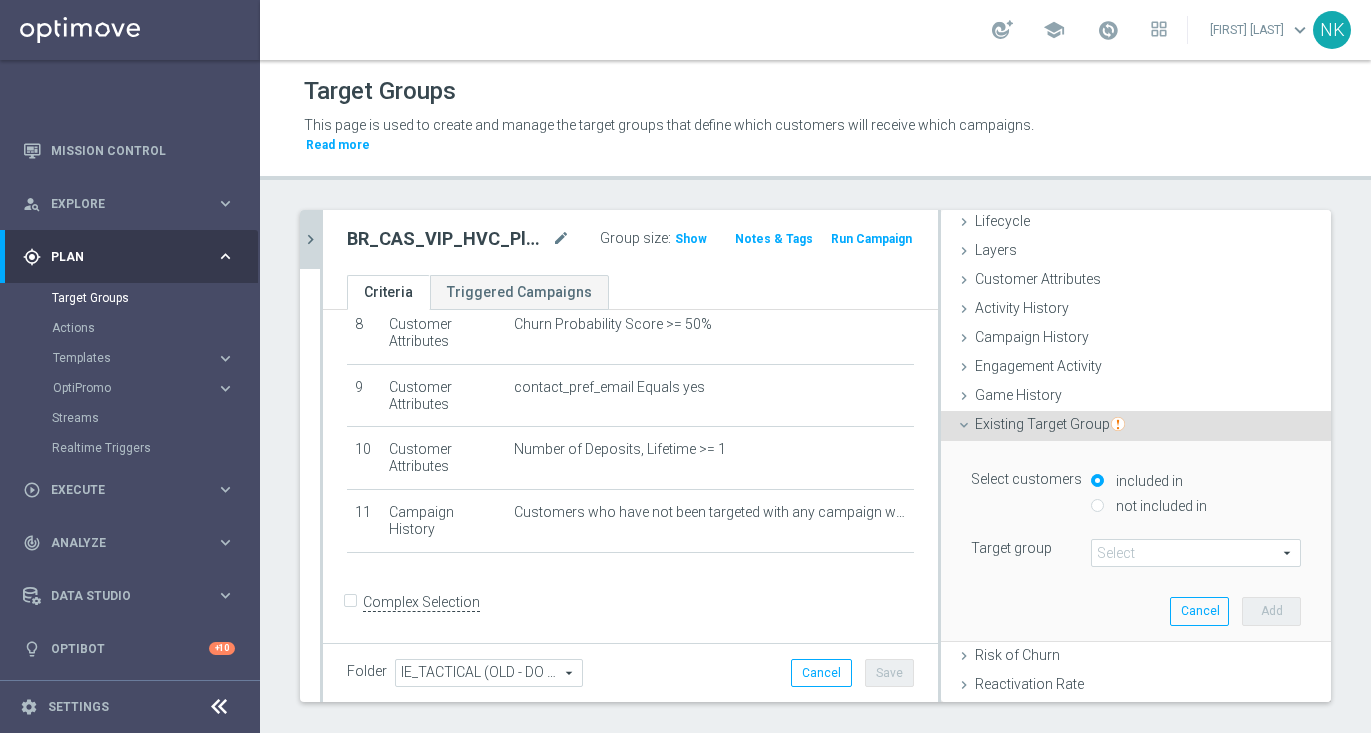 click on "not included in" at bounding box center [1159, 506] 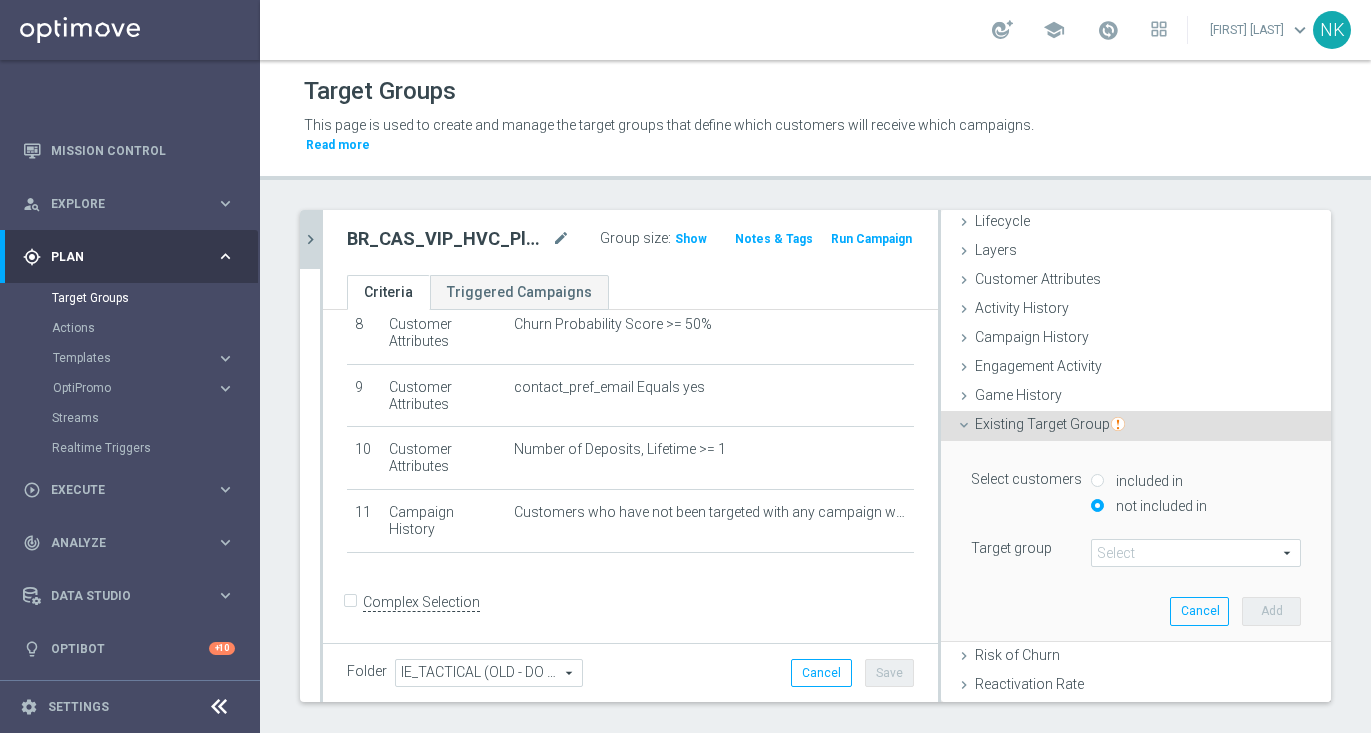 click at bounding box center (1196, 553) 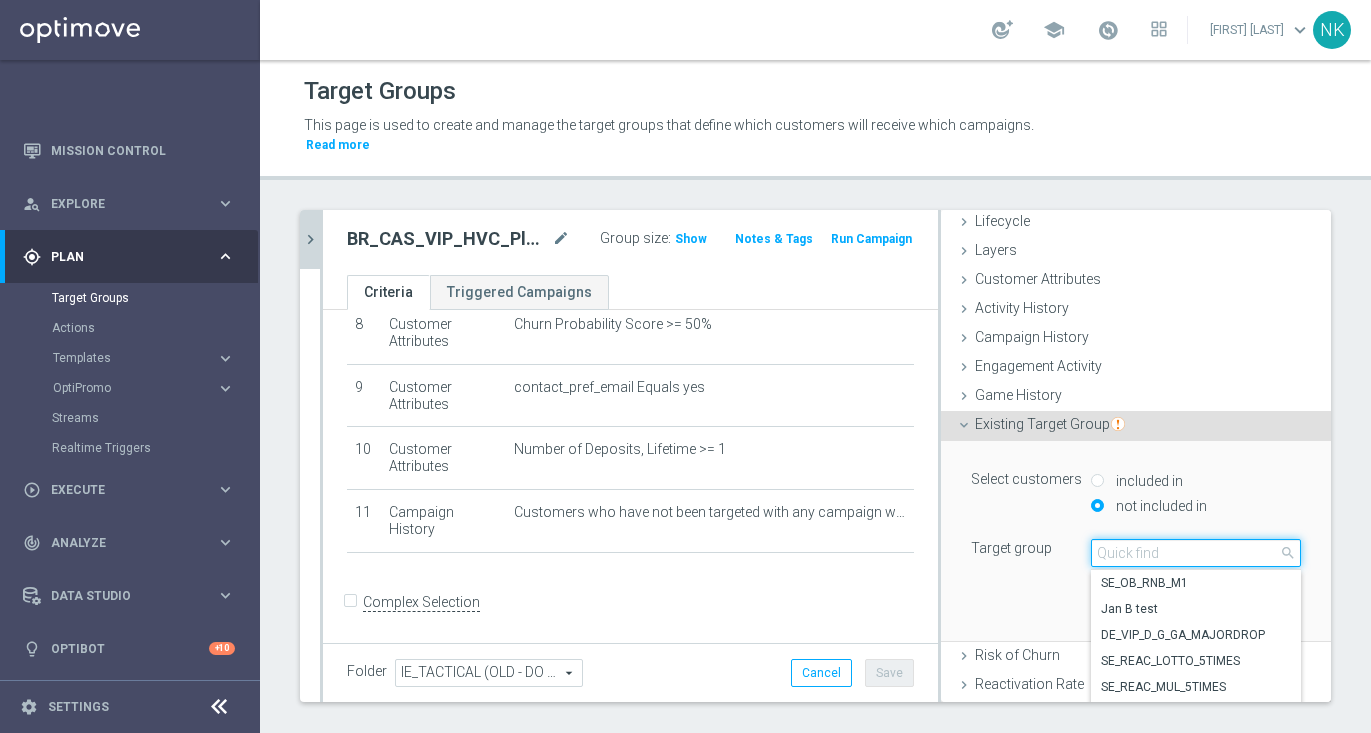 paste on "BR_CAS_VIP_HVC_PlayerIdentification_Big Loss_BigDeps" 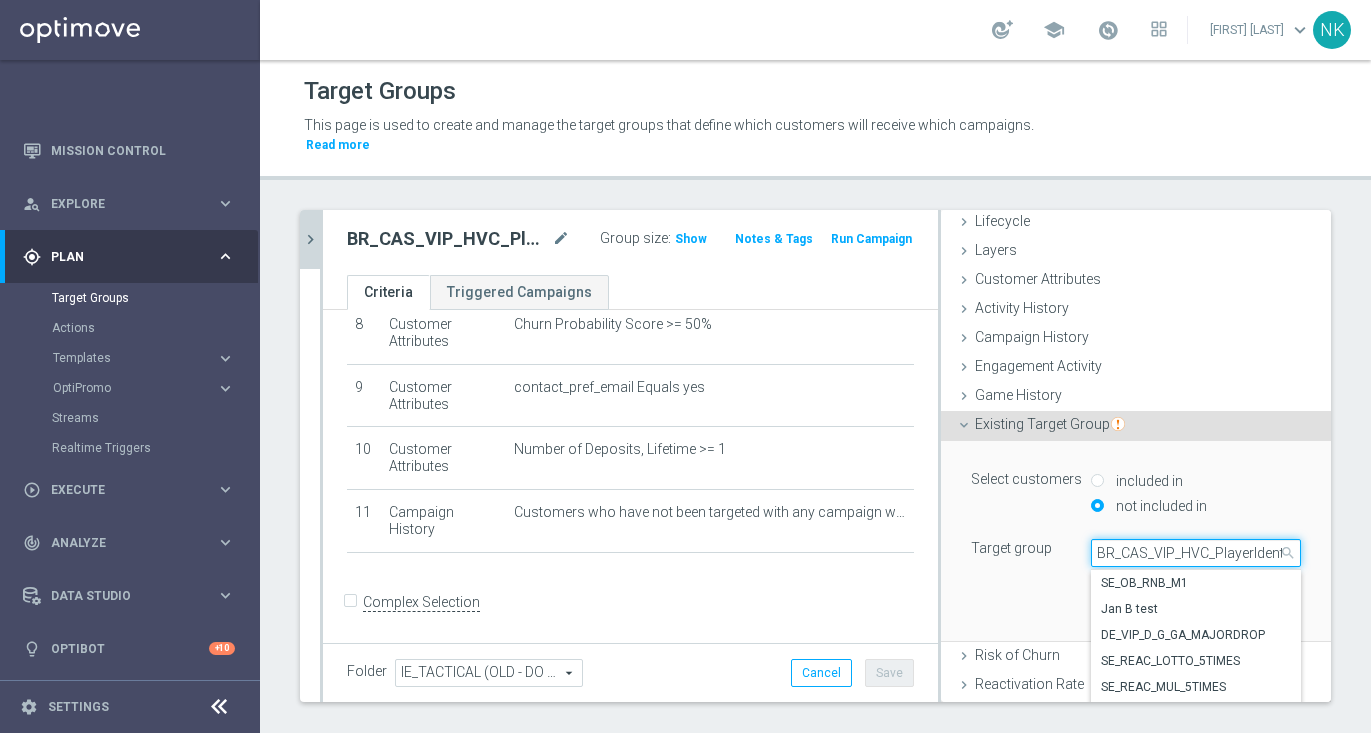 scroll, scrollTop: 0, scrollLeft: 173, axis: horizontal 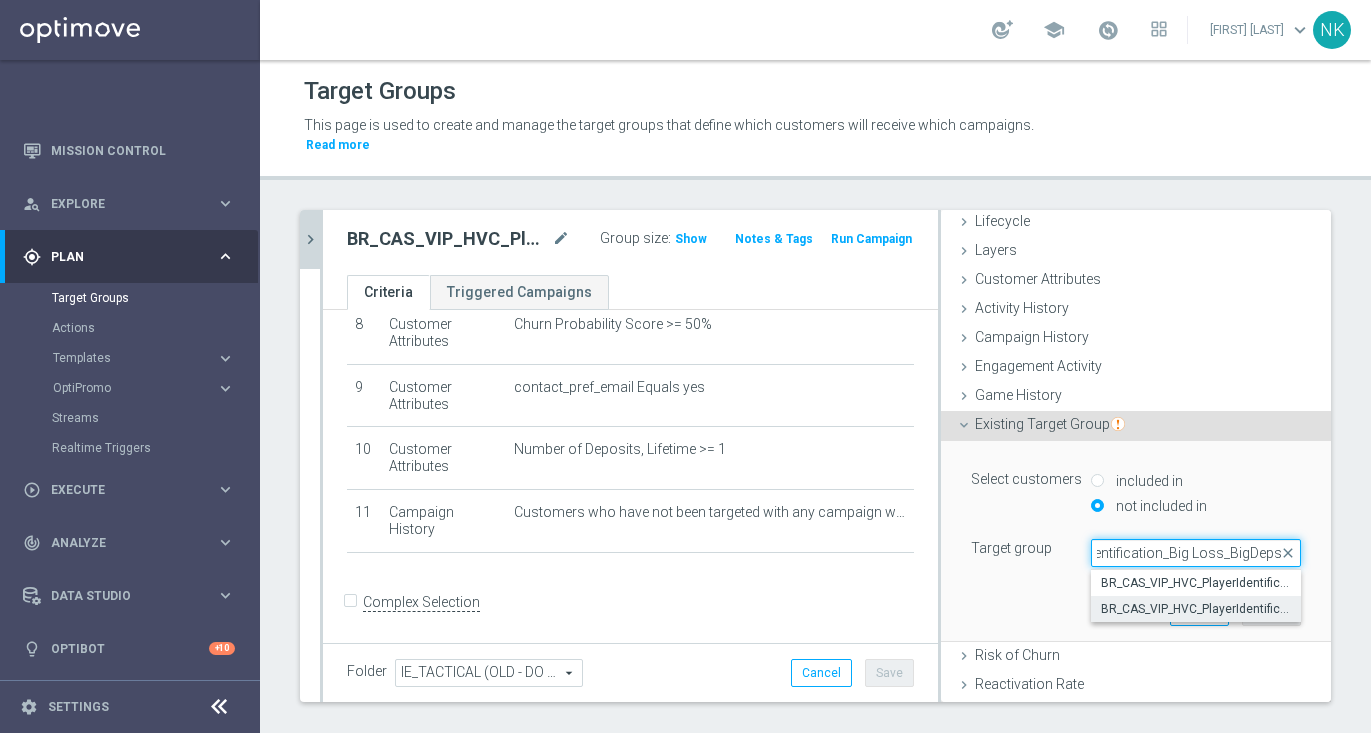 type on "BR_CAS_VIP_HVC_PlayerIdentification_Big Loss_BigDeps" 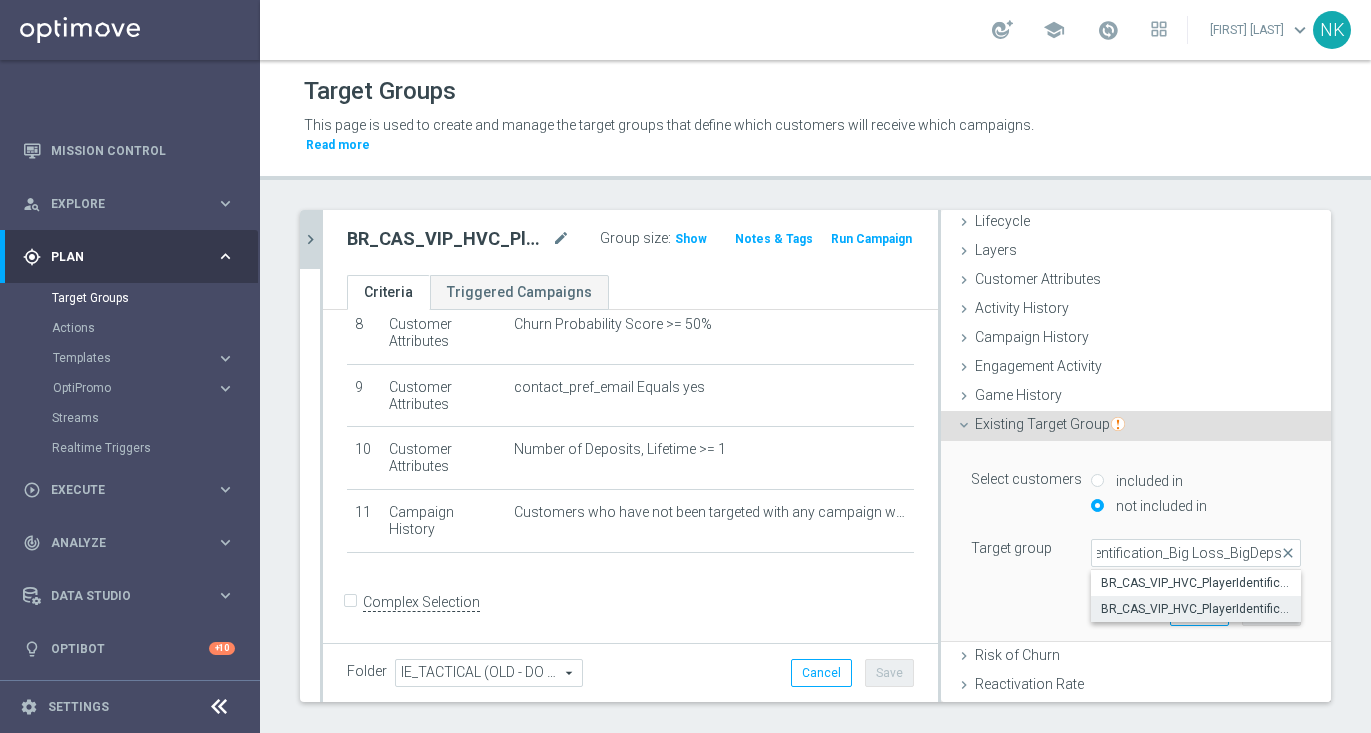 click on "BR_CAS_VIP_HVC_PlayerIdentification_Big Loss_BigDeps_TARGET" at bounding box center [1196, 609] 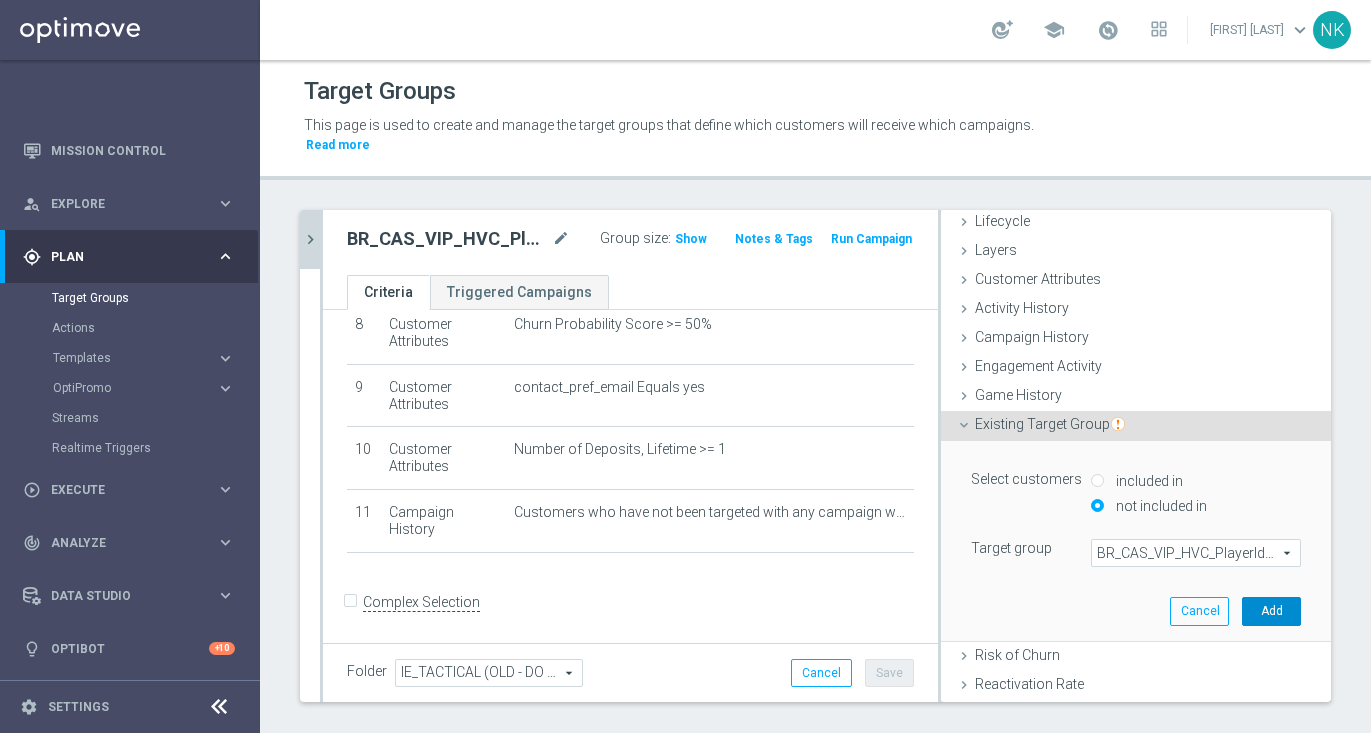 click on "Add" at bounding box center [1271, 611] 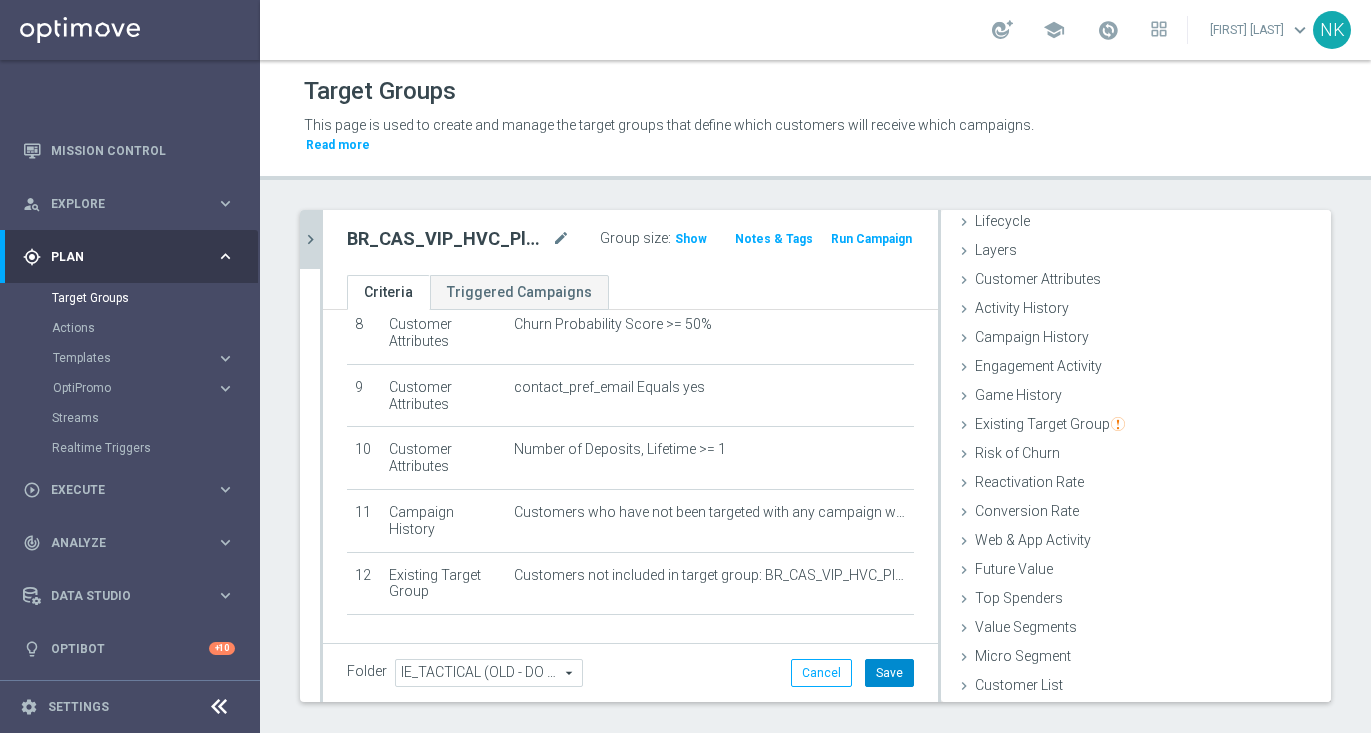 click on "Save" 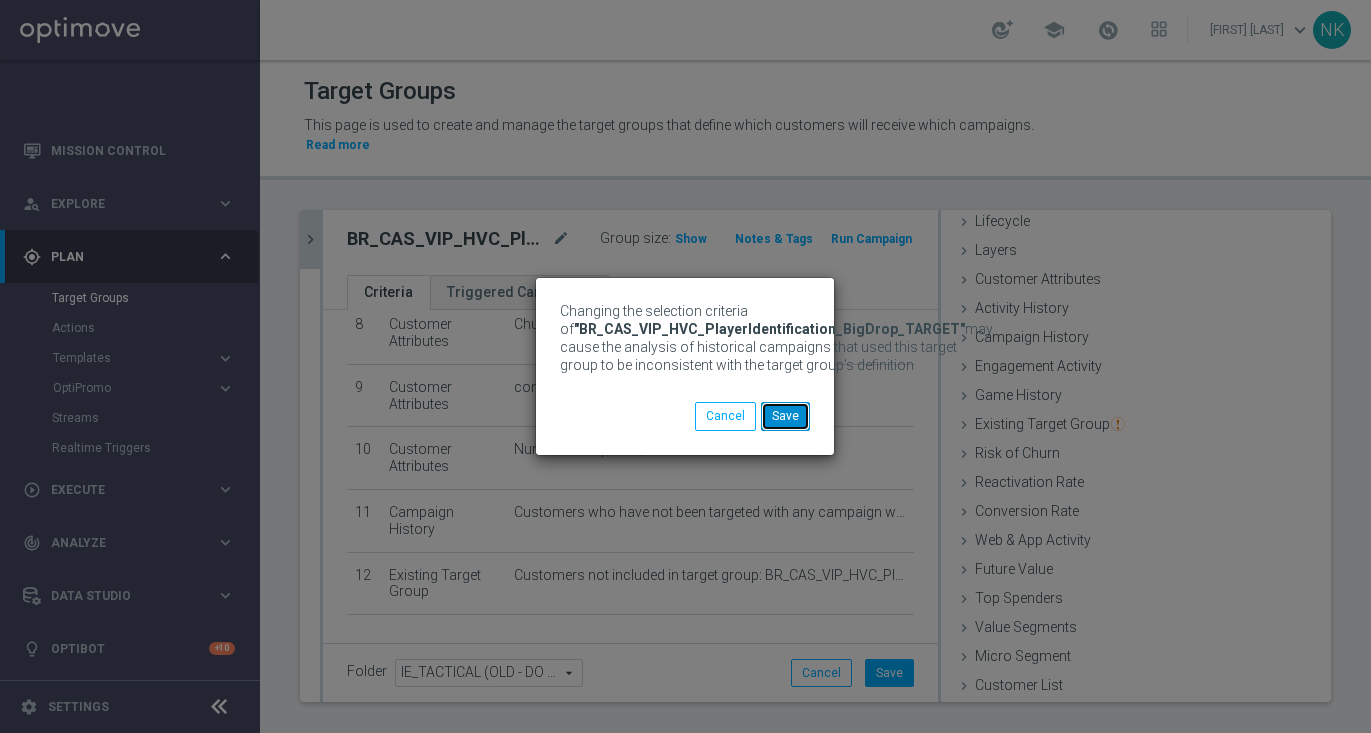 click on "Save" at bounding box center [785, 416] 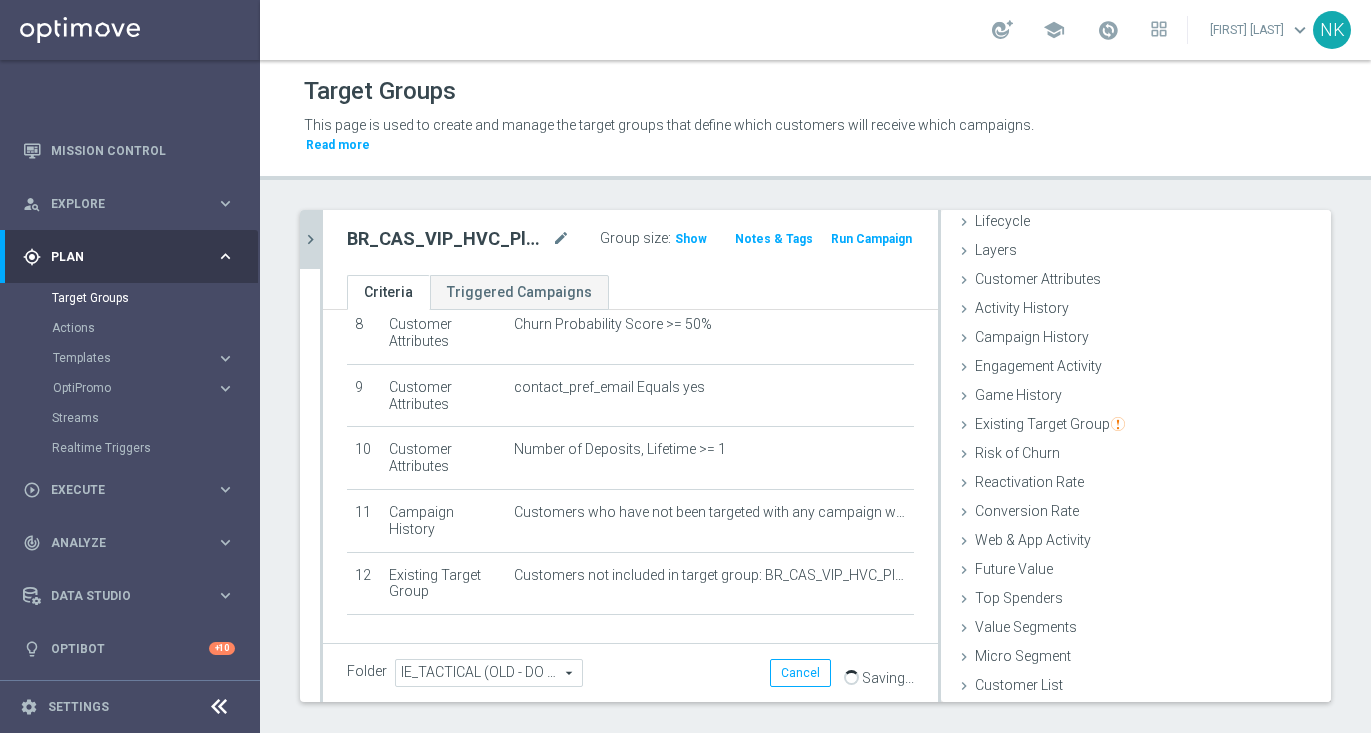 click on "chevron_right" 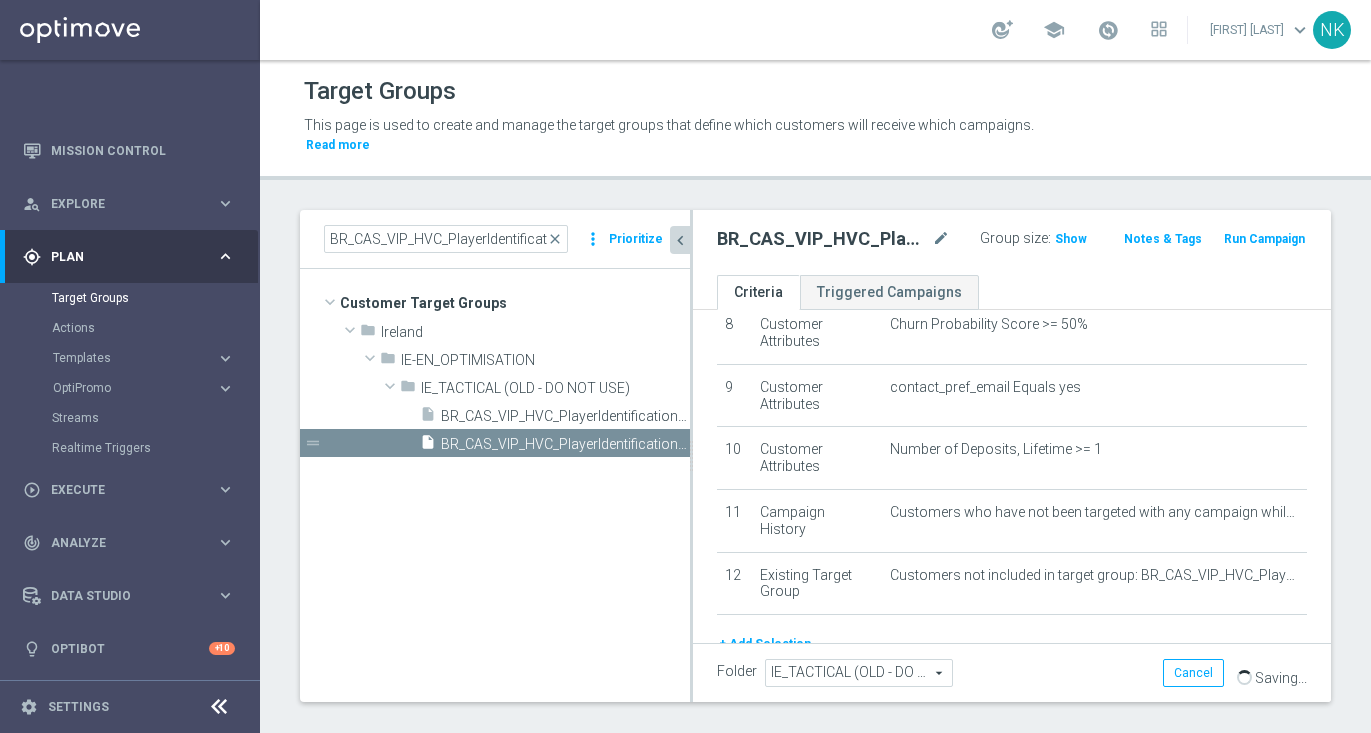 scroll, scrollTop: 55, scrollLeft: 0, axis: vertical 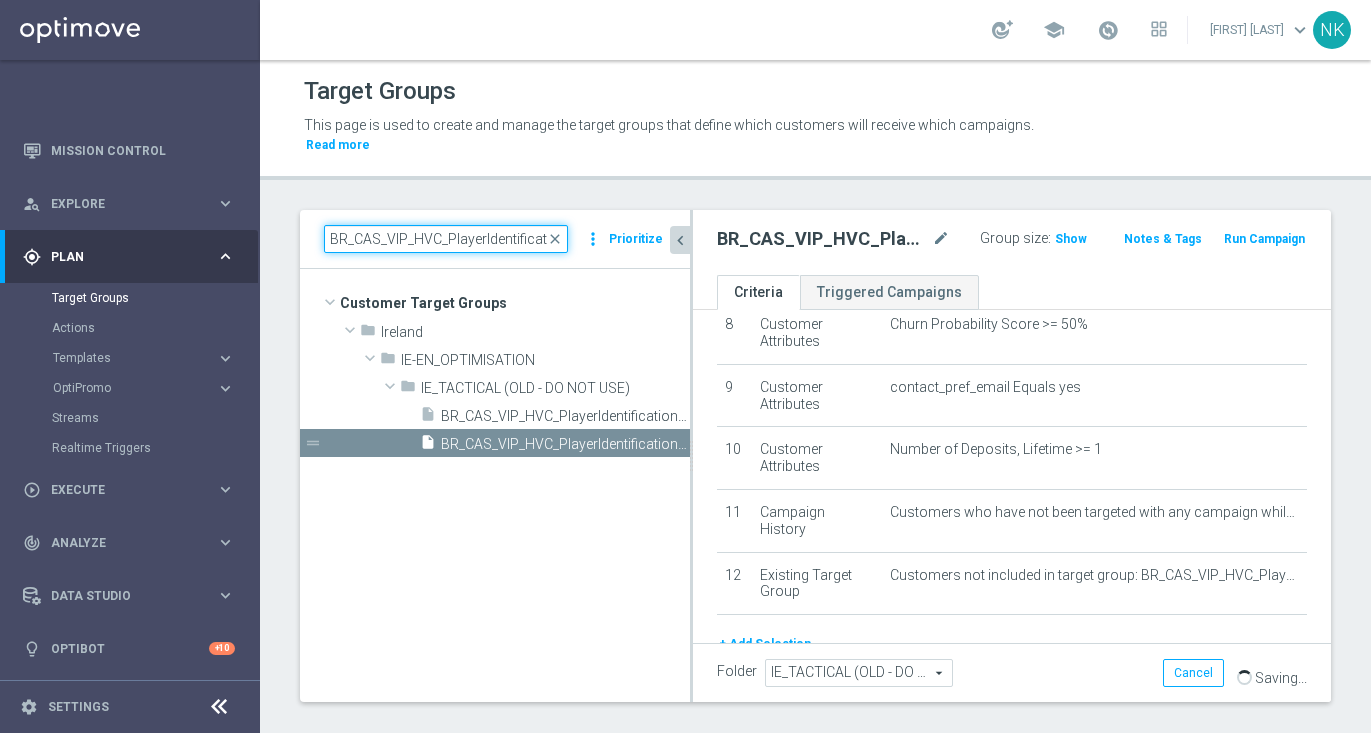 click on "BR_CAS_VIP_HVC_PlayerIdentification_BigDrop" at bounding box center [446, 239] 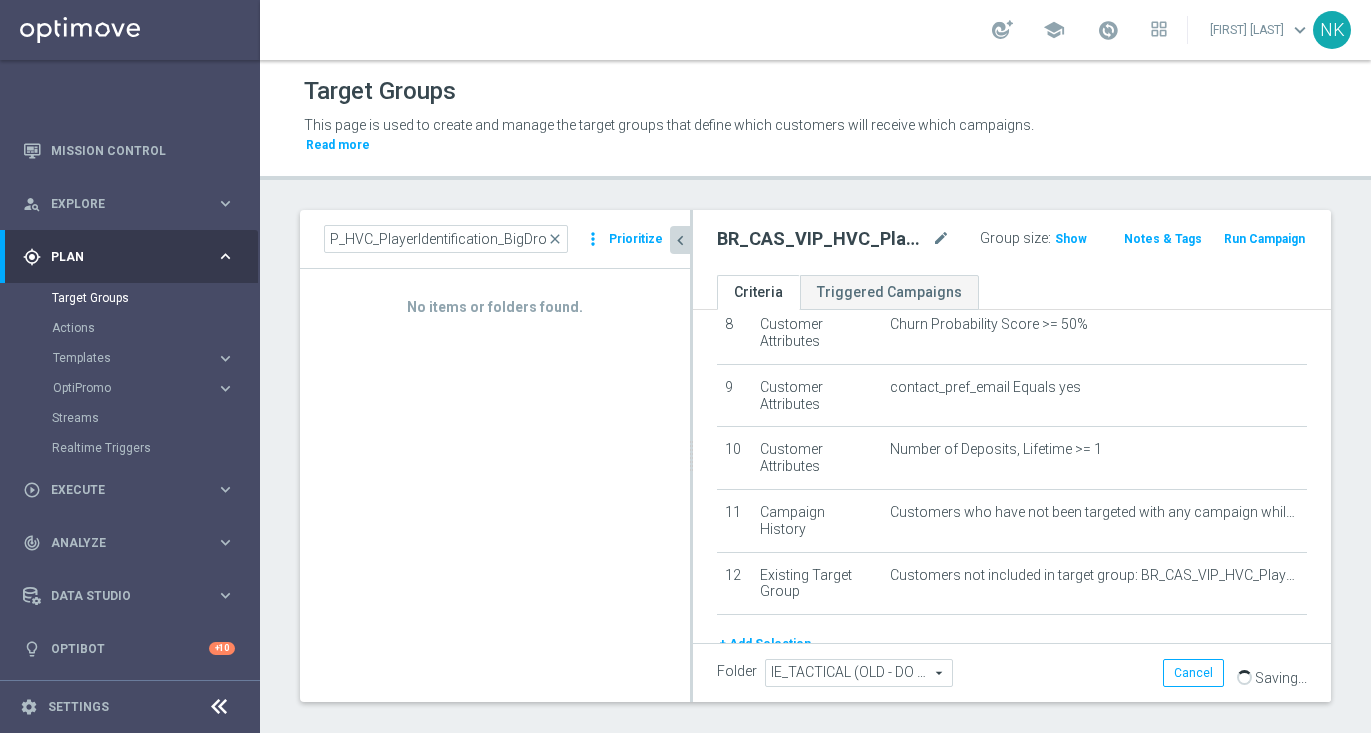 scroll, scrollTop: 0, scrollLeft: 0, axis: both 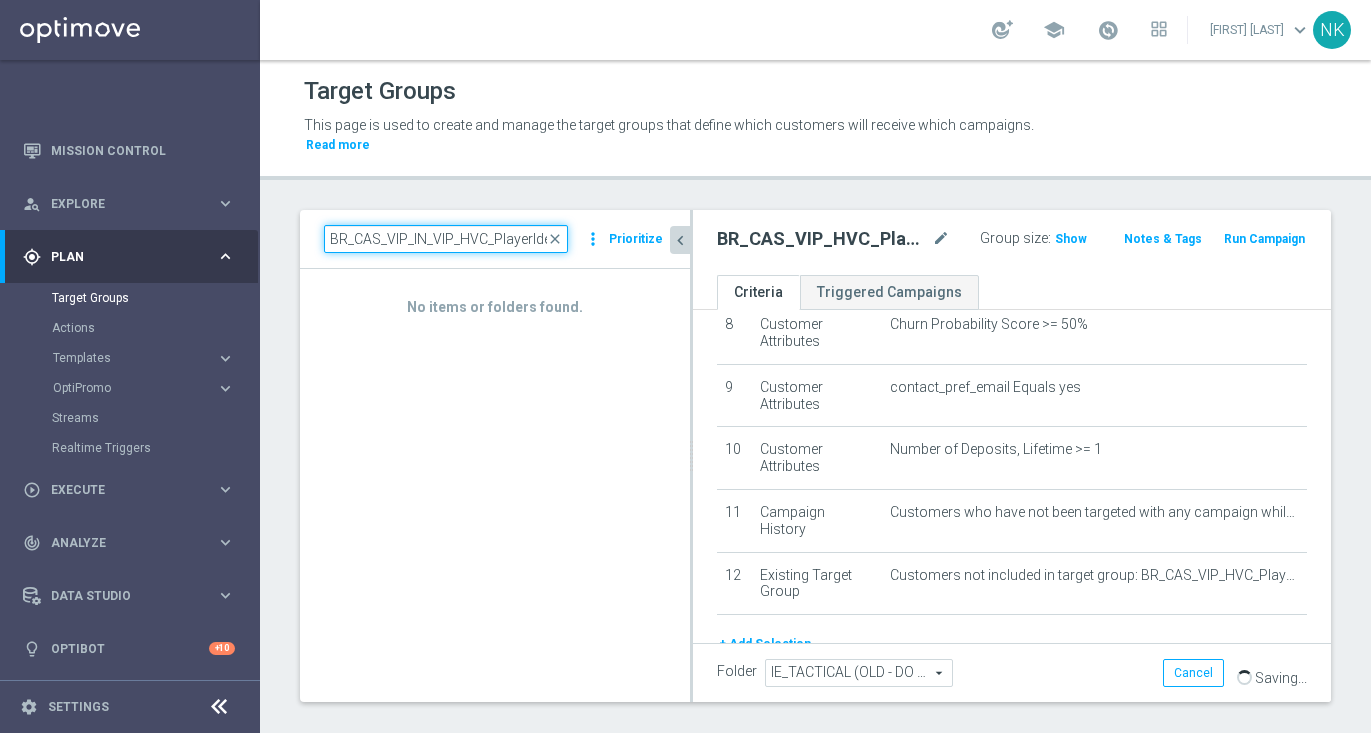 click on "BR_CAS_VIP_IN_VIP_HVC_PlayerIdentification_BigDropHVC_PlayerIdentification_BigDrop" at bounding box center [446, 239] 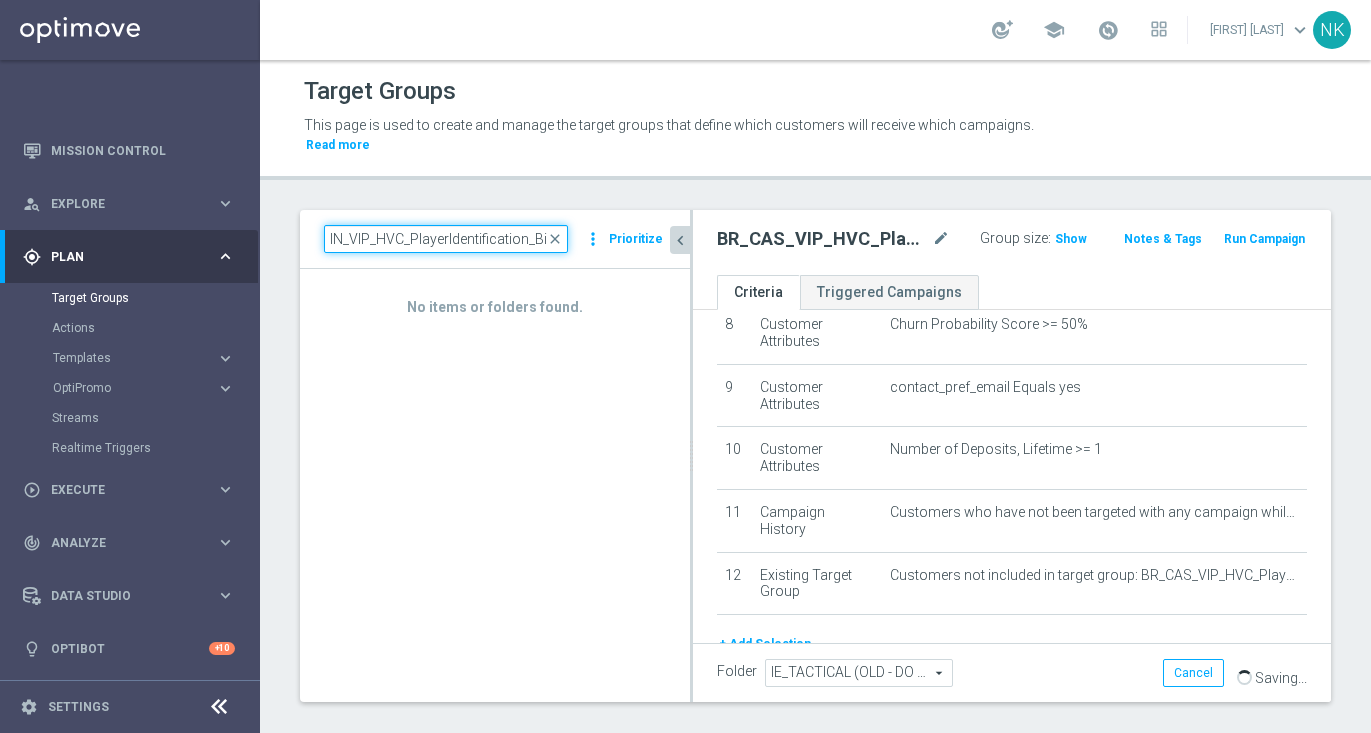 scroll, scrollTop: 0, scrollLeft: 31, axis: horizontal 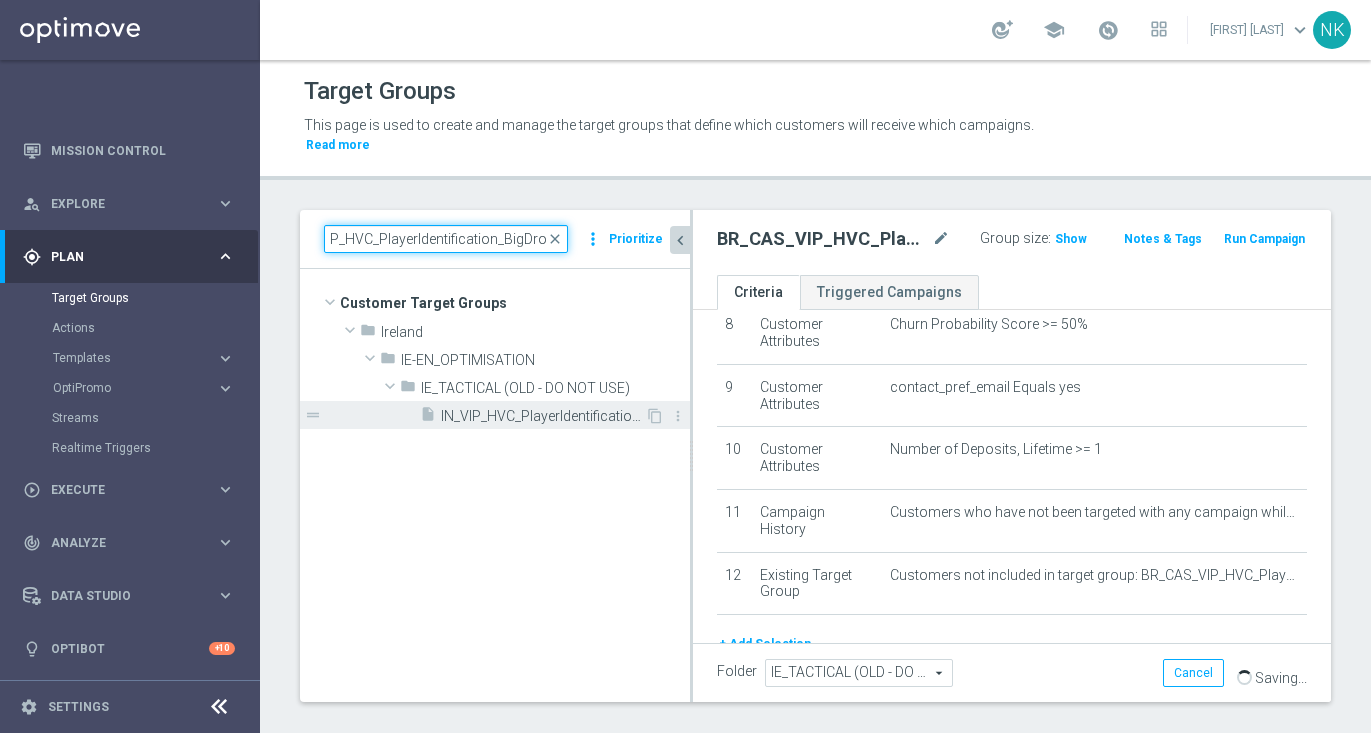 type on "IN_VIP_HVC_PlayerIdentification_BigDrop" 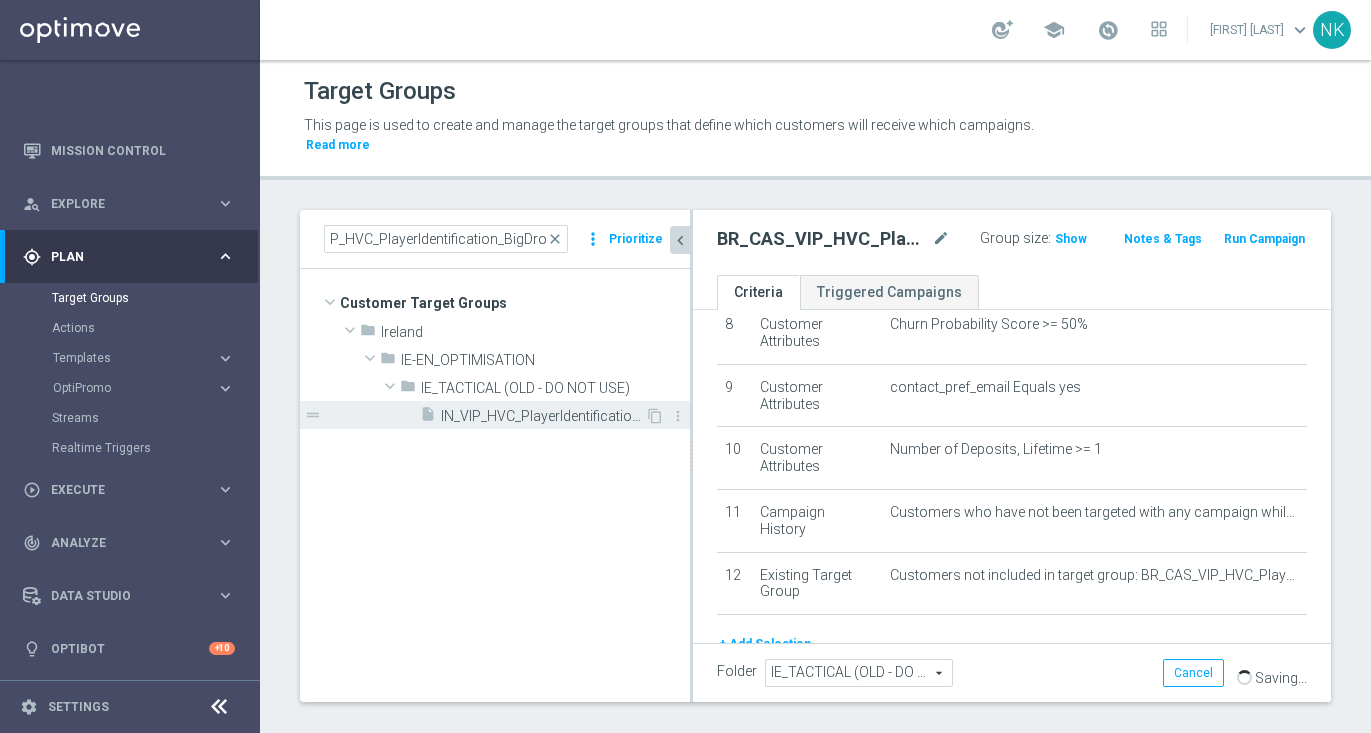 click on "IN_VIP_HVC_PlayerIdentification_BigDrop" at bounding box center [543, 416] 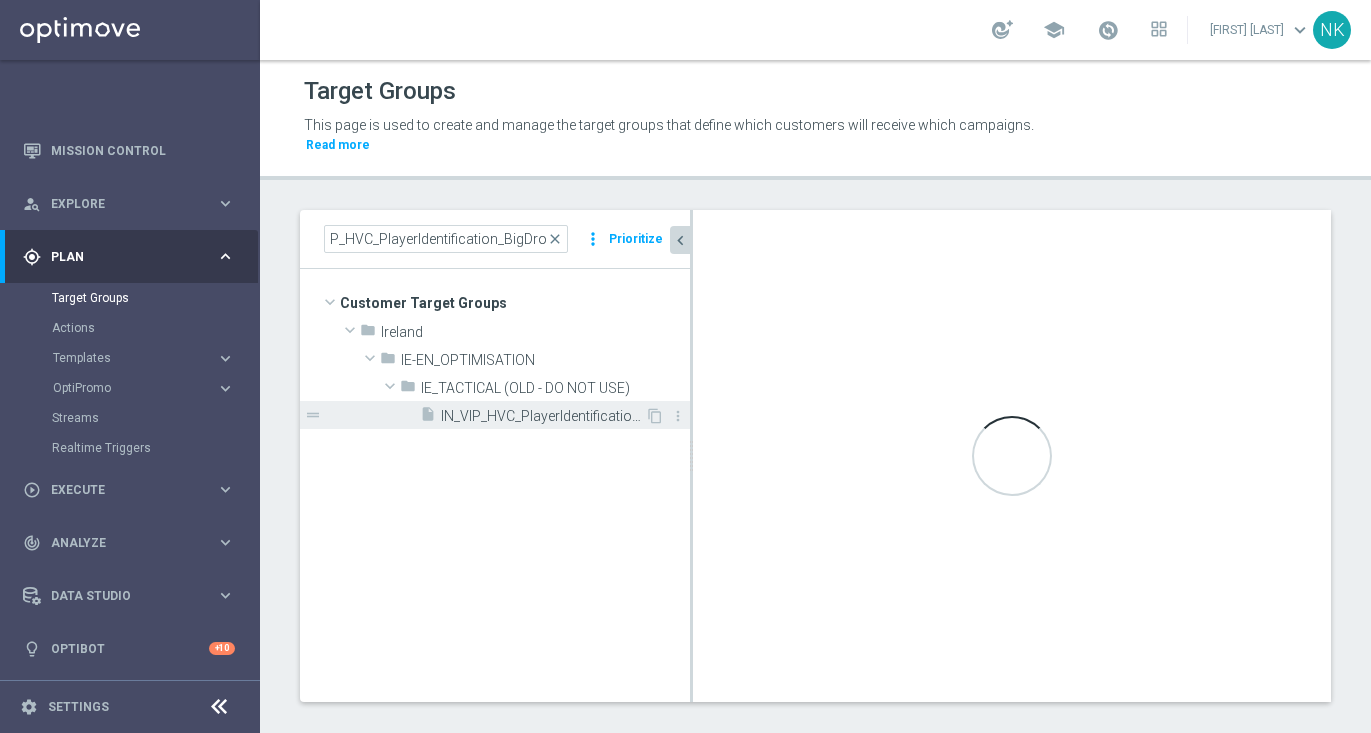 scroll, scrollTop: 0, scrollLeft: 0, axis: both 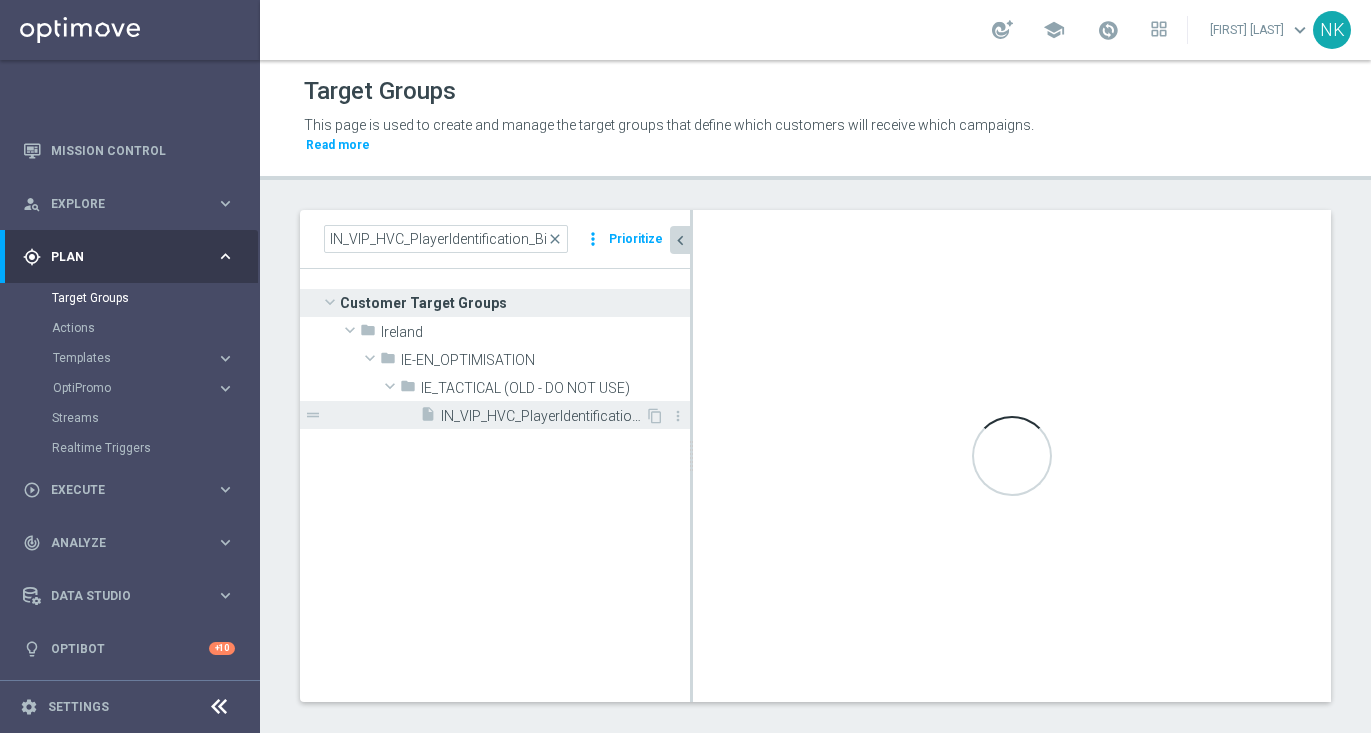 click on "IN_VIP_HVC_PlayerIdentification_BigDrop" at bounding box center (543, 416) 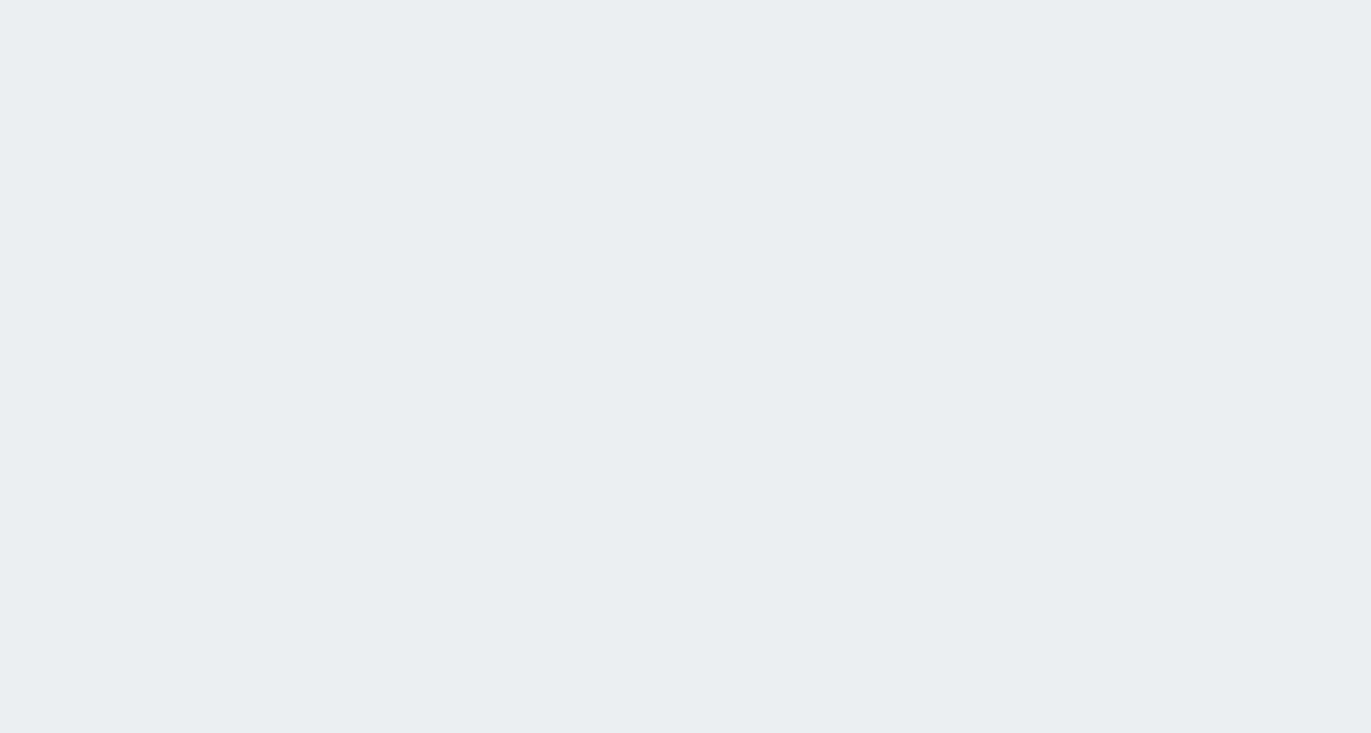 scroll, scrollTop: 0, scrollLeft: 0, axis: both 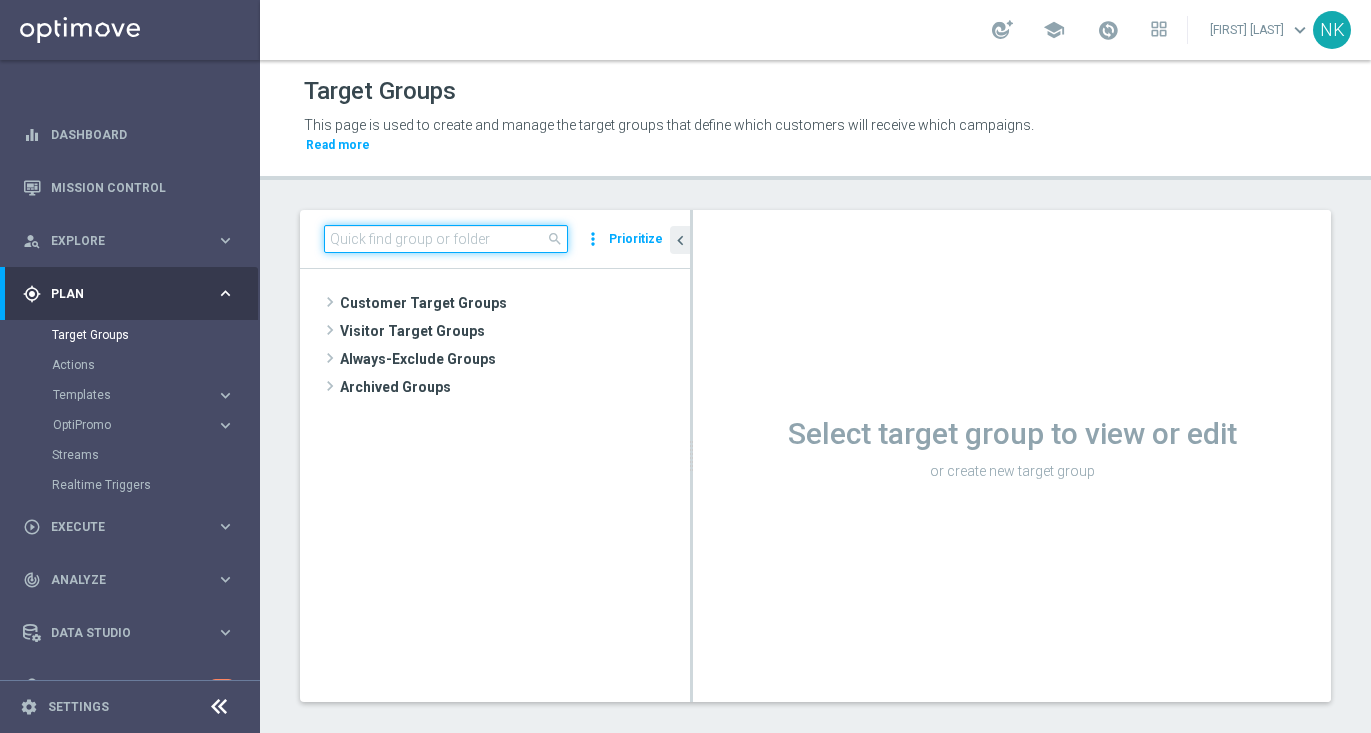 click at bounding box center (446, 239) 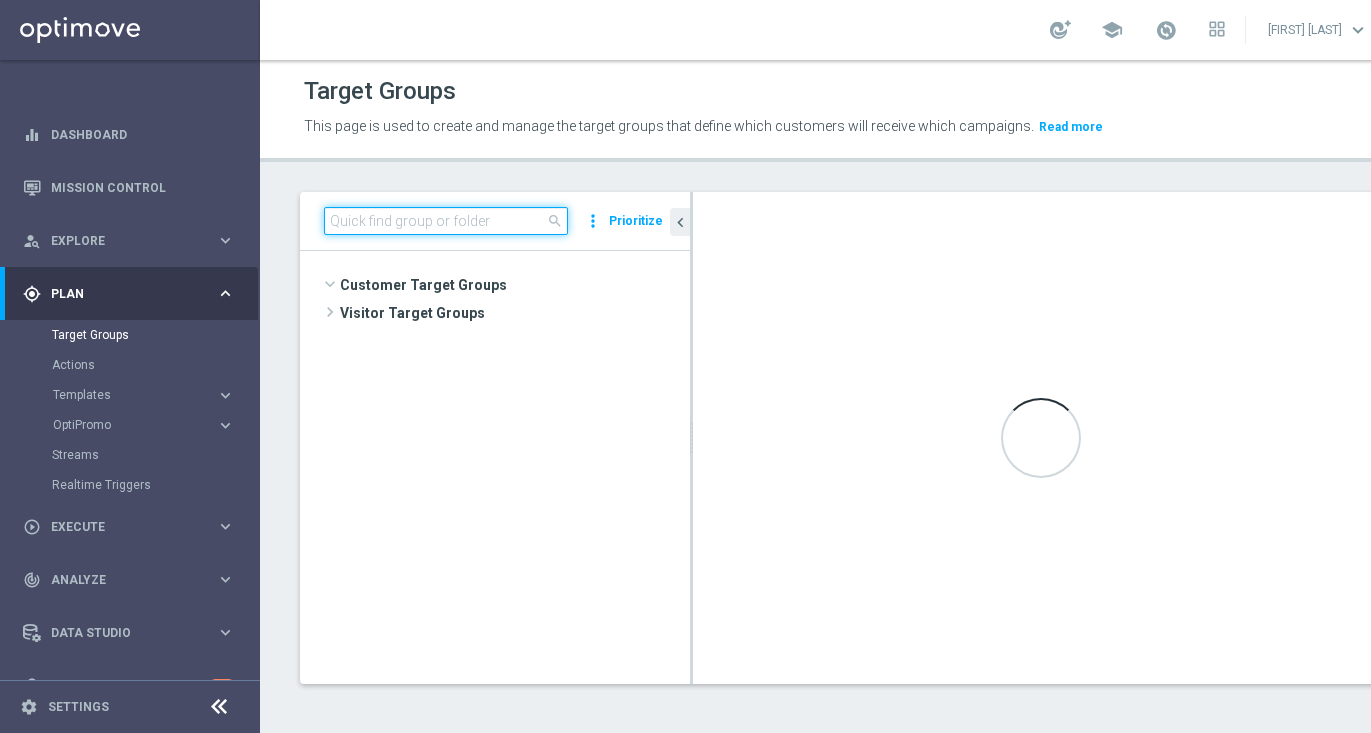 paste on "IN_VIP_HVC_PlayerIdentification_Big Loss_BigDeps" 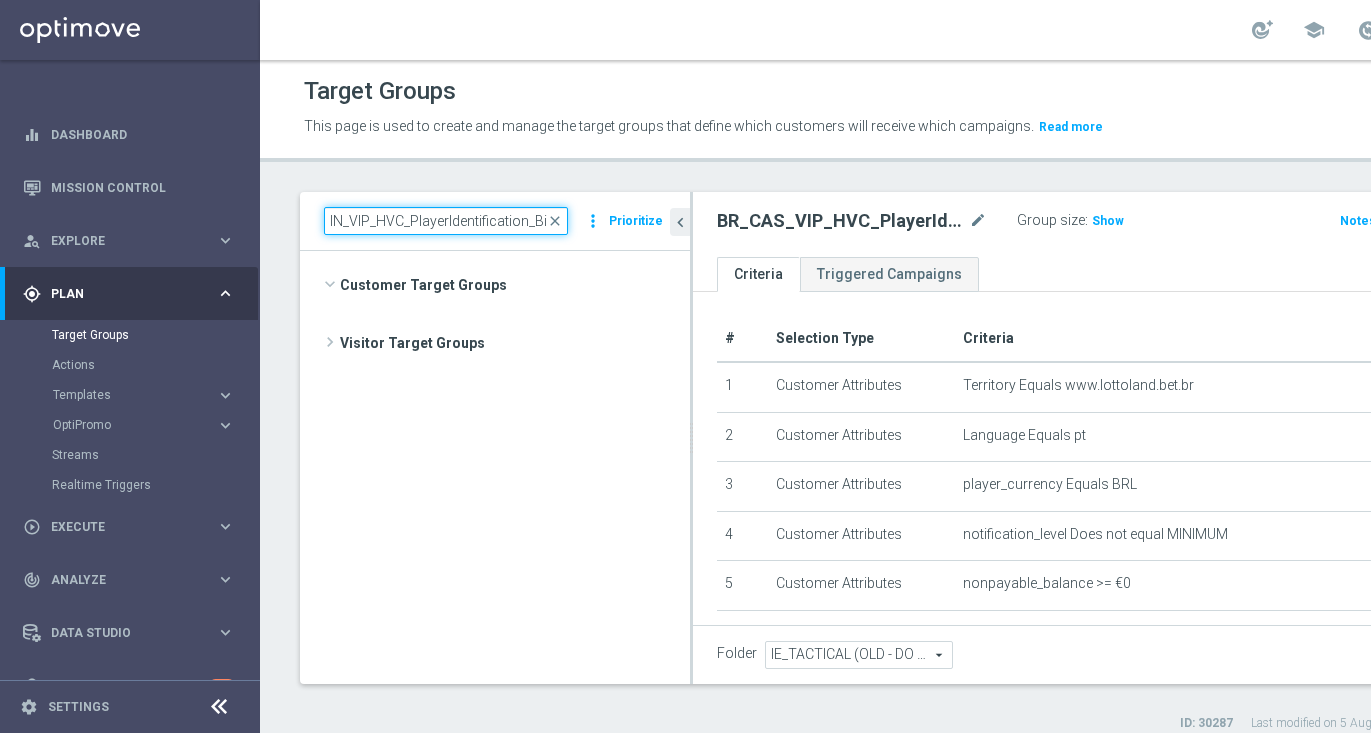 scroll, scrollTop: 1370, scrollLeft: 0, axis: vertical 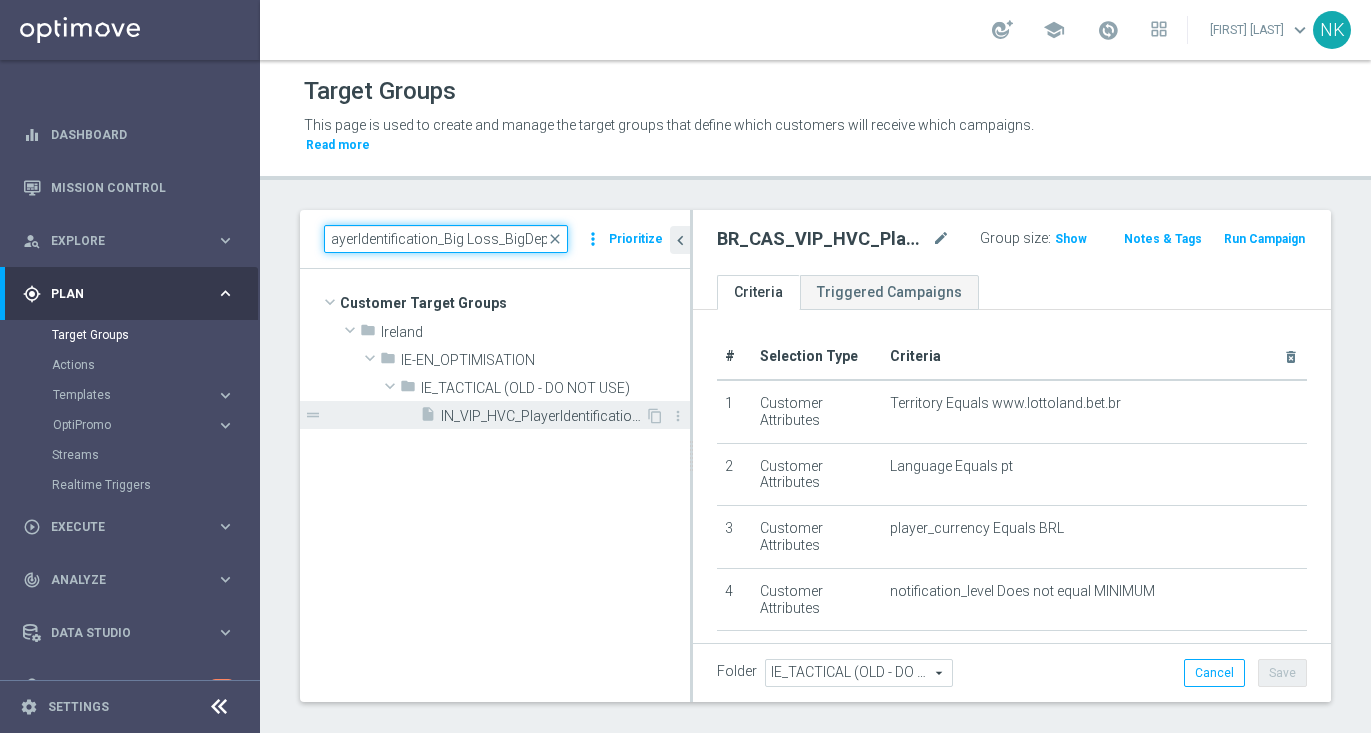 type on "IN_VIP_HVC_PlayerIdentification_Big Loss_BigDeps" 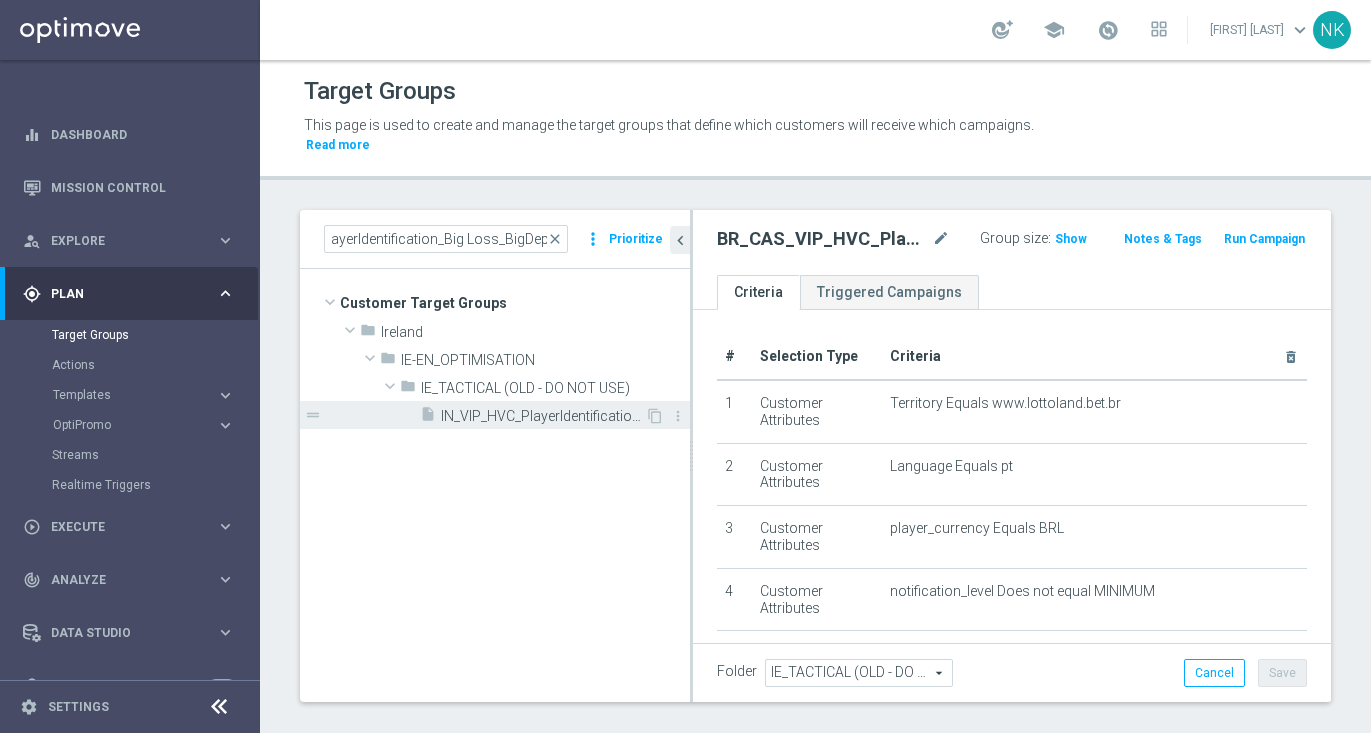 click on "IN_VIP_HVC_PlayerIdentification_Big Loss_BigDeps" at bounding box center (543, 416) 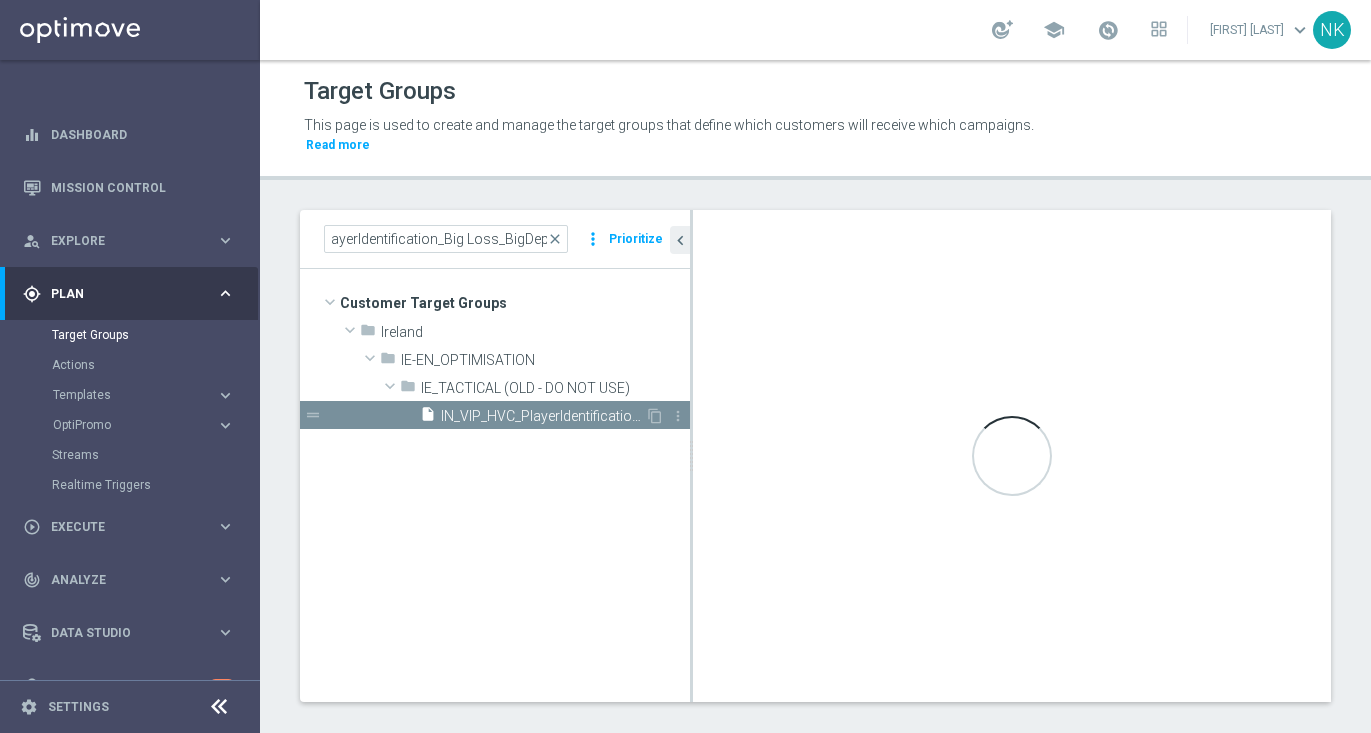 scroll, scrollTop: 0, scrollLeft: 0, axis: both 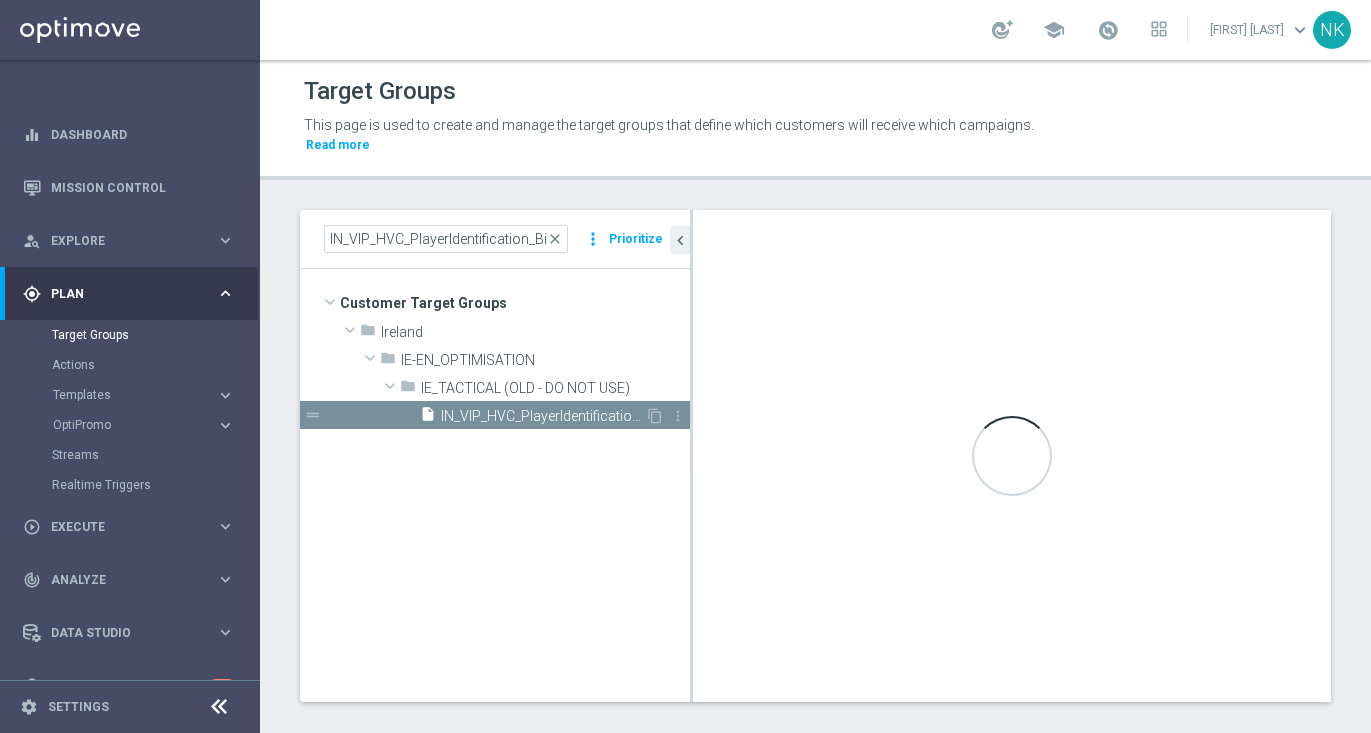 checkbox on "true" 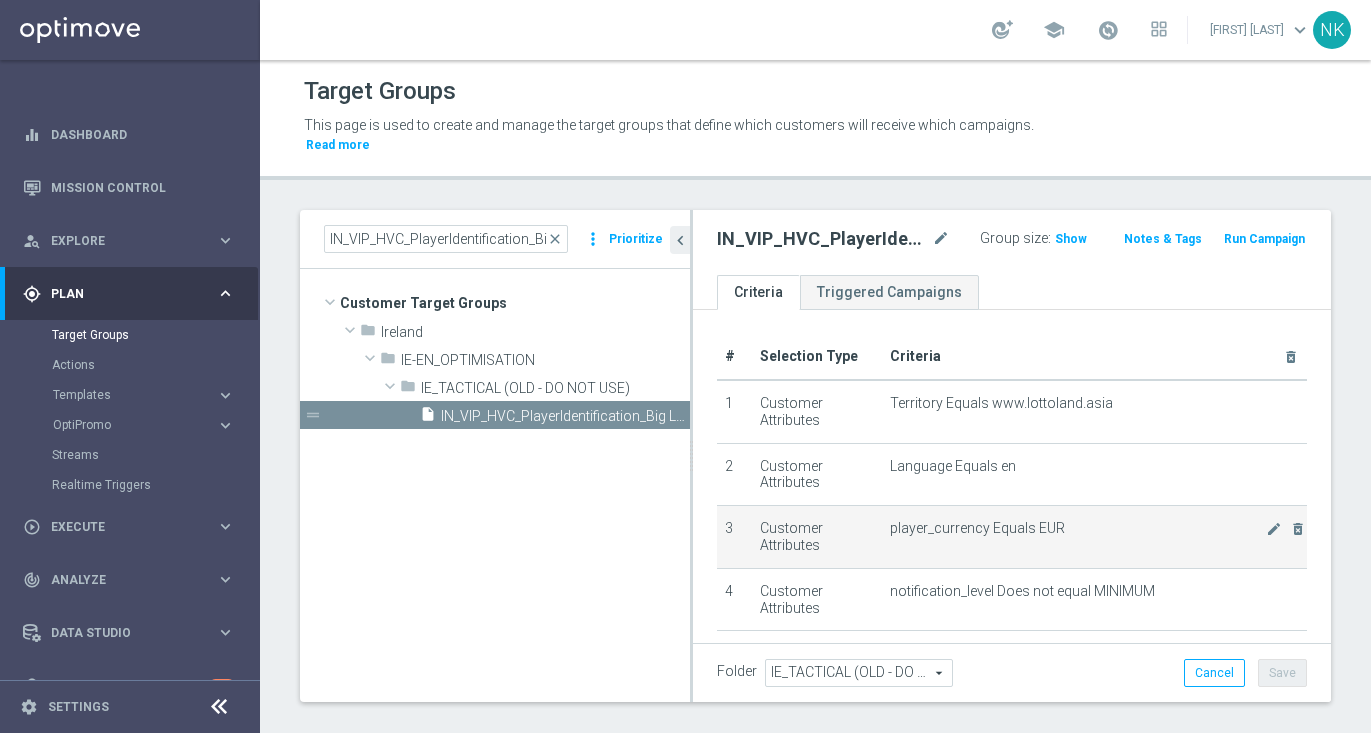 scroll, scrollTop: 328, scrollLeft: 0, axis: vertical 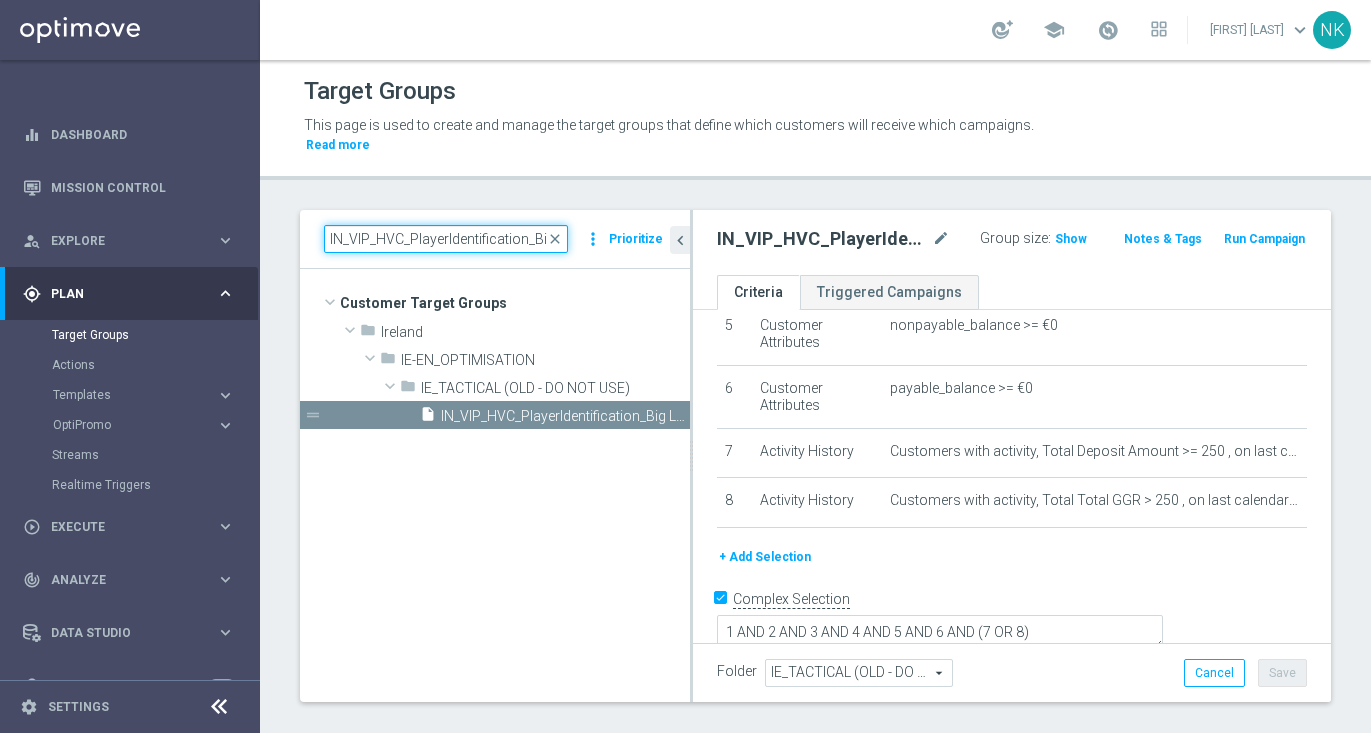 click on "IN_VIP_HVC_PlayerIdentification_Big Loss_BigDeps" at bounding box center [446, 239] 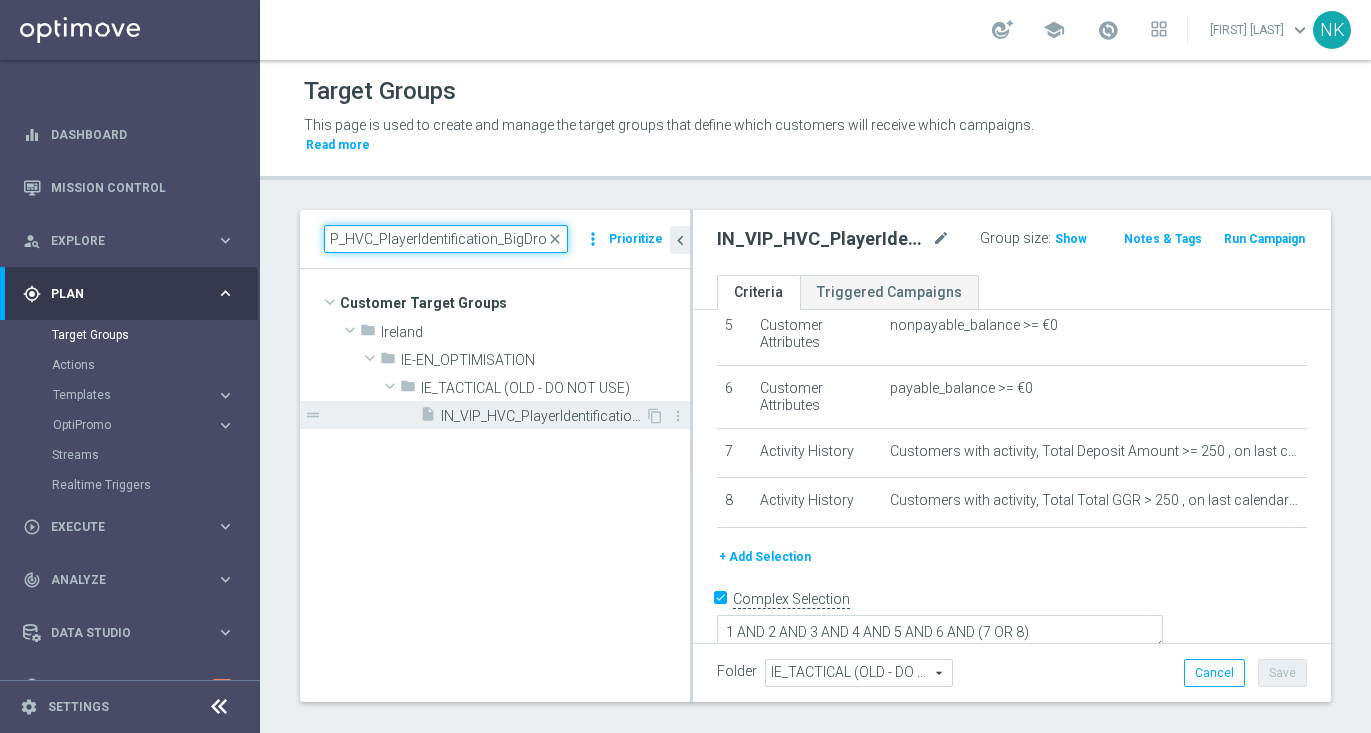 type on "IN_VIP_HVC_PlayerIdentification_BigDrop" 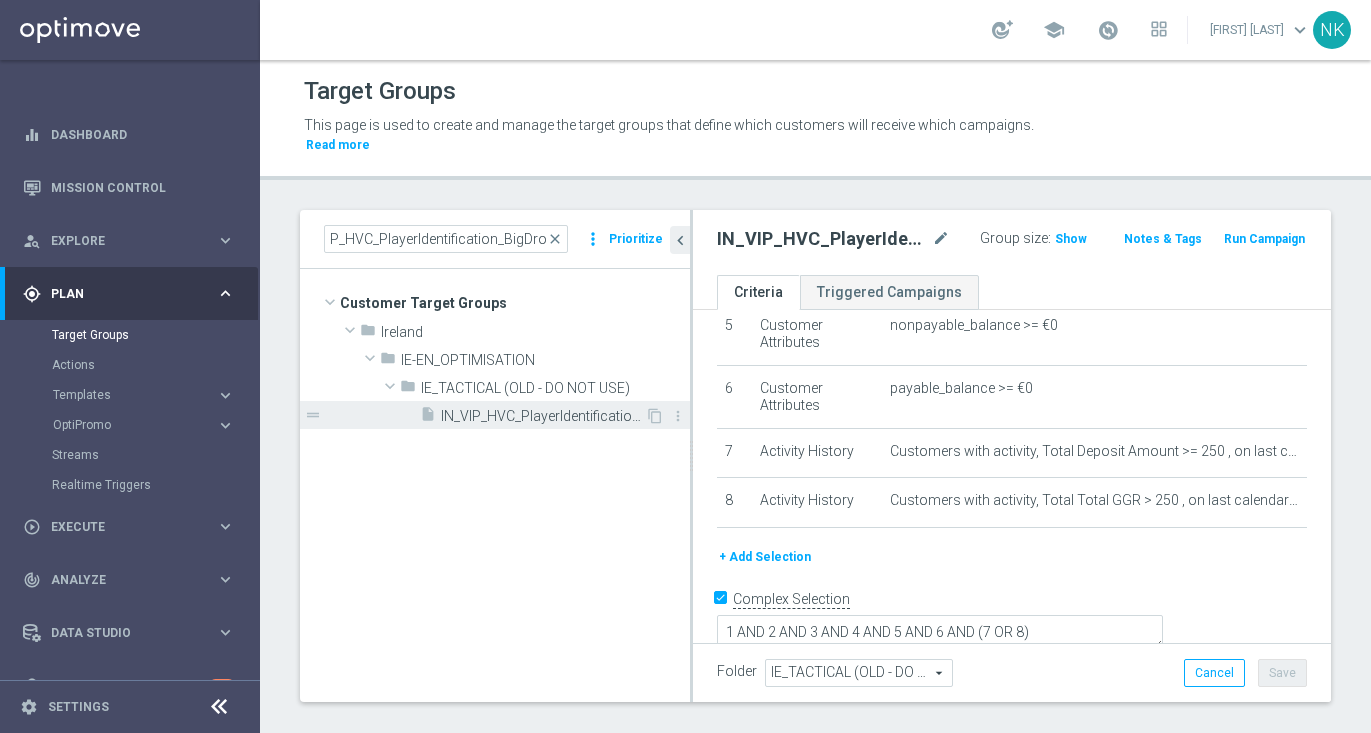click on "IN_VIP_HVC_PlayerIdentification_BigDrop" at bounding box center [543, 416] 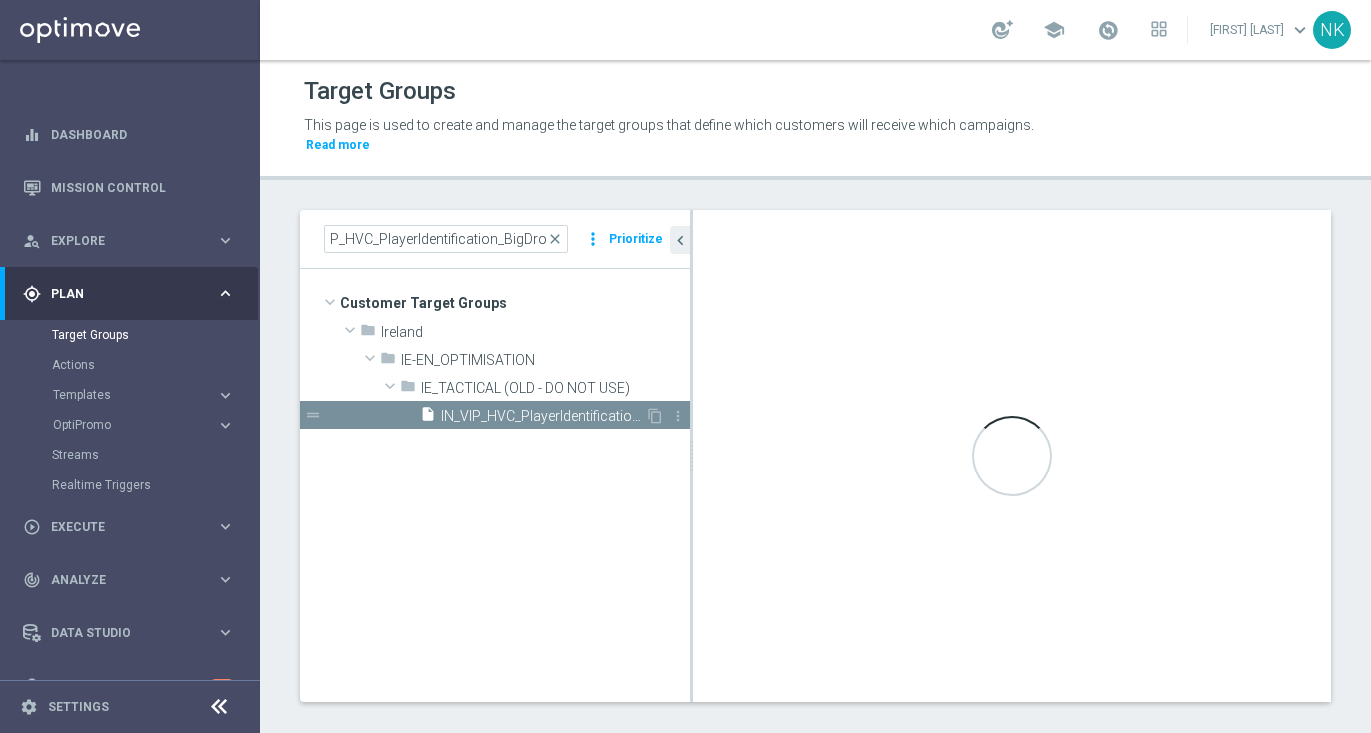 scroll, scrollTop: 0, scrollLeft: 0, axis: both 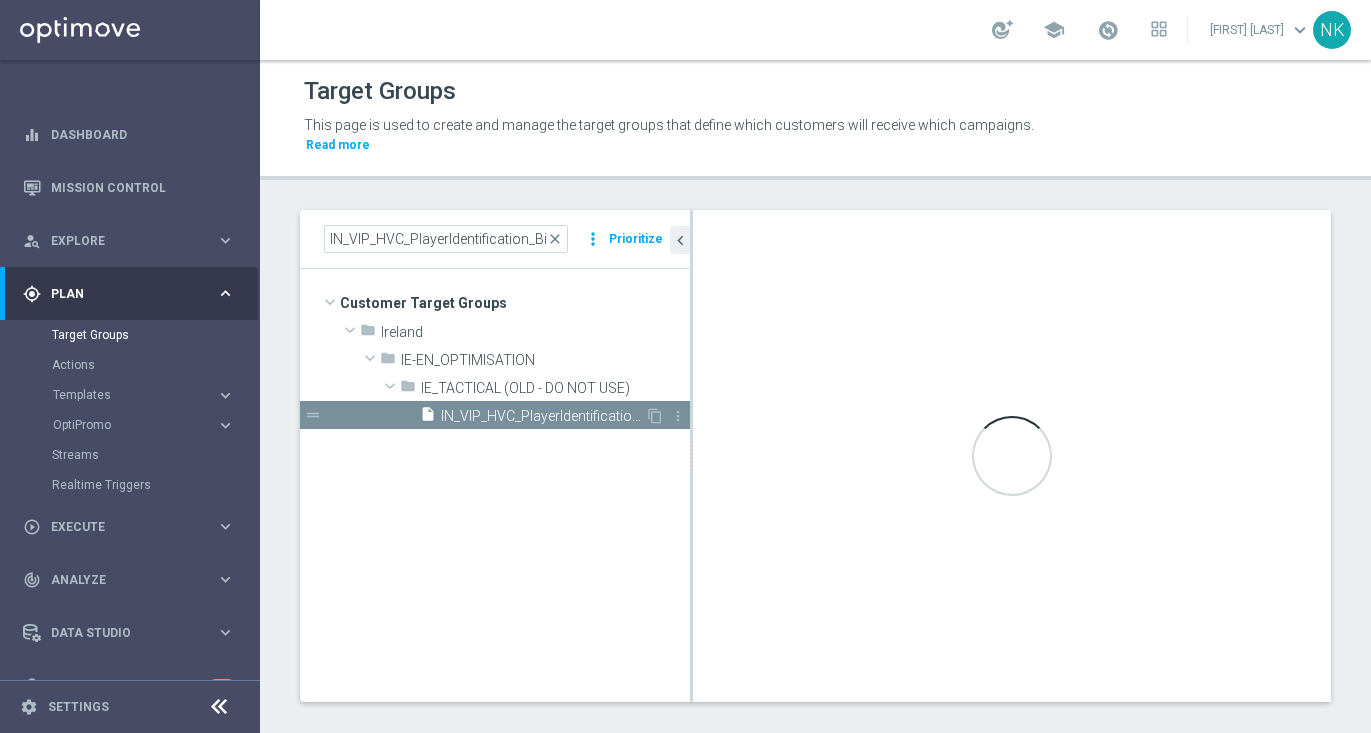checkbox on "false" 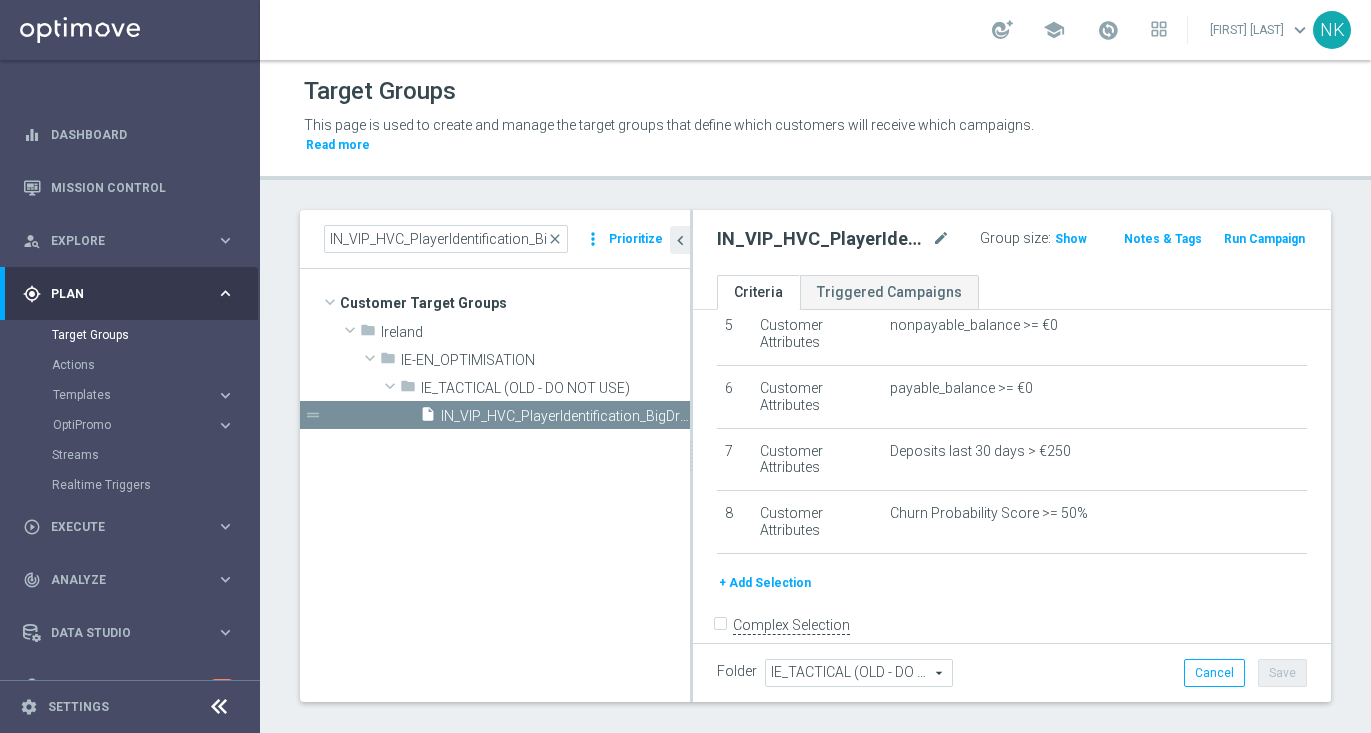 click on "+ Add Selection" 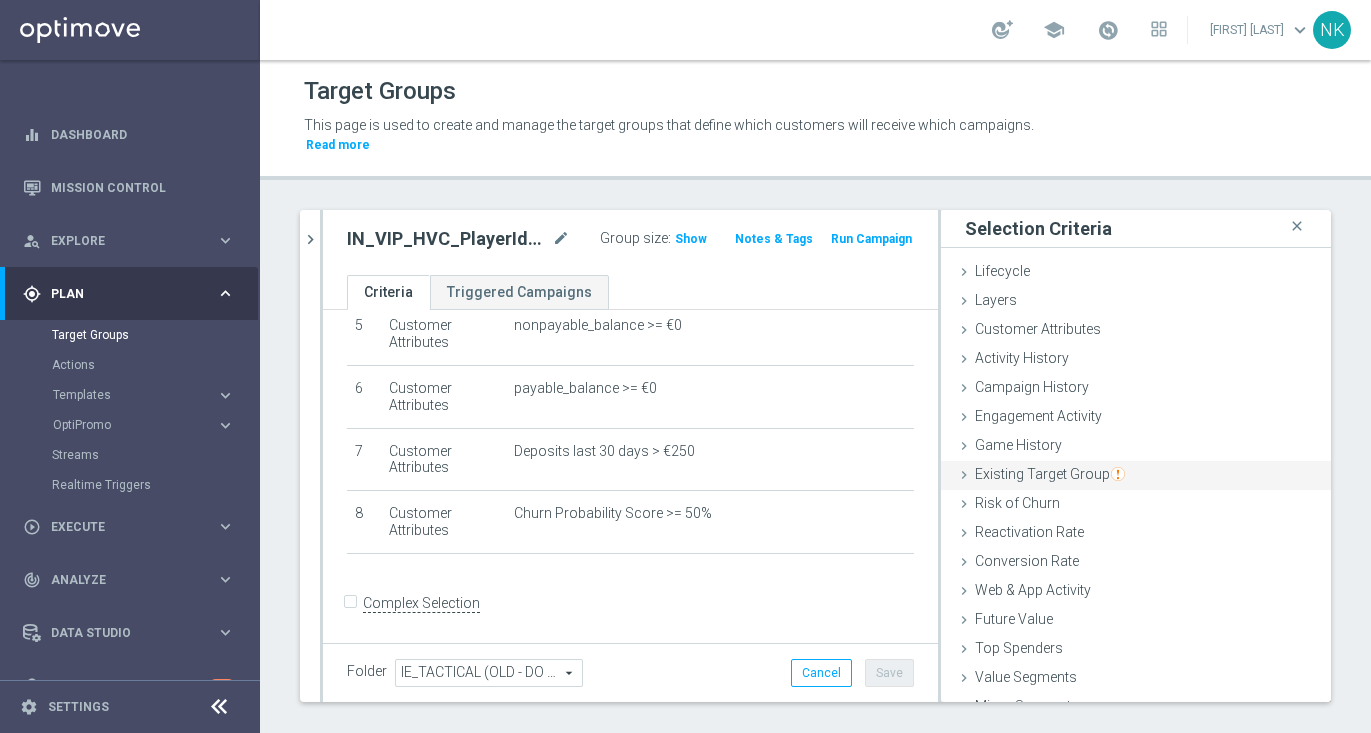 click on "Existing Target Group" at bounding box center (1050, 474) 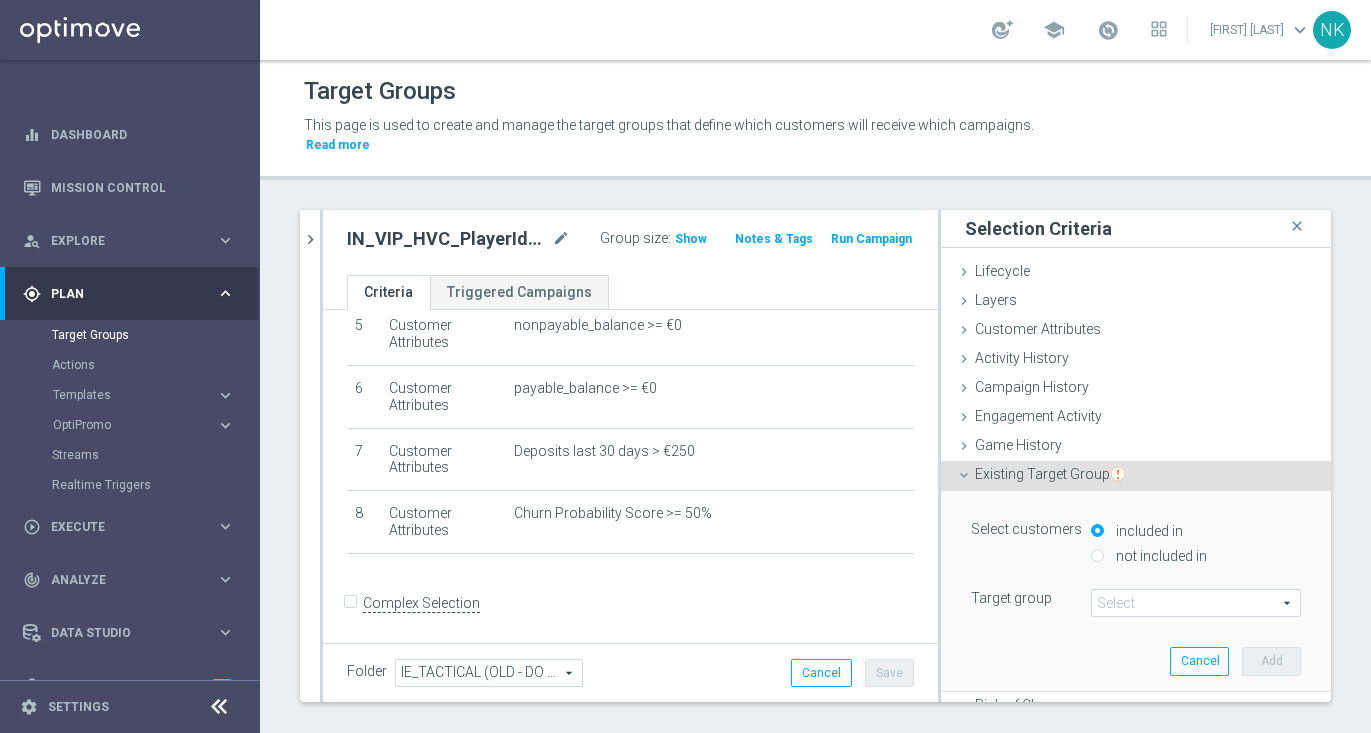 click on "not included in" at bounding box center [1159, 556] 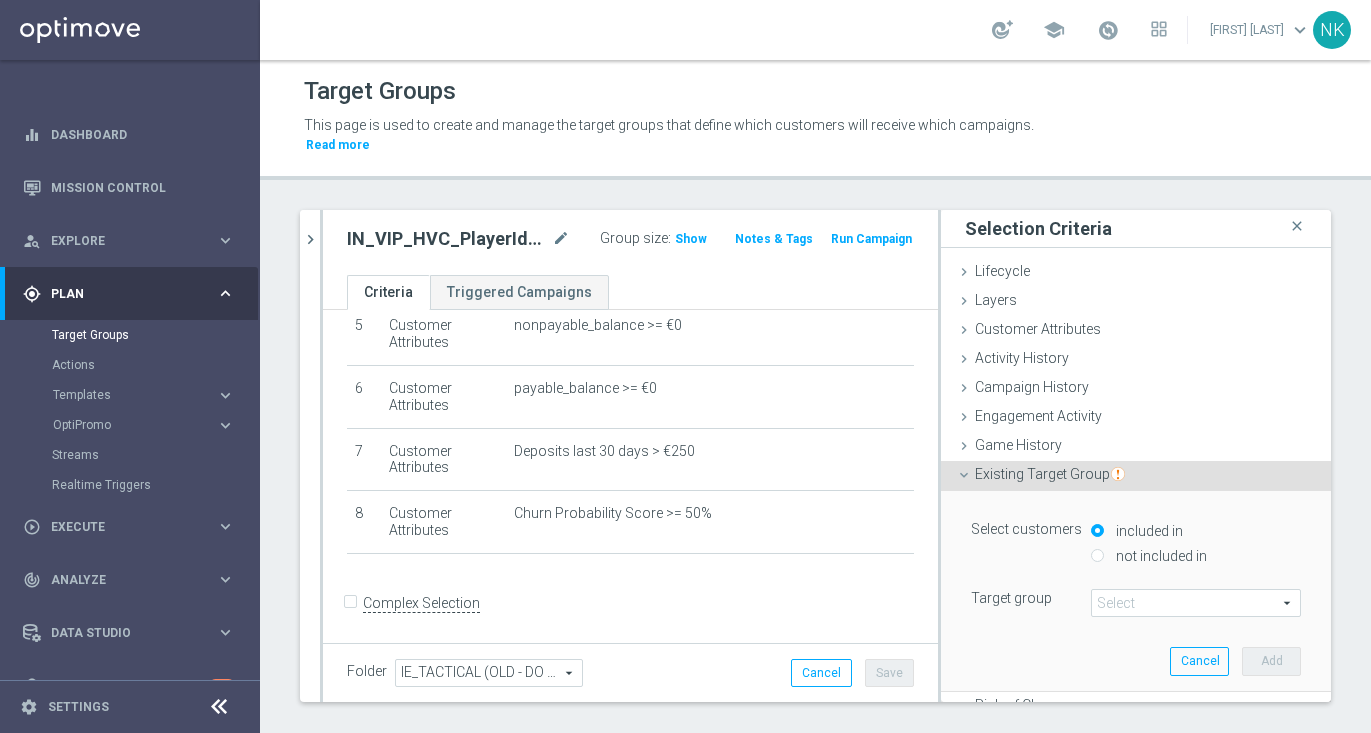 radio on "true" 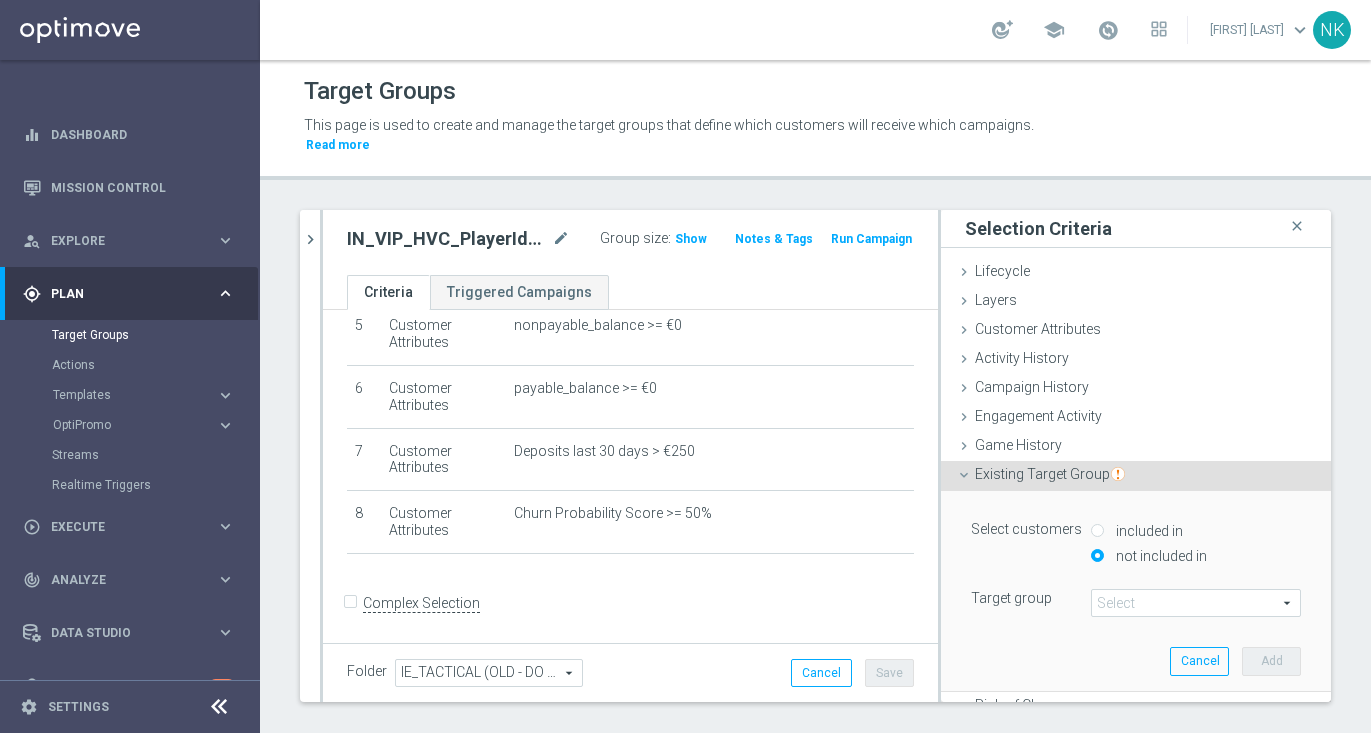 click at bounding box center (1196, 603) 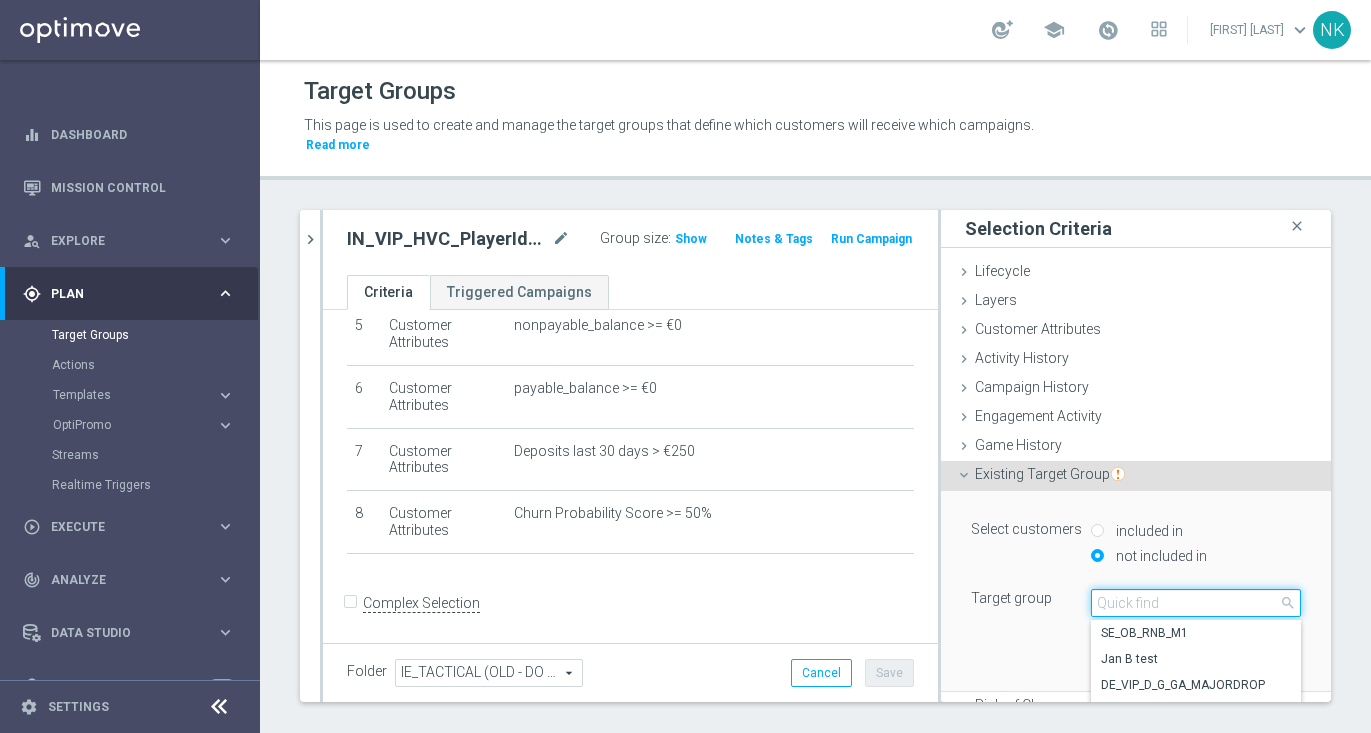 click at bounding box center [1196, 603] 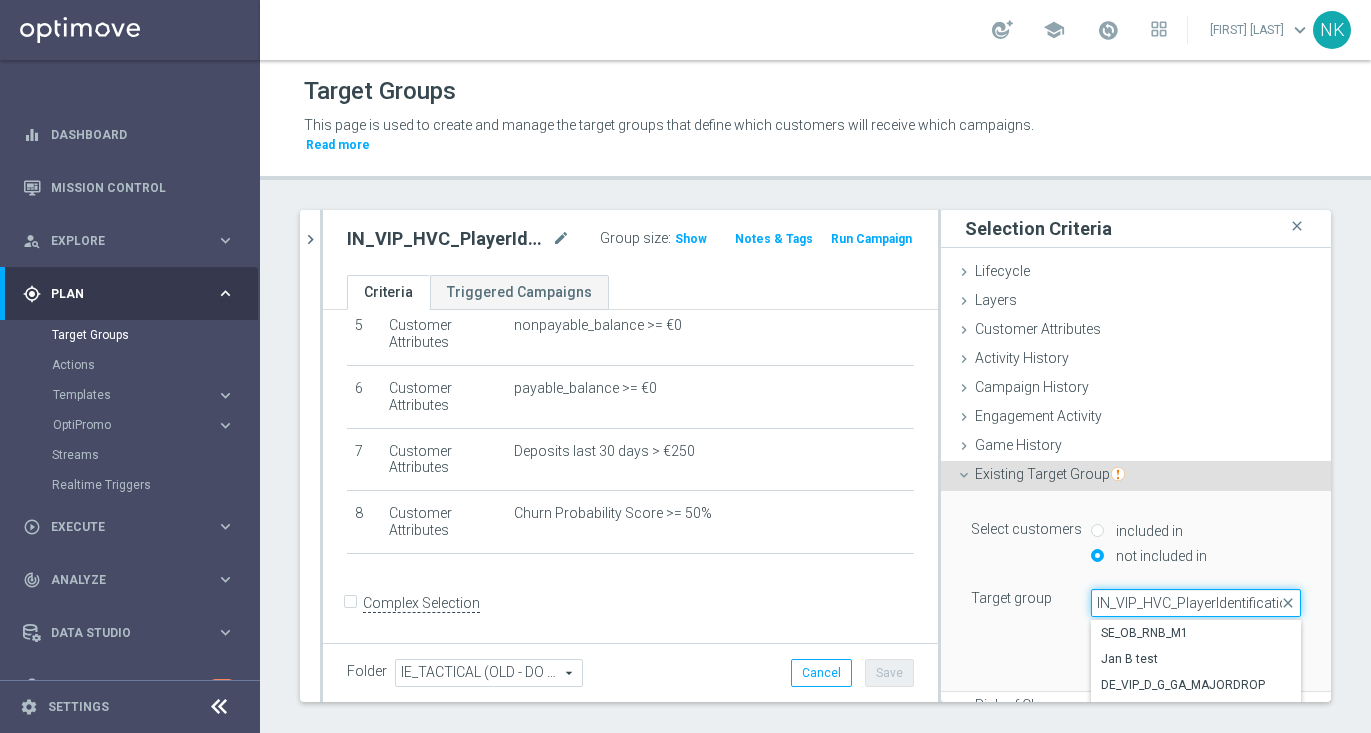 scroll, scrollTop: 0, scrollLeft: 137, axis: horizontal 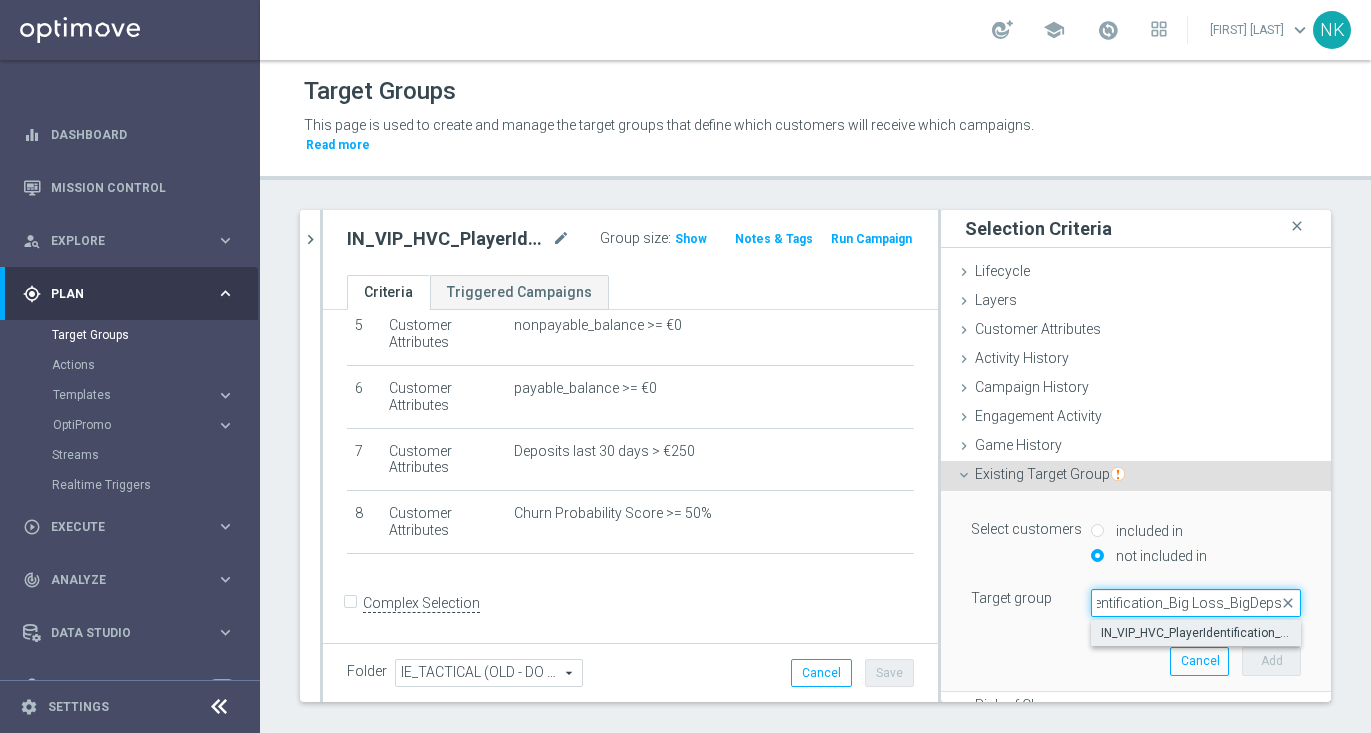 type on "IN_VIP_HVC_PlayerIdentification_Big Loss_BigDeps" 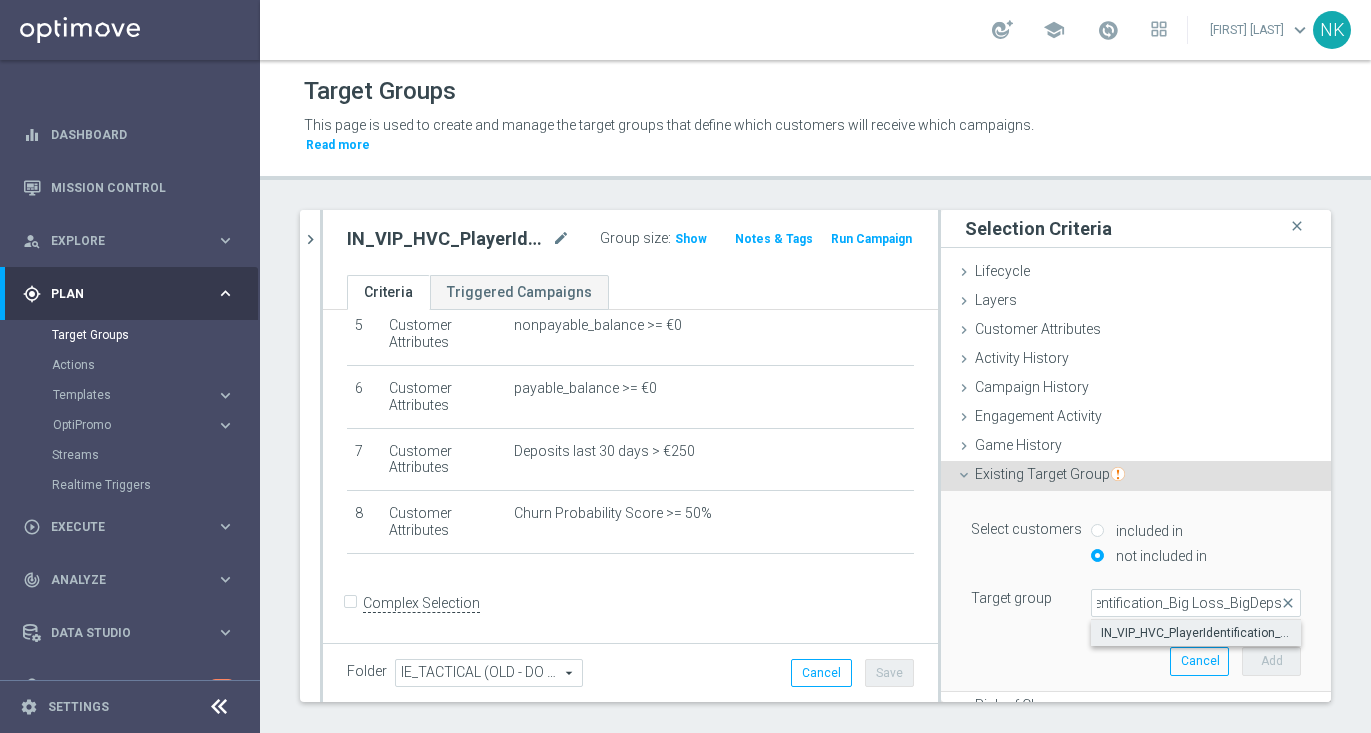 click on "IN_VIP_HVC_PlayerIdentification_Big Loss_BigDeps" at bounding box center (1196, 633) 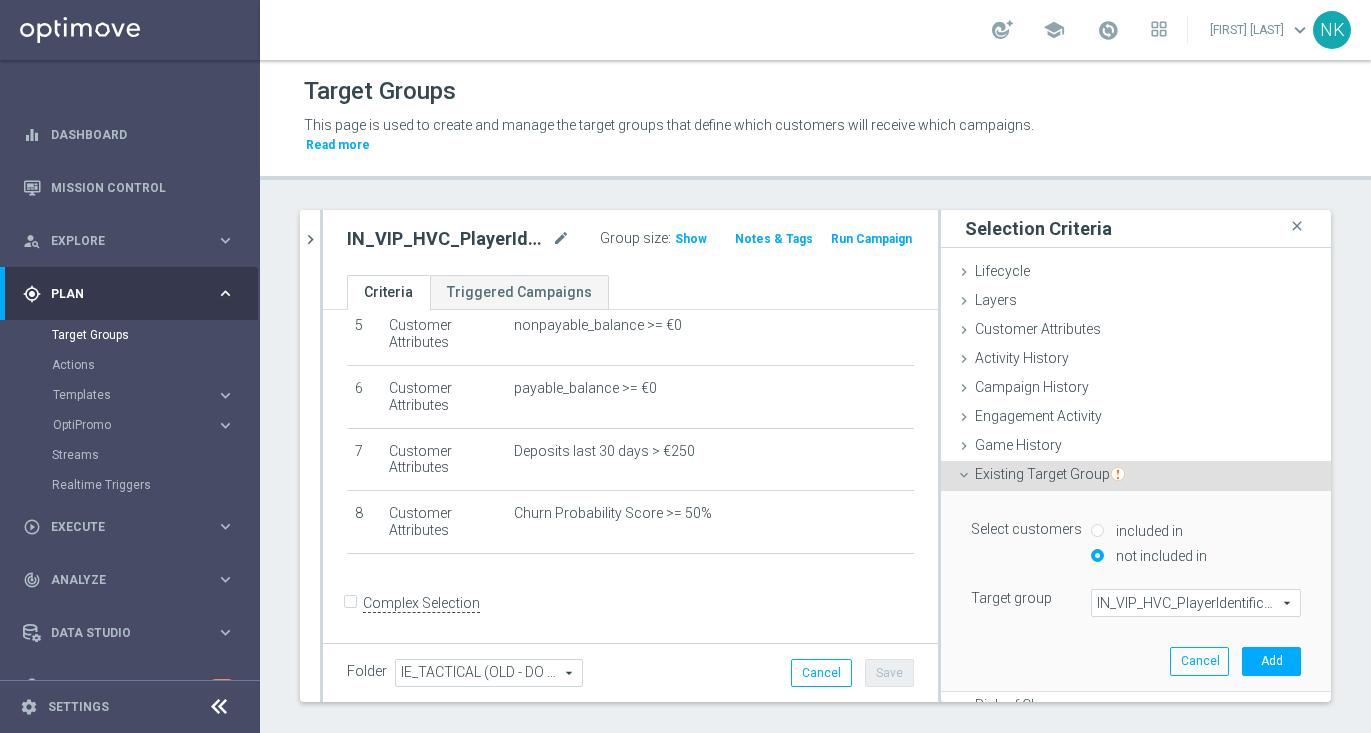 click on "Select customers
included in
not included in
Target group
IN_VIP_HVC_PlayerIdentification_Big Loss_BigDeps
IN_VIP_HVC_PlayerIdentification_Big Loss_BigDeps
arrow_drop_down
search
Cancel
Add" at bounding box center (1136, 590) 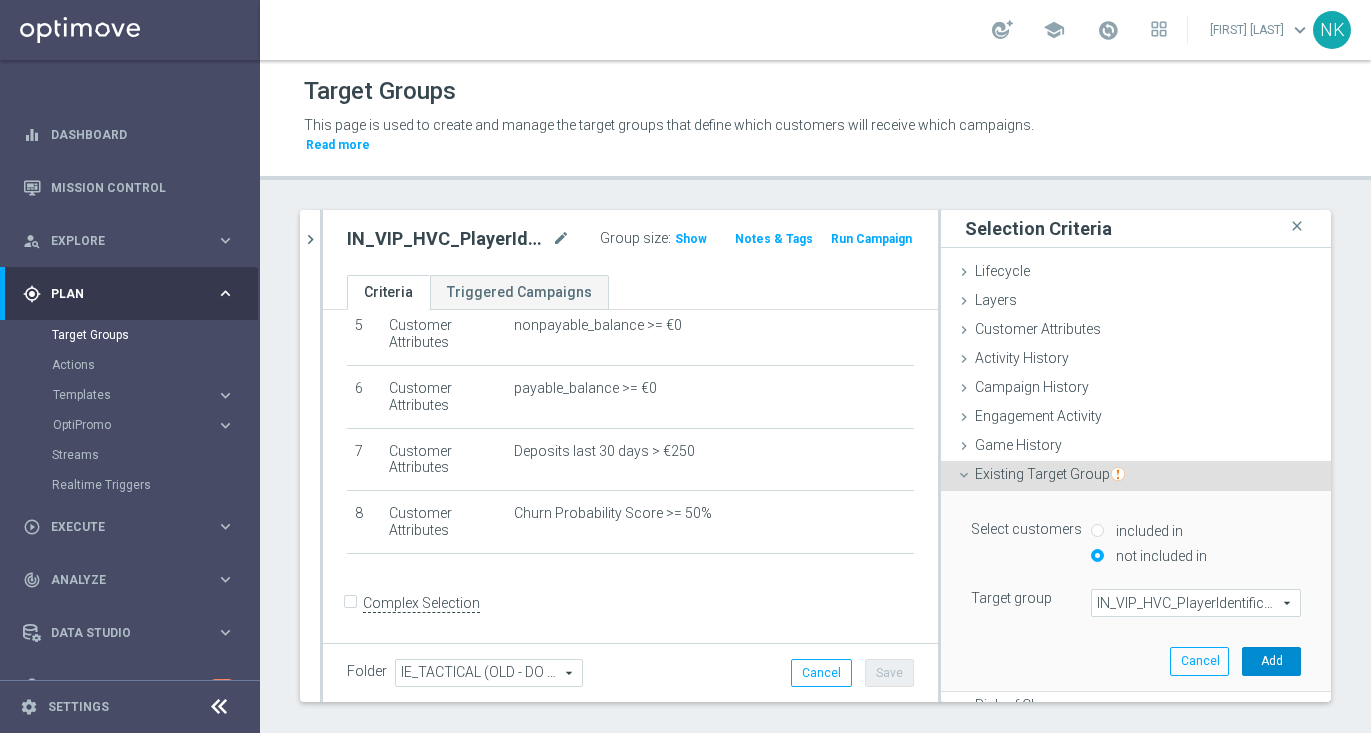 click on "Add" at bounding box center [1271, 661] 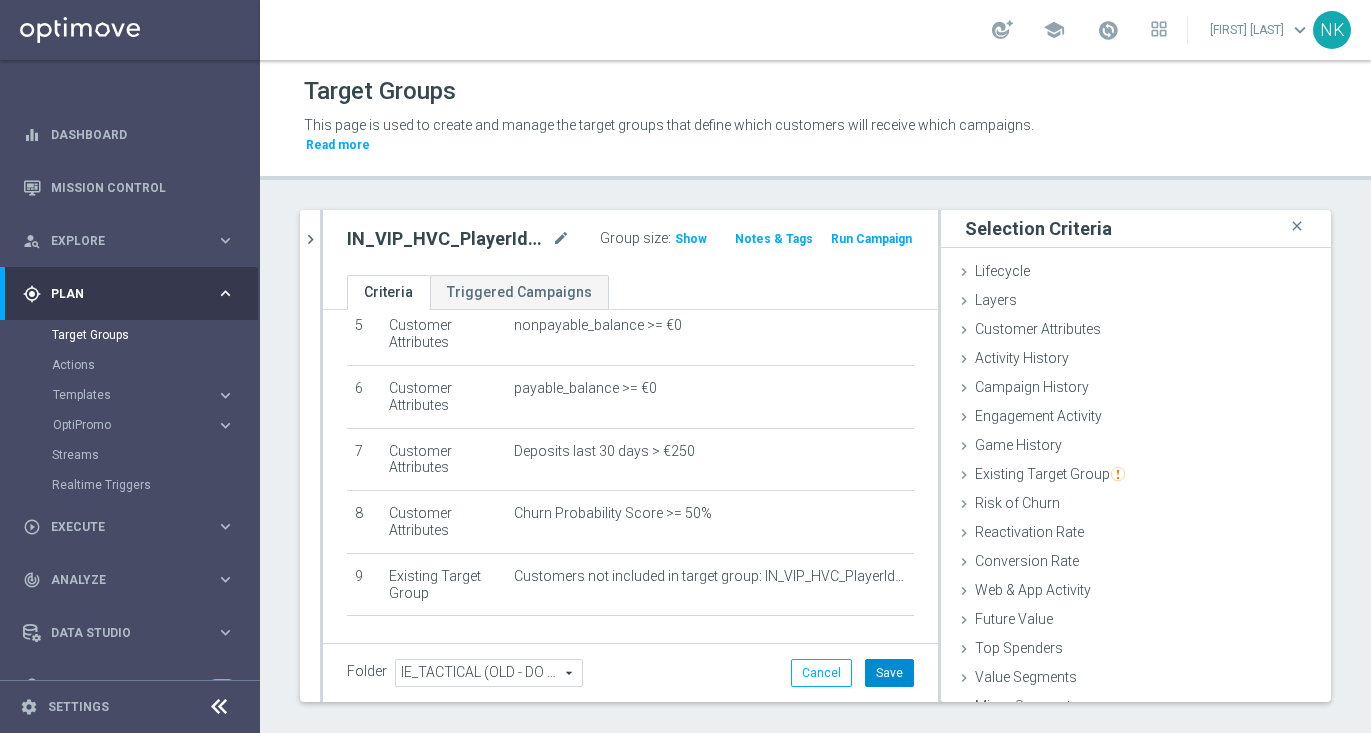 click on "Save" 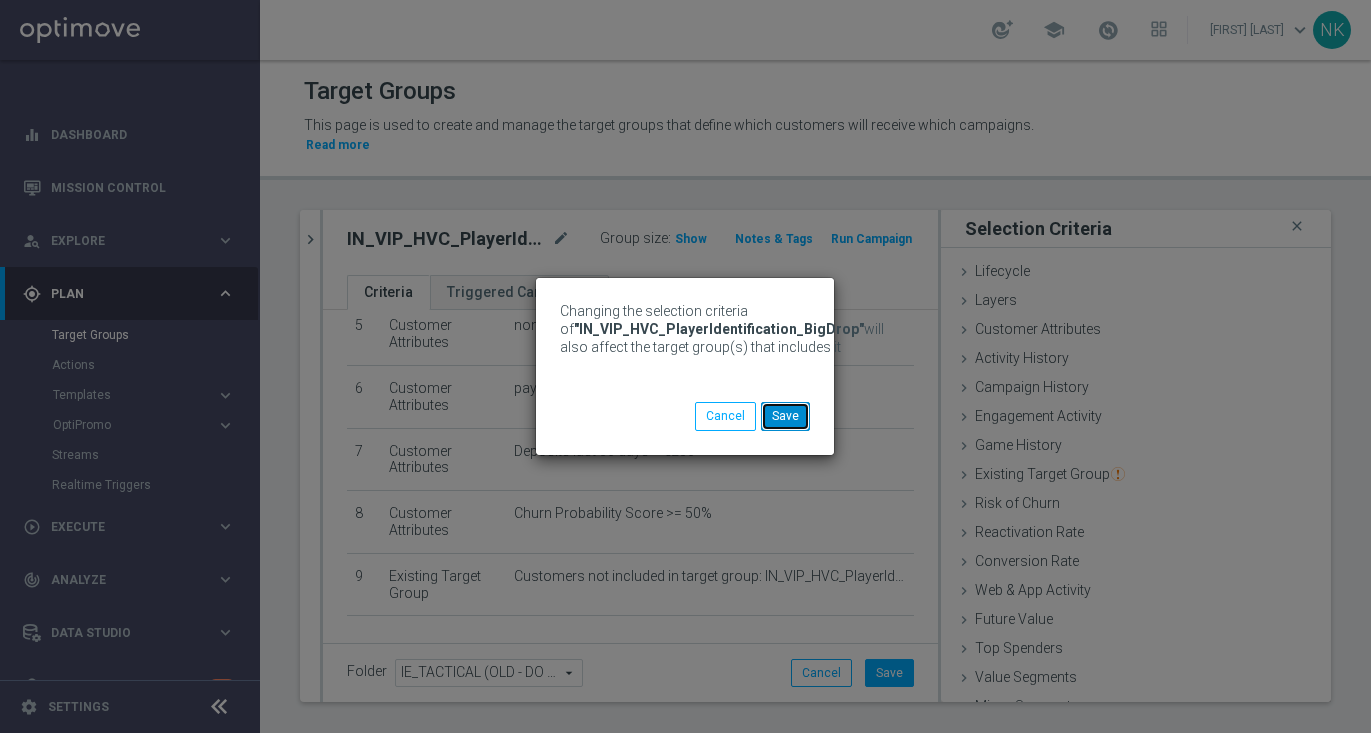 click on "Save" at bounding box center [785, 416] 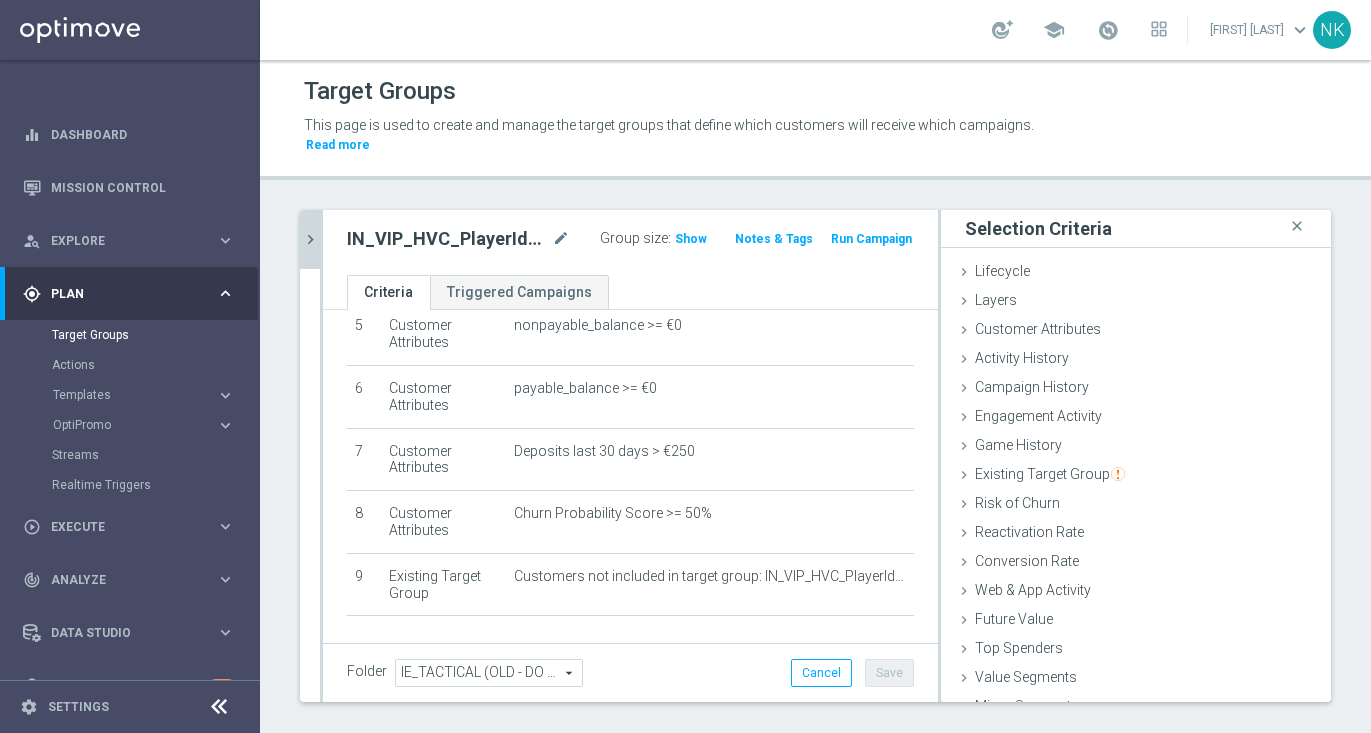 click on "chevron_right" 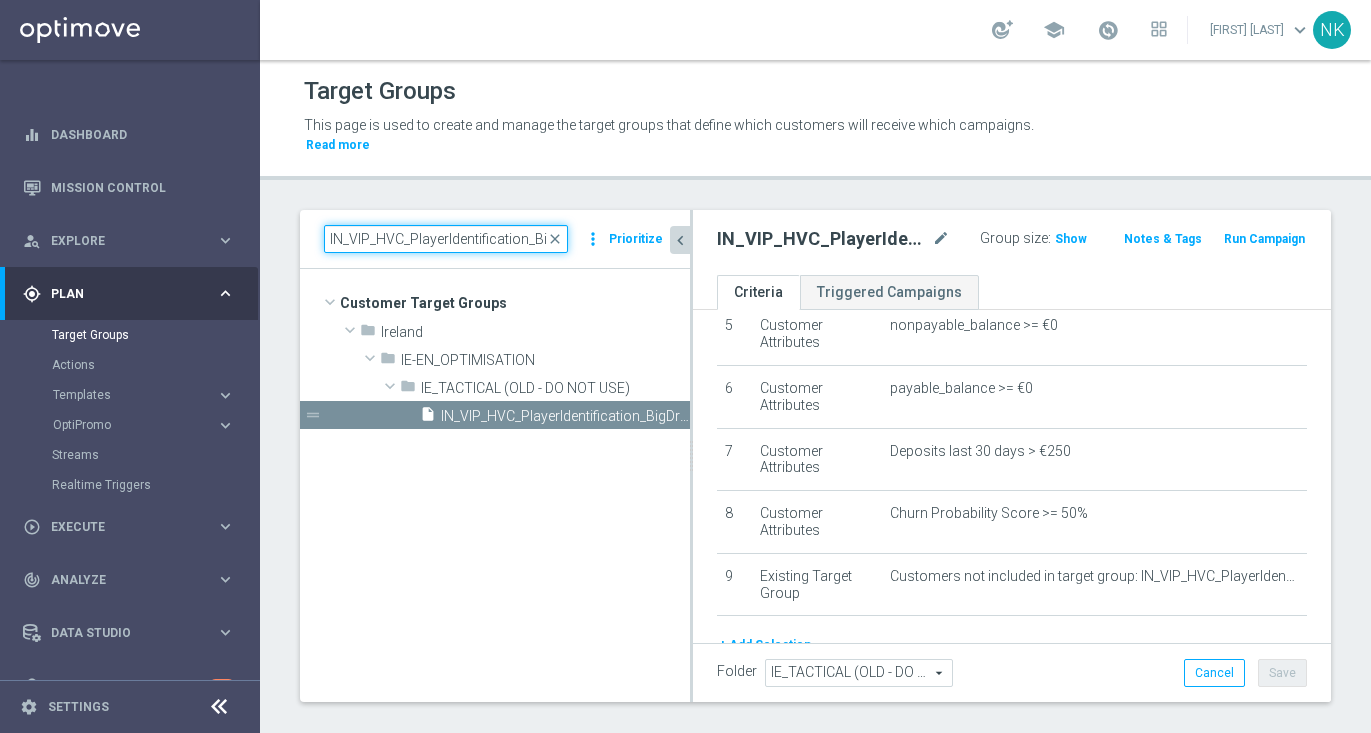 click on "IN_VIP_HVC_PlayerIdentification_BigDrop" at bounding box center (446, 239) 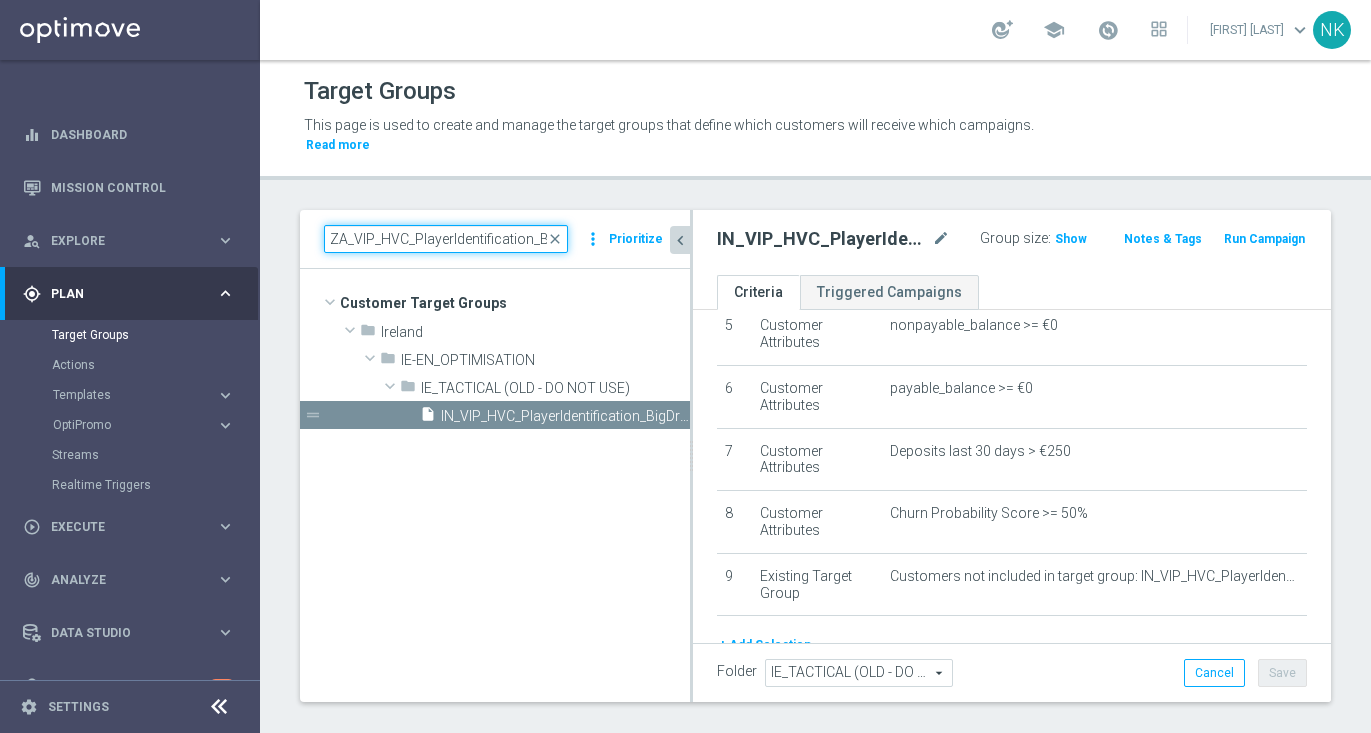 scroll, scrollTop: 0, scrollLeft: 35, axis: horizontal 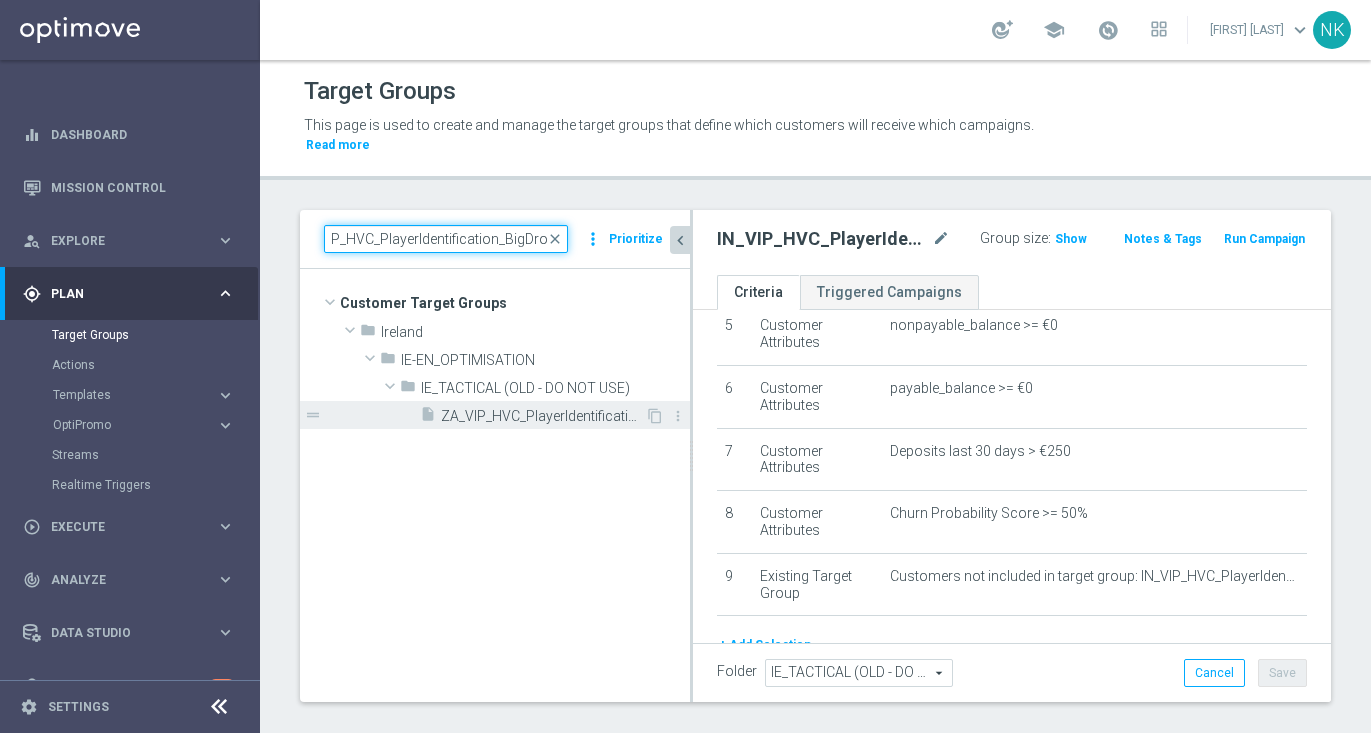 type on "ZA_VIP_HVC_PlayerIdentification_BigDrop" 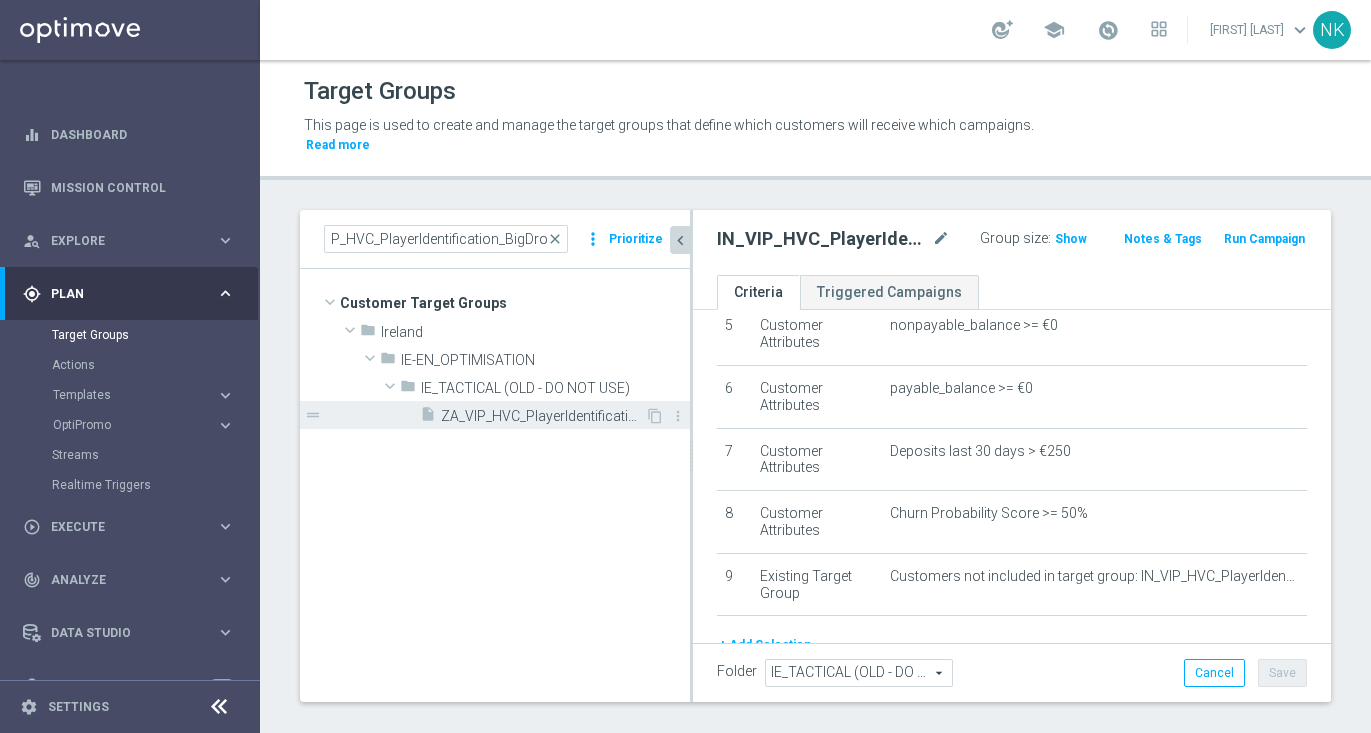 click on "ZA_VIP_HVC_PlayerIdentification_BigDrop" at bounding box center (543, 416) 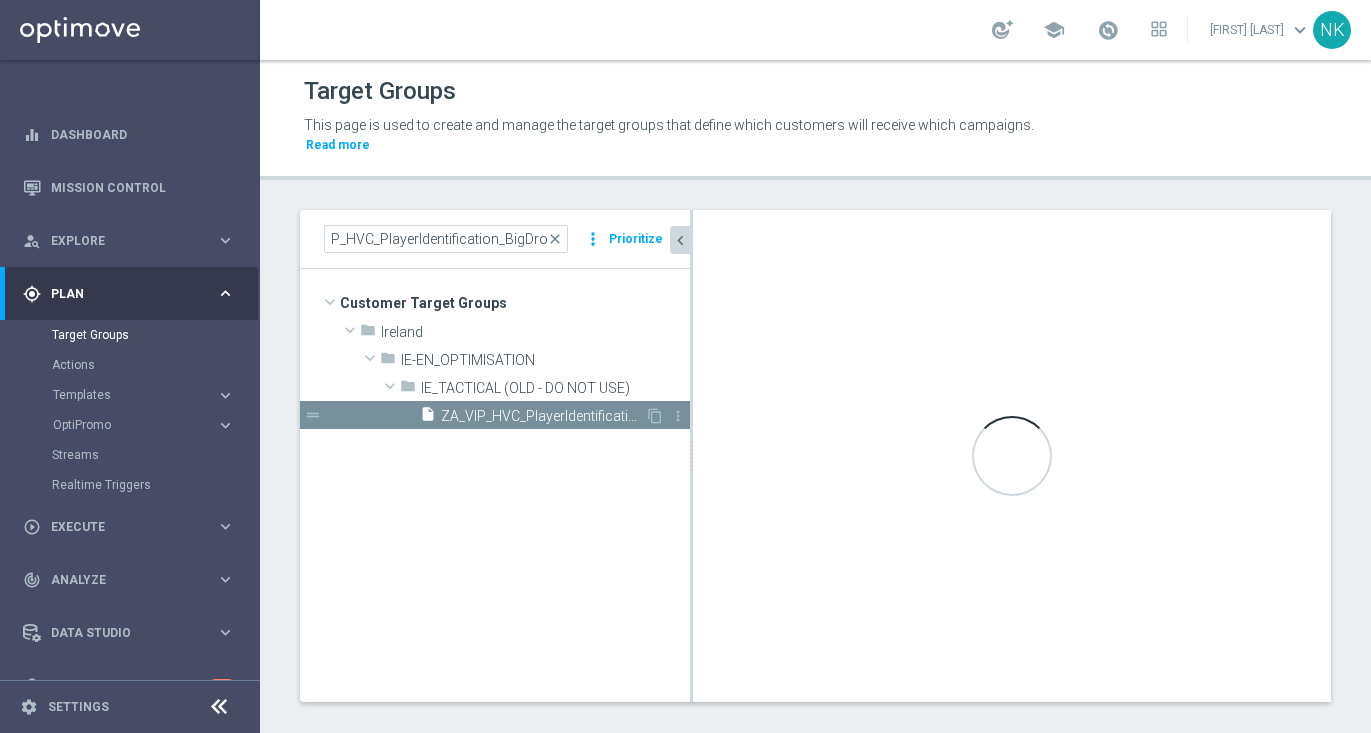 scroll, scrollTop: 0, scrollLeft: 0, axis: both 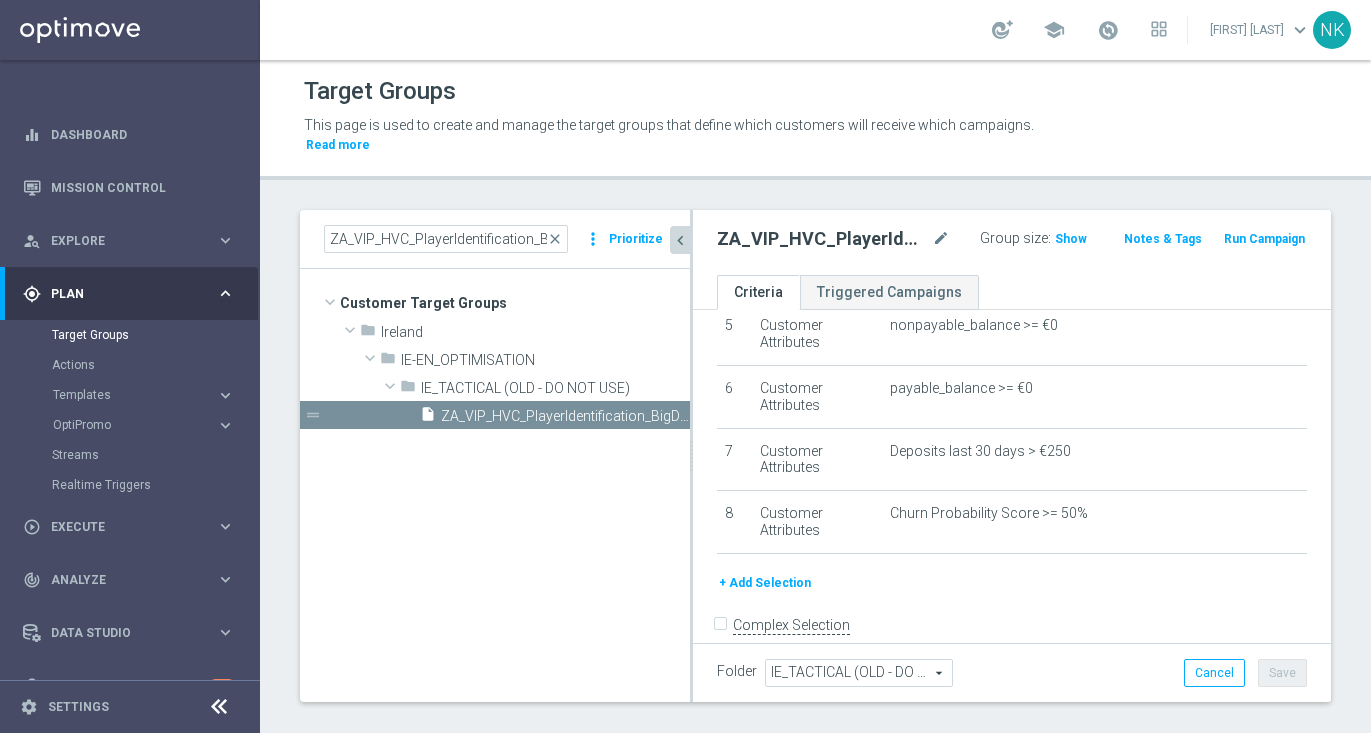 click on "+ Add Selection" 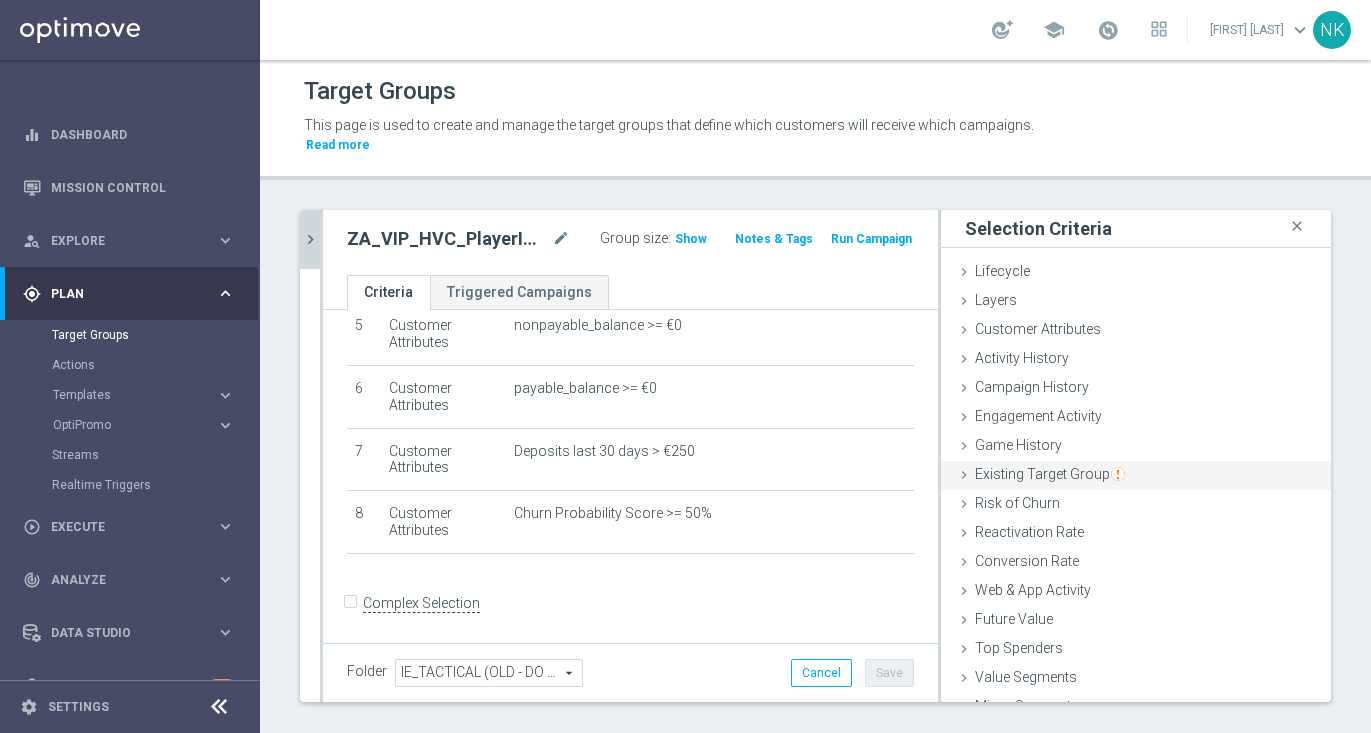 click on "Existing Target Group" at bounding box center [1050, 474] 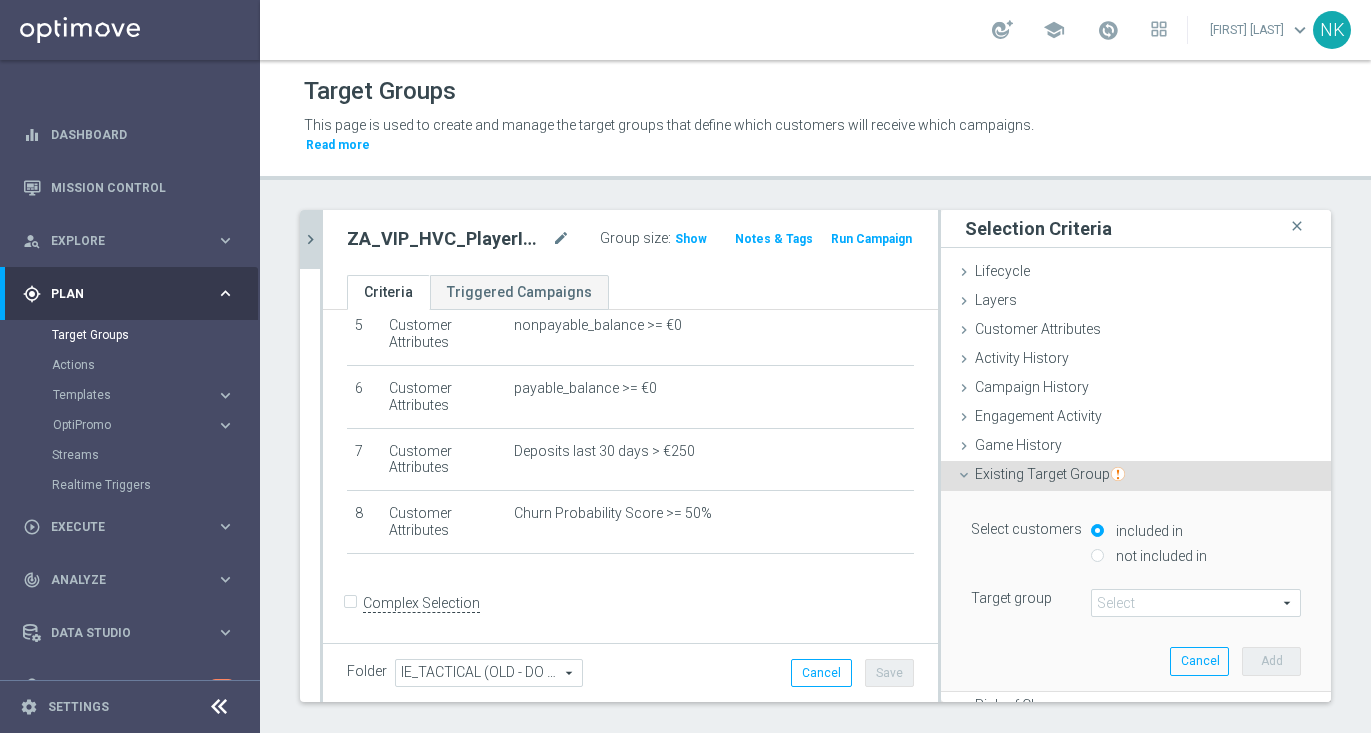 click on "not included in" at bounding box center (1159, 556) 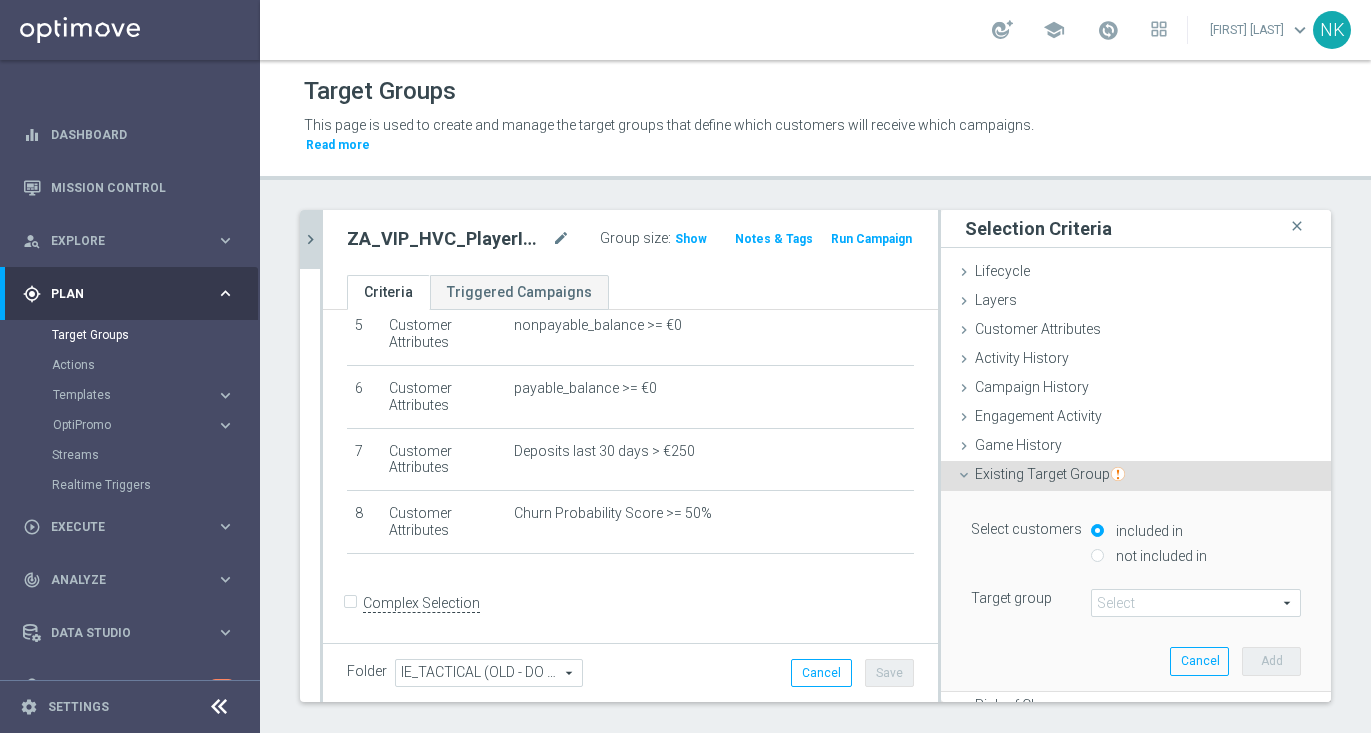 radio on "true" 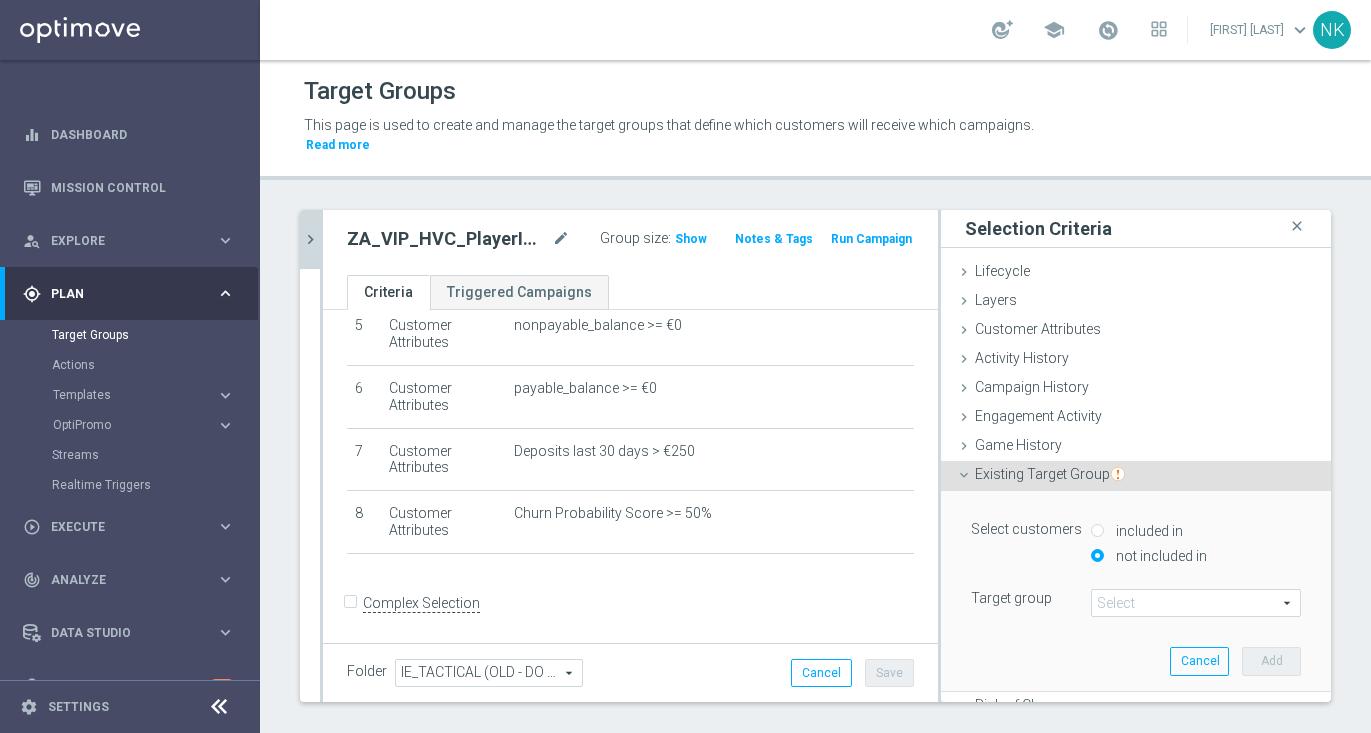 click at bounding box center (1196, 603) 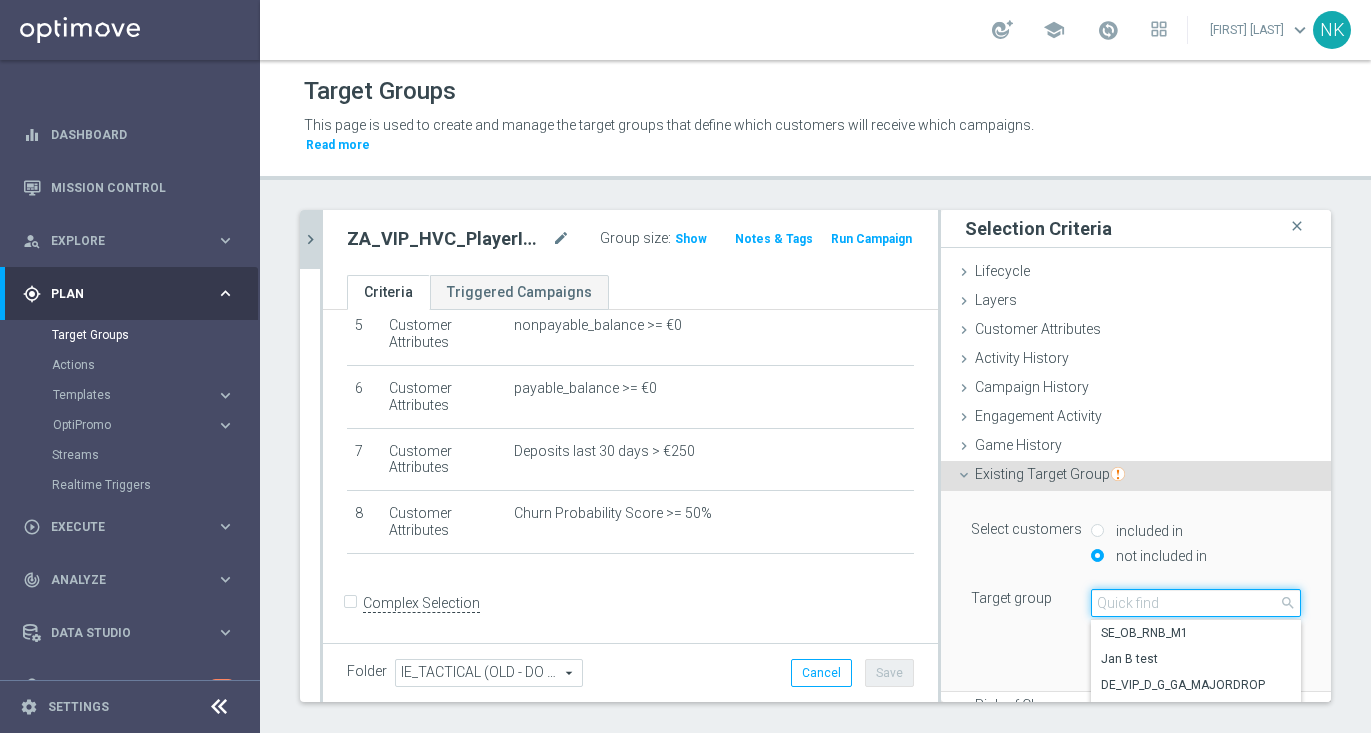 click at bounding box center (1196, 603) 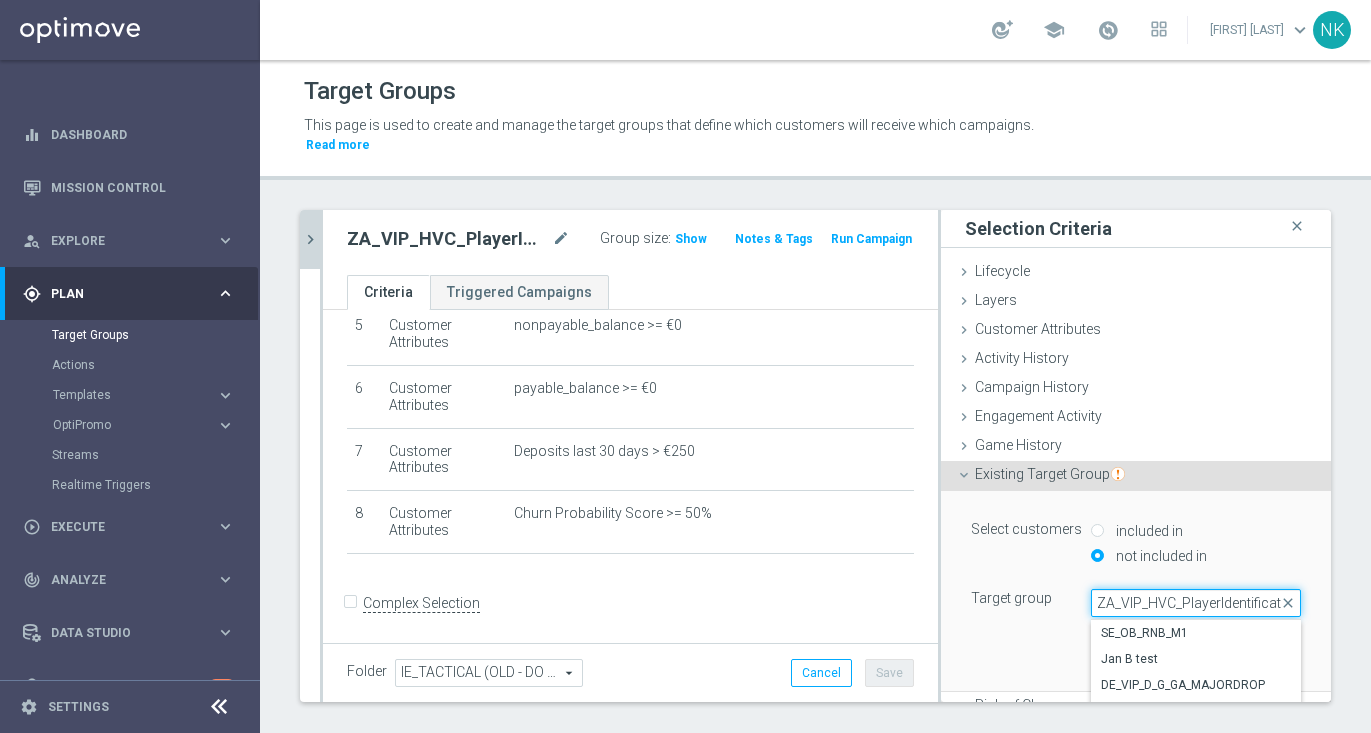 scroll, scrollTop: 0, scrollLeft: 141, axis: horizontal 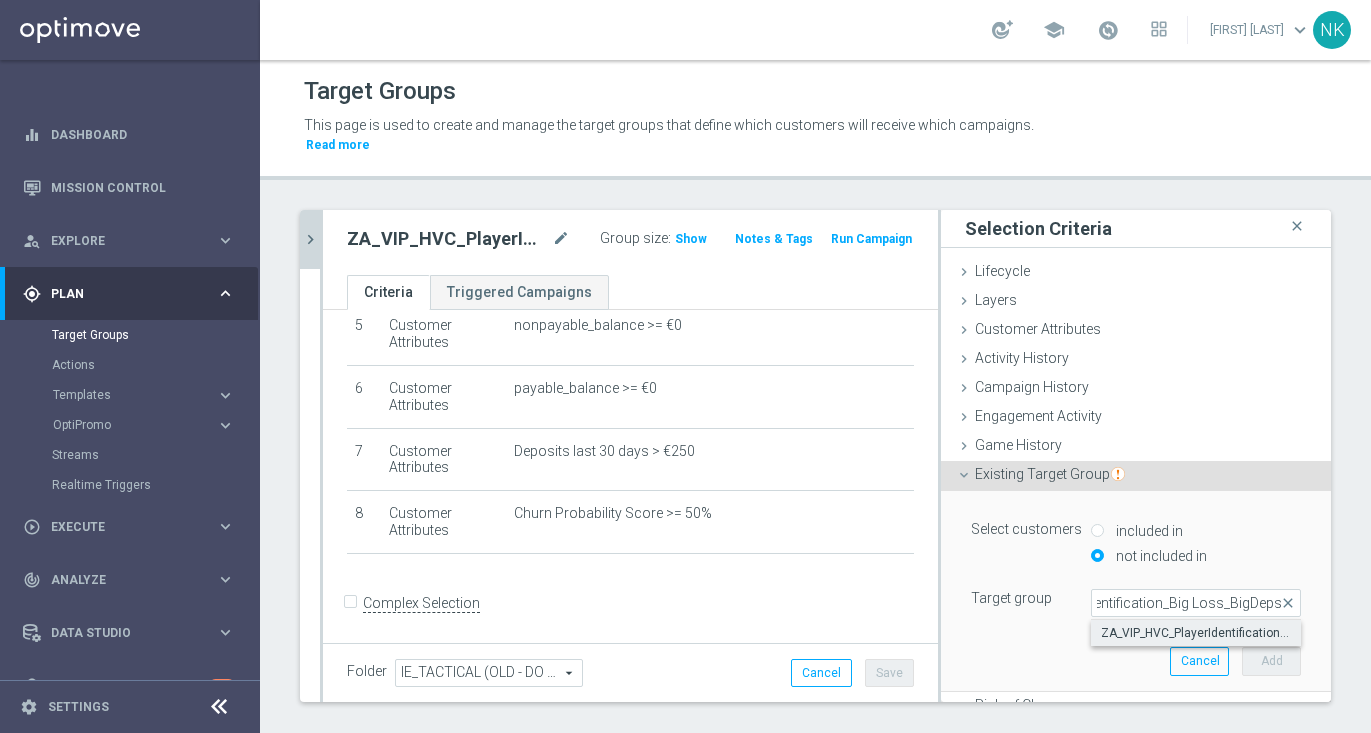 click on "ZA_VIP_HVC_PlayerIdentification_Big Loss_BigDeps" at bounding box center [1196, 633] 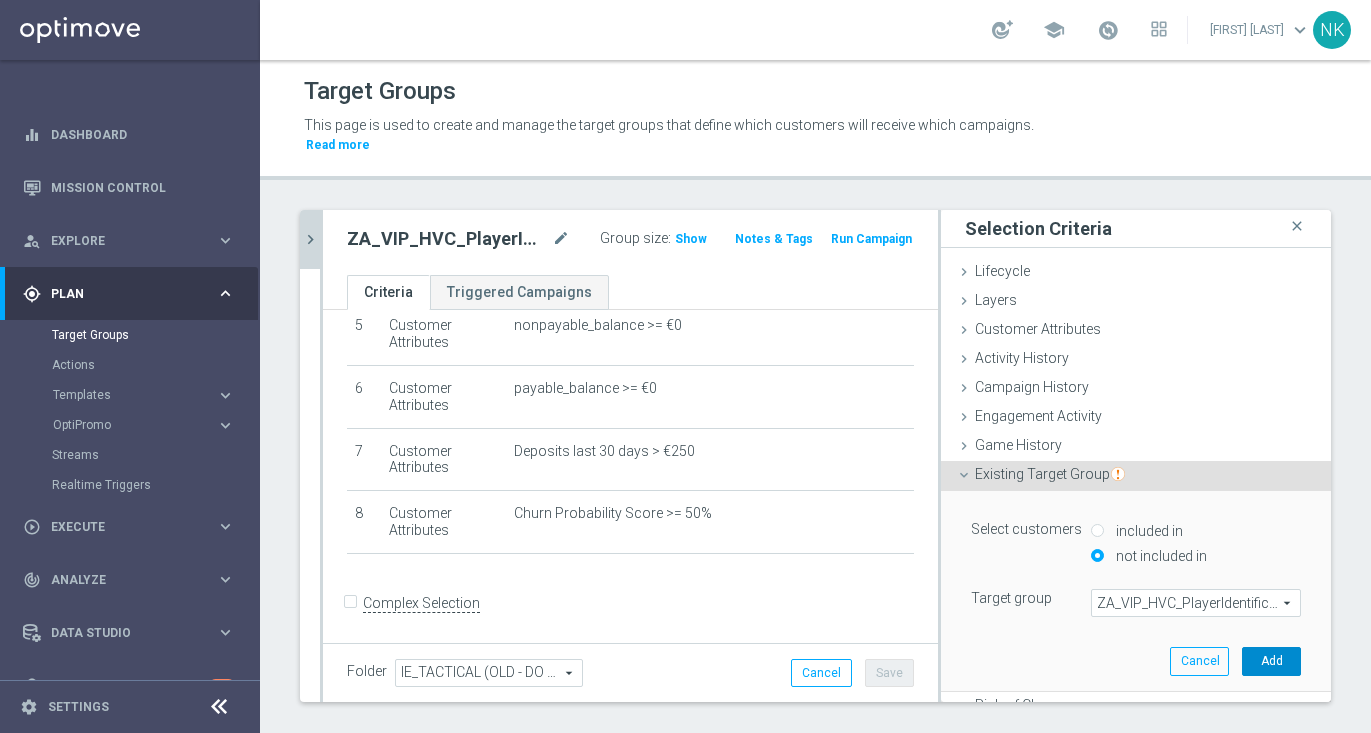 click on "Add" at bounding box center [1271, 661] 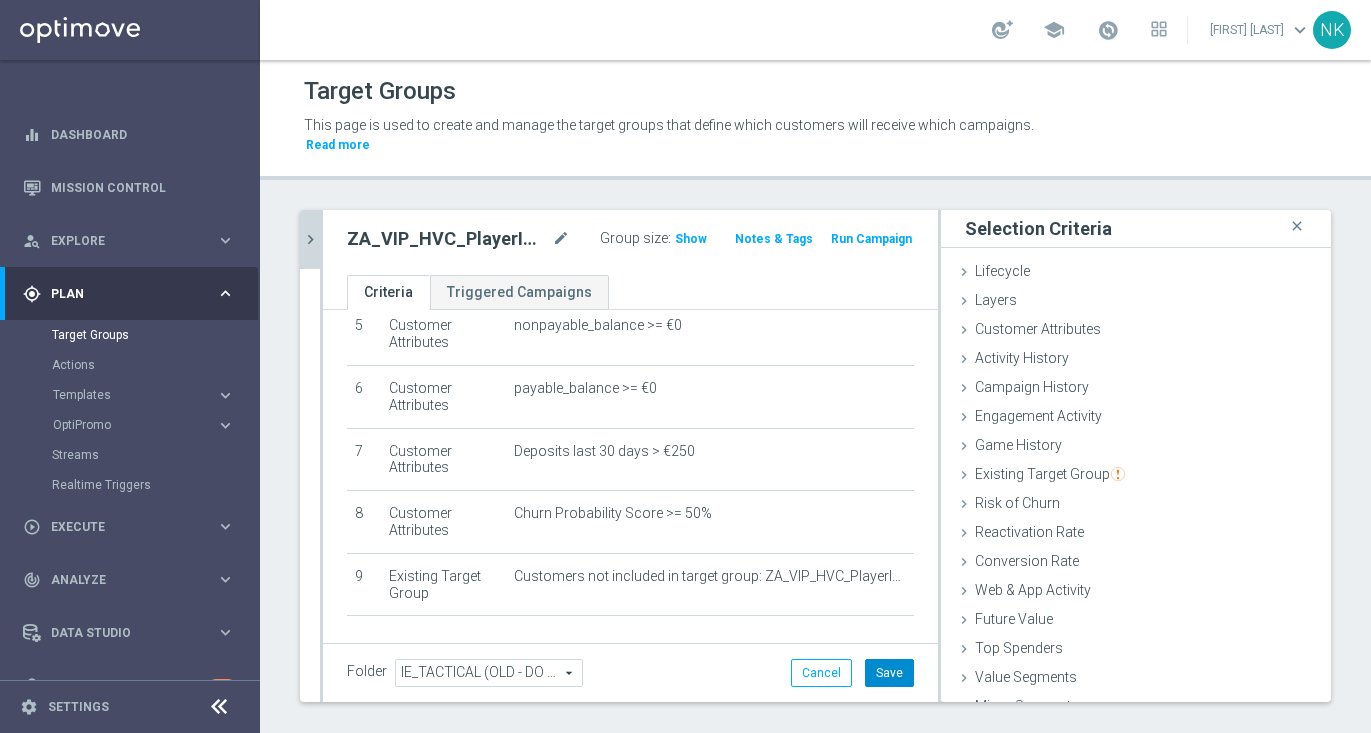 click on "Save" 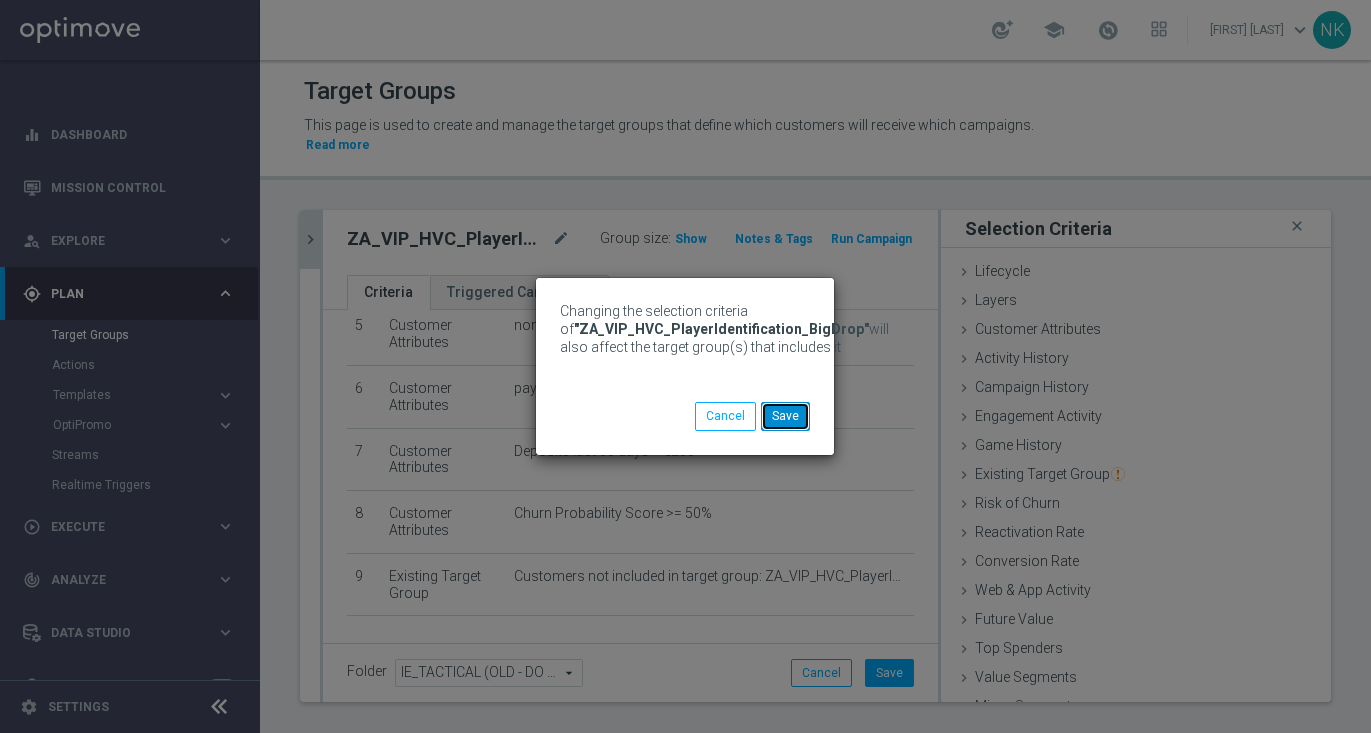click on "Save" at bounding box center (785, 416) 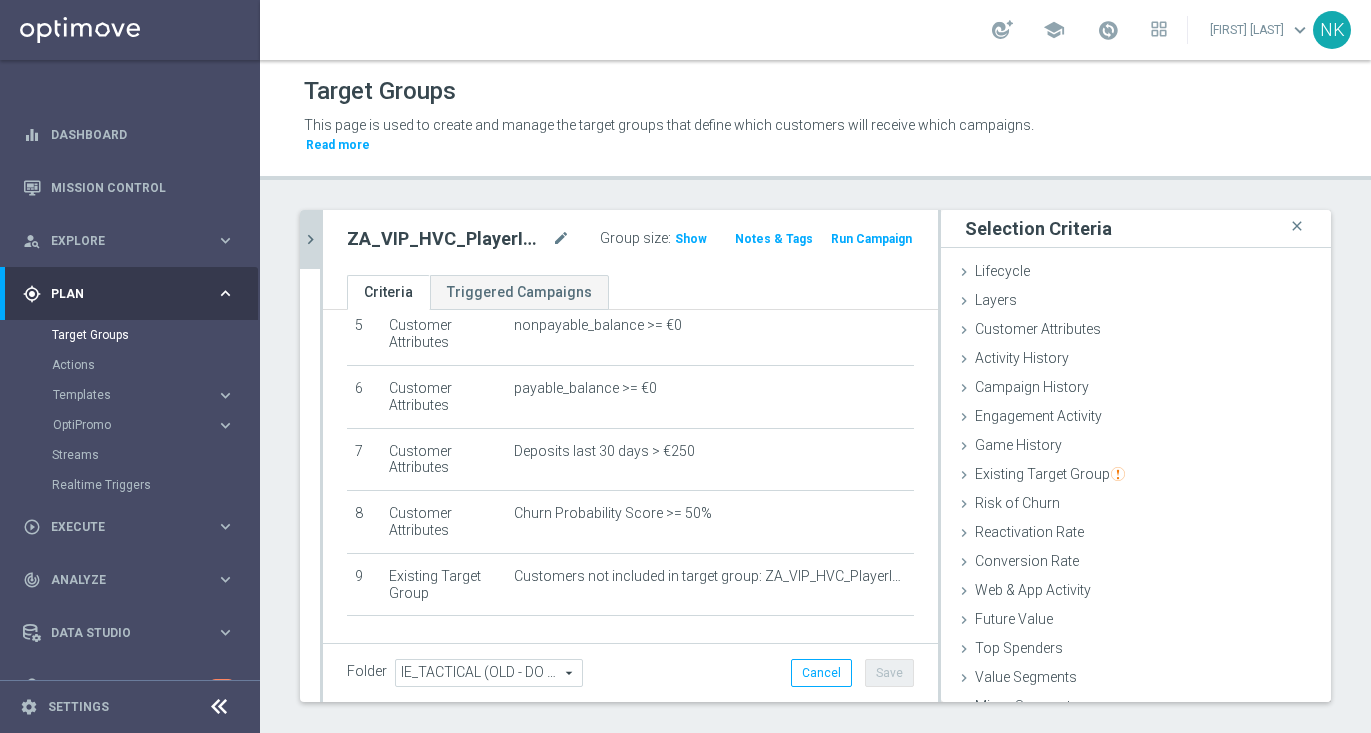 click on "chevron_right" 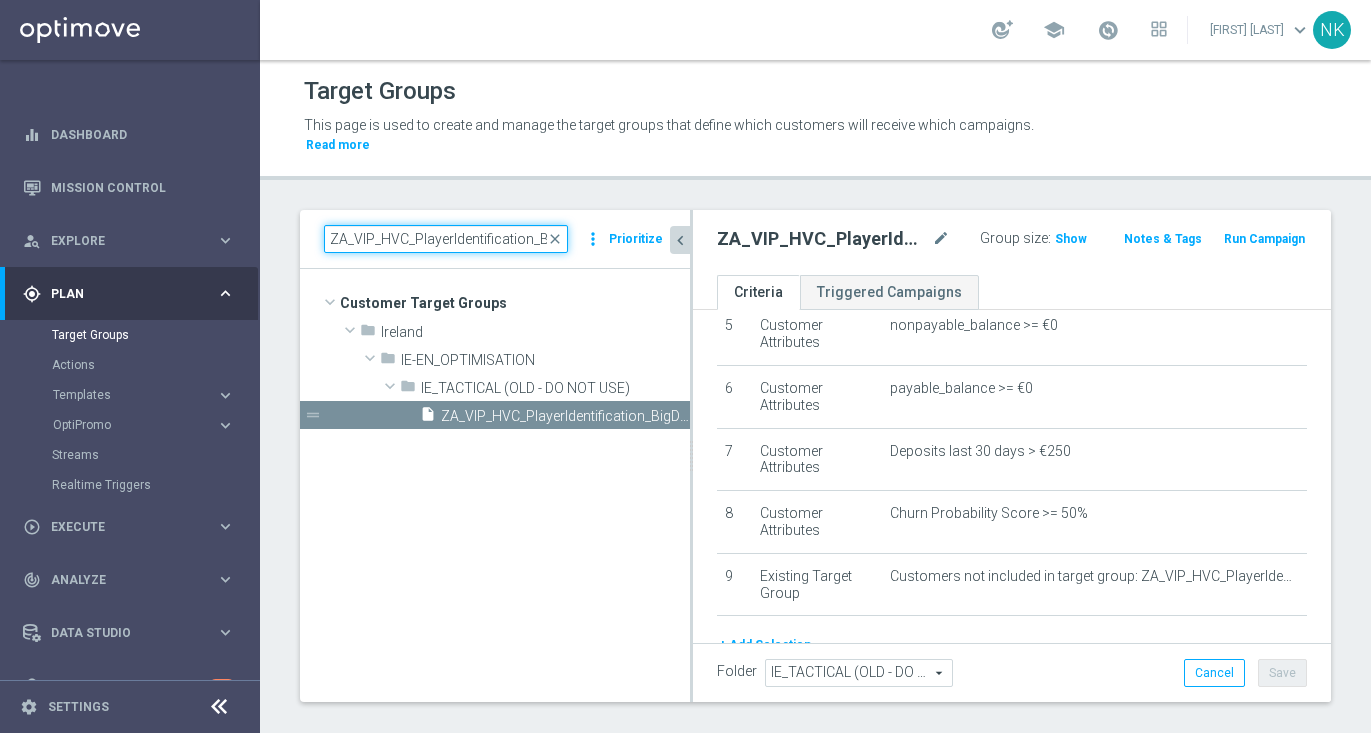 click on "ZA_VIP_HVC_PlayerIdentification_BigDrop" at bounding box center (446, 239) 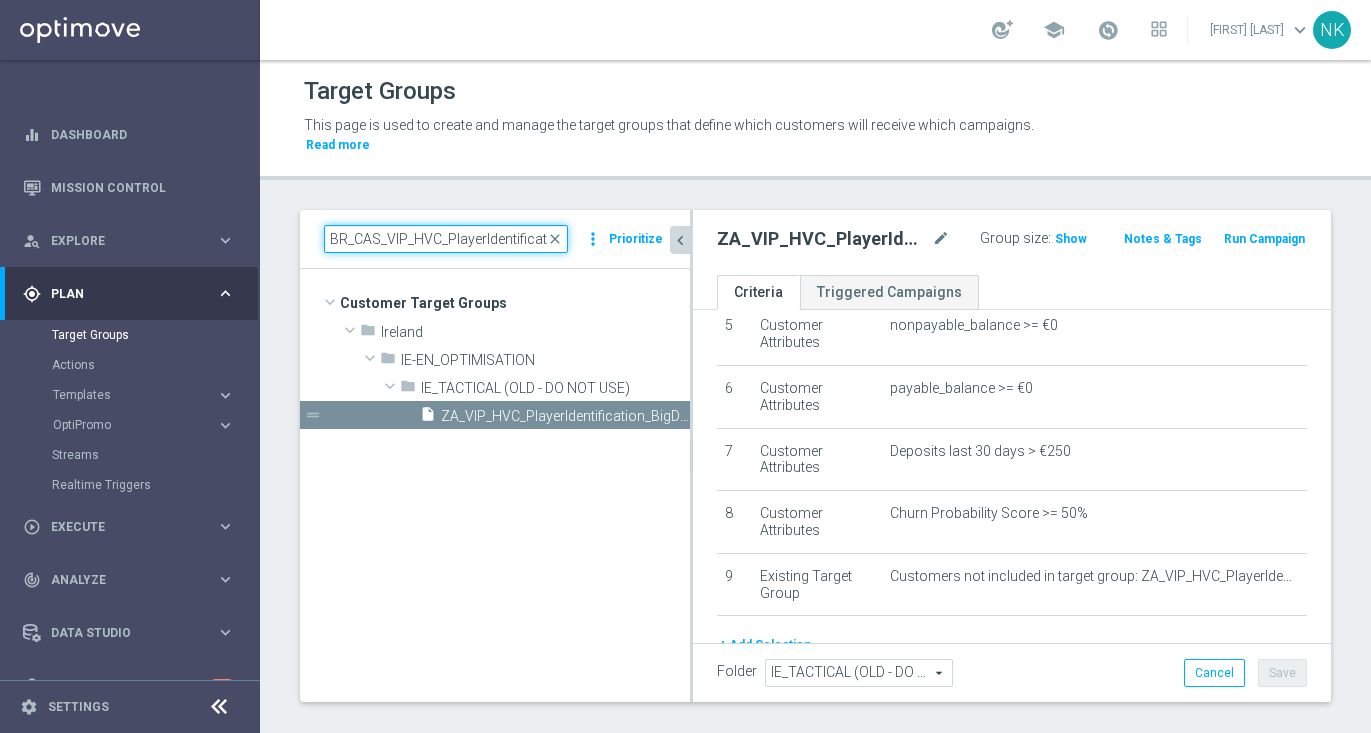 scroll, scrollTop: 0, scrollLeft: 124, axis: horizontal 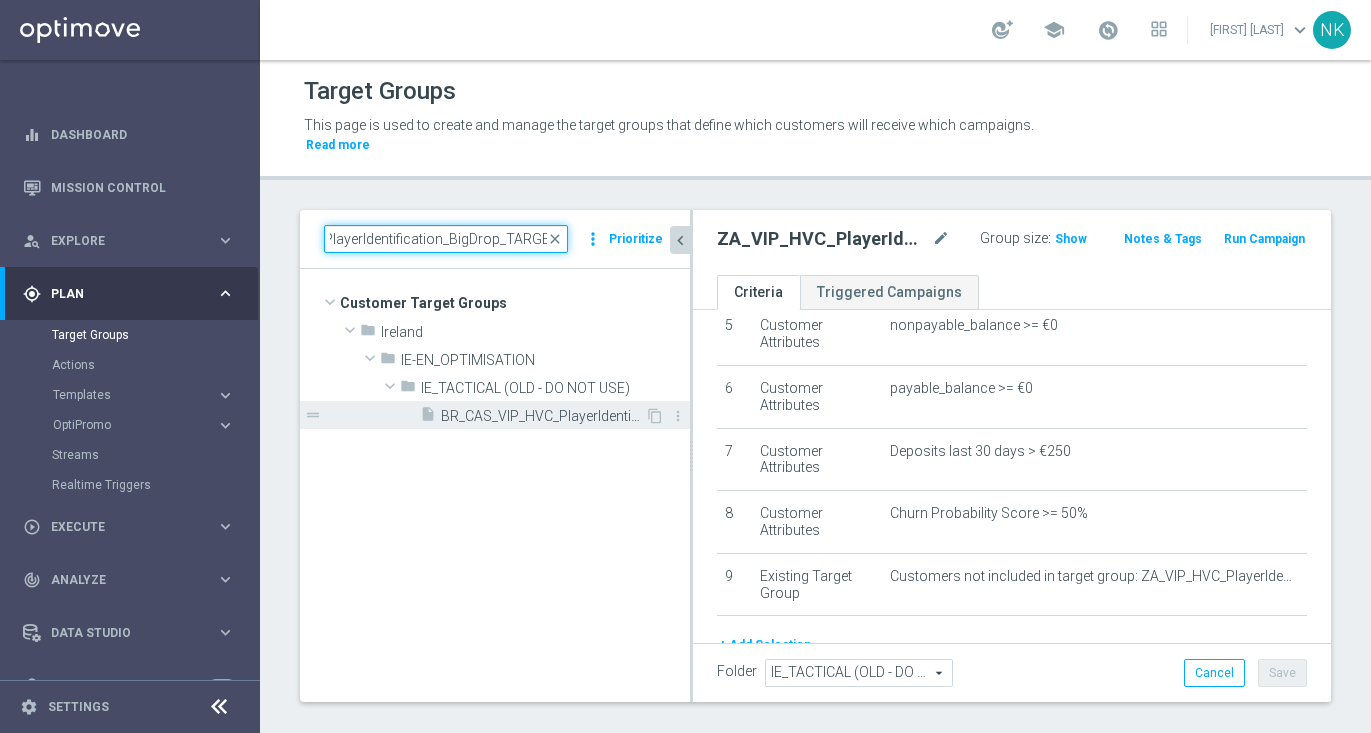 type on "BR_CAS_VIP_HVC_PlayerIdentification_BigDrop_TARGET" 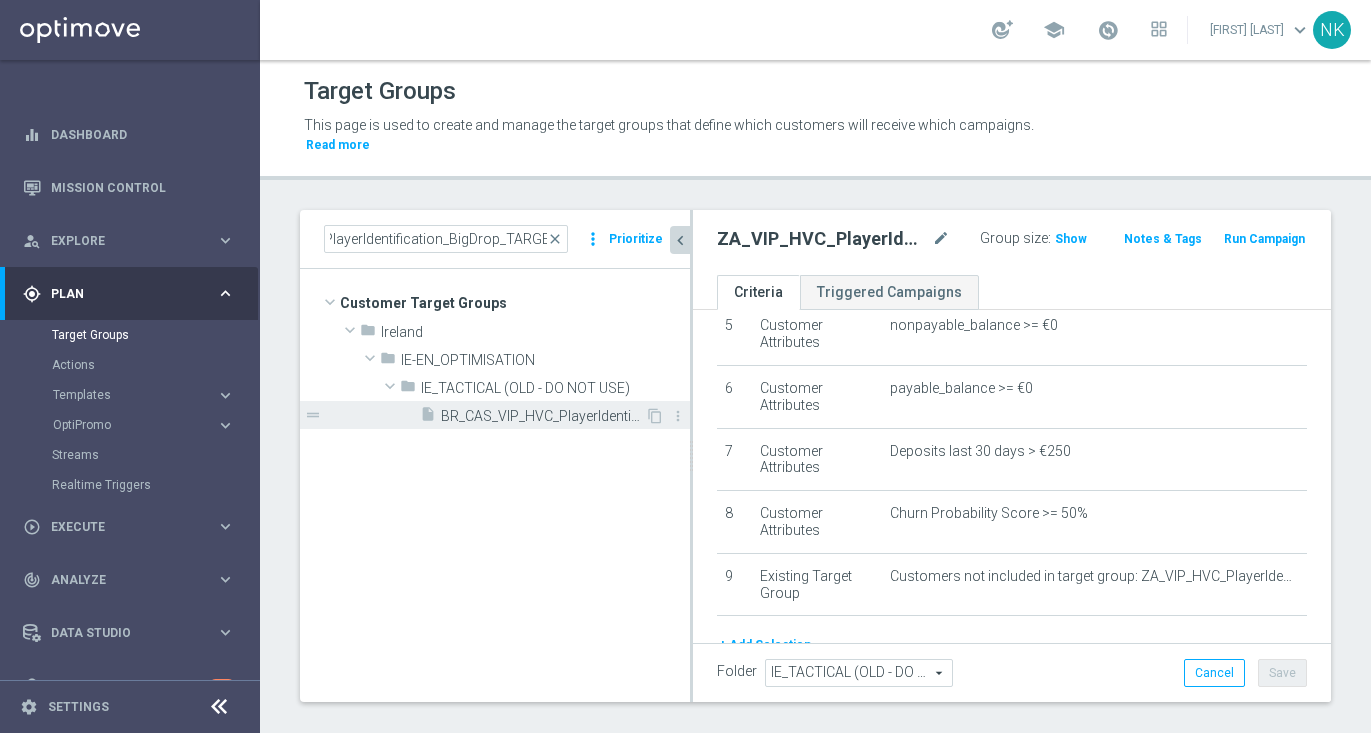 click on "BR_CAS_VIP_HVC_PlayerIdentification_BigDrop_TARGET" at bounding box center [543, 416] 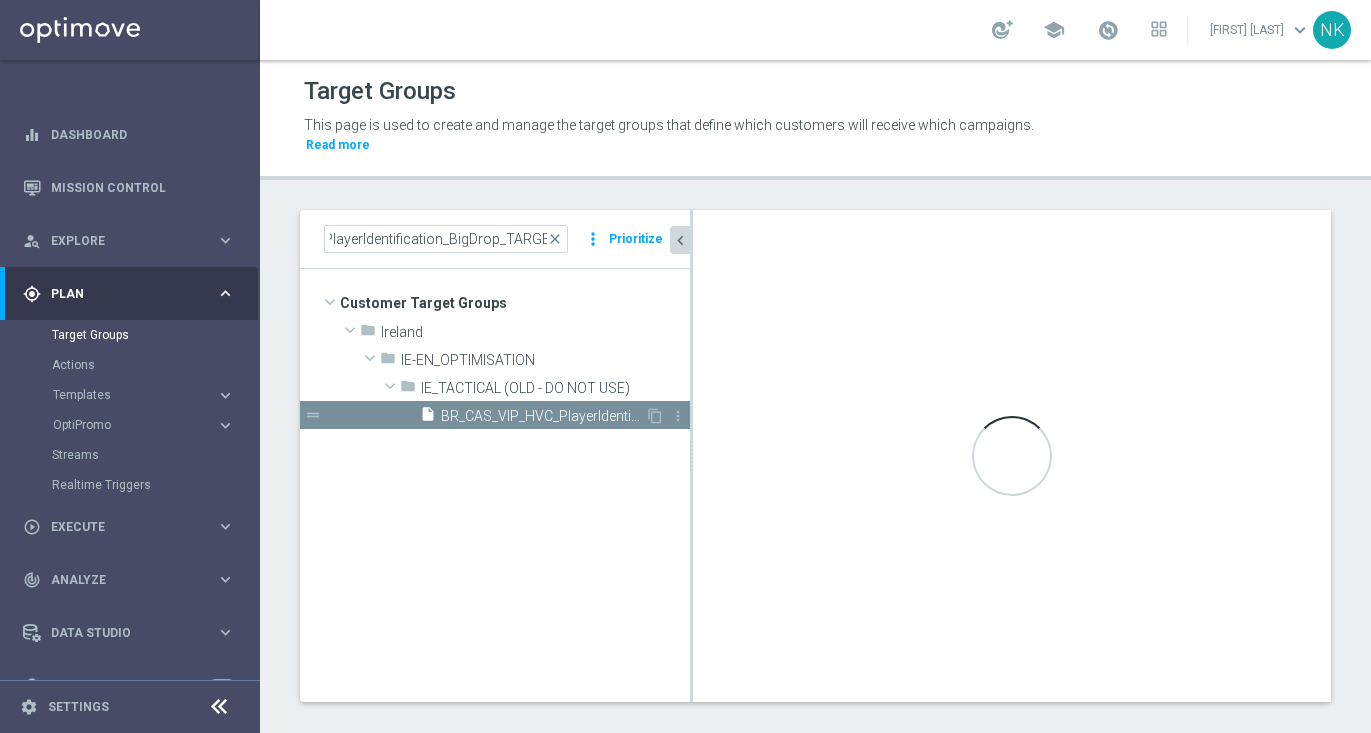 scroll, scrollTop: 0, scrollLeft: 0, axis: both 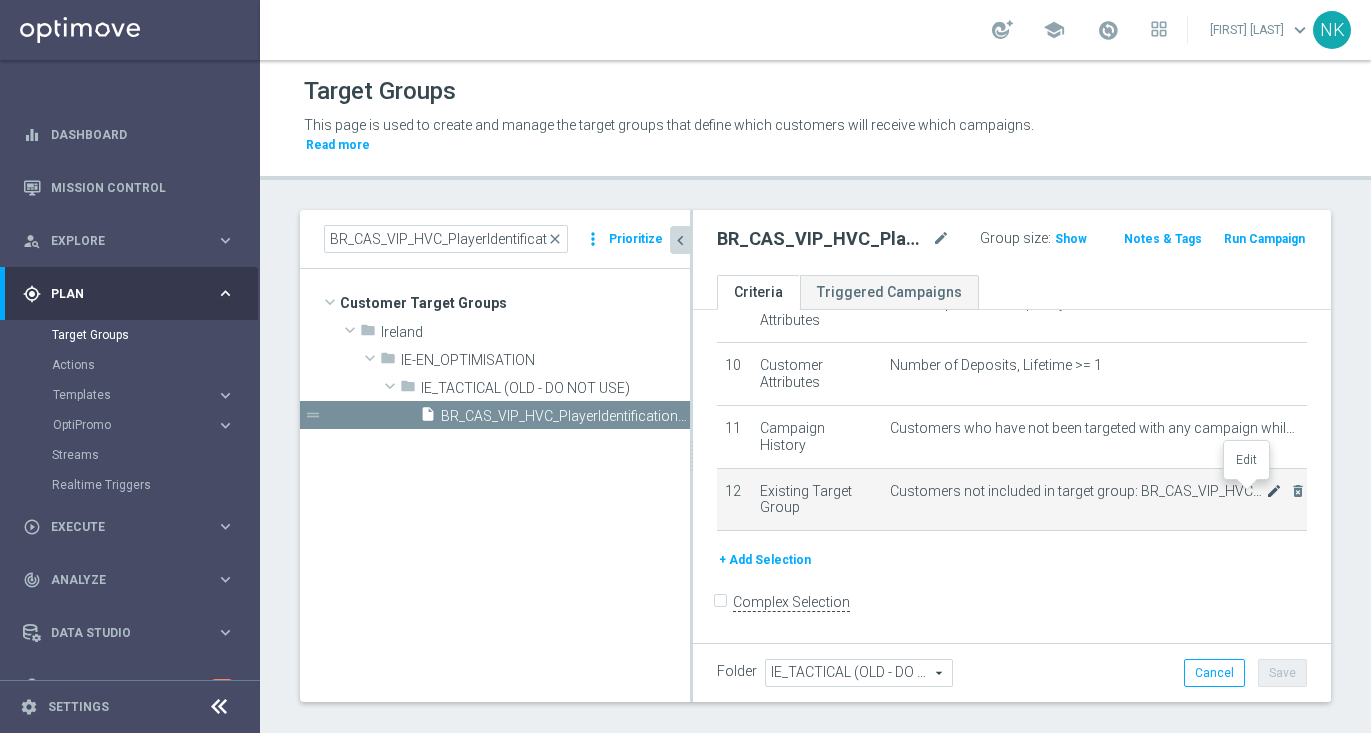 click on "mode_edit" 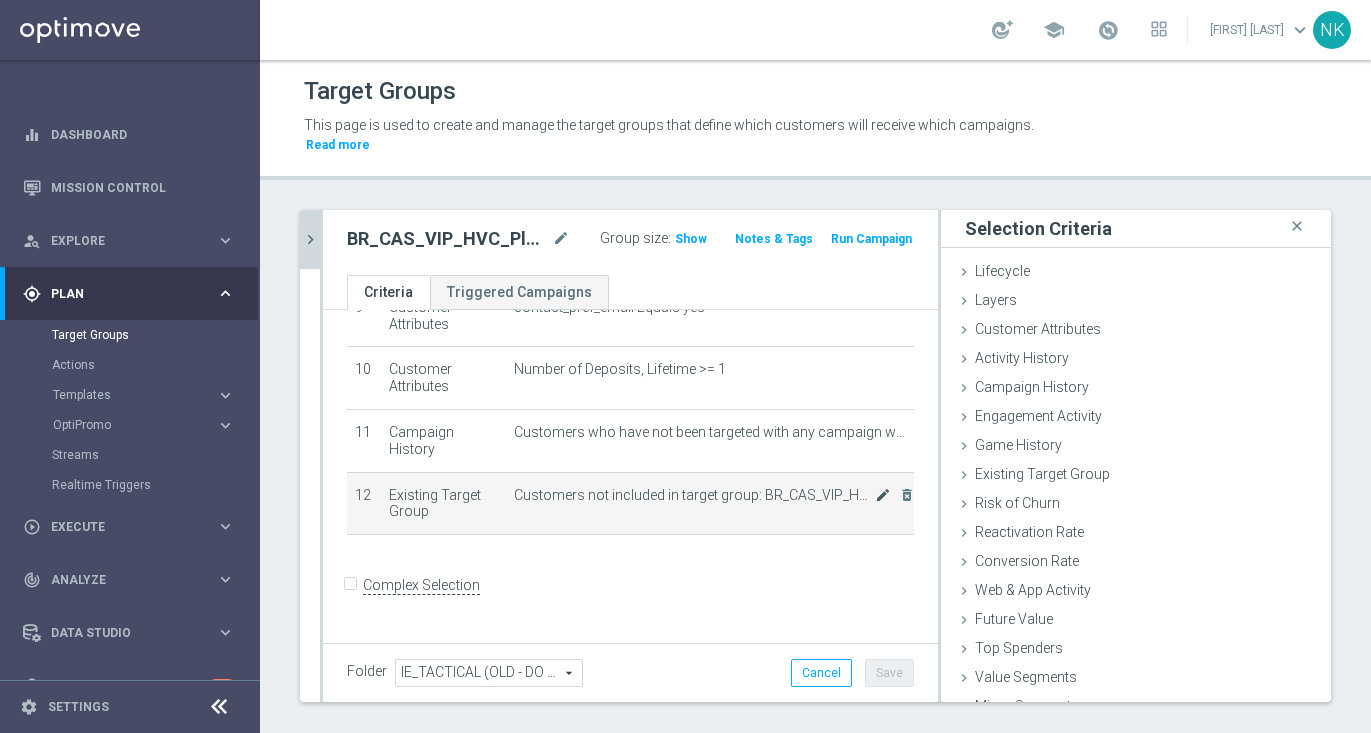 scroll, scrollTop: 580, scrollLeft: 0, axis: vertical 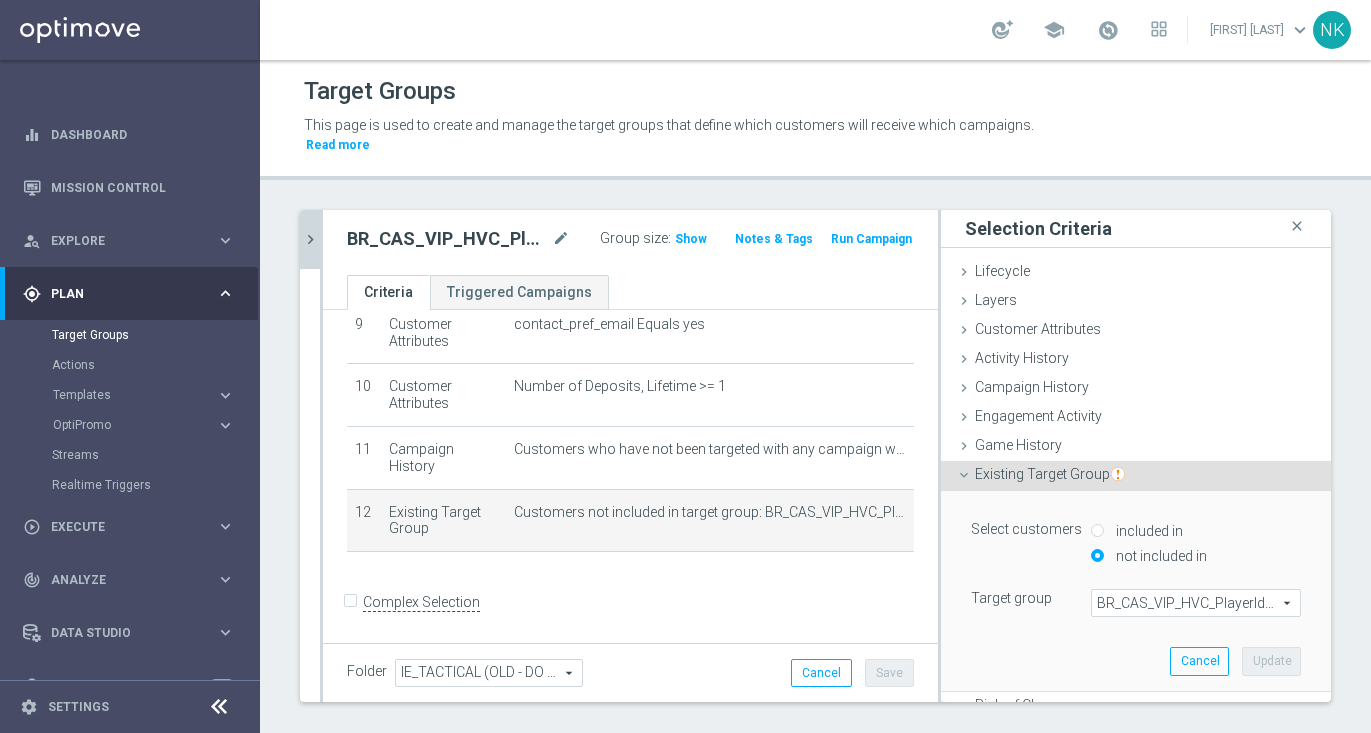 click on "BR_CAS_VIP_HVC_PlayerIdentification_Big Loss_BigDeps_TARGET" at bounding box center (1196, 603) 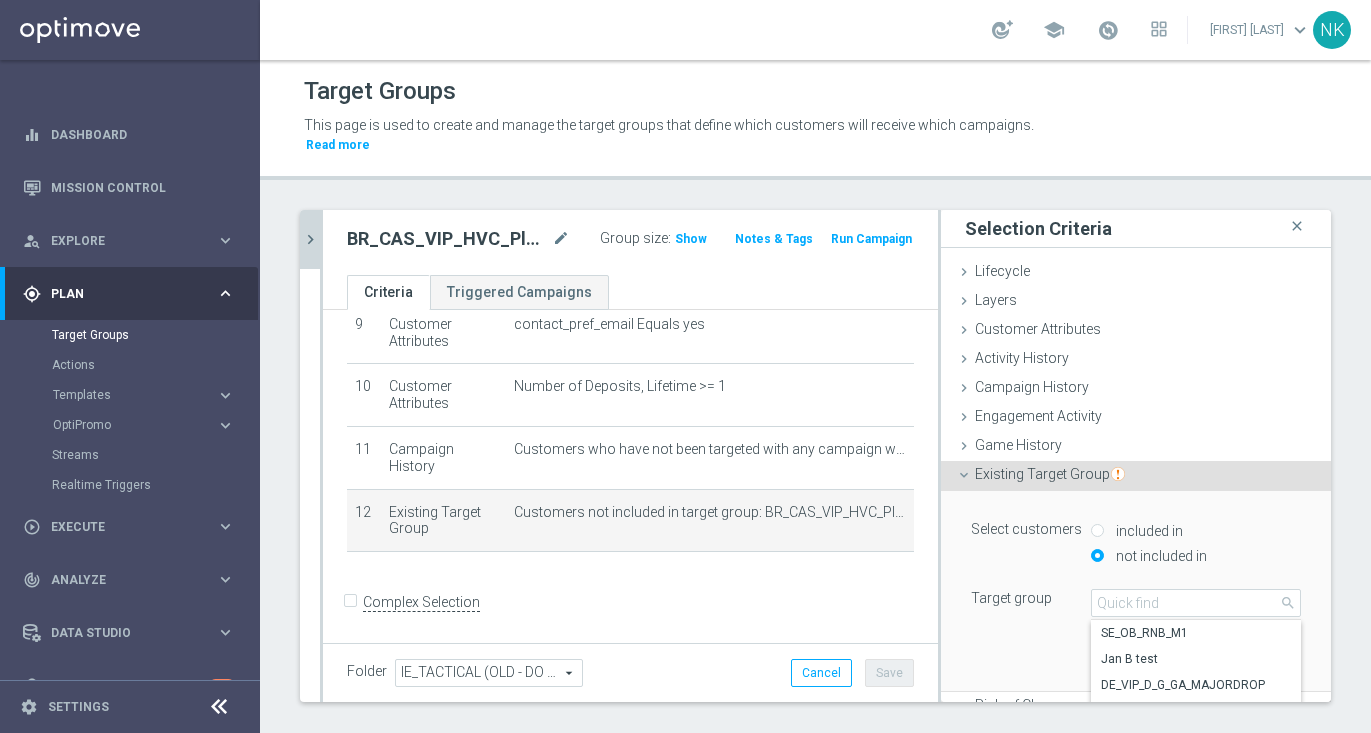click on "included in" at bounding box center (1196, 532) 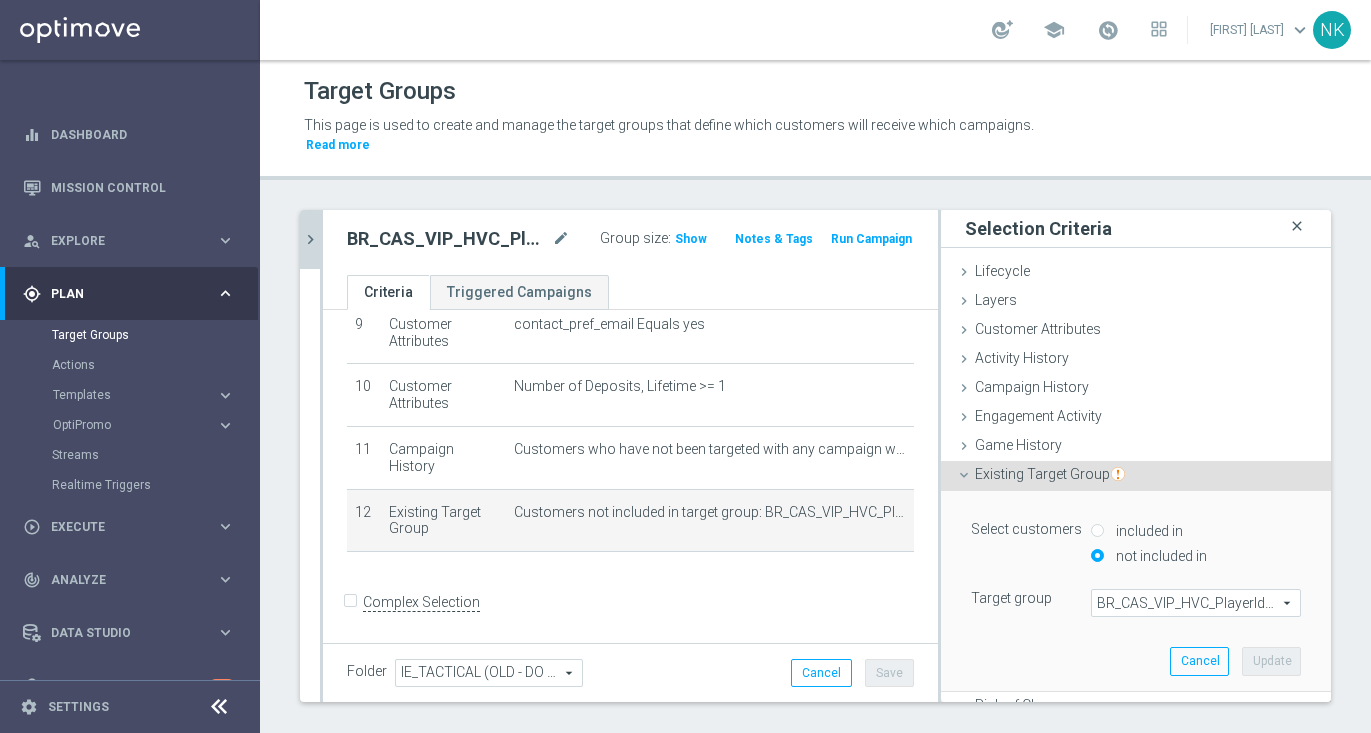 click on "close" 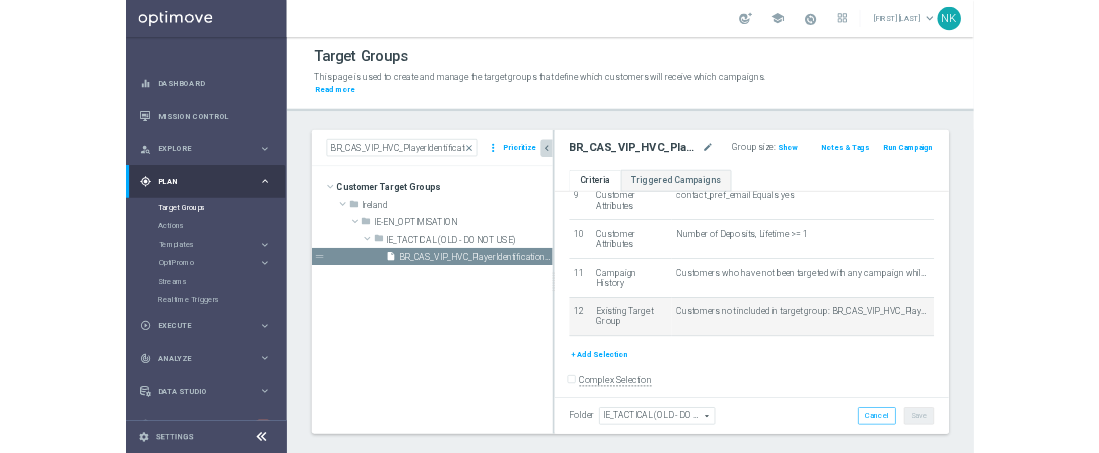 scroll, scrollTop: 601, scrollLeft: 0, axis: vertical 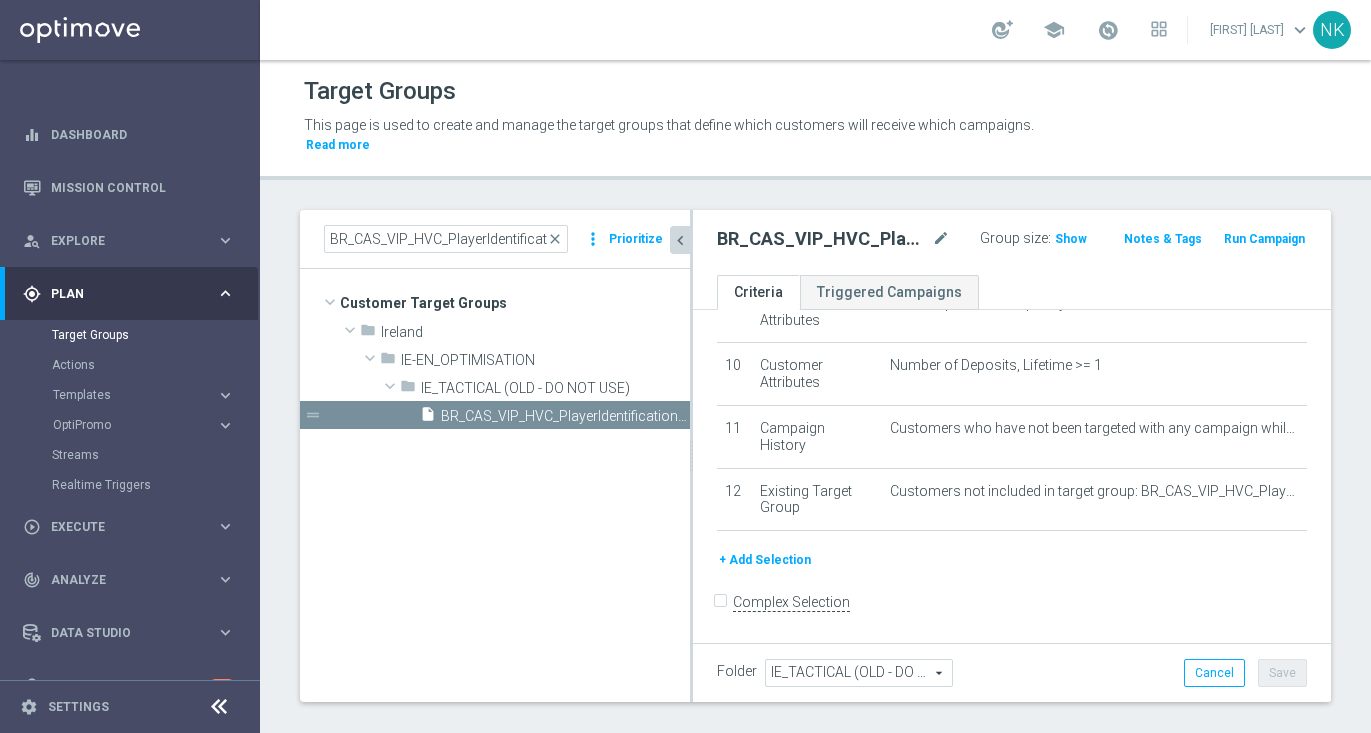 click on "Customer Target Groups
library_add
create_new_folder
folder" 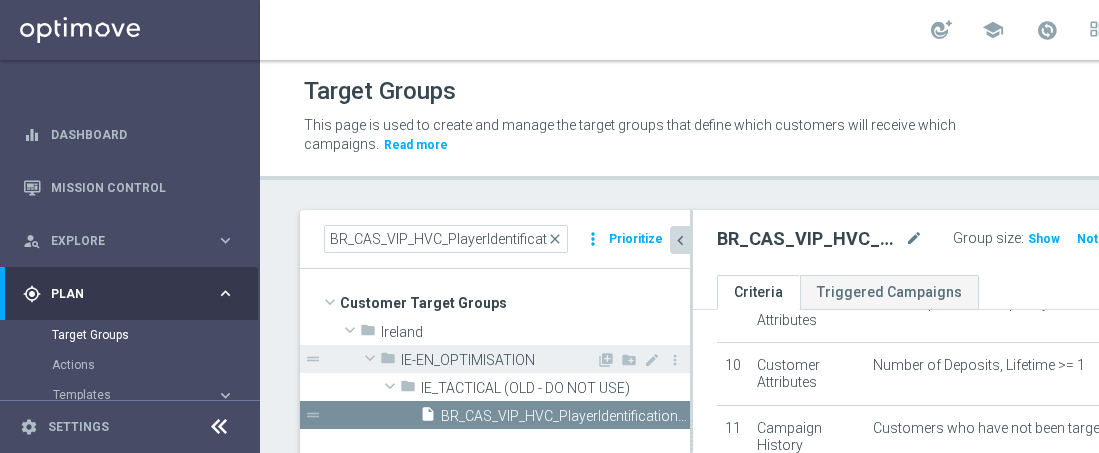 scroll, scrollTop: 618, scrollLeft: 0, axis: vertical 